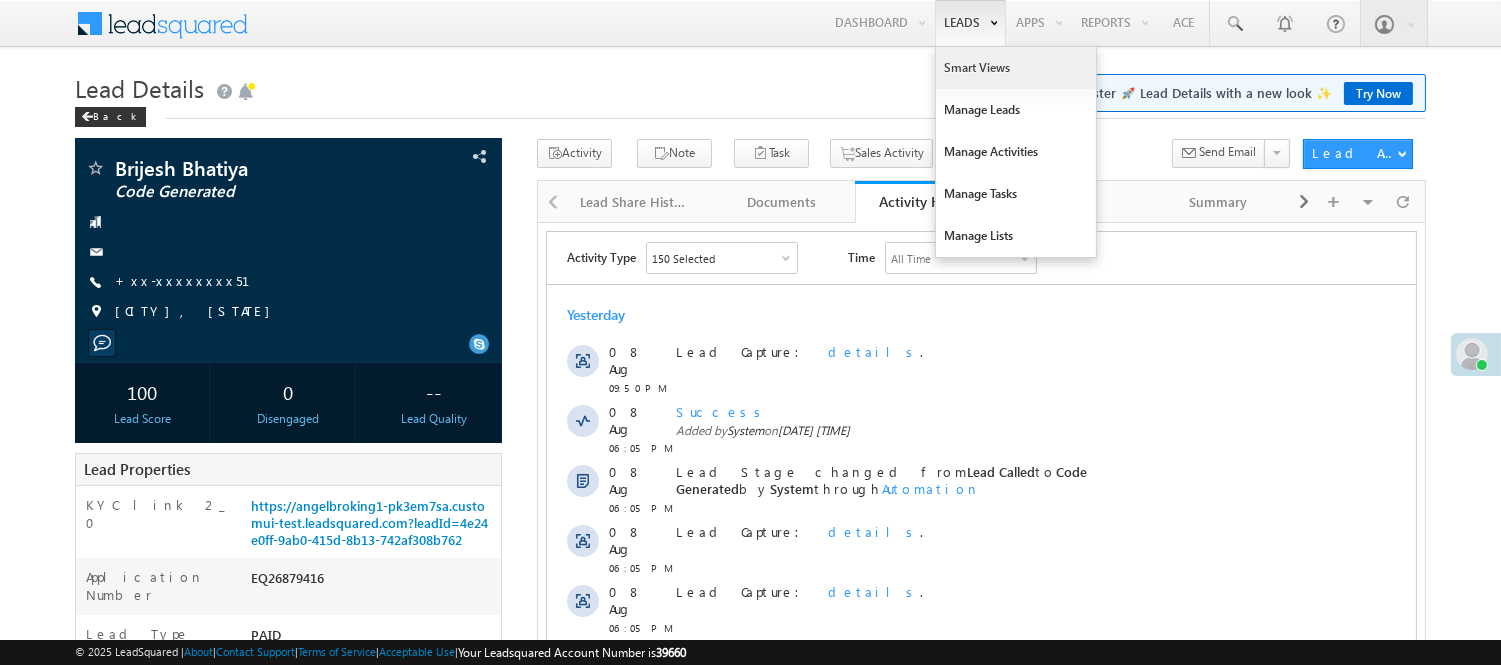 scroll, scrollTop: 0, scrollLeft: 0, axis: both 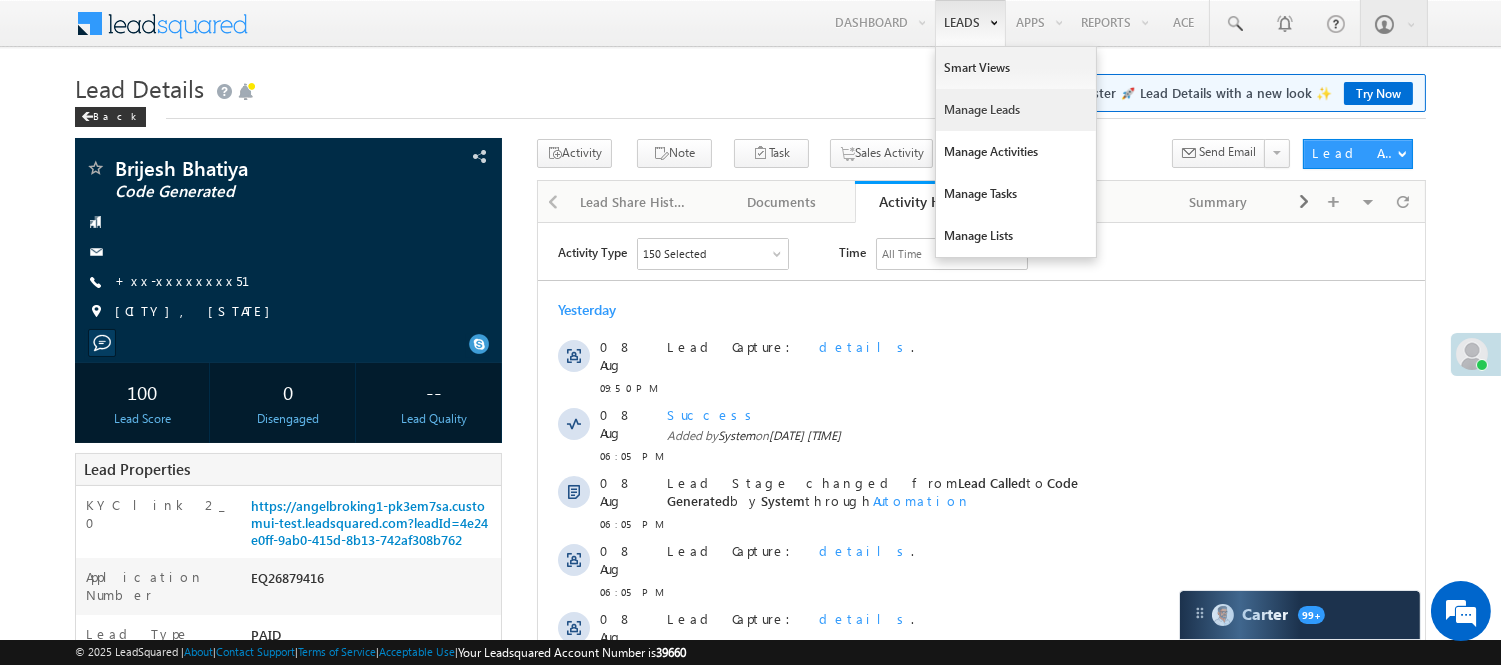 click on "Manage Leads" at bounding box center (1016, 110) 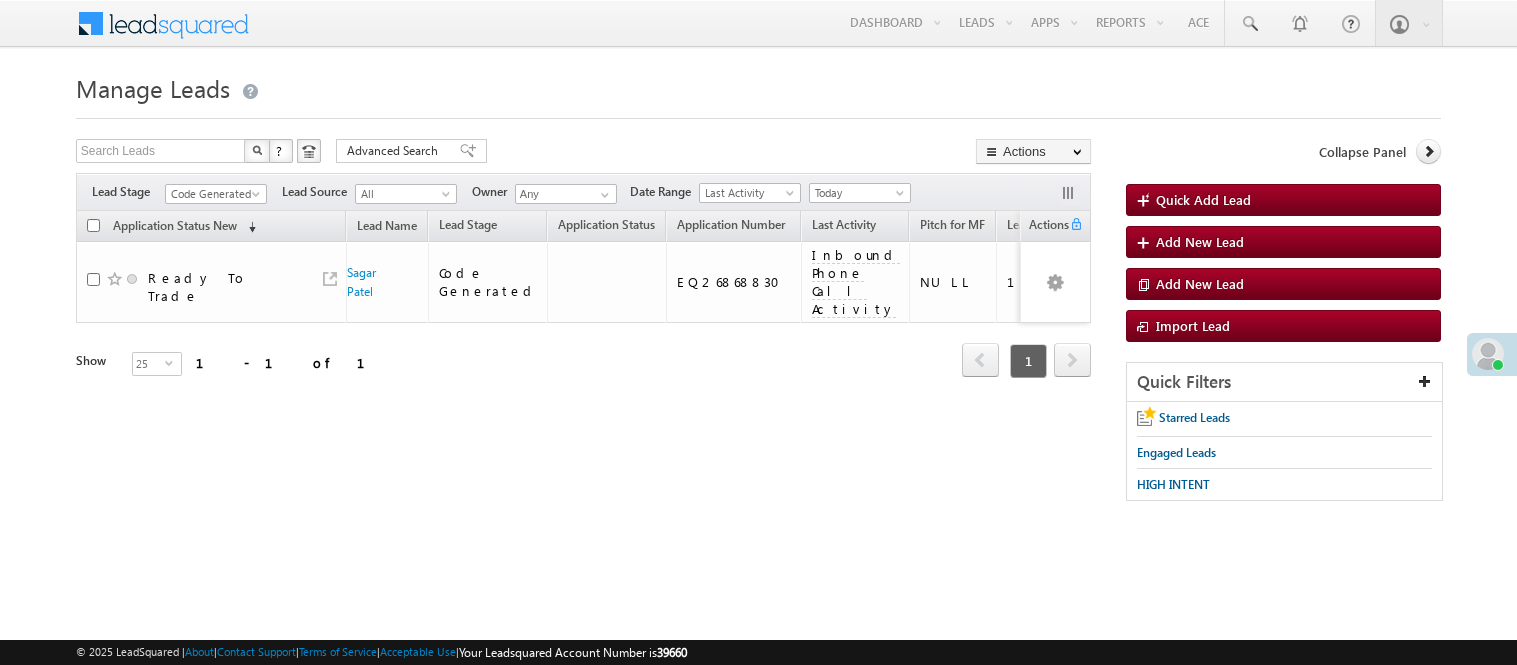 scroll, scrollTop: 0, scrollLeft: 0, axis: both 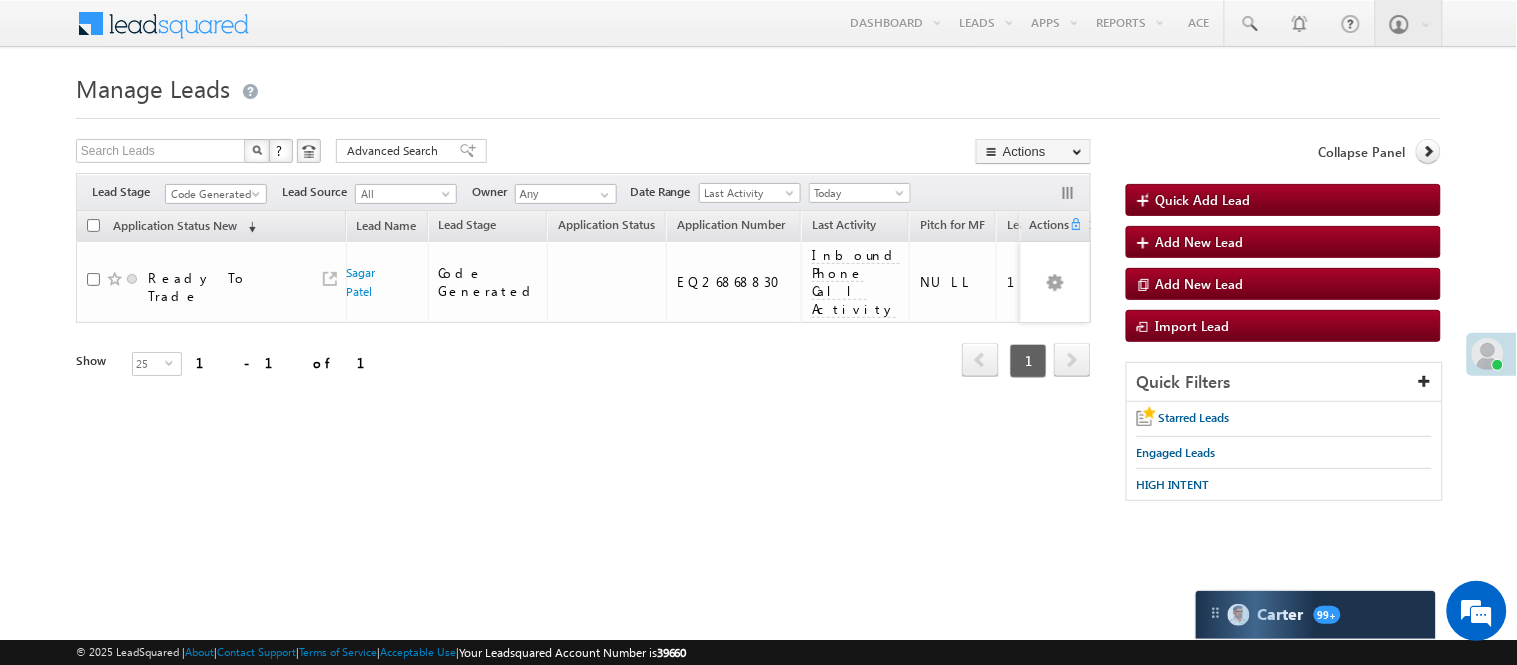 click on "Filters
Lead Stage
Code Generated Code Generated
Lead Source
All All
Owner
Any Any
Go" at bounding box center [583, 192] 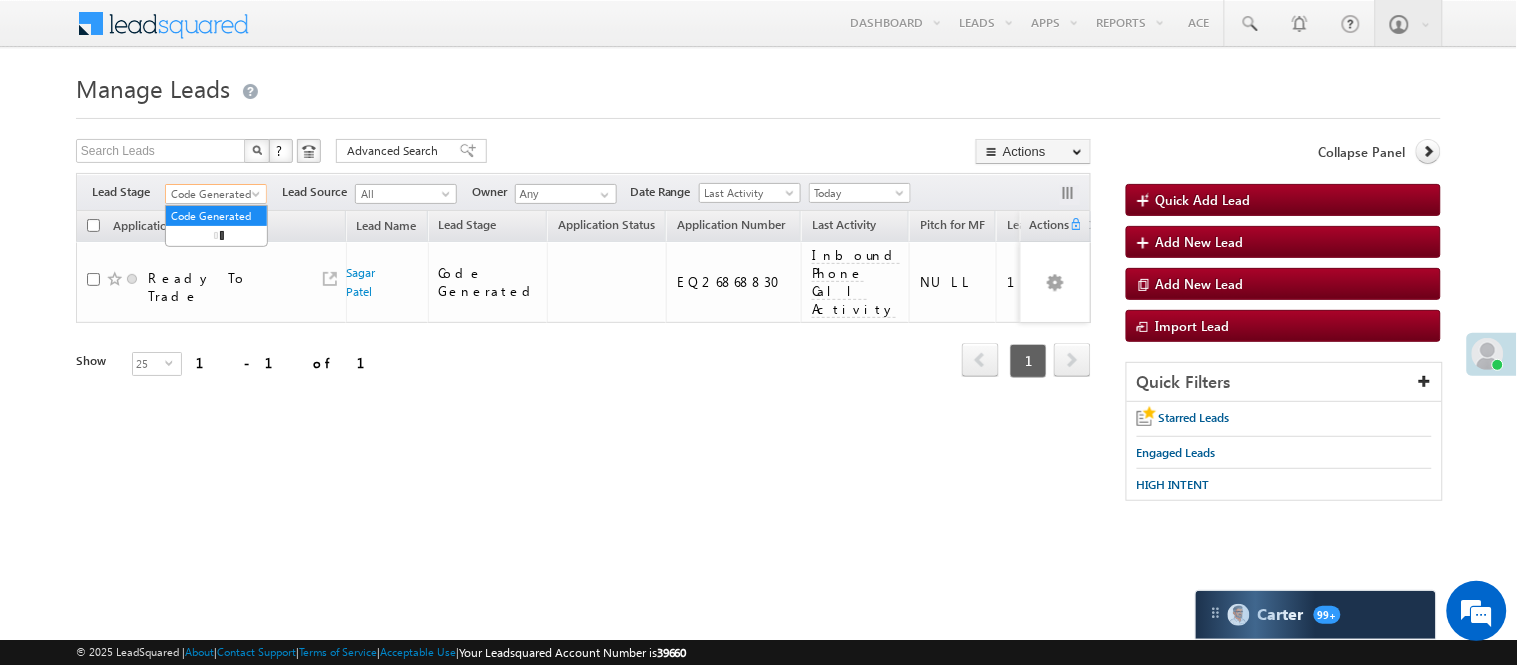 click on "Code Generated" at bounding box center (213, 194) 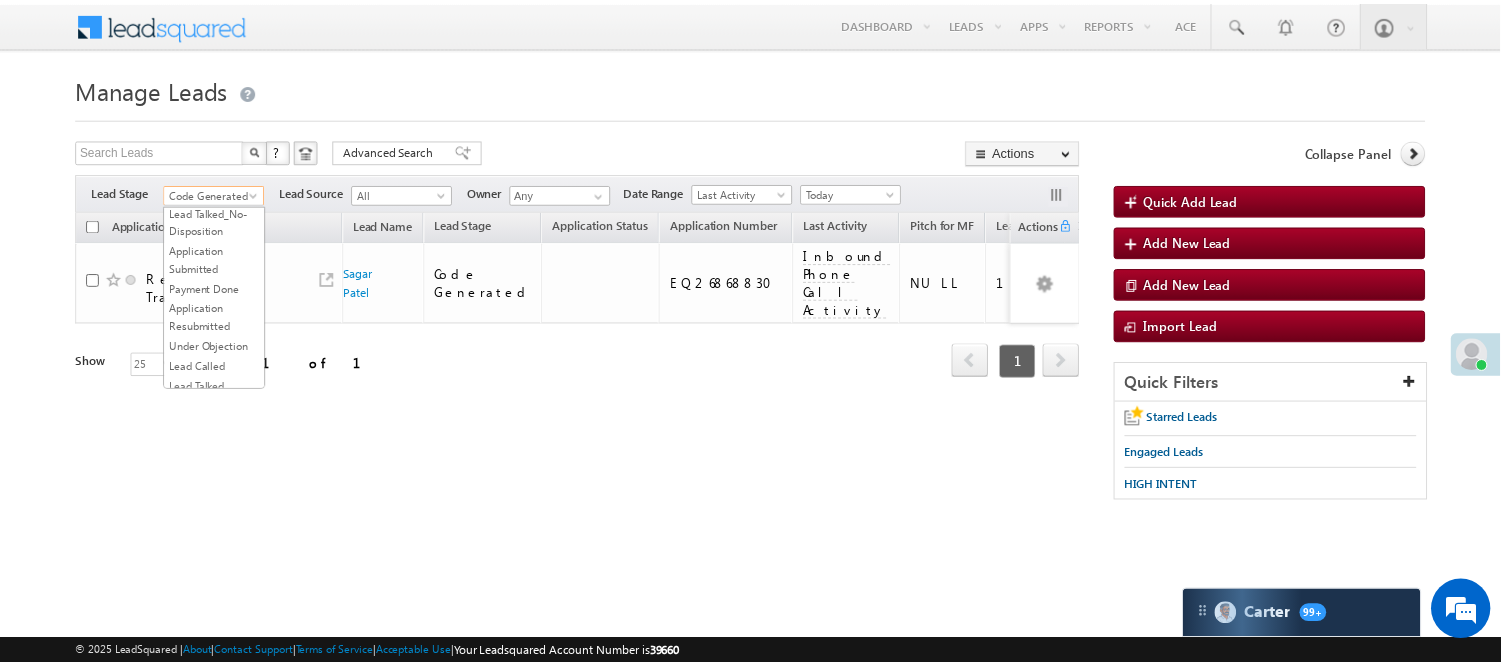 scroll, scrollTop: 0, scrollLeft: 0, axis: both 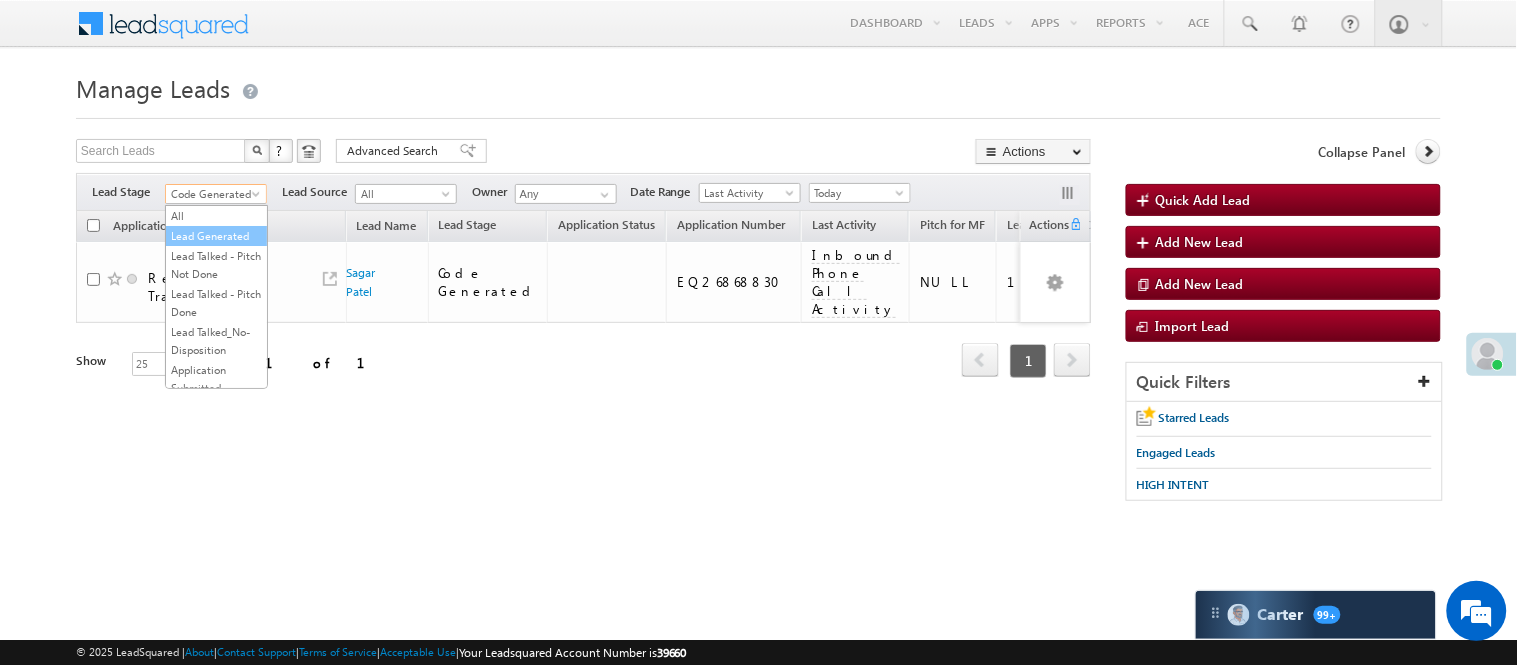 click on "Lead Generated" at bounding box center [216, 236] 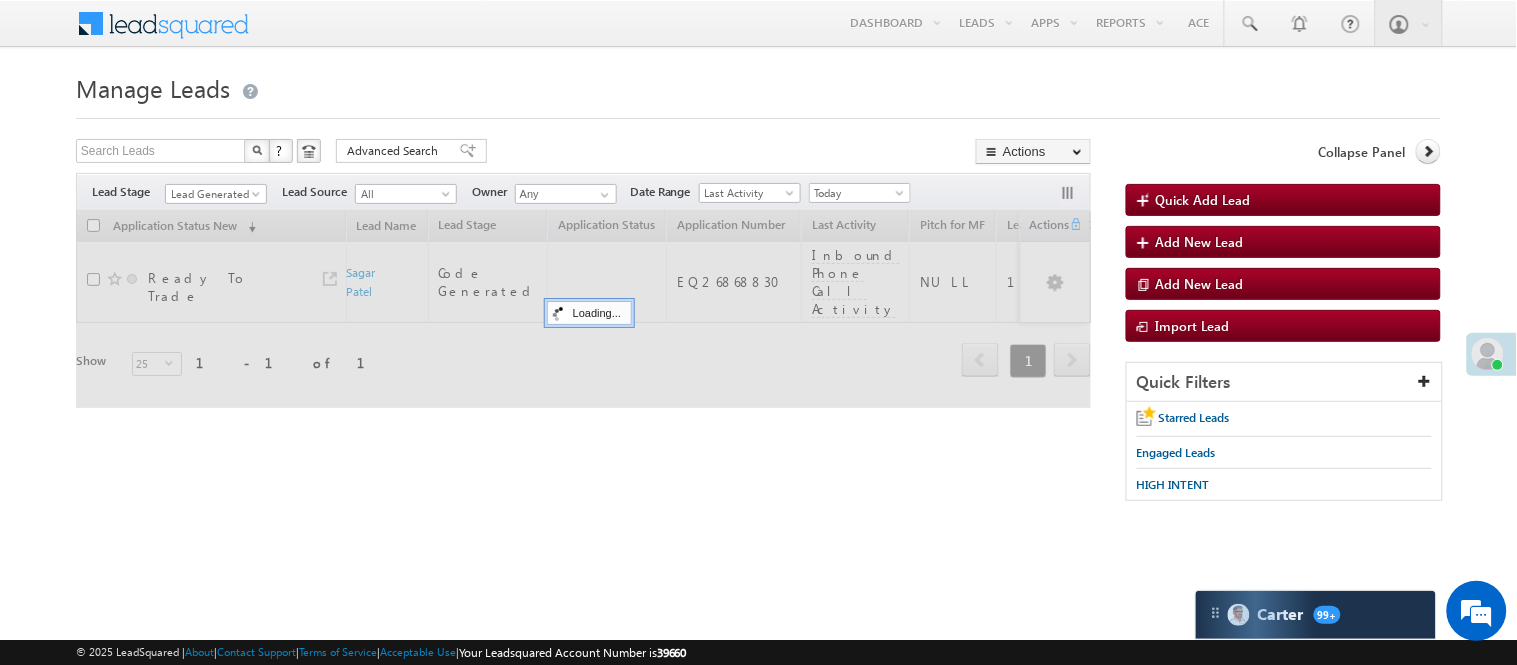 click on "Manage Leads" at bounding box center [758, 86] 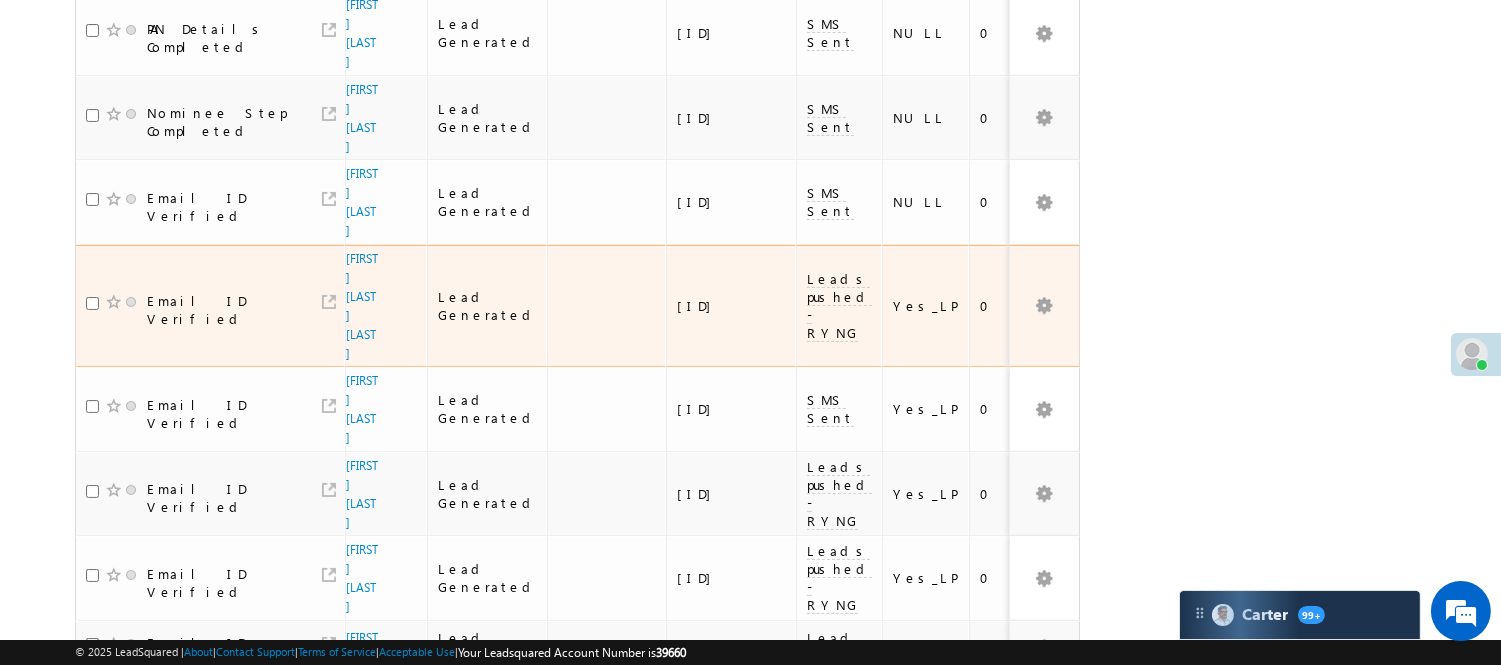 scroll, scrollTop: 361, scrollLeft: 0, axis: vertical 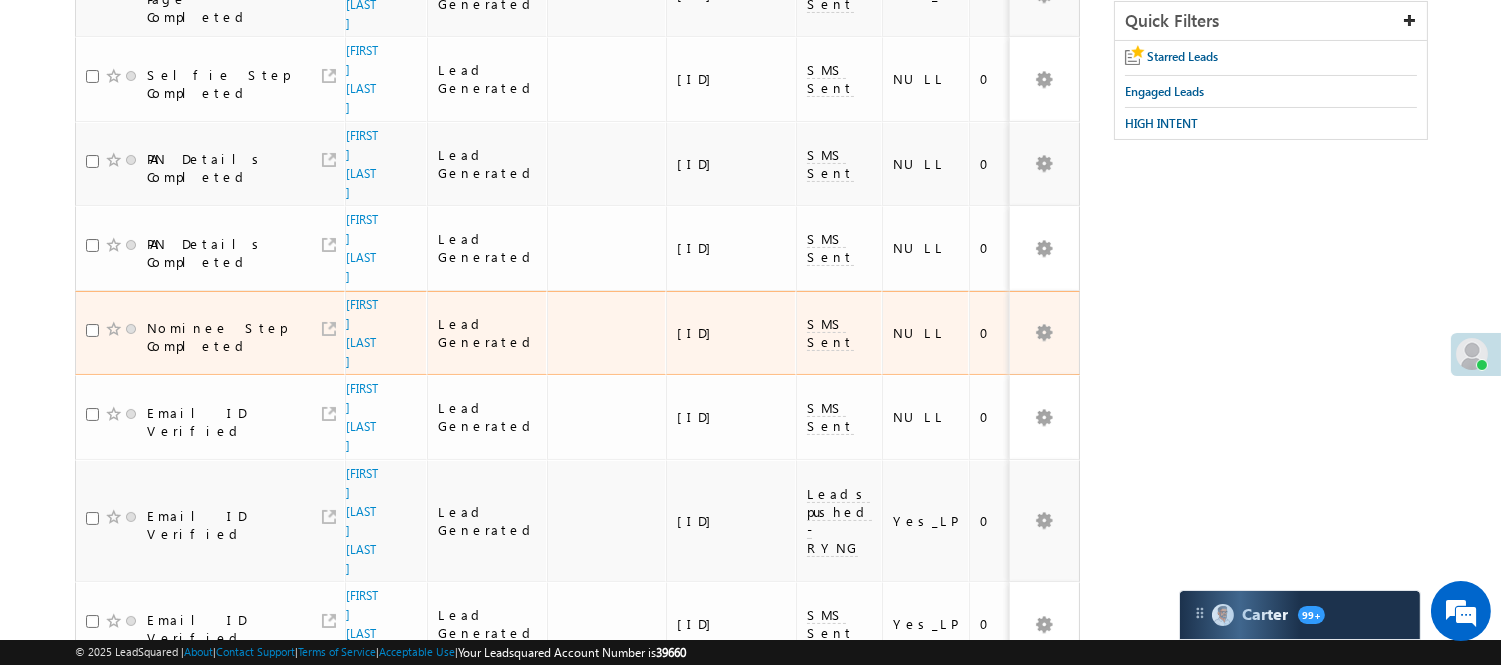 click on "Nominee Step Completed" at bounding box center (210, 333) 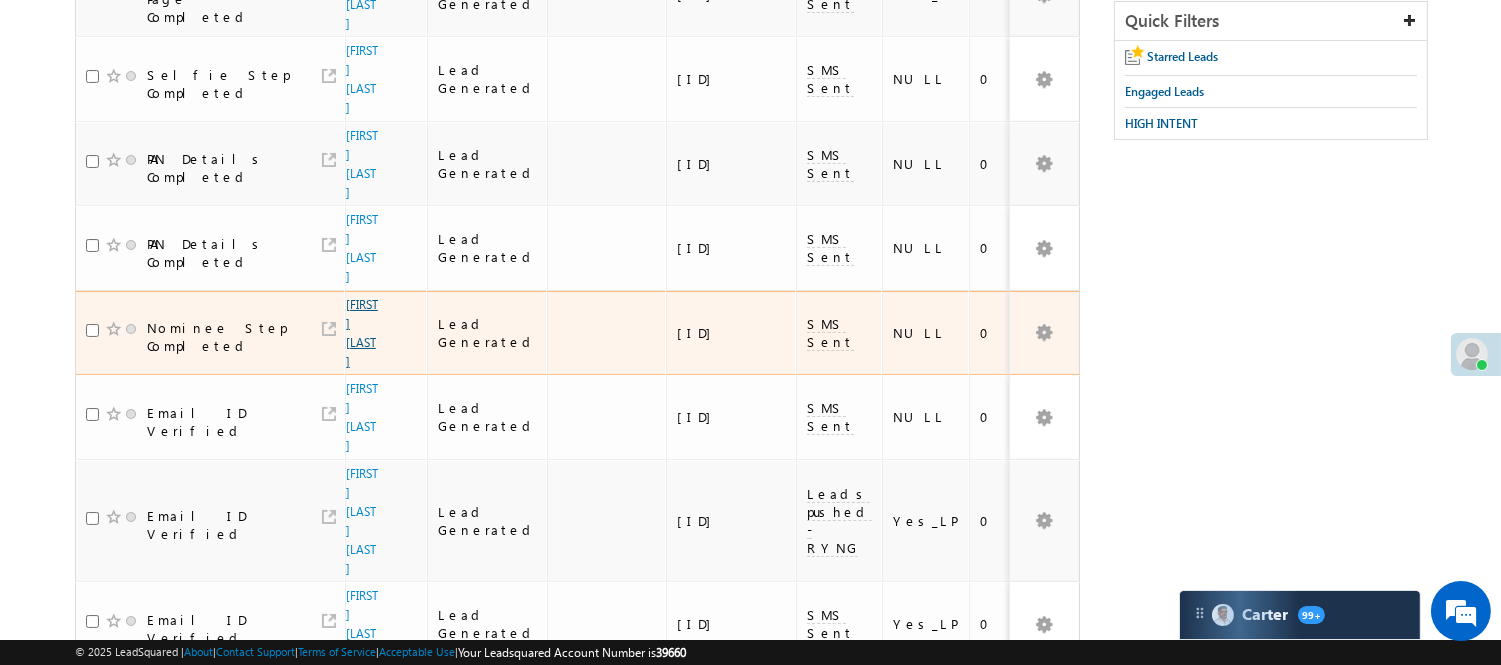 click on "Jwagchar Boro" at bounding box center (362, 333) 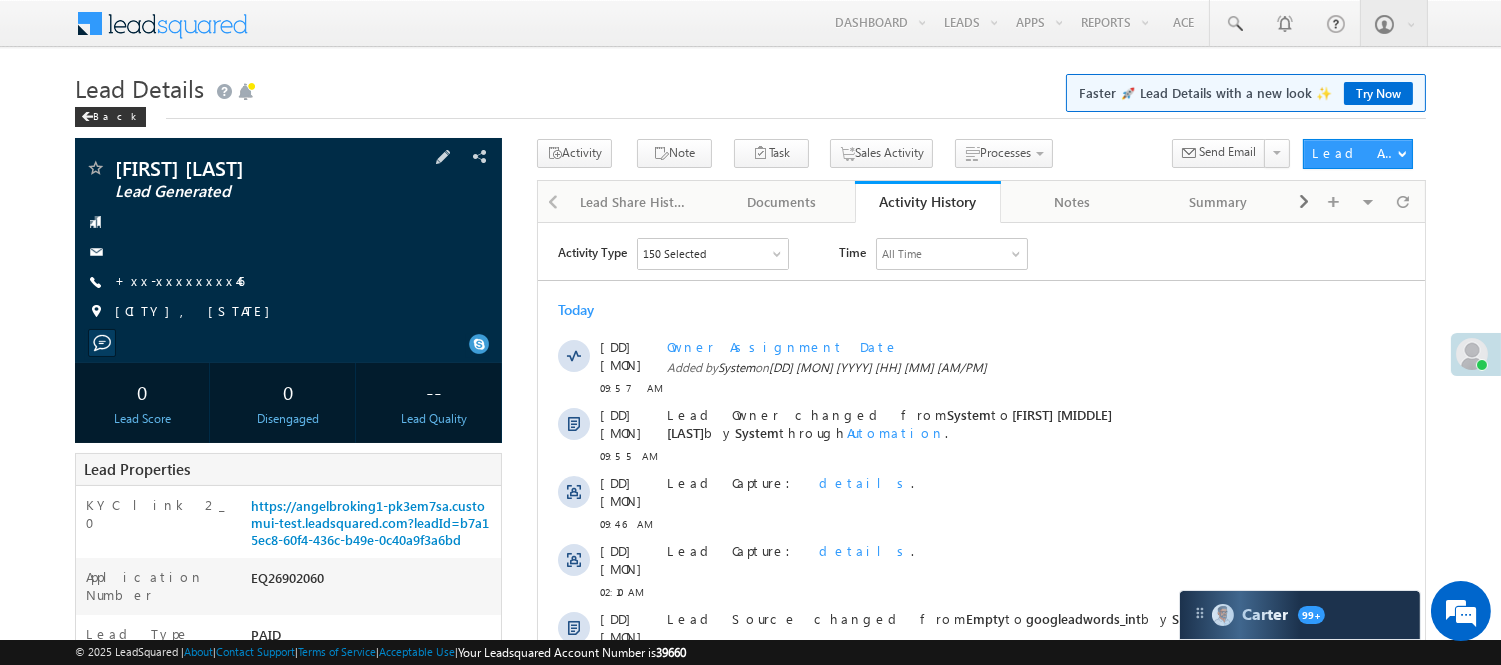 scroll, scrollTop: 0, scrollLeft: 0, axis: both 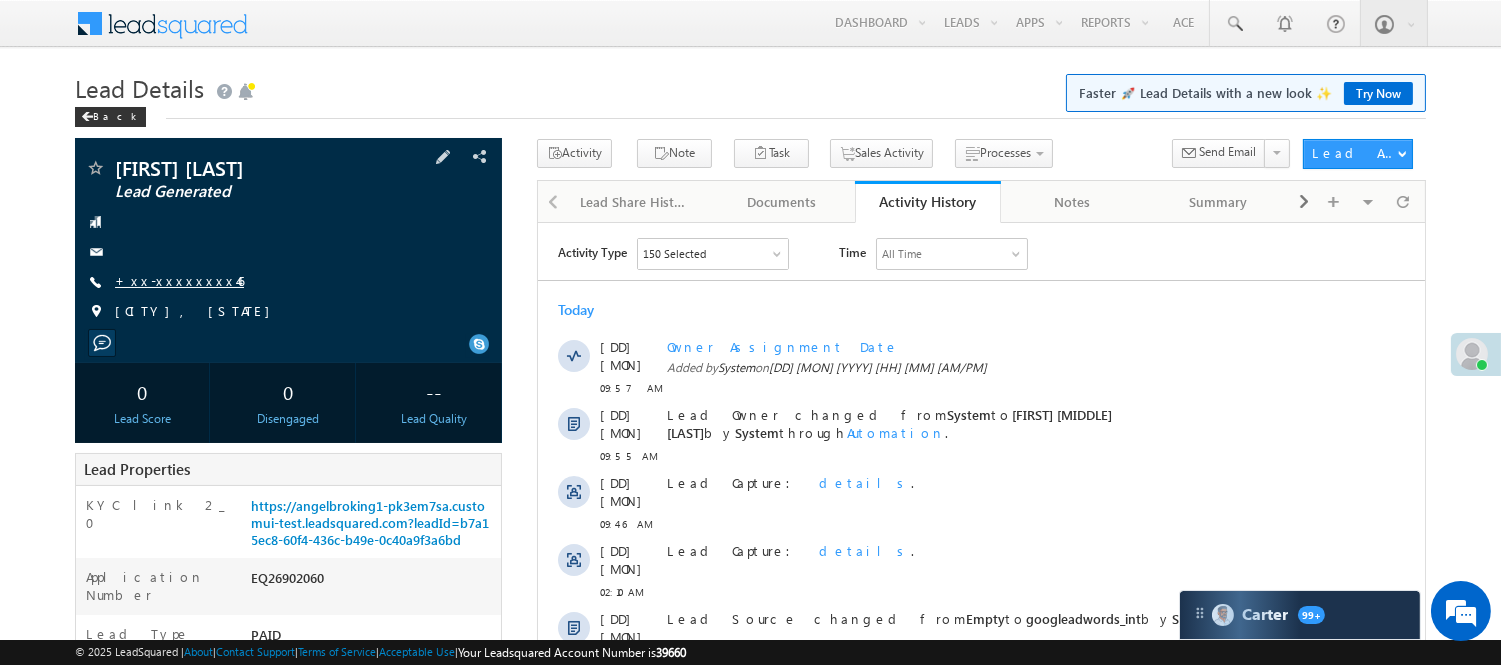 click on "+xx-xxxxxxxx46" at bounding box center [179, 280] 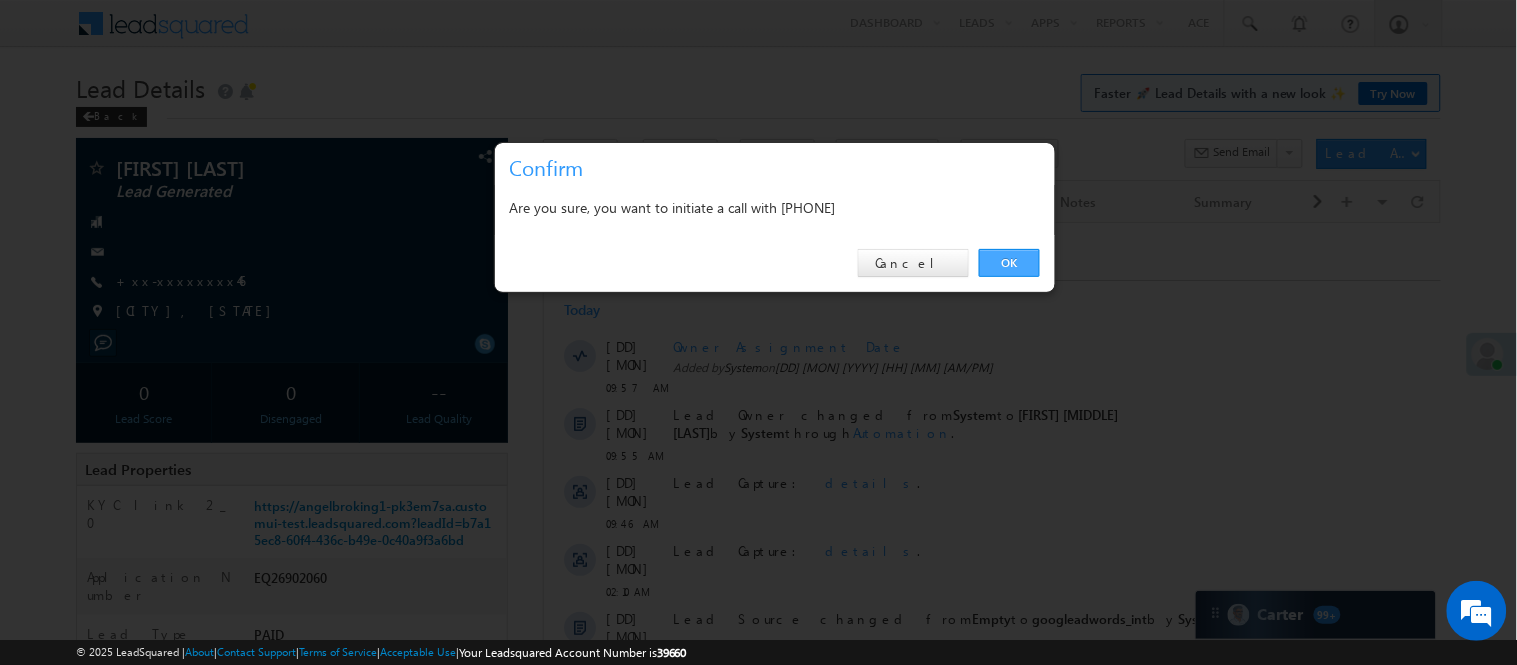 drag, startPoint x: 1008, startPoint y: 256, endPoint x: 471, endPoint y: 33, distance: 581.462 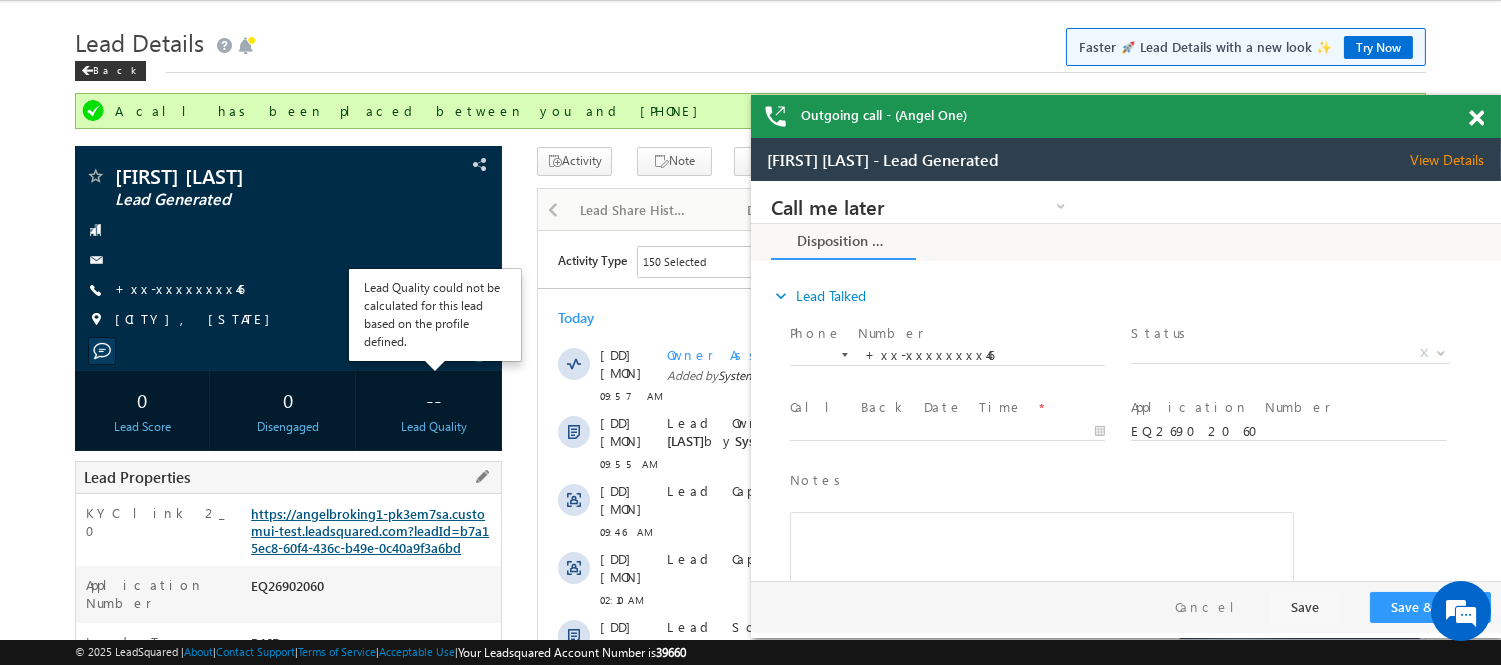 scroll, scrollTop: 111, scrollLeft: 0, axis: vertical 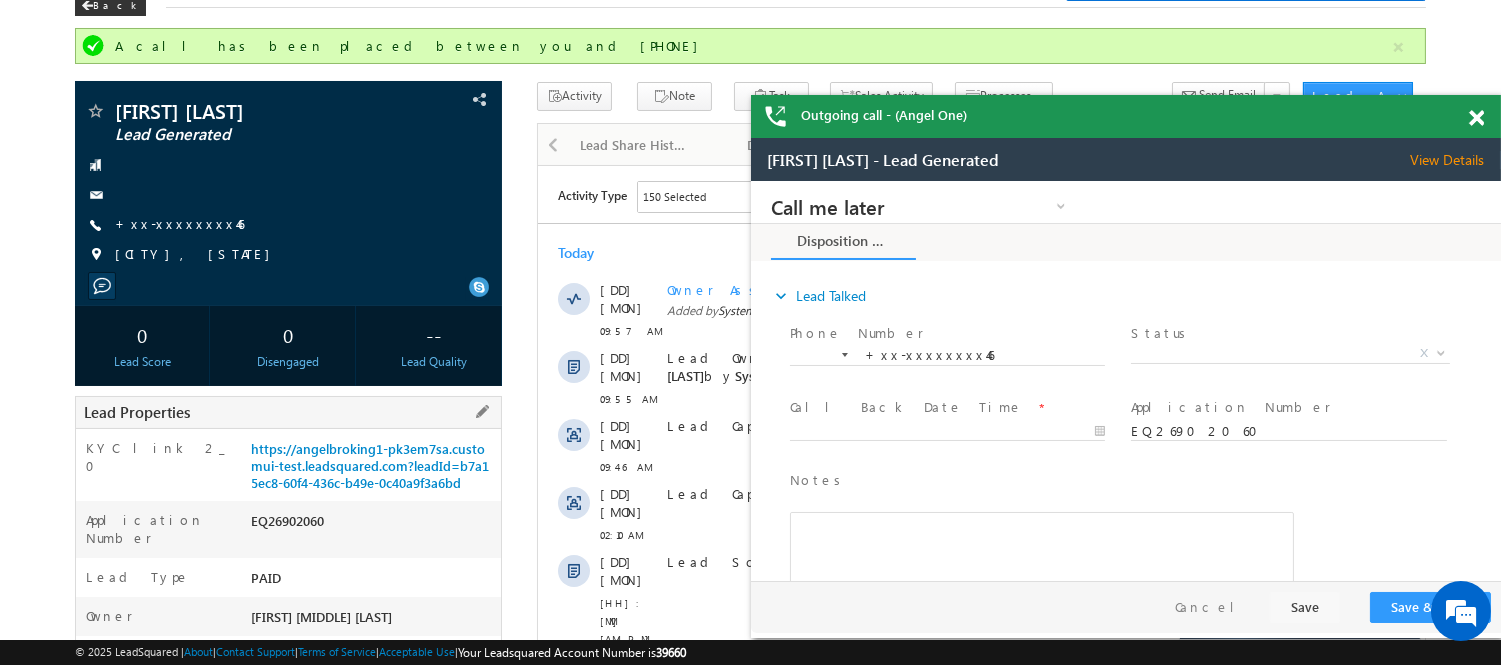click on "EQ26902060" at bounding box center [373, 525] 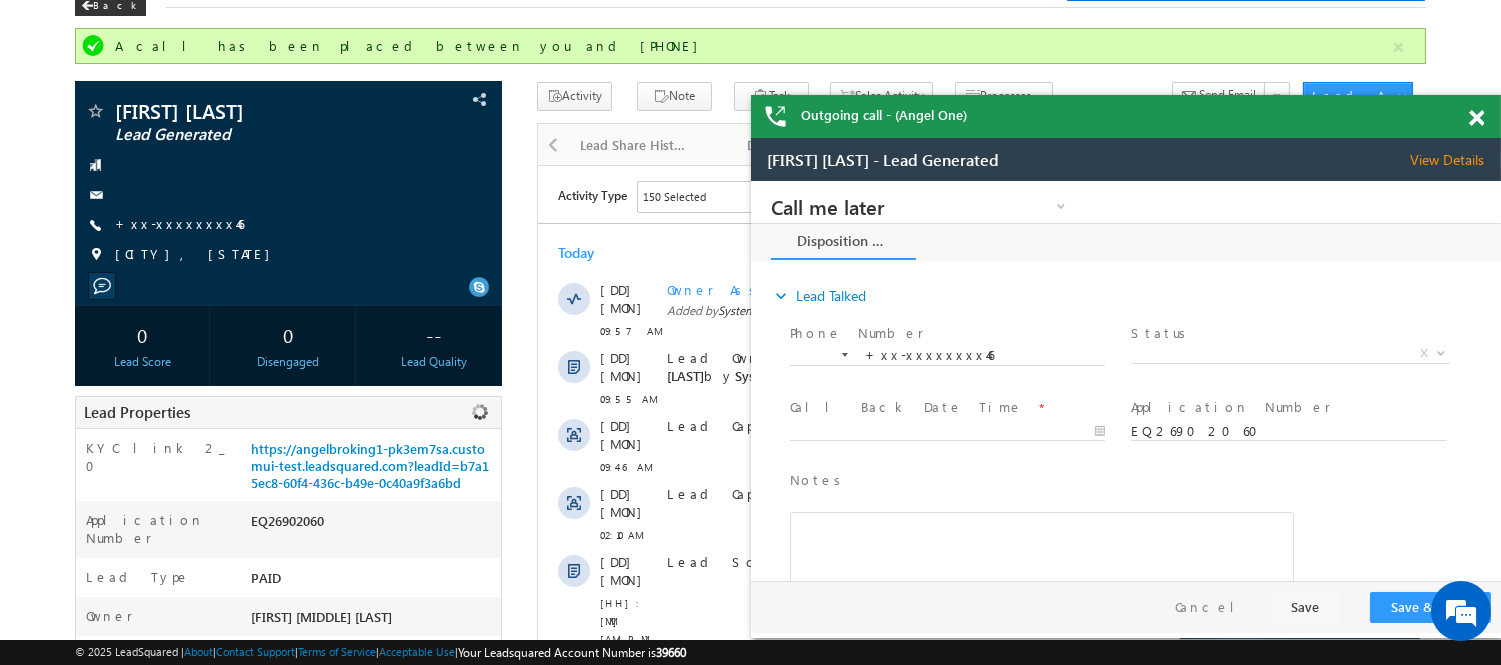 copy on "EQ26902060" 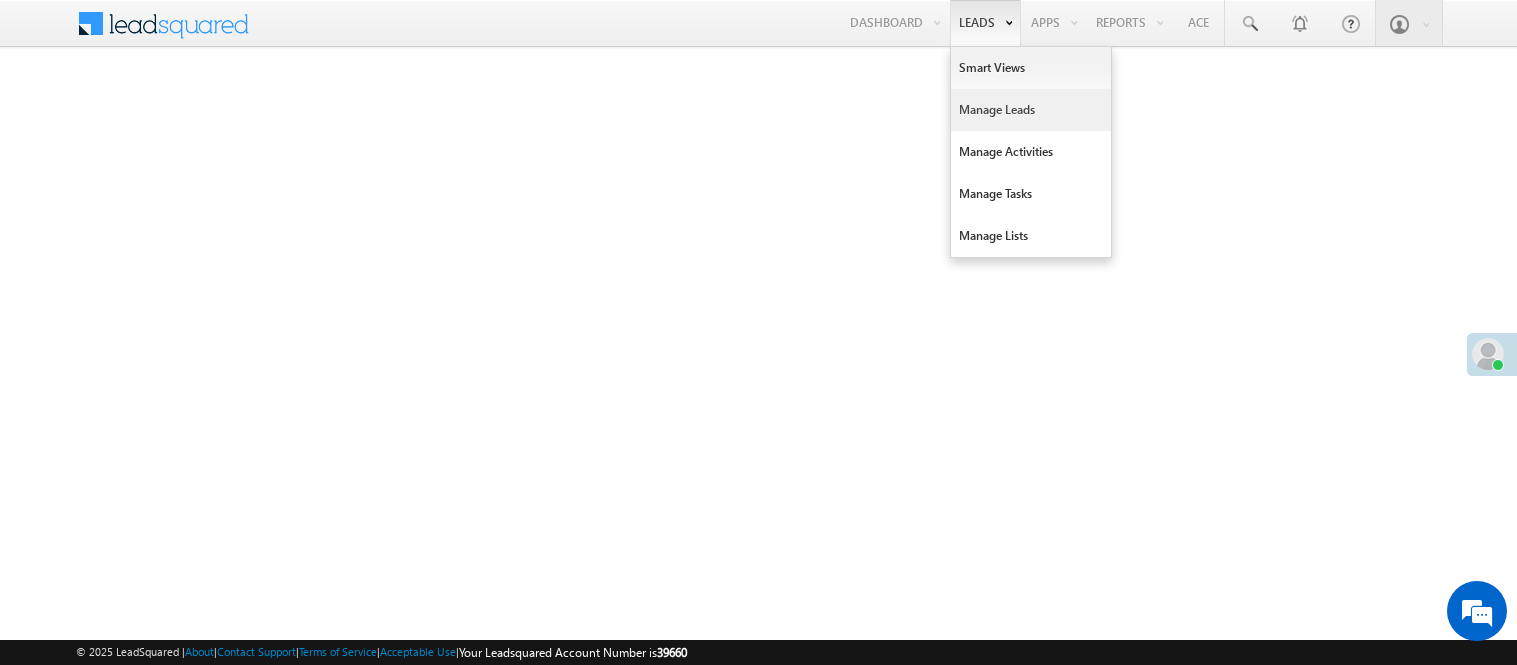 scroll, scrollTop: 0, scrollLeft: 0, axis: both 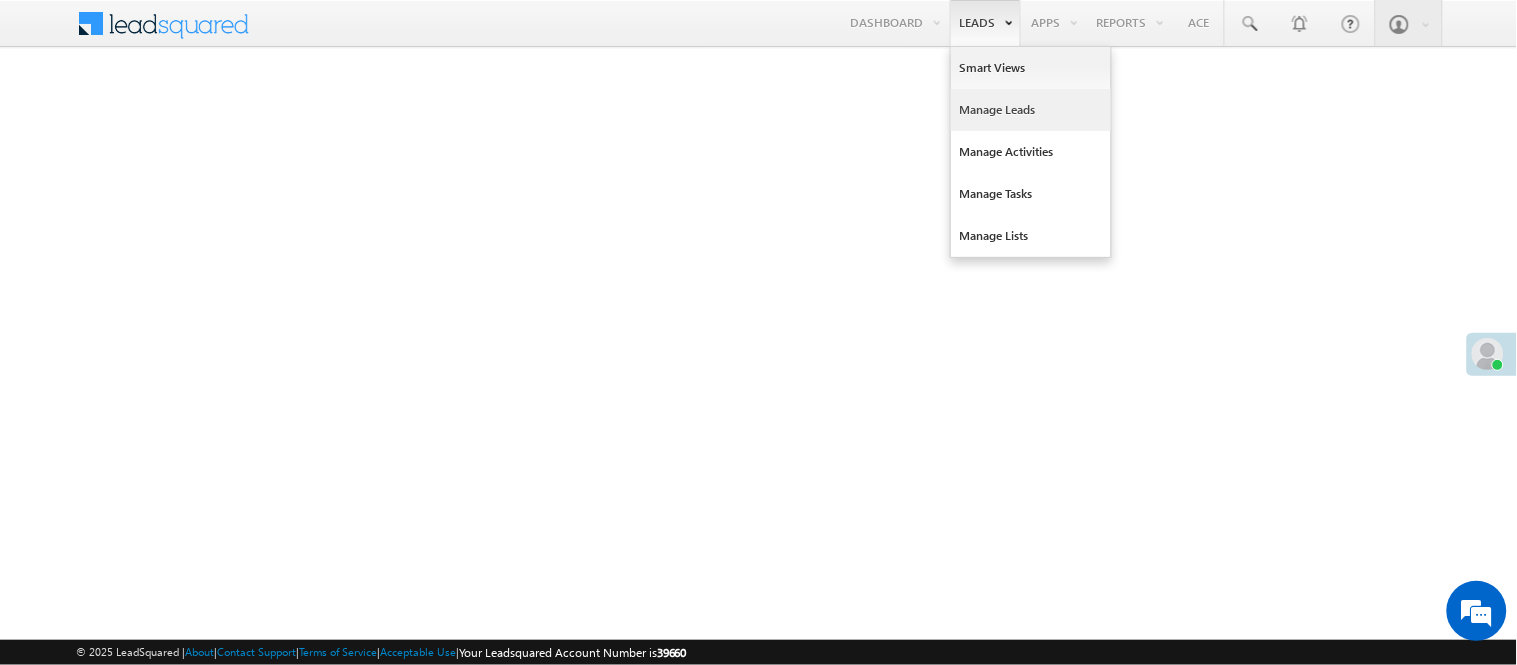 click on "Manage Leads" at bounding box center [1031, 110] 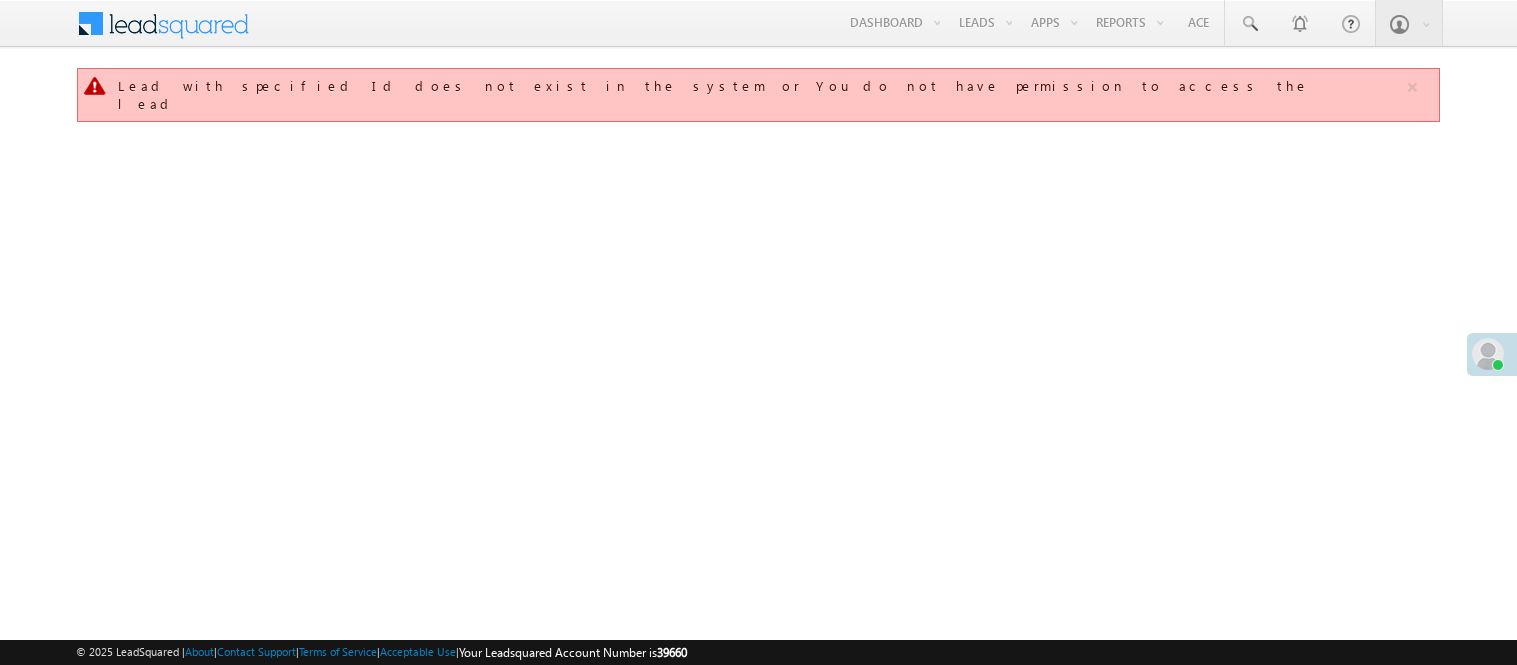 scroll, scrollTop: 0, scrollLeft: 0, axis: both 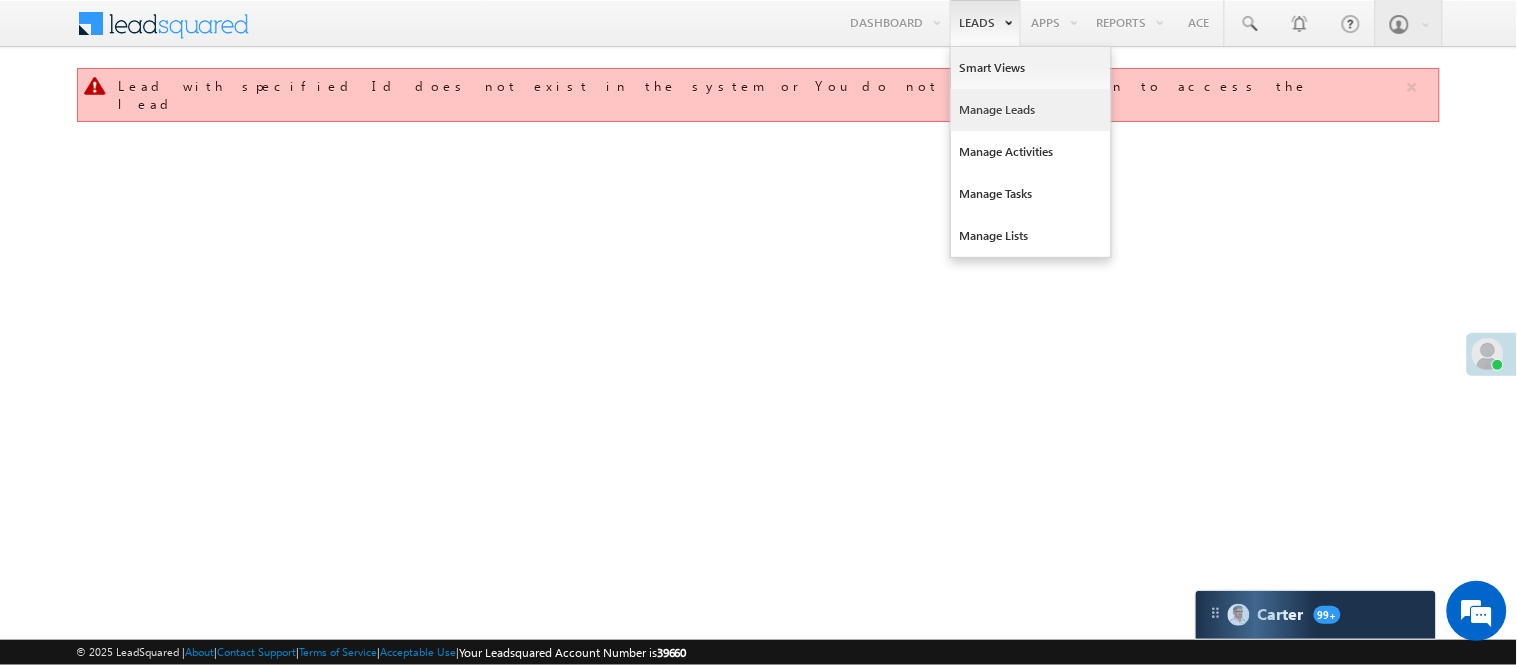 click on "Manage Leads" at bounding box center [1031, 110] 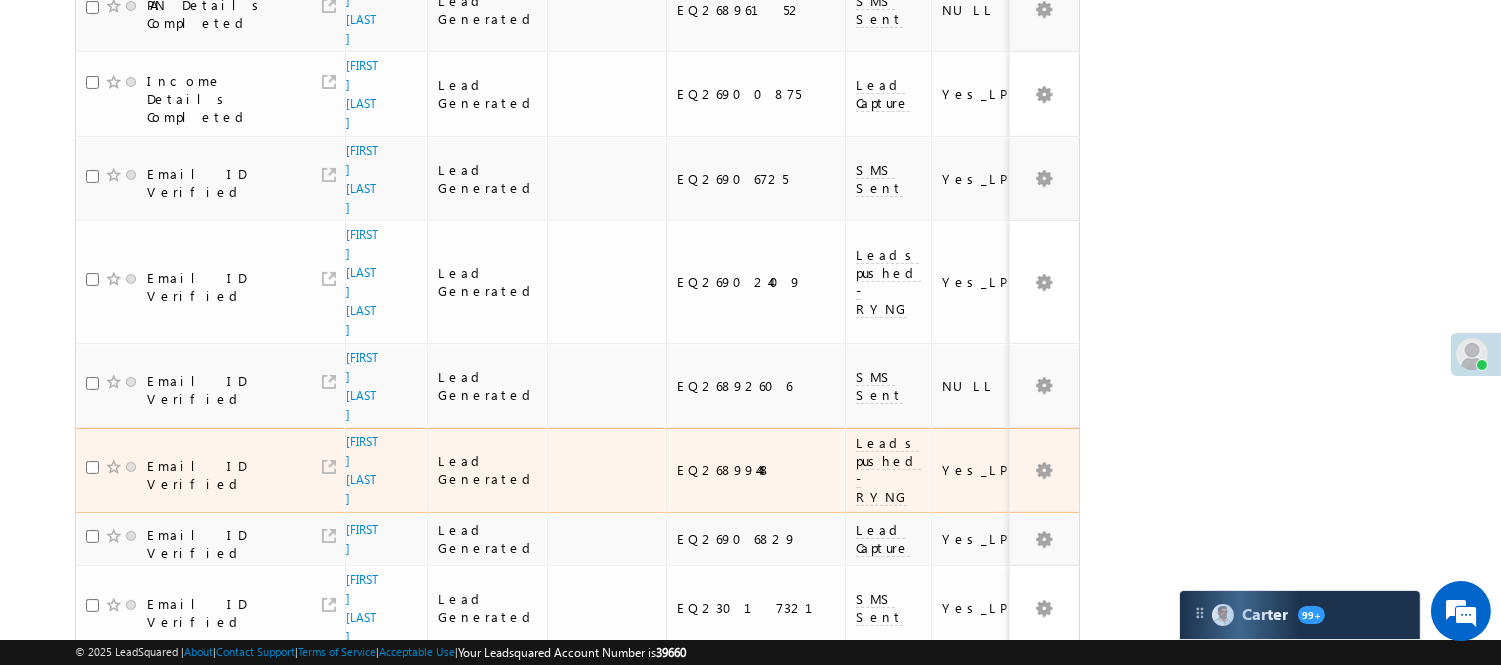 scroll, scrollTop: 462, scrollLeft: 0, axis: vertical 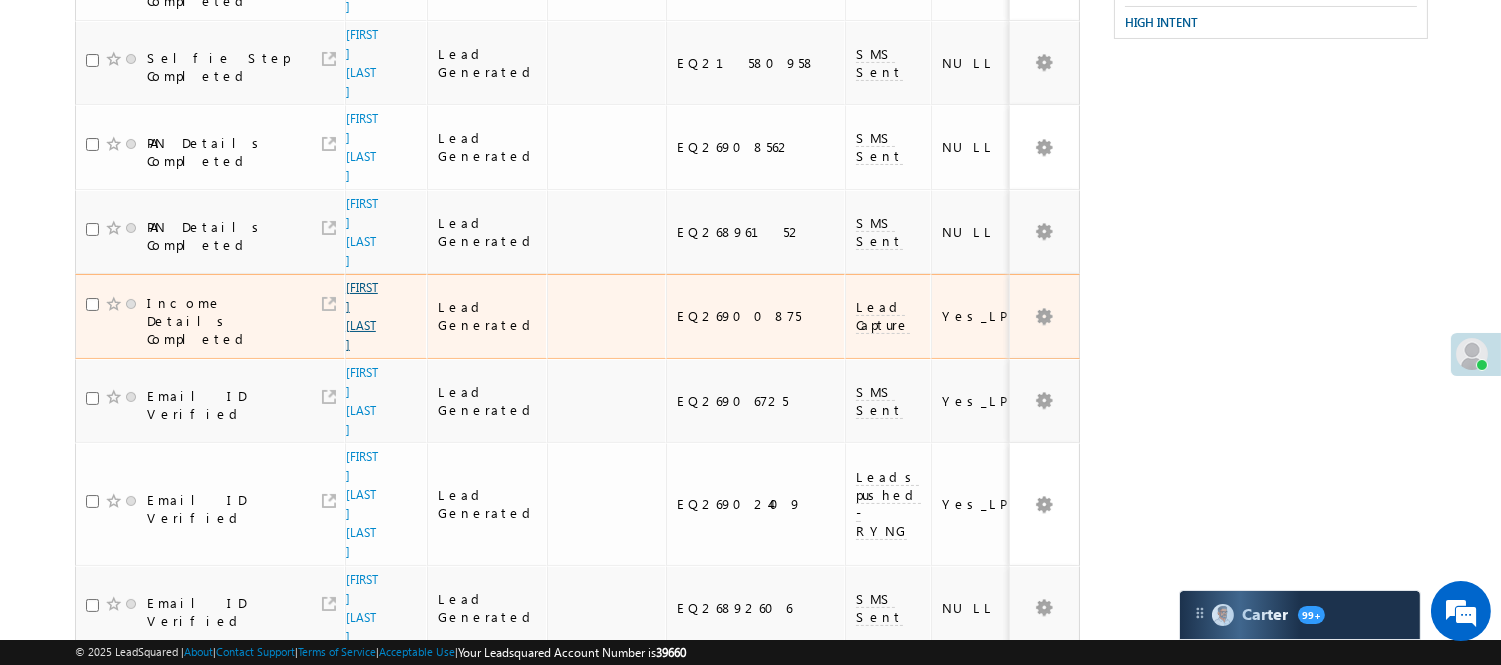 click on "[FIRST] [LAST]" at bounding box center [362, 316] 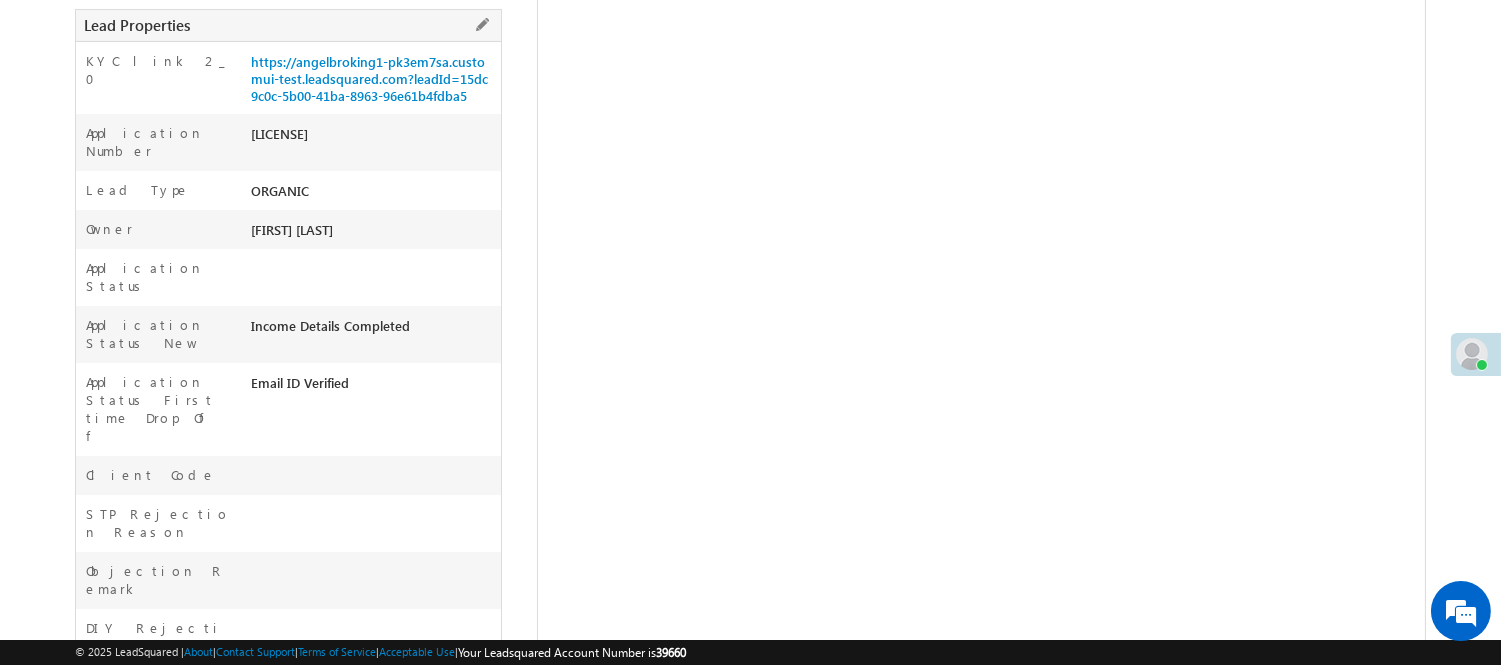 click on "[LICENSE]" at bounding box center [373, 138] 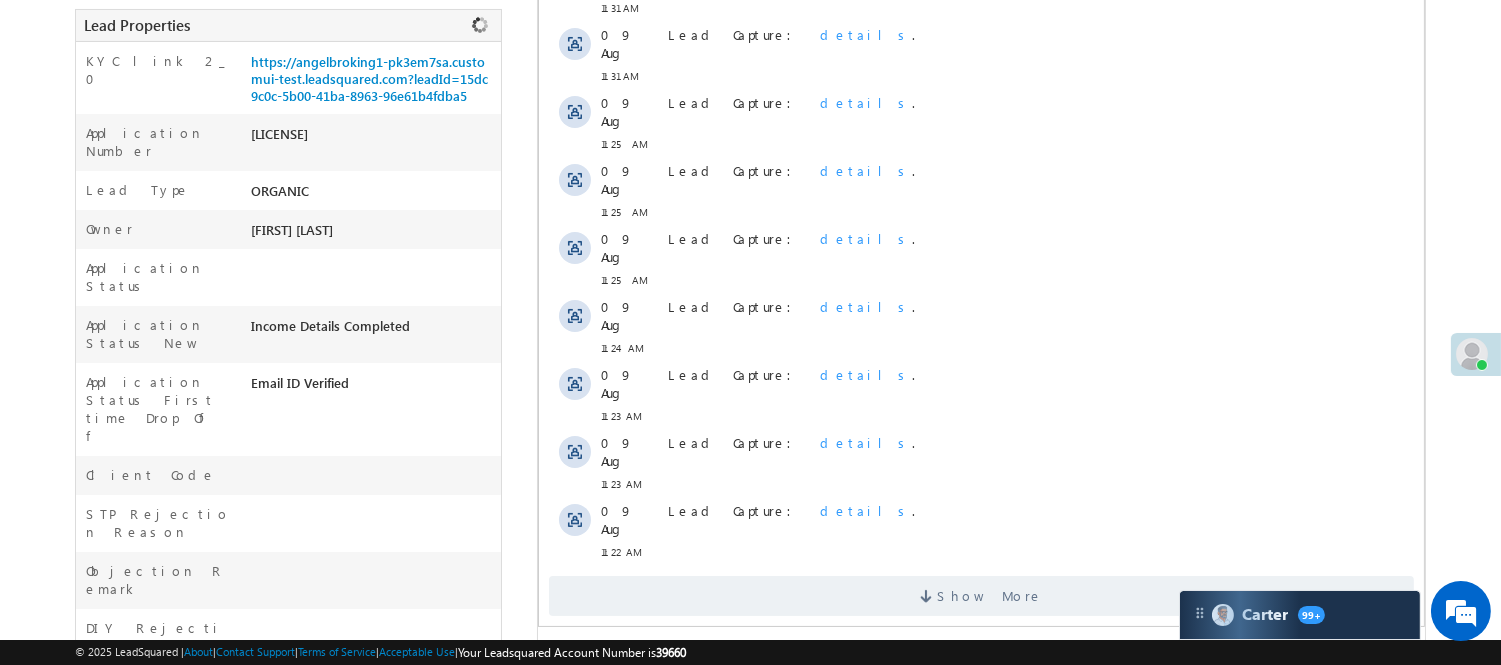 scroll, scrollTop: 0, scrollLeft: 0, axis: both 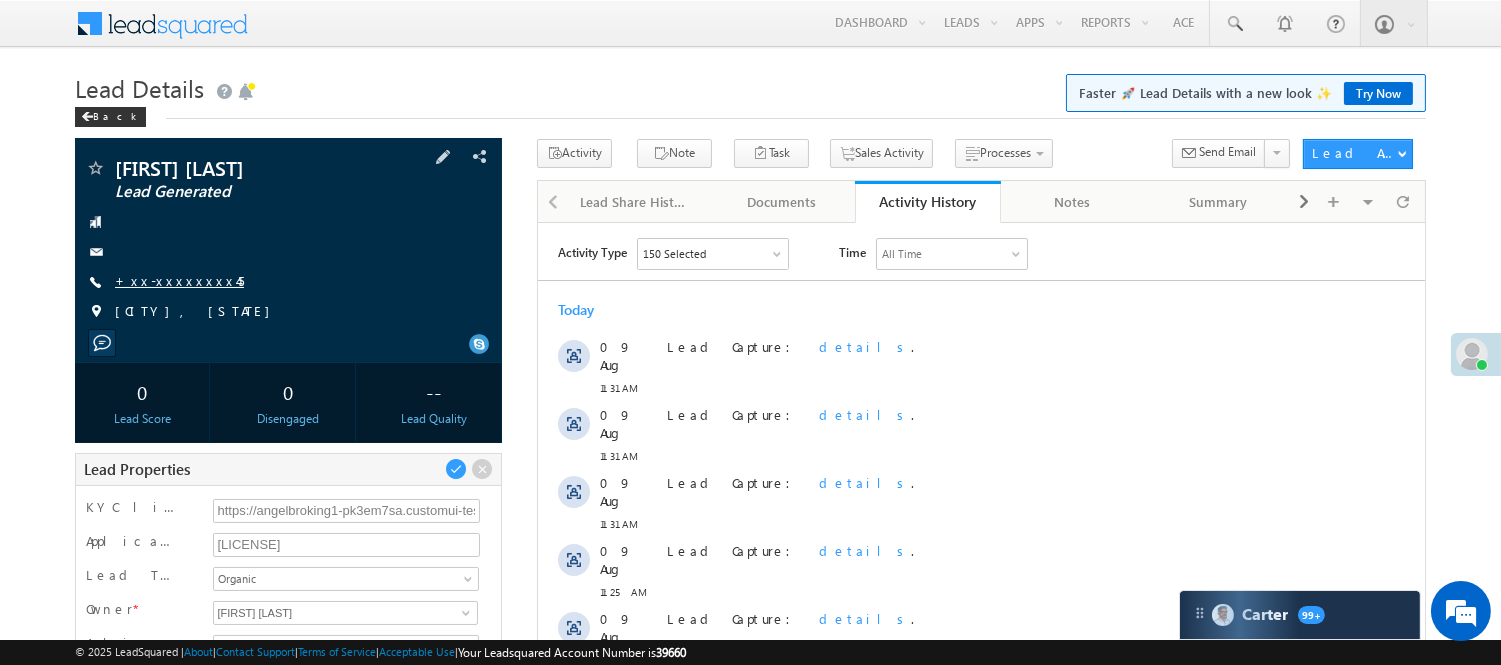 click on "+xx-xxxxxxxx45" at bounding box center (179, 280) 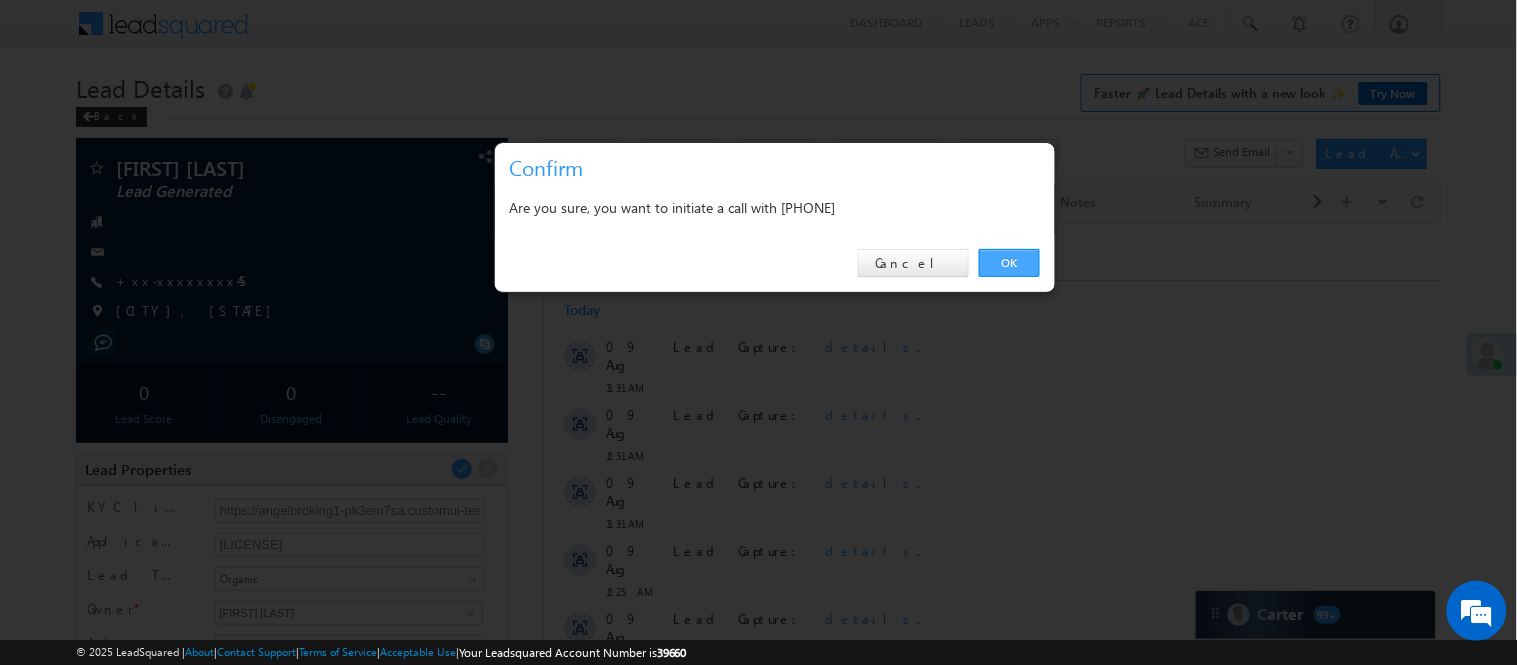 click on "OK" at bounding box center [1009, 263] 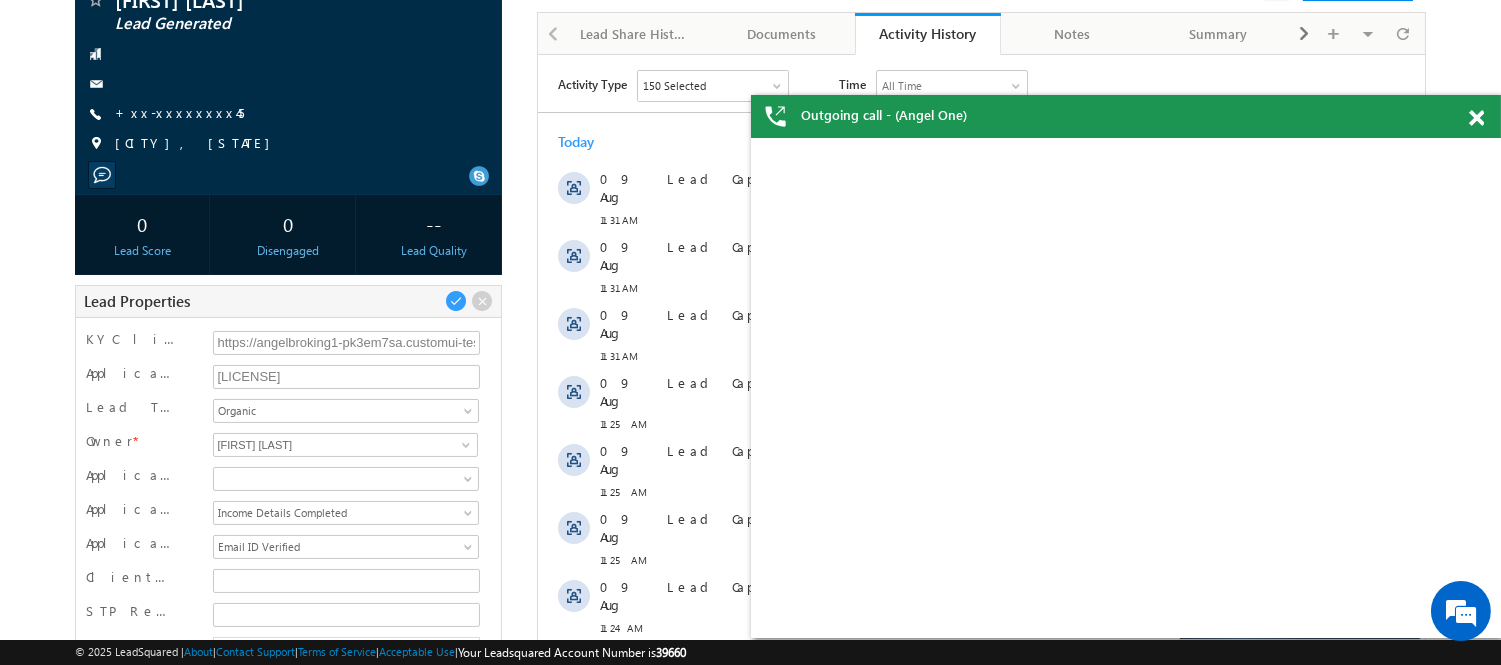 scroll, scrollTop: 0, scrollLeft: 0, axis: both 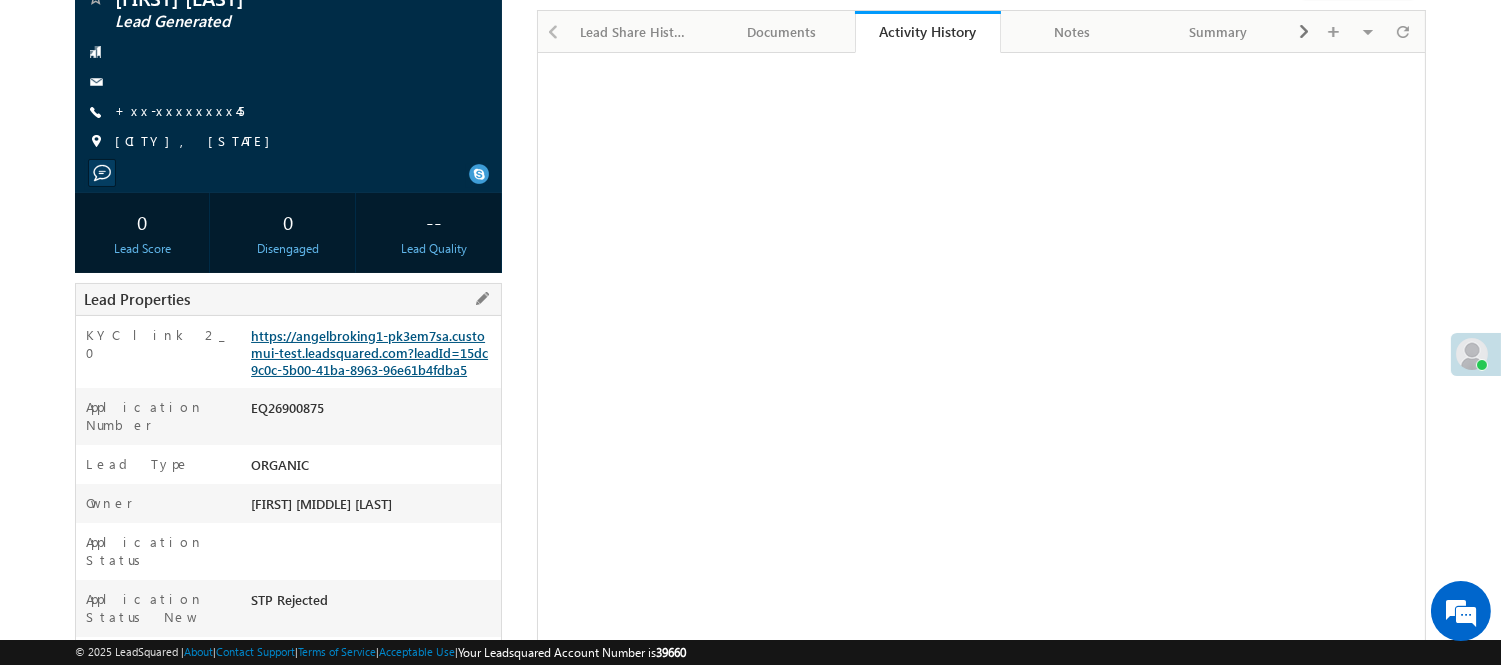 click on "https://angelbroking1-pk3em7sa.customui-test.leadsquared.com?leadId=15dc9c0c-5b00-41ba-8963-96e61b4fdba5" at bounding box center (369, 352) 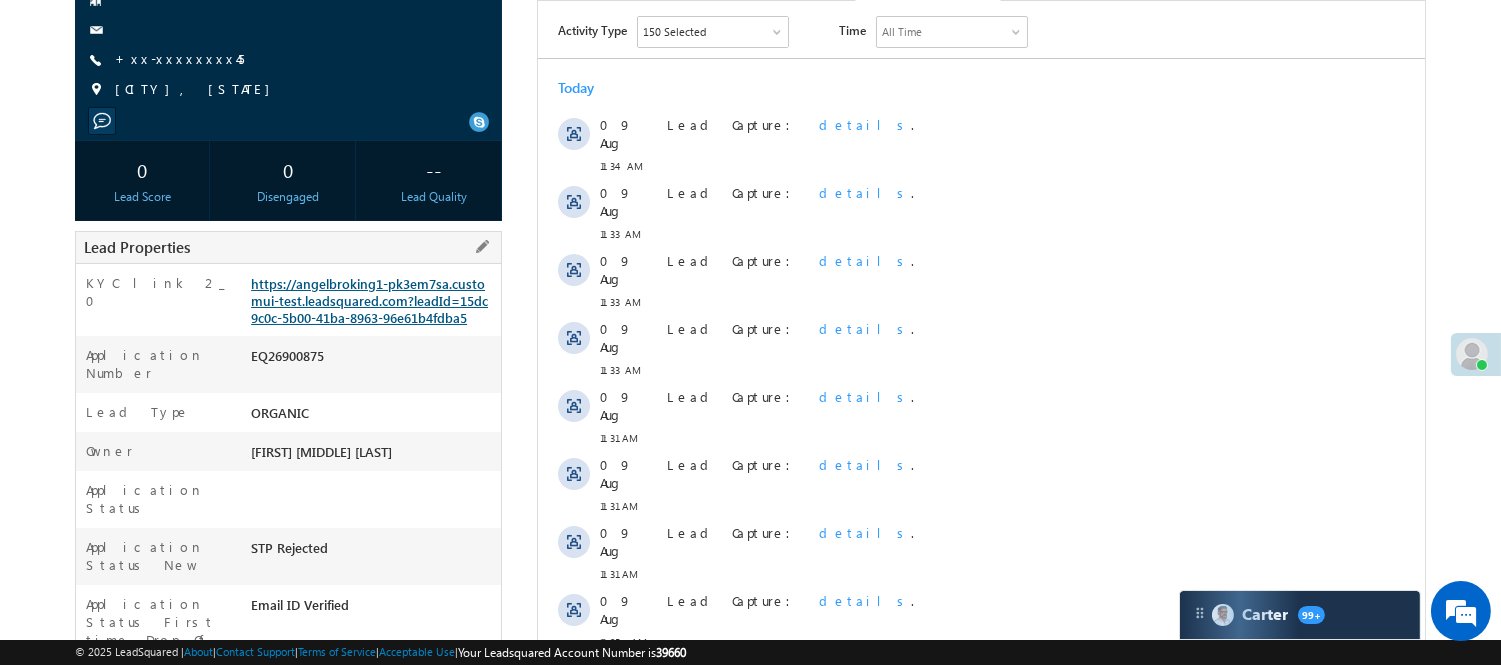 scroll, scrollTop: 0, scrollLeft: 0, axis: both 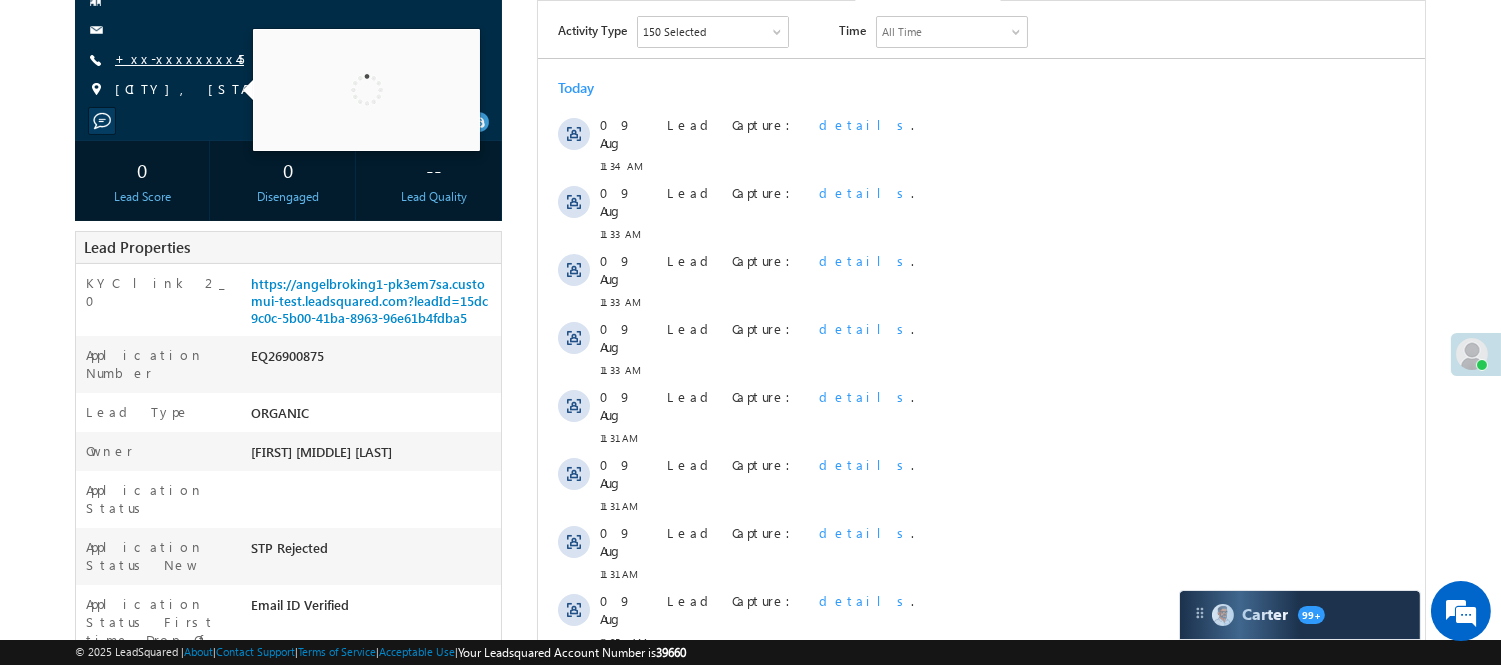 click on "+xx-xxxxxxxx45" at bounding box center [179, 58] 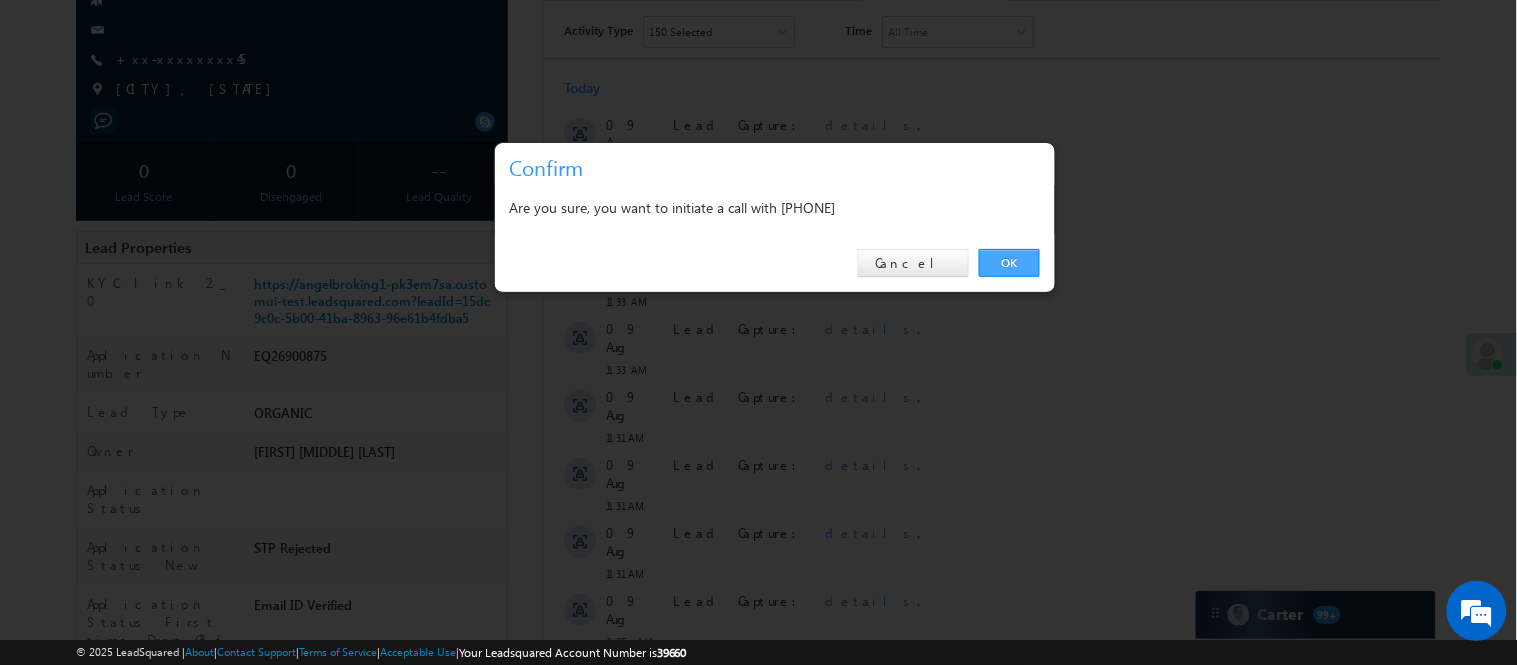 click on "OK" at bounding box center [1009, 263] 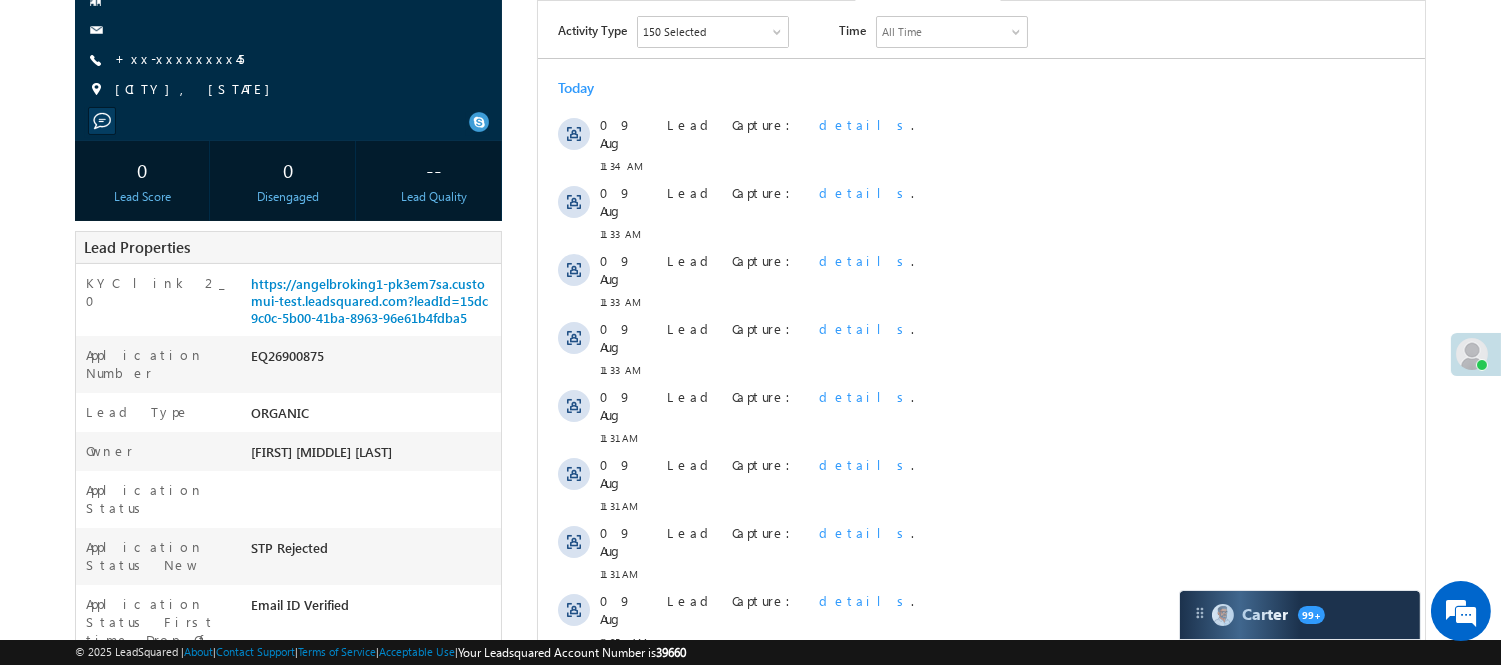 scroll, scrollTop: 276, scrollLeft: 0, axis: vertical 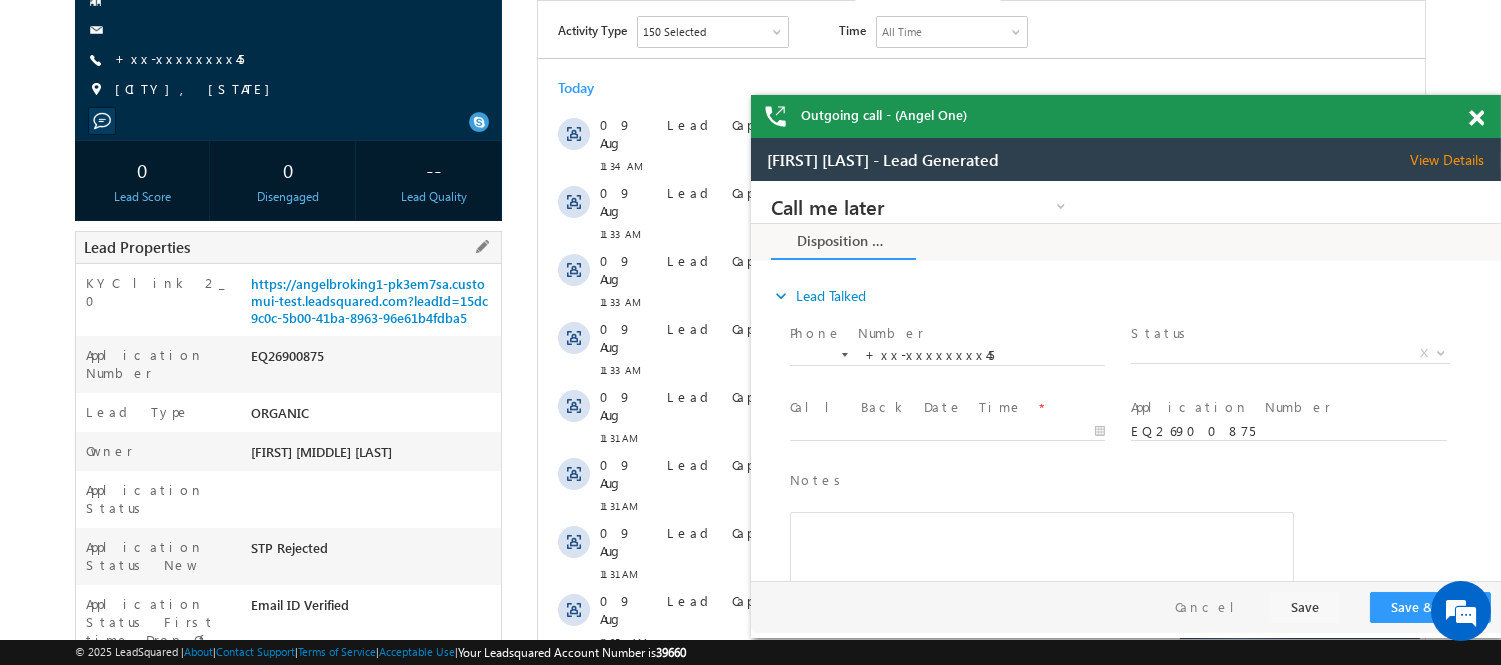 click on "Application Number
EQ26900875" at bounding box center [288, 364] 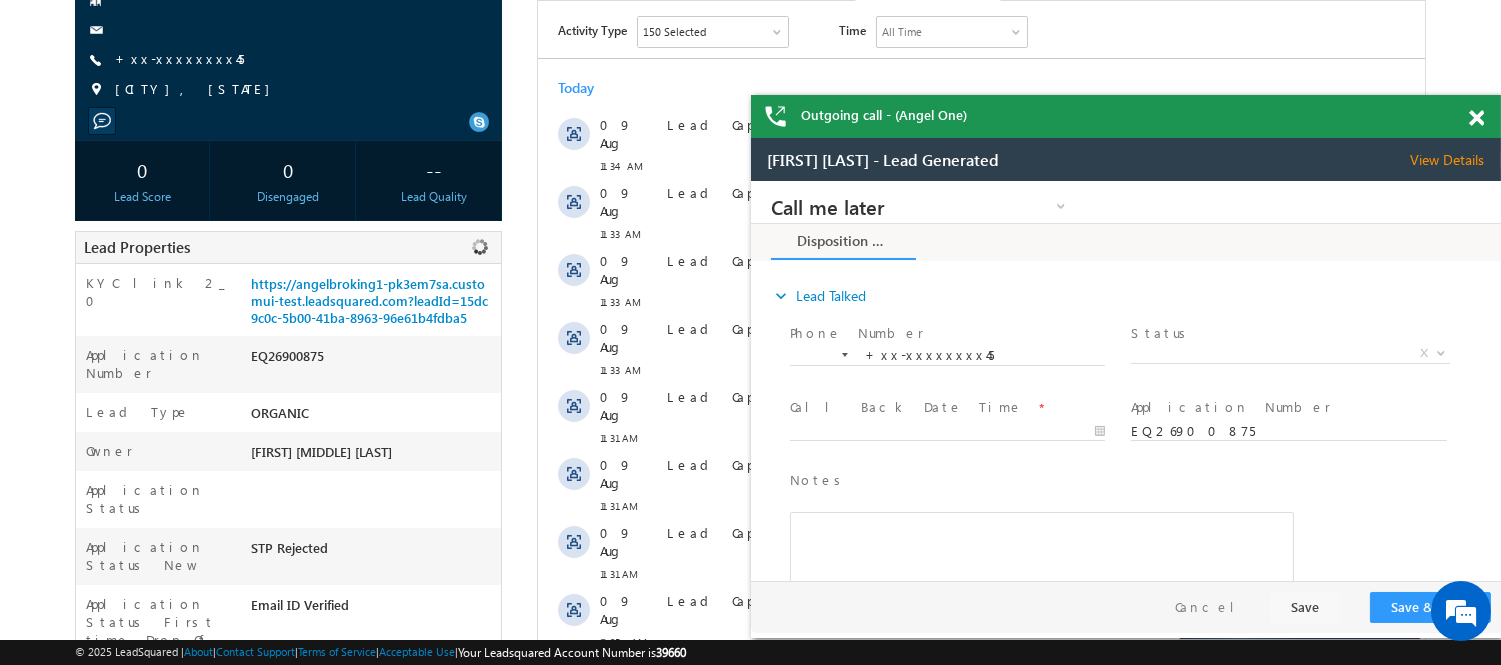 copy on "EQ26900875" 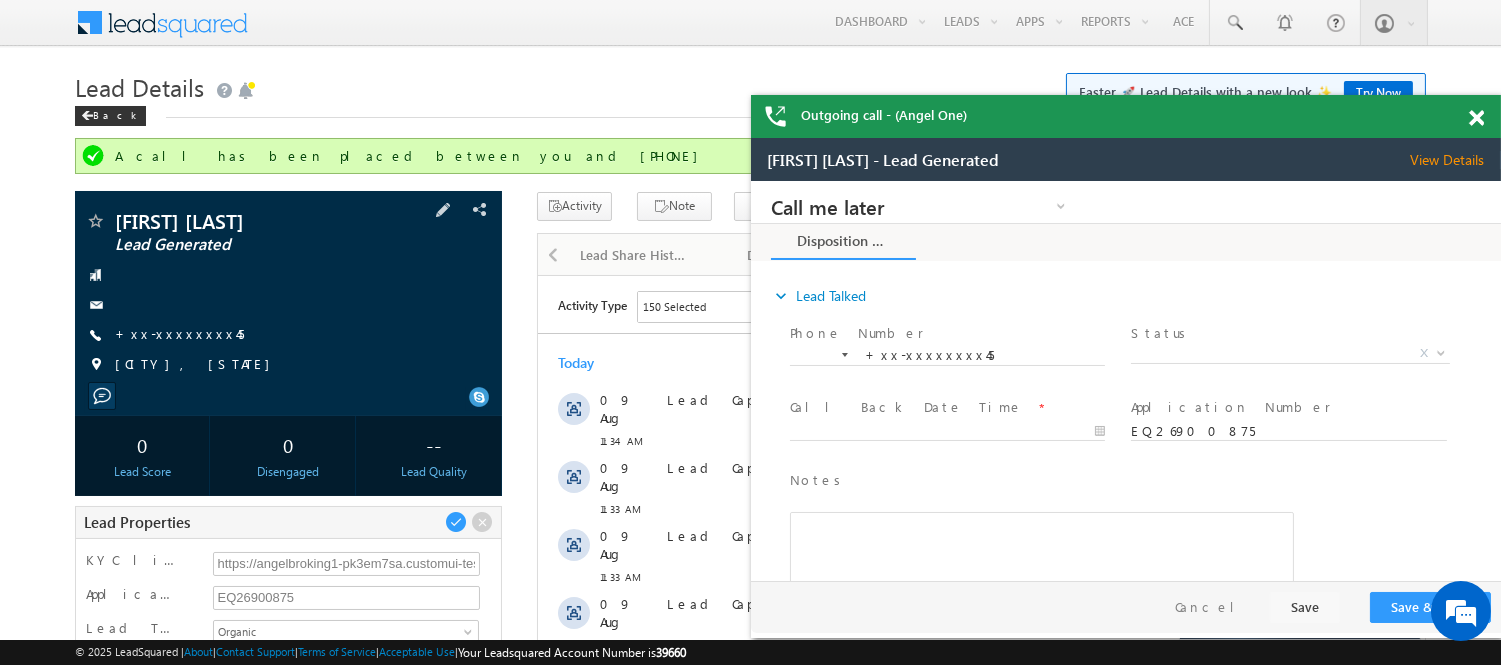 scroll, scrollTop: 0, scrollLeft: 0, axis: both 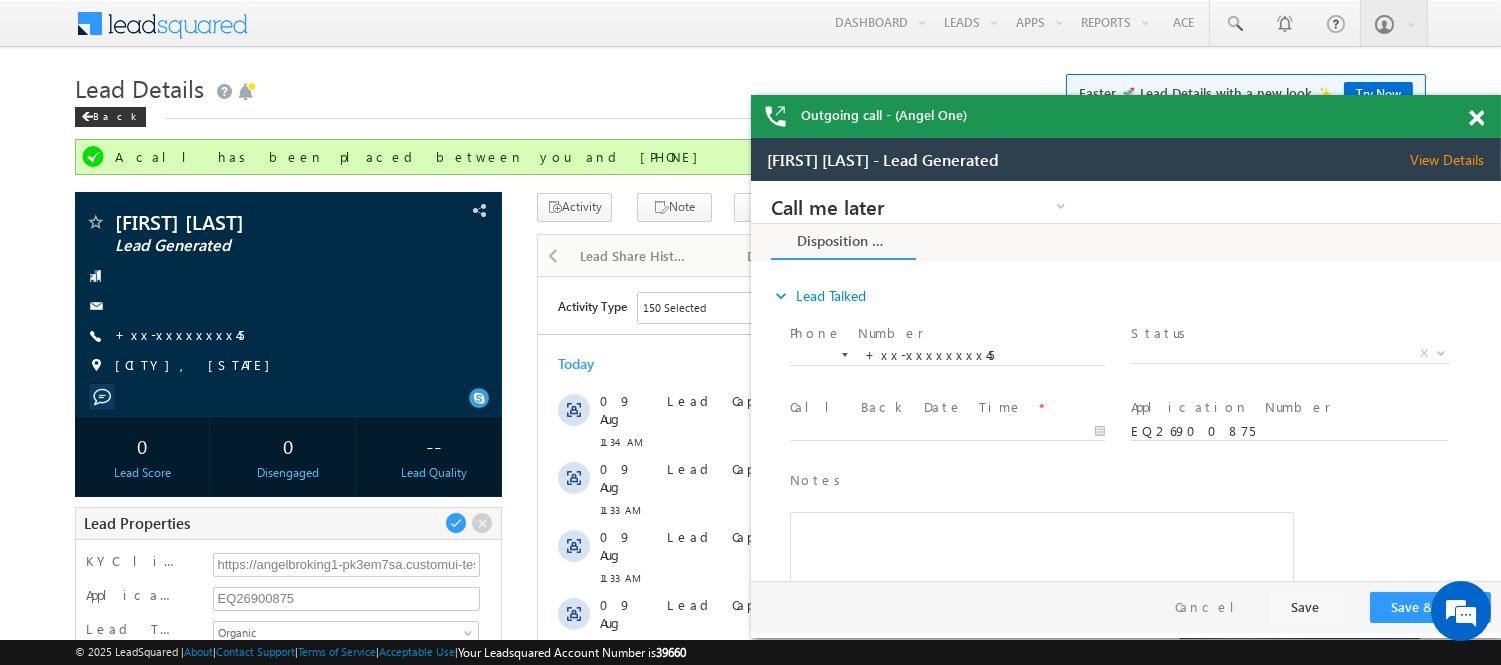 click at bounding box center (1487, 114) 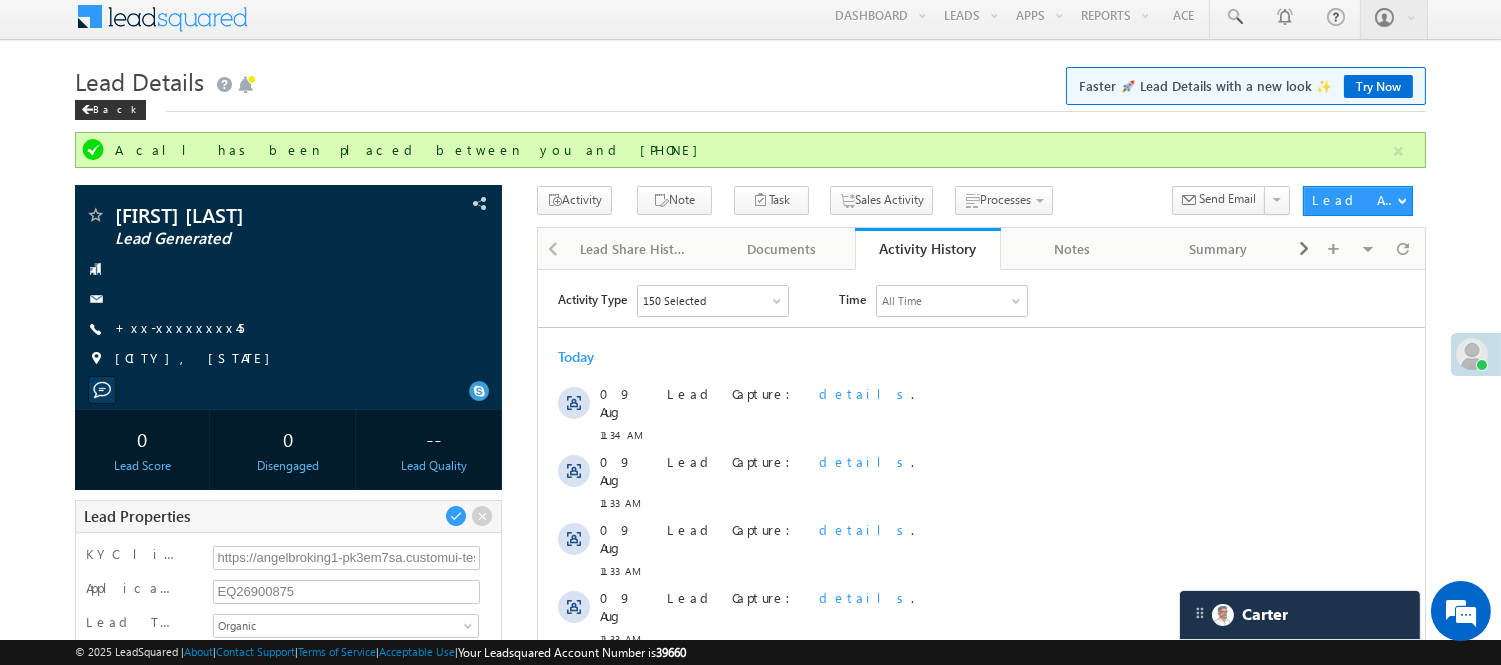 scroll, scrollTop: 0, scrollLeft: 0, axis: both 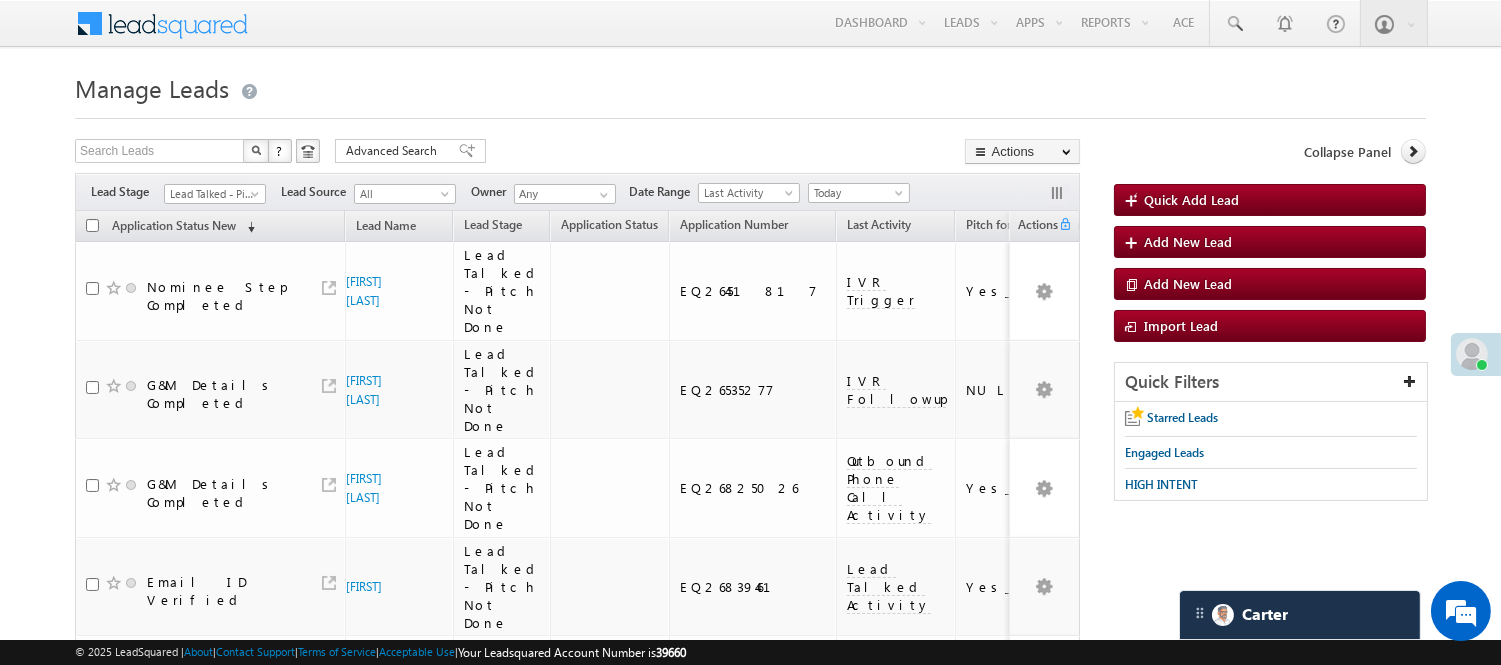 click on "Lead Talked - Pitch Not Done" at bounding box center [212, 194] 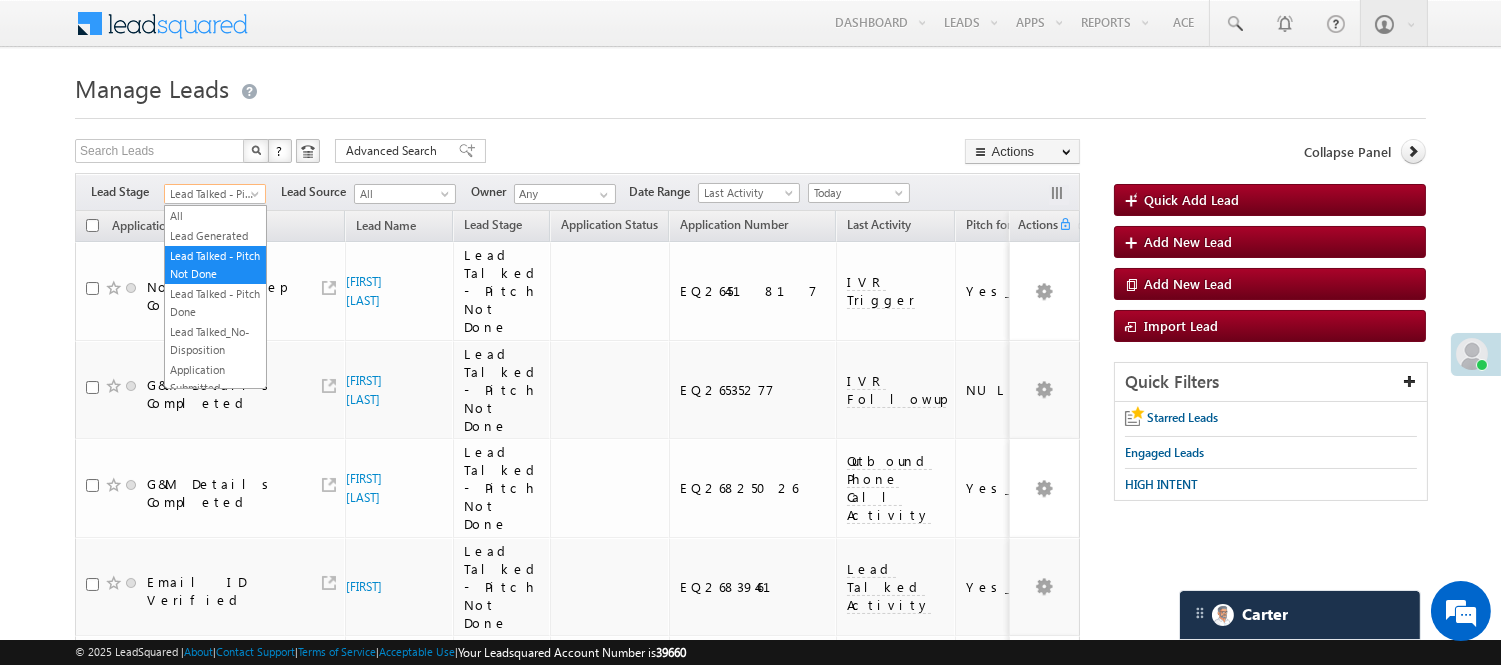 scroll, scrollTop: 0, scrollLeft: 0, axis: both 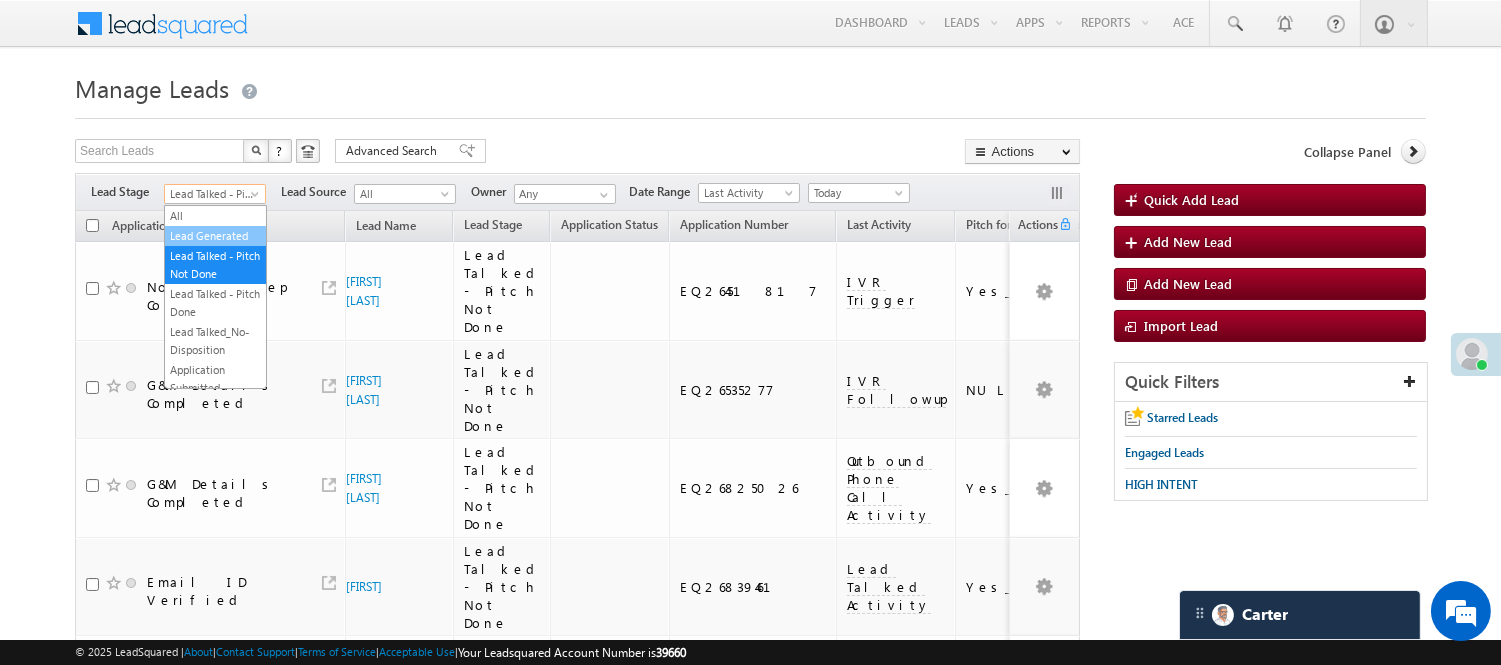 click on "Lead Generated" at bounding box center (215, 236) 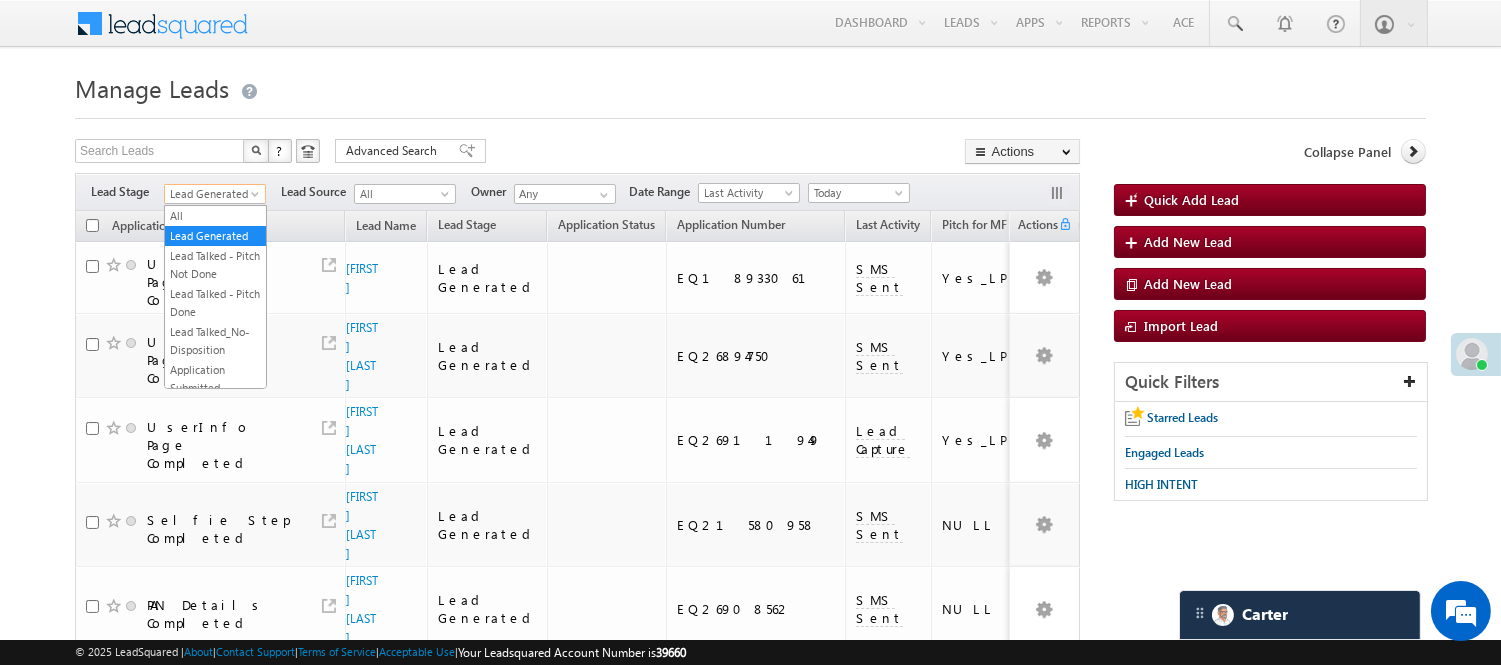 click on "Lead Generated" at bounding box center (212, 194) 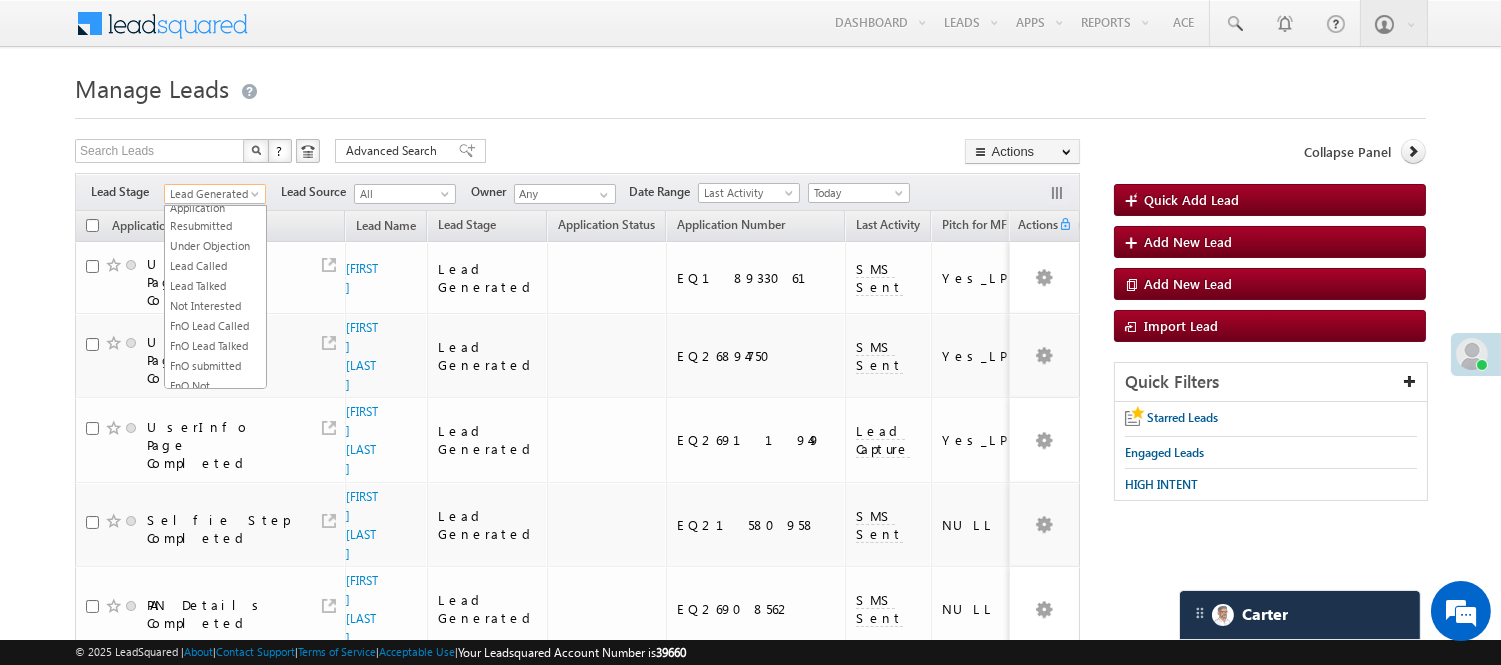 scroll, scrollTop: 496, scrollLeft: 0, axis: vertical 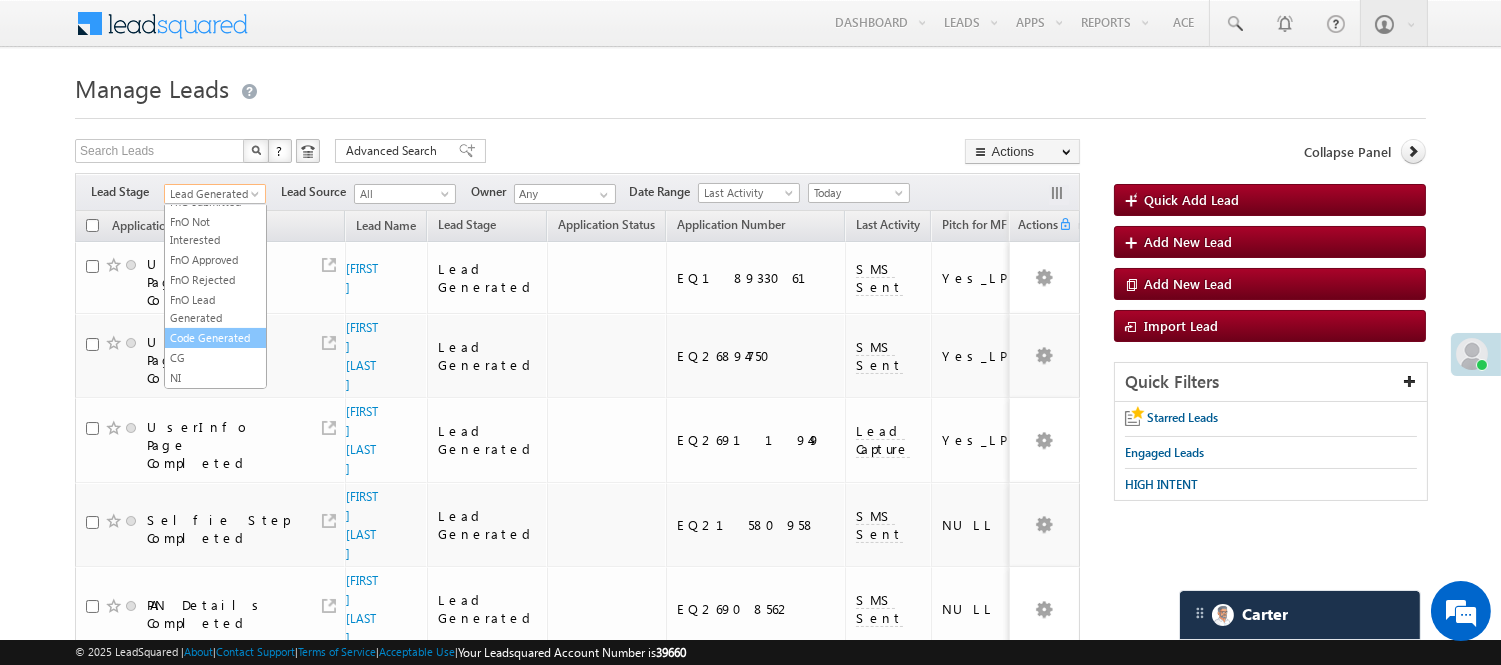 click on "Code Generated" at bounding box center (215, 338) 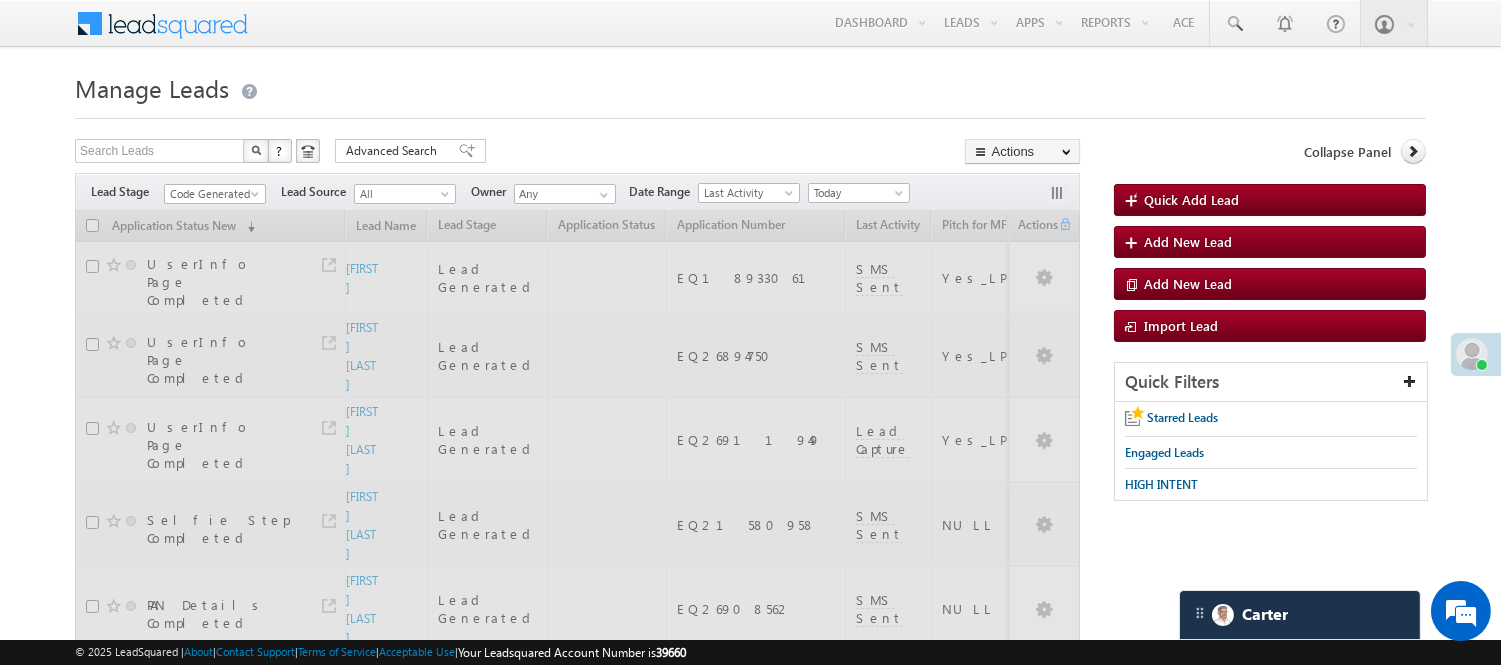 click at bounding box center [750, 112] 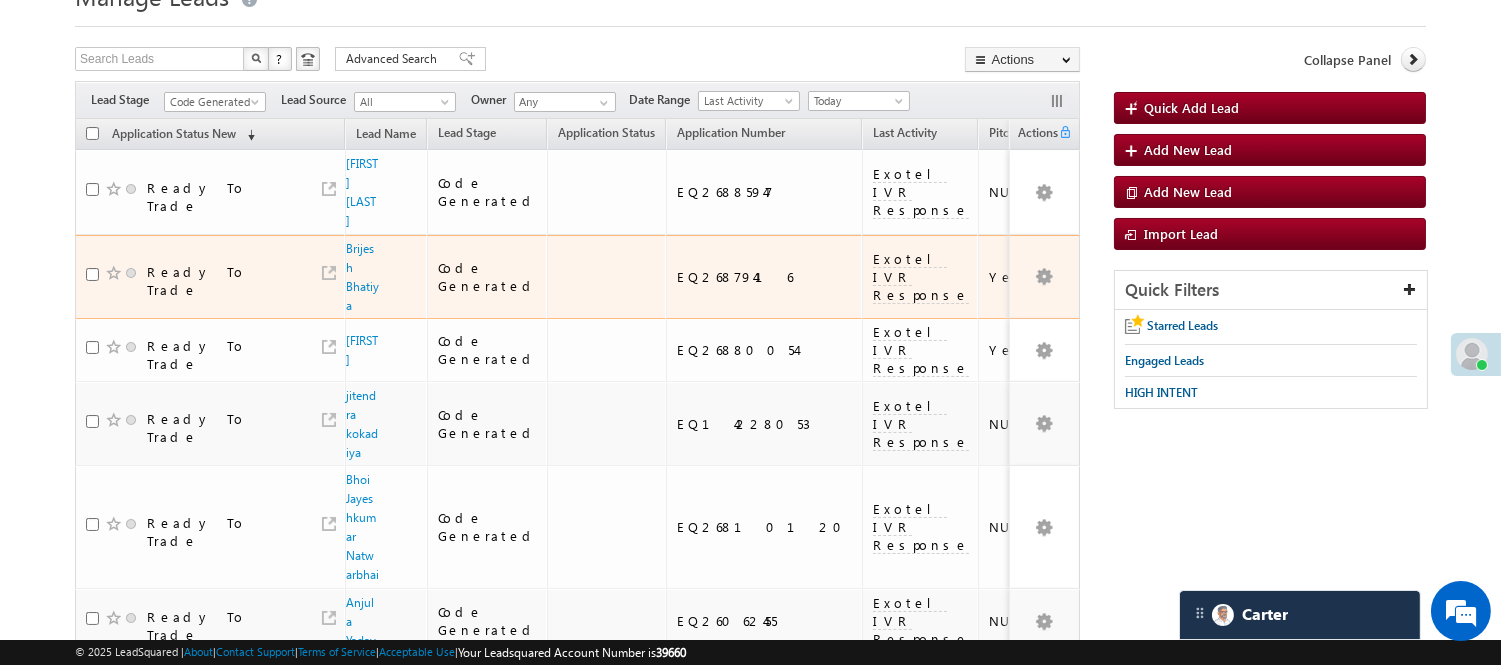 scroll, scrollTop: 0, scrollLeft: 0, axis: both 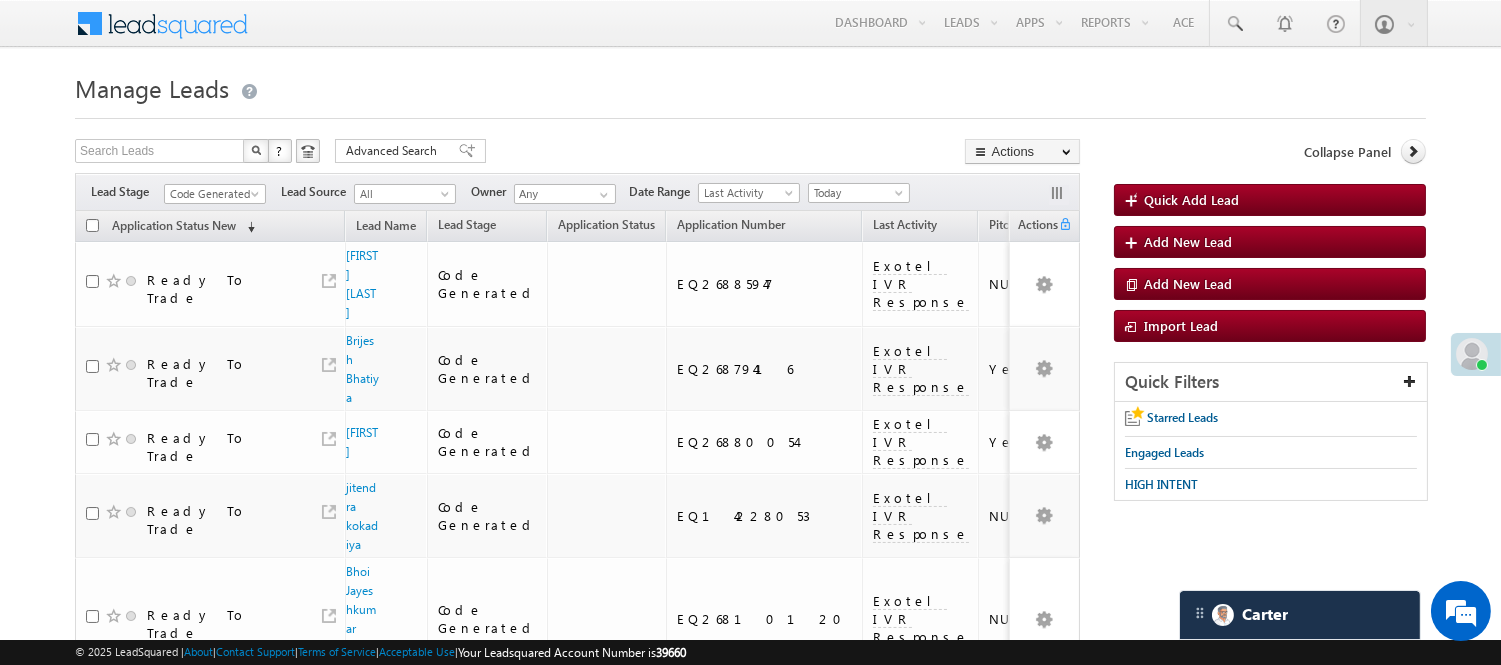 click on "Filters
Lead Stage
All Lead Generated Lead Talked - Pitch Not Done Lead Talked - Pitch Done Lead Talked_No-Disposition Application Submitted Payment Done Application Resubmitted Under Objection Lead Called Lead Talked Not Interested FnO Lead Called FnO Lead Talked FnO submitted FnO Not Interested FnO Approved FnO Rejected FnO Lead Generated Code Generated CG NI Code Generated
Lead Source
All All
Owner Any Any" at bounding box center [577, 192] 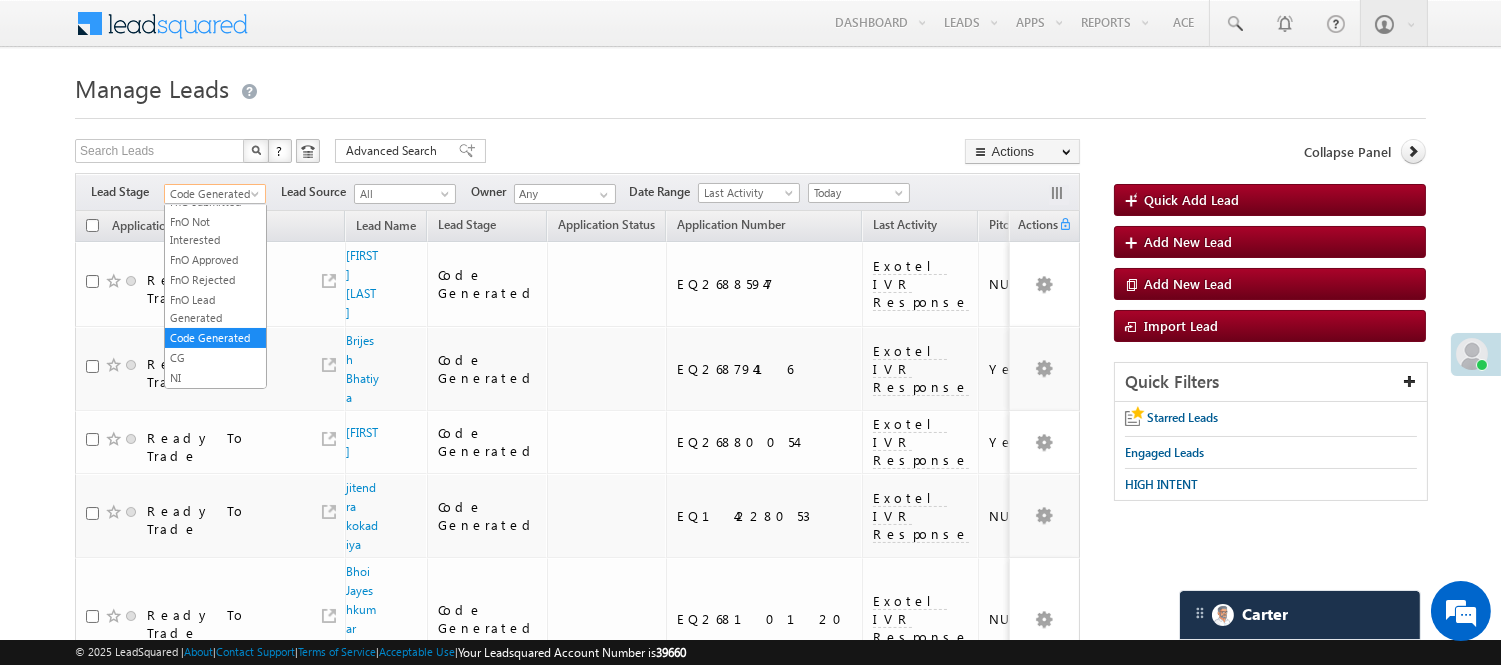 click on "Code Generated" at bounding box center (212, 194) 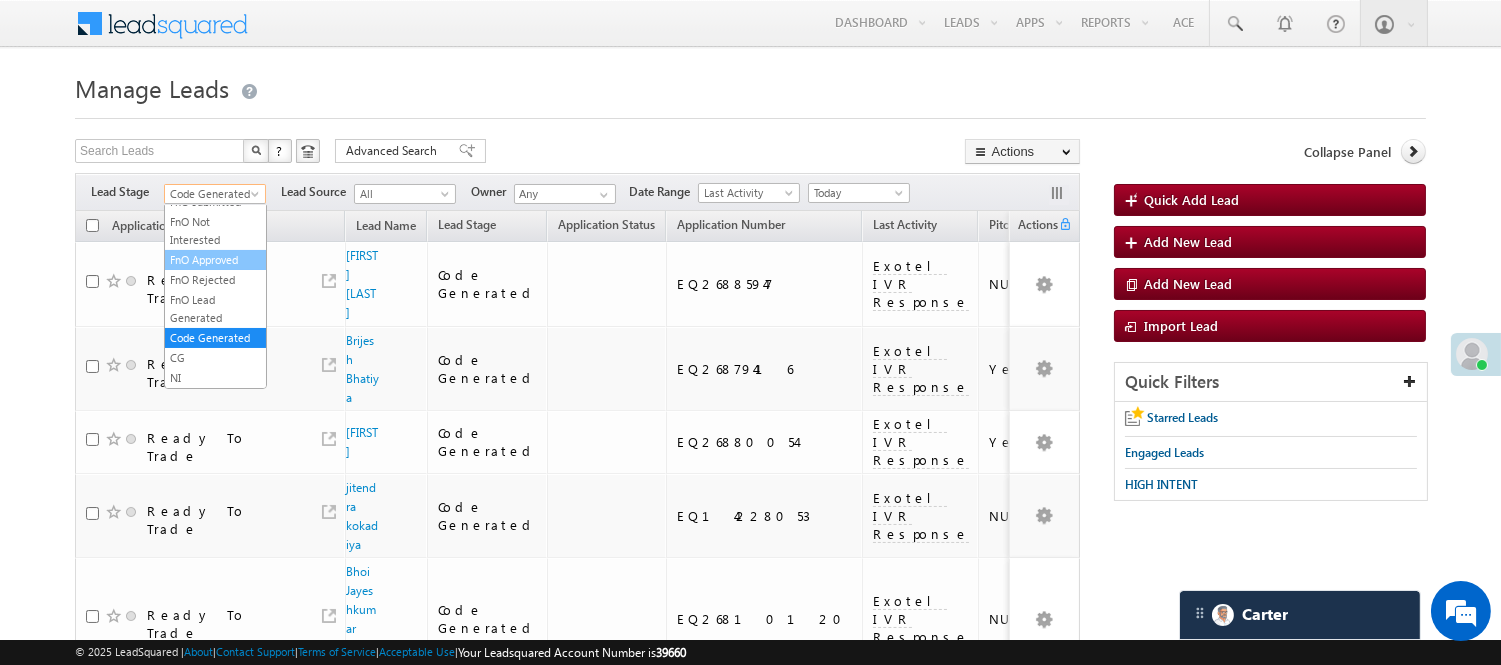 scroll, scrollTop: 0, scrollLeft: 0, axis: both 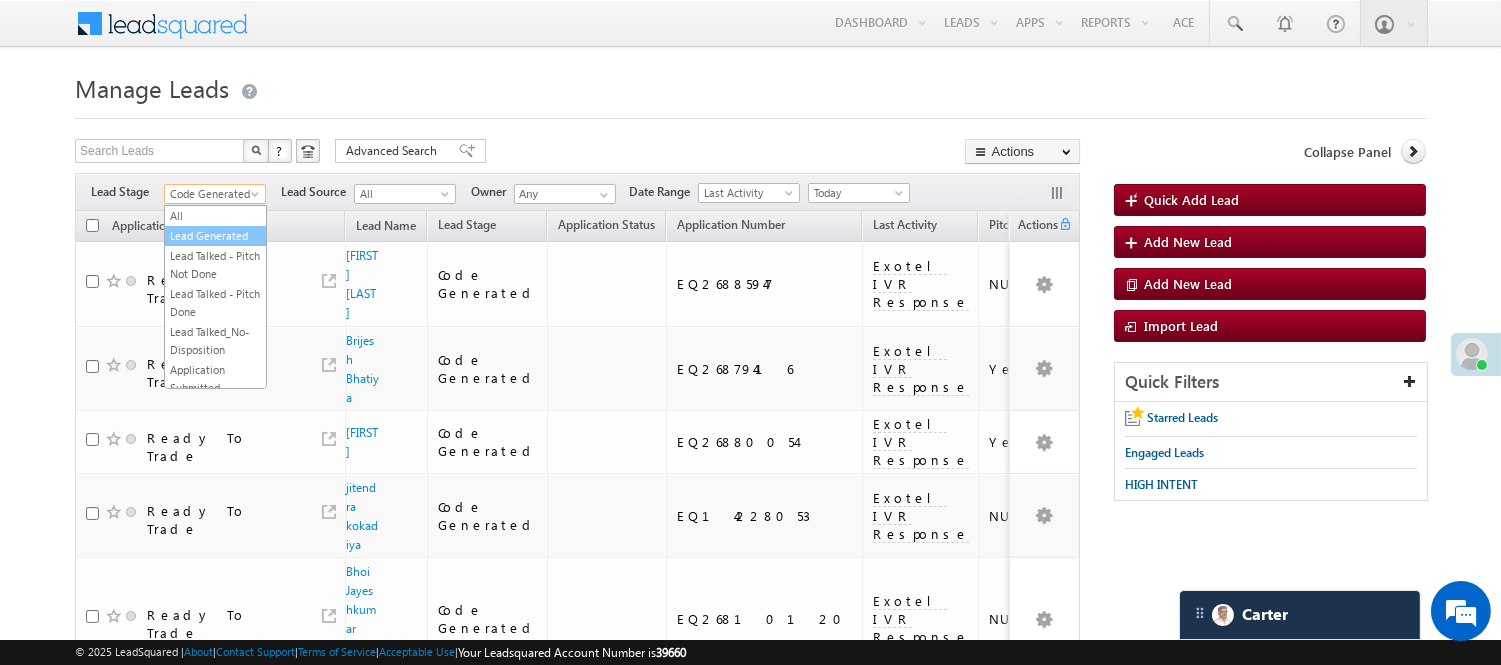 click on "Lead Generated" at bounding box center [215, 236] 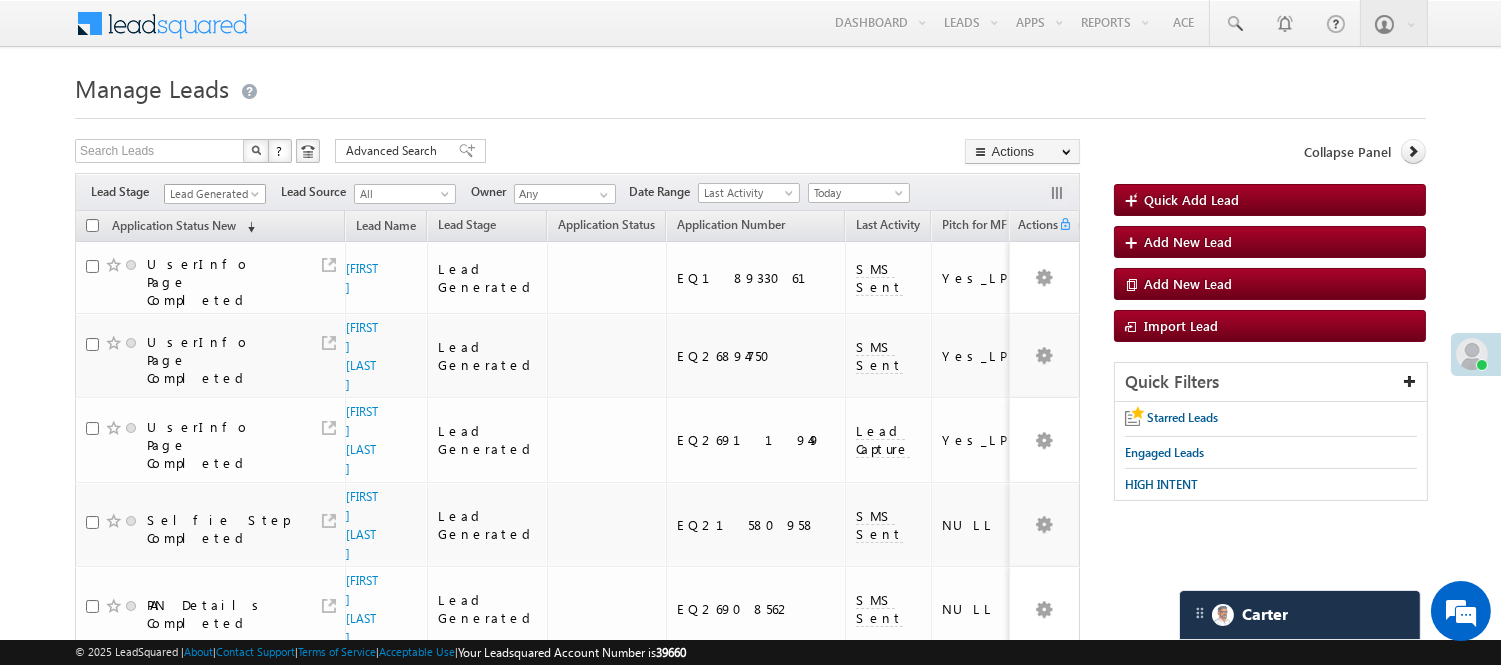click on "Lead Generated" at bounding box center [212, 194] 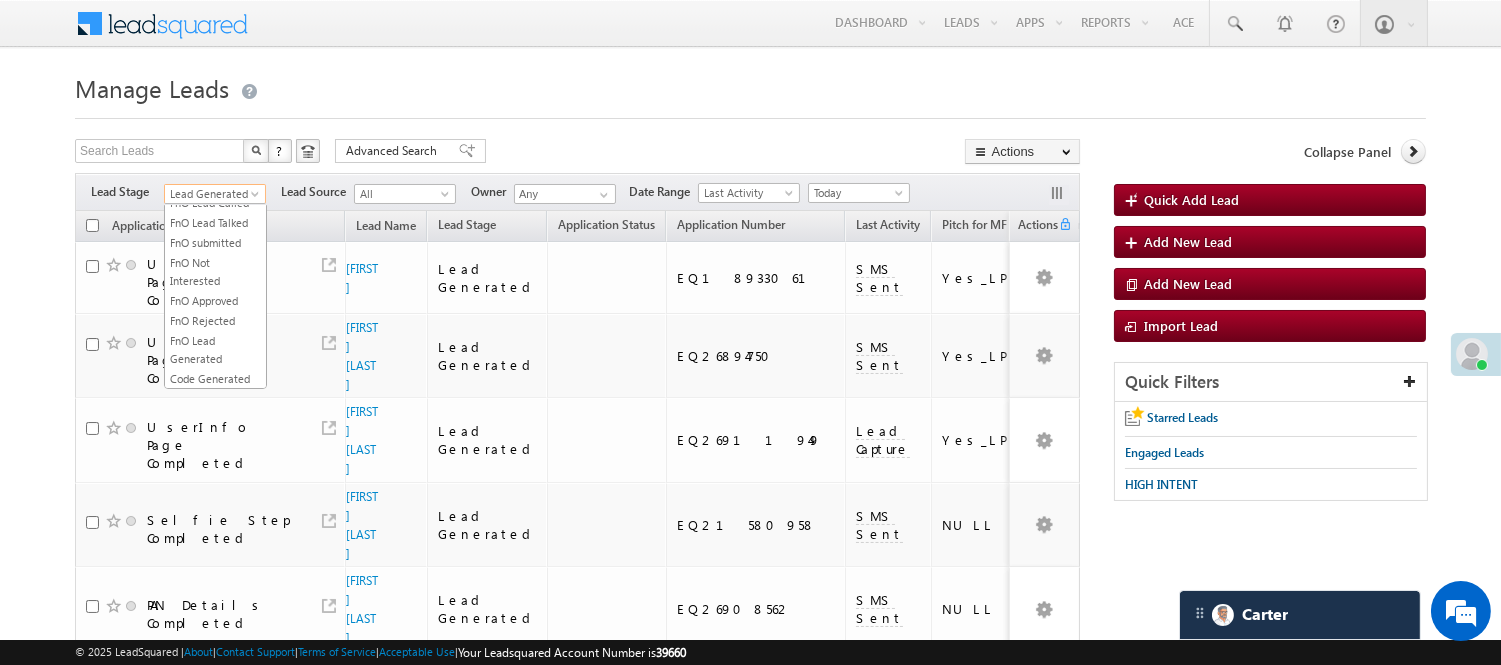 scroll, scrollTop: 496, scrollLeft: 0, axis: vertical 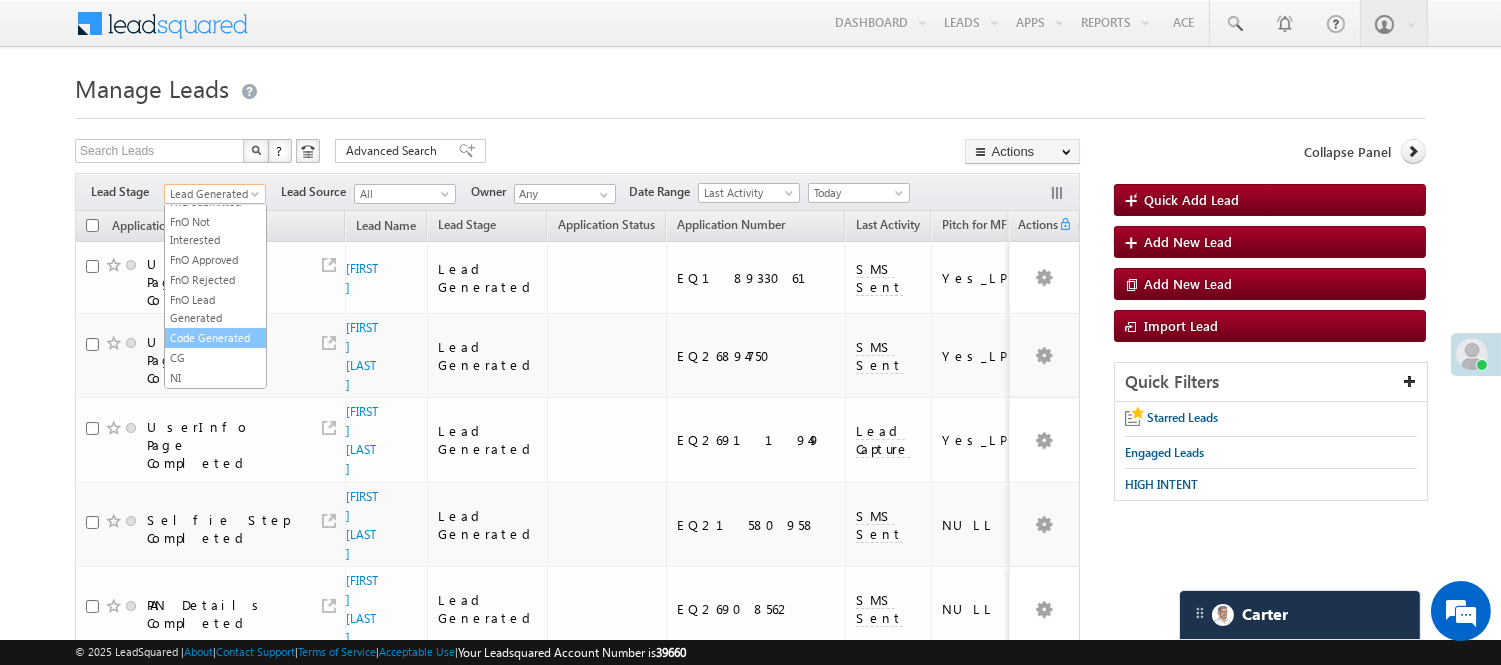 click on "Code Generated" at bounding box center [215, 338] 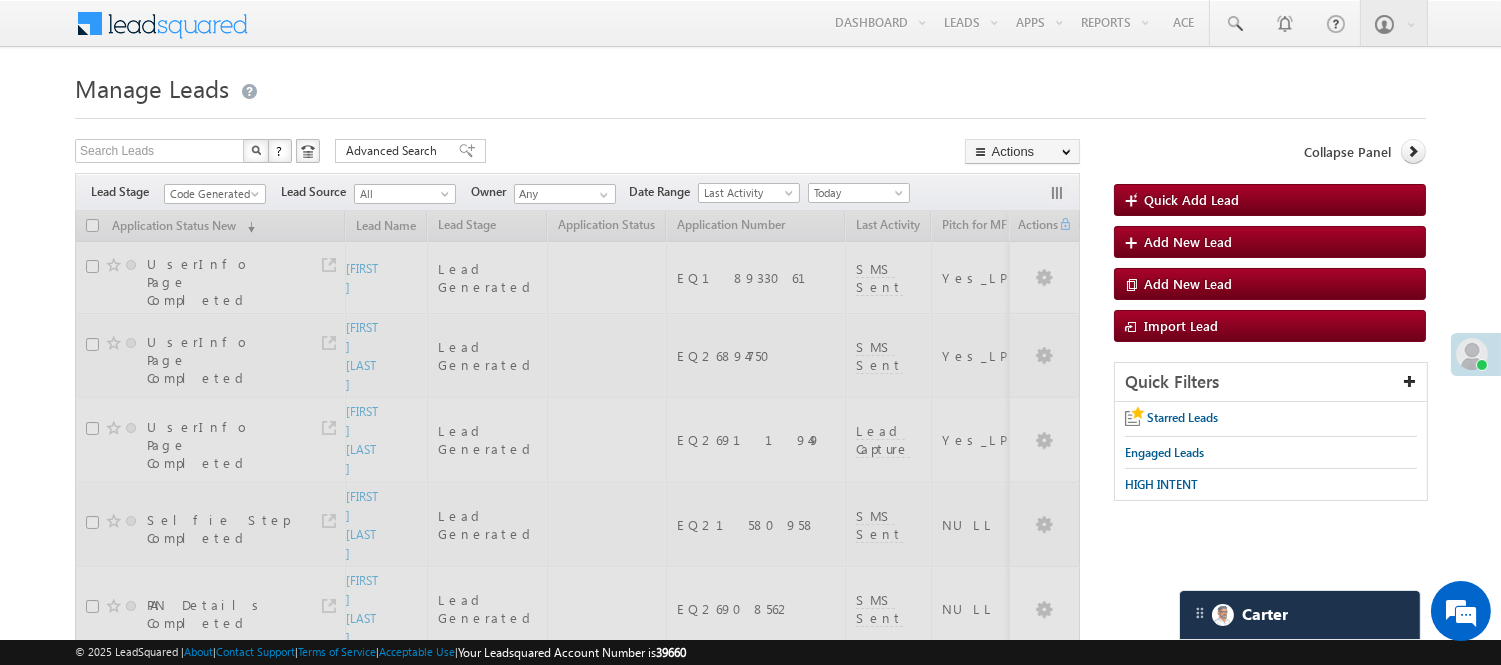 click on "Menu
Nisha Anand Yadav
Nisha .Yada v@ang elbro king. com
Angel Broki" at bounding box center [750, 24] 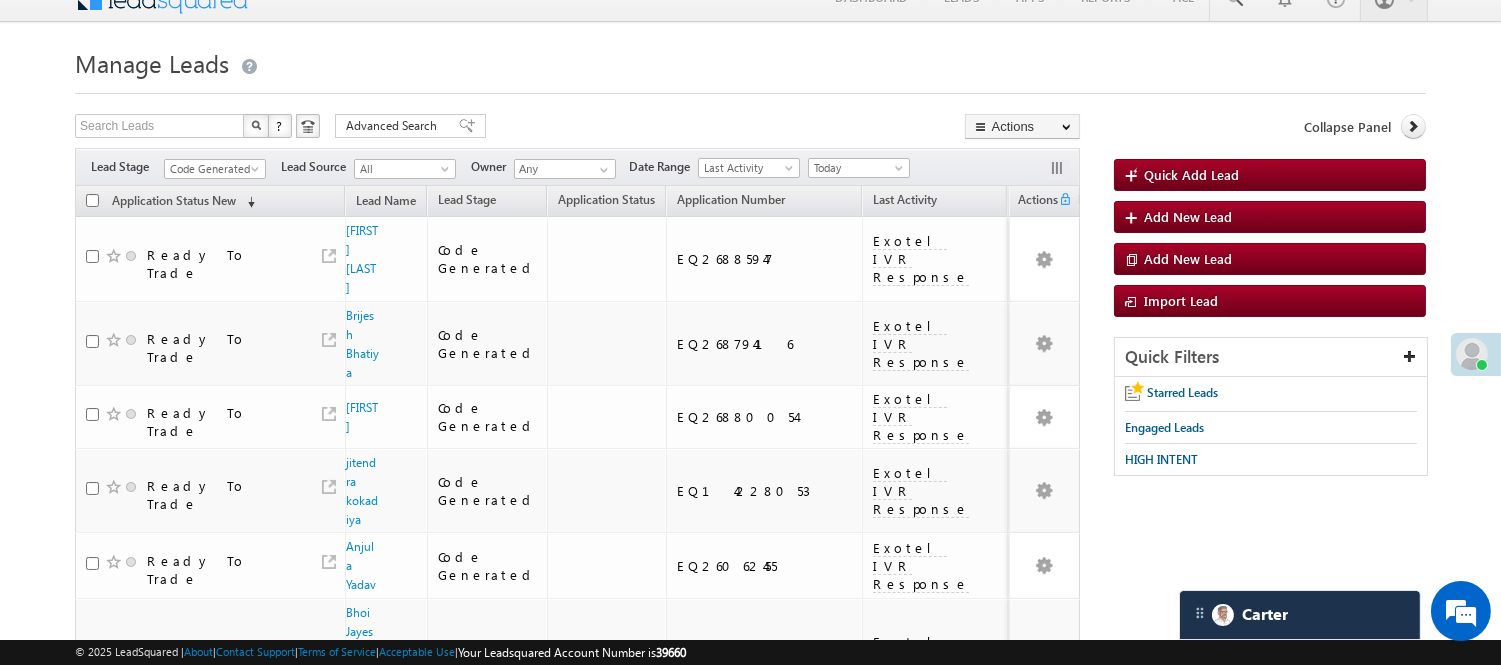 scroll, scrollTop: 0, scrollLeft: 0, axis: both 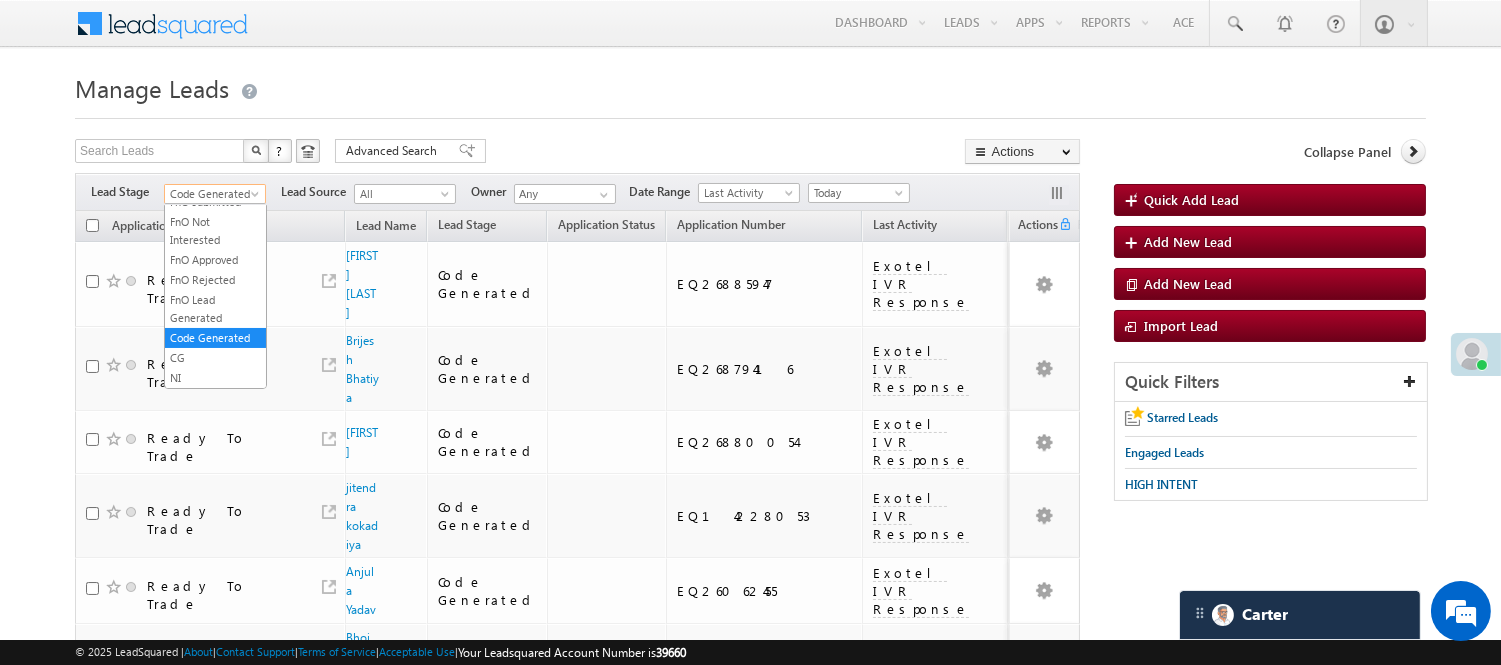click on "Code Generated" at bounding box center (212, 194) 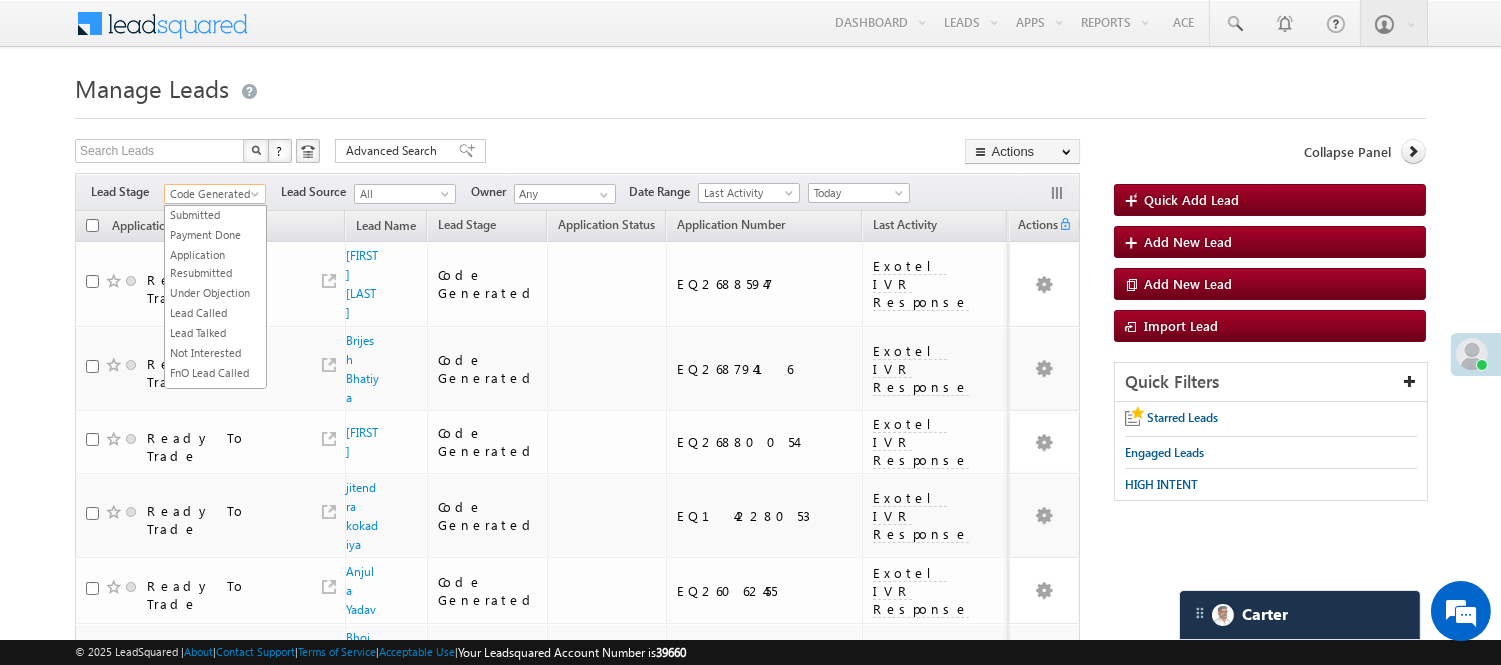 scroll, scrollTop: 163, scrollLeft: 0, axis: vertical 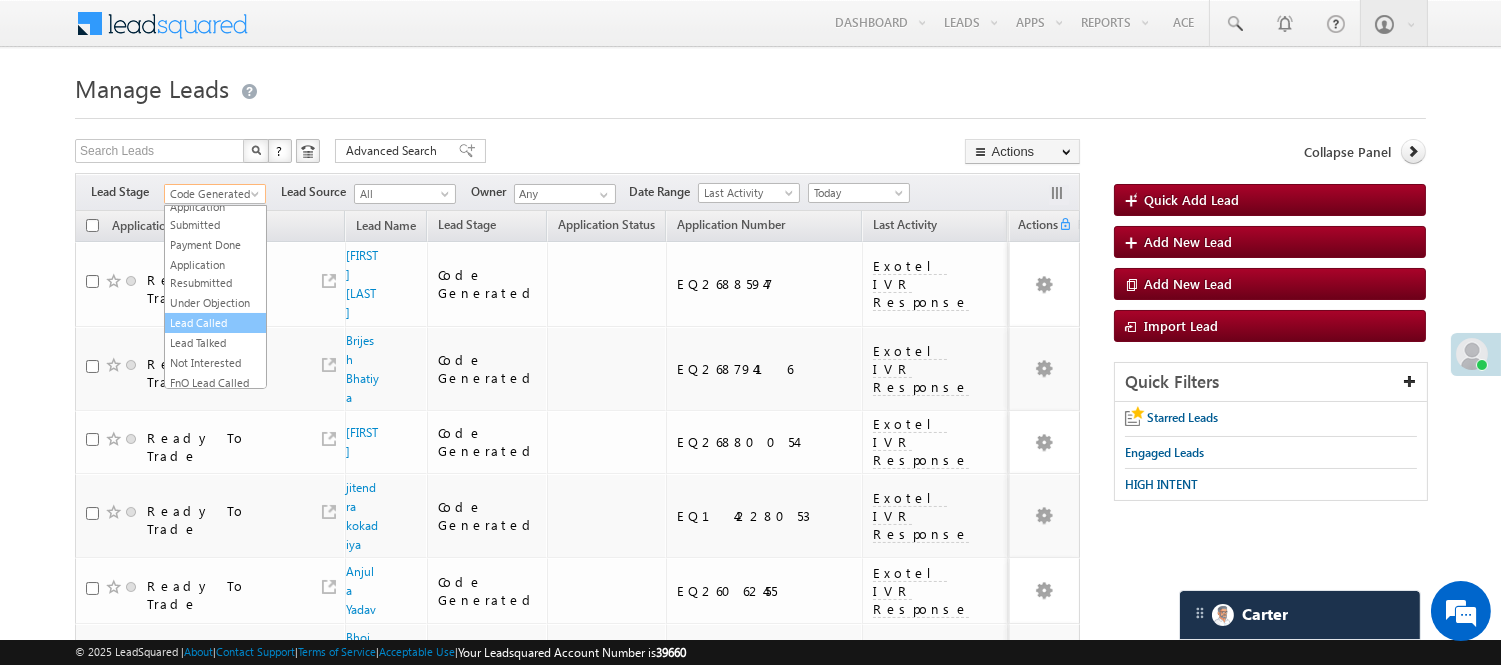click on "Lead Called" at bounding box center (215, 323) 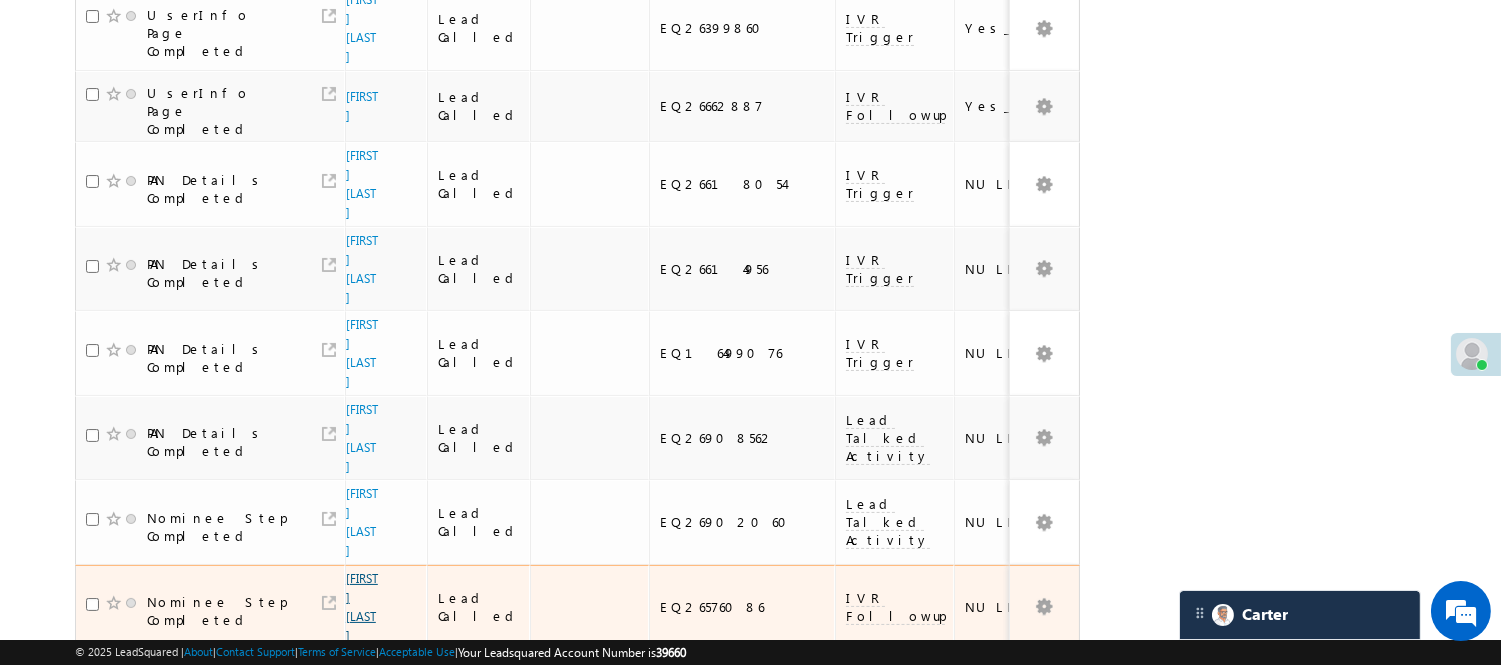 scroll, scrollTop: 0, scrollLeft: 0, axis: both 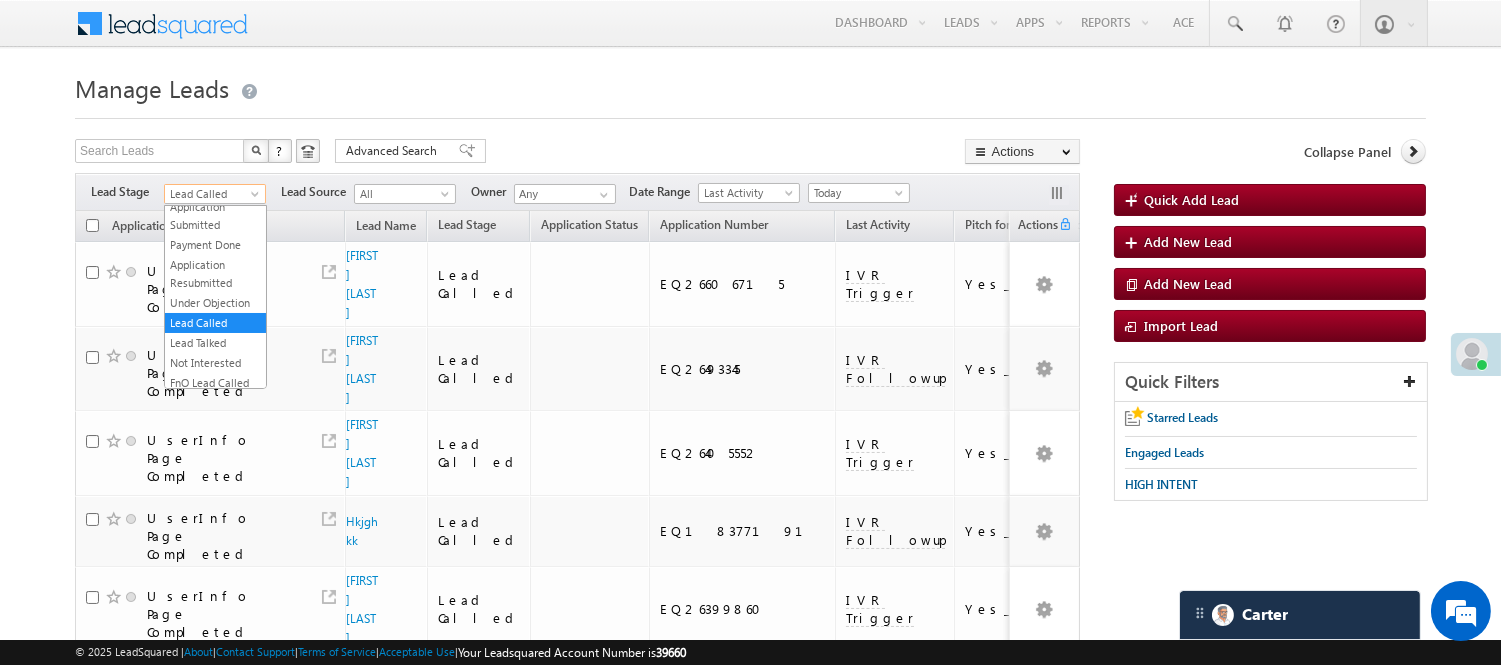 click on "Lead Called" at bounding box center [212, 194] 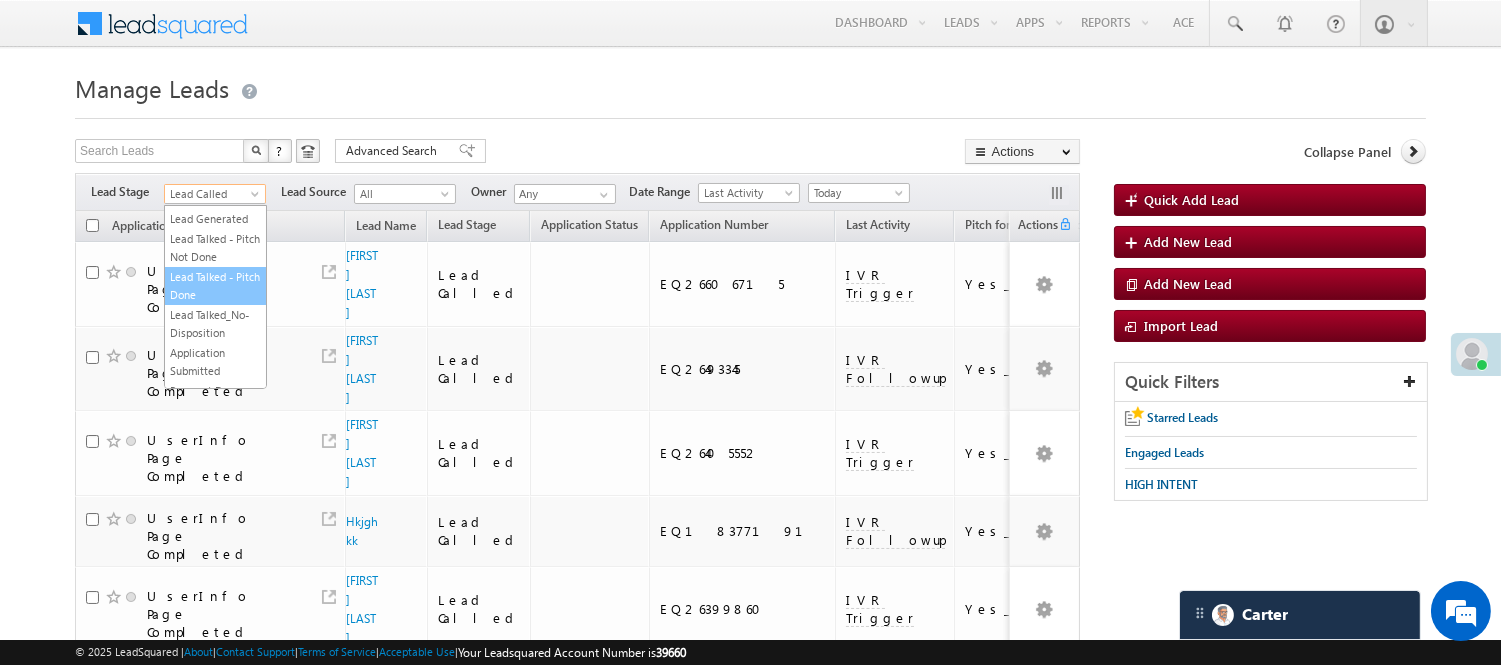 scroll, scrollTop: 0, scrollLeft: 0, axis: both 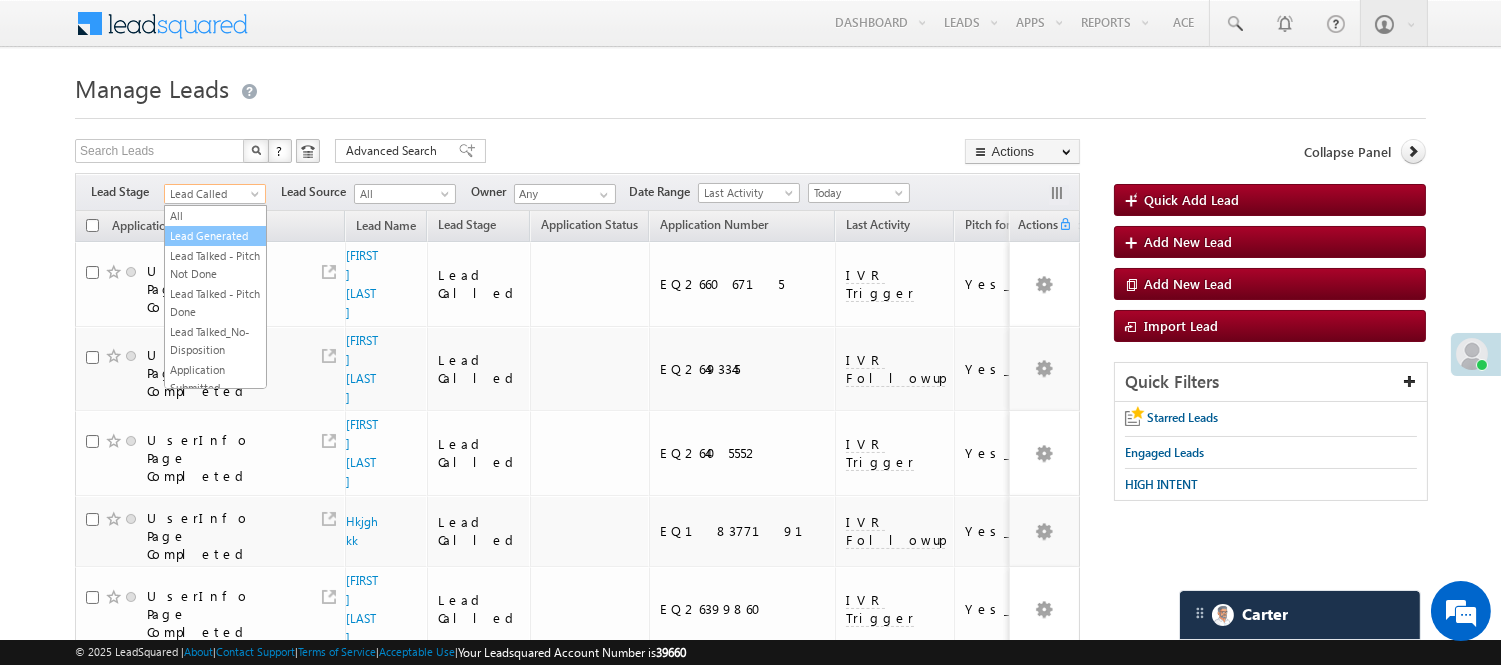 click on "Lead Generated" at bounding box center [215, 236] 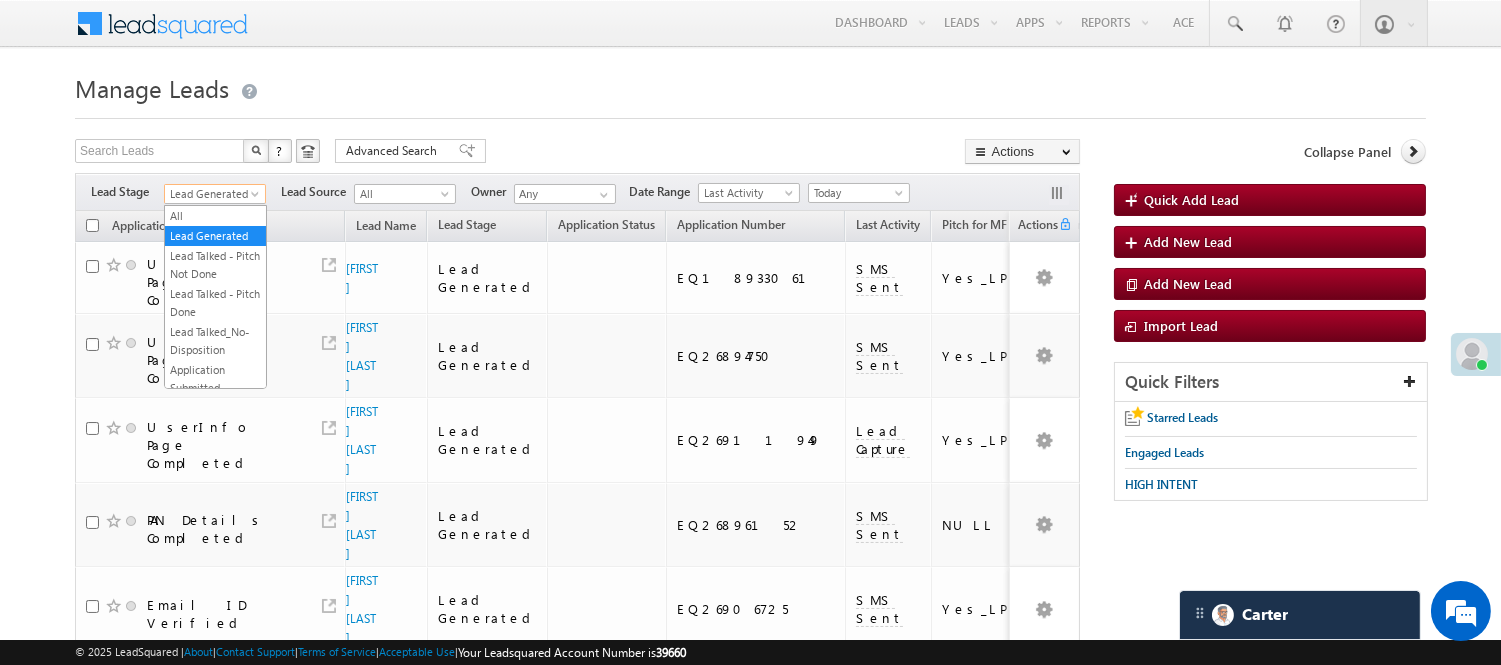 click on "Lead Generated" at bounding box center [212, 194] 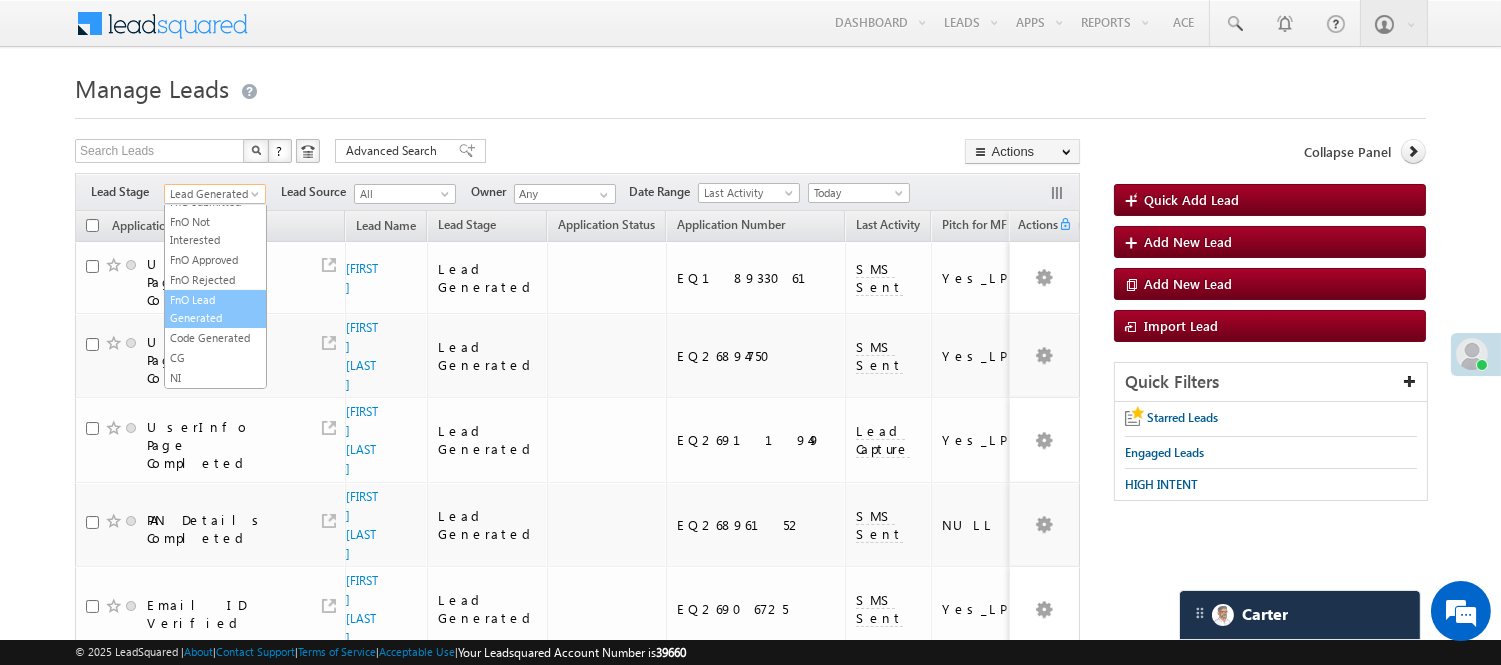 scroll, scrollTop: 274, scrollLeft: 0, axis: vertical 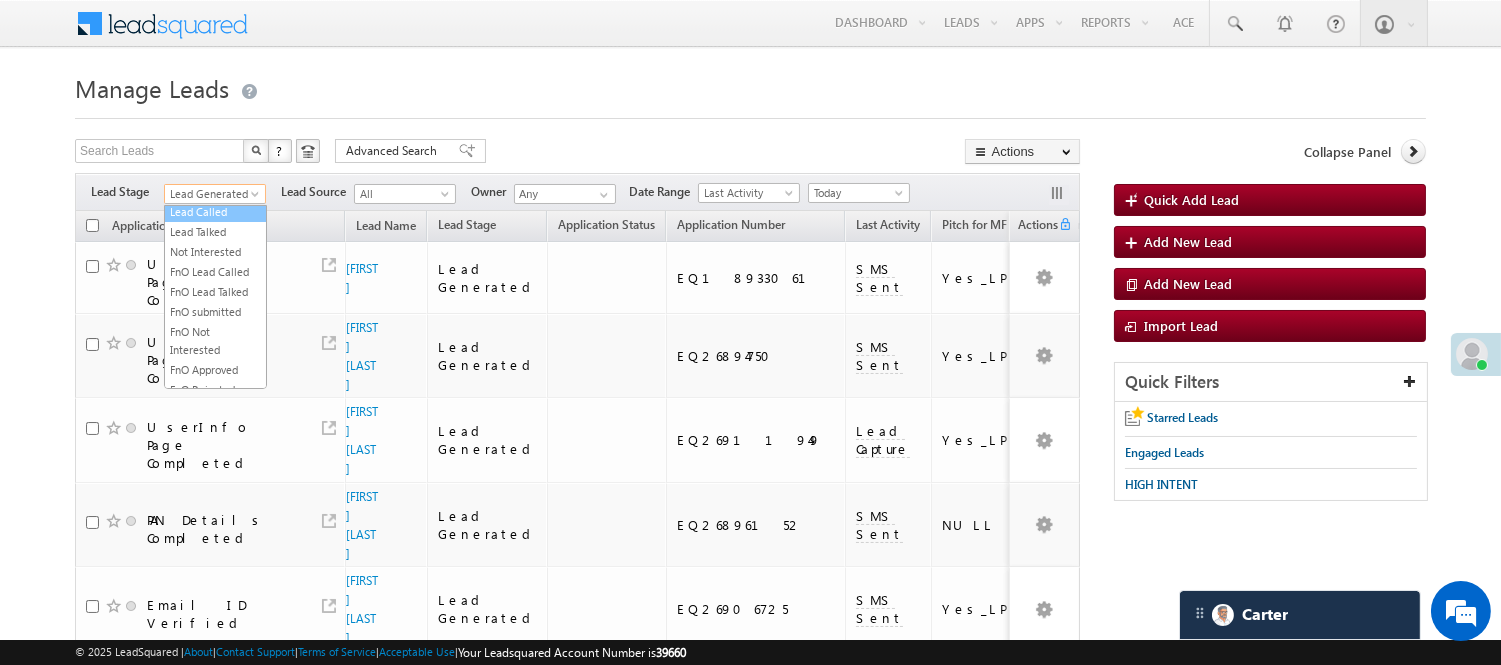 click on "Lead Called" at bounding box center (215, 212) 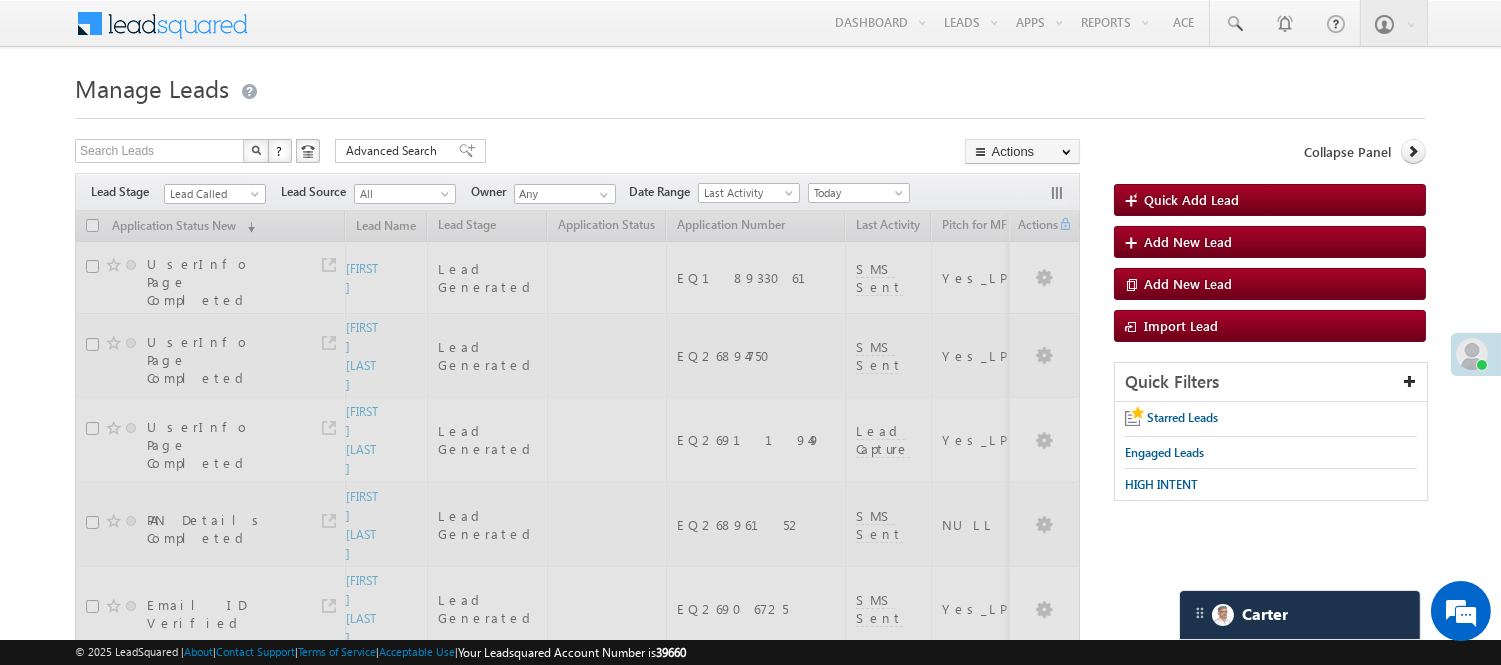 click on "Manage Leads" at bounding box center [750, 86] 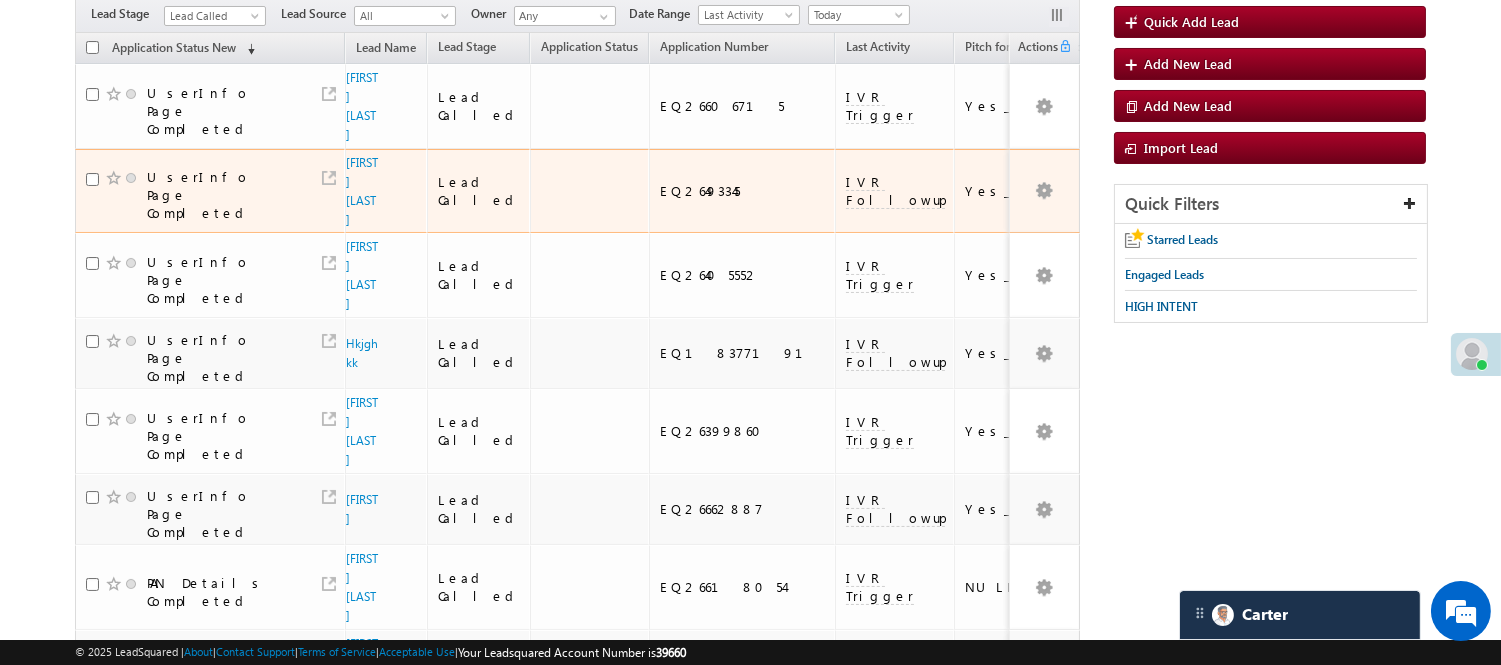 scroll, scrollTop: 111, scrollLeft: 0, axis: vertical 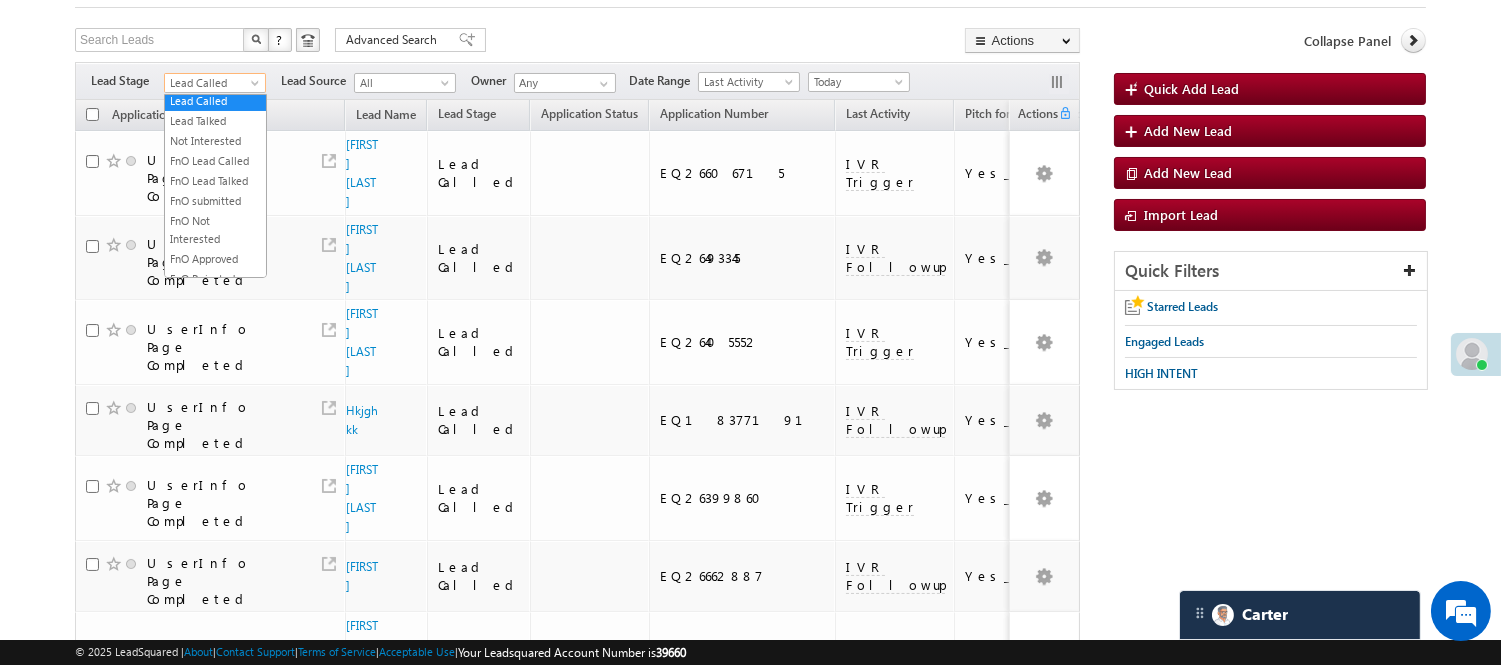 click on "Lead Called" at bounding box center (212, 83) 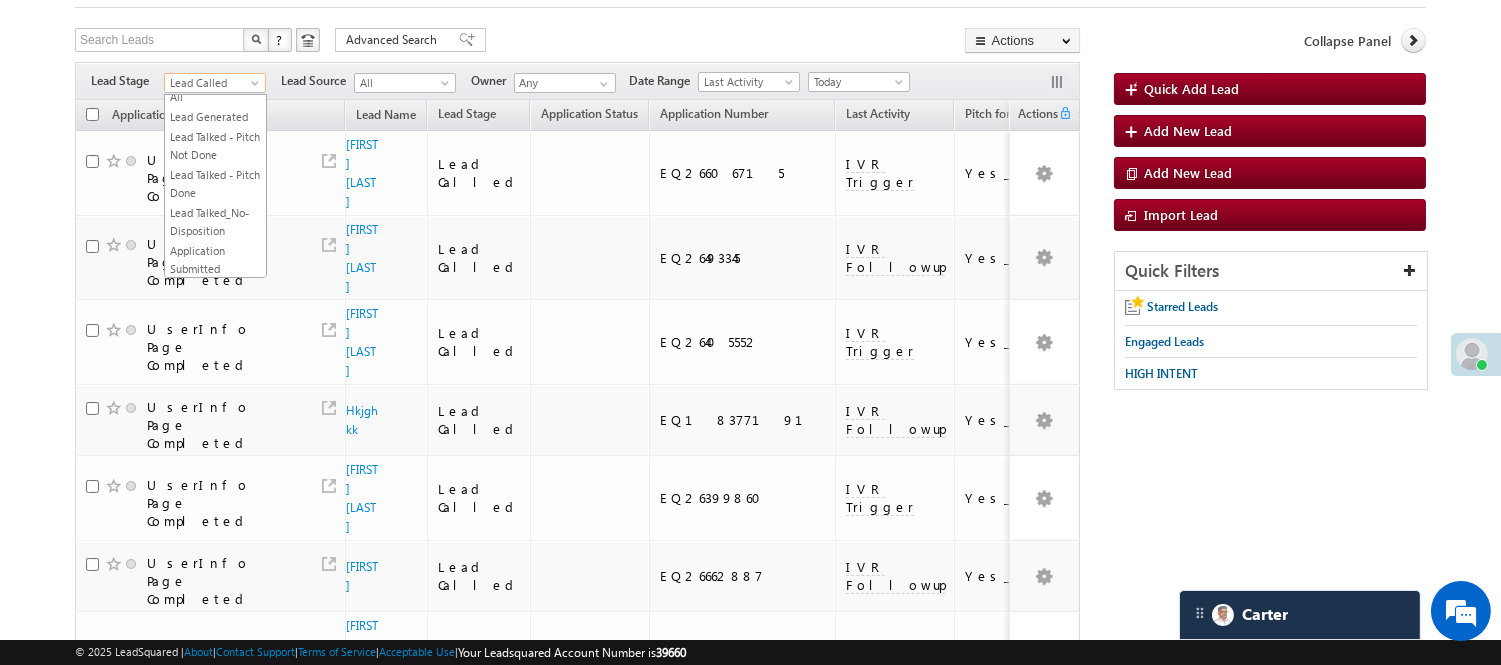 scroll, scrollTop: 0, scrollLeft: 0, axis: both 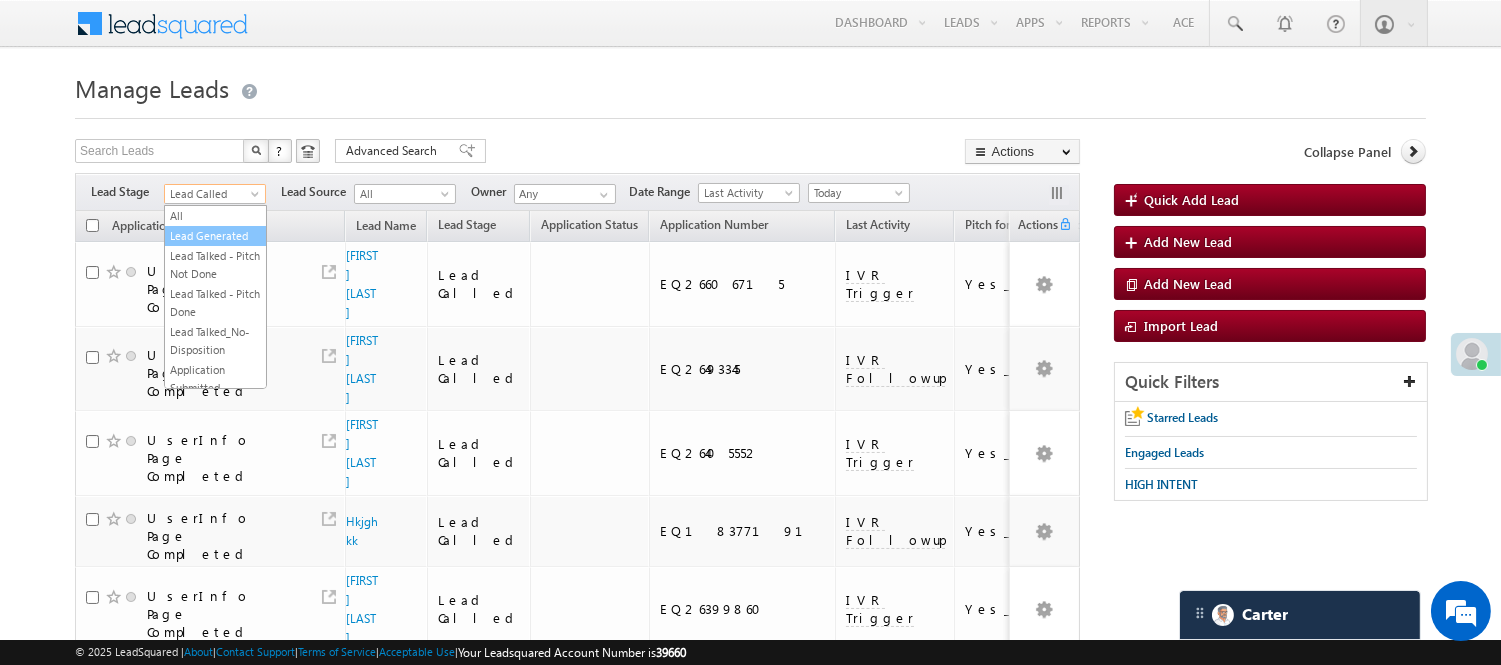 click on "Lead Generated" at bounding box center [215, 236] 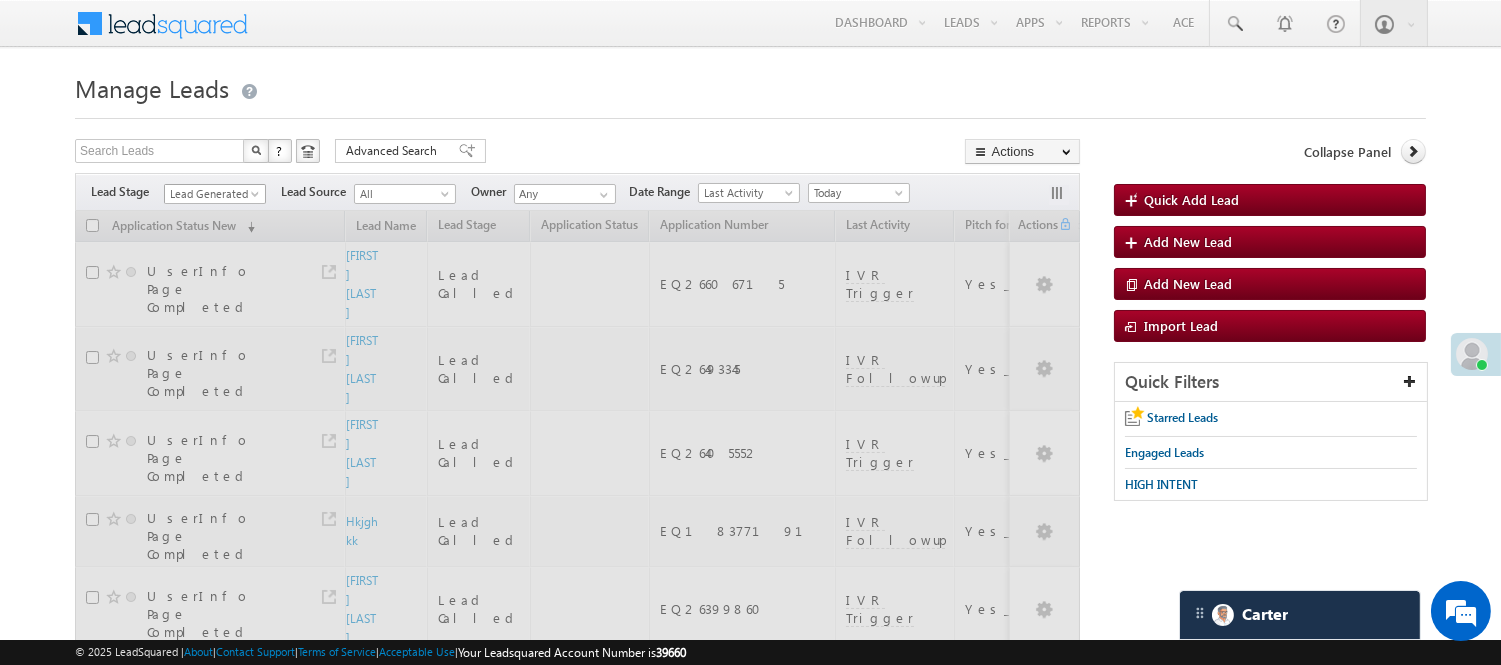 click on "Lead Generated" at bounding box center [212, 194] 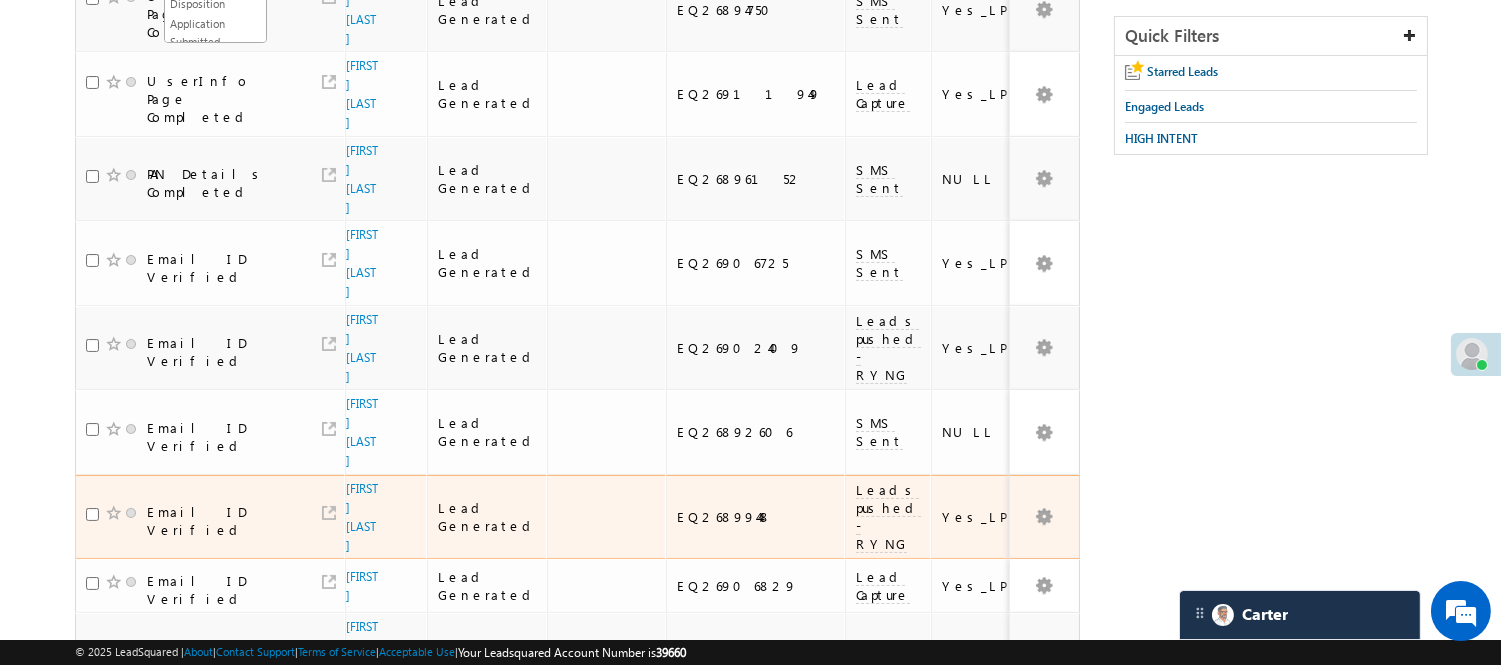 scroll, scrollTop: 0, scrollLeft: 0, axis: both 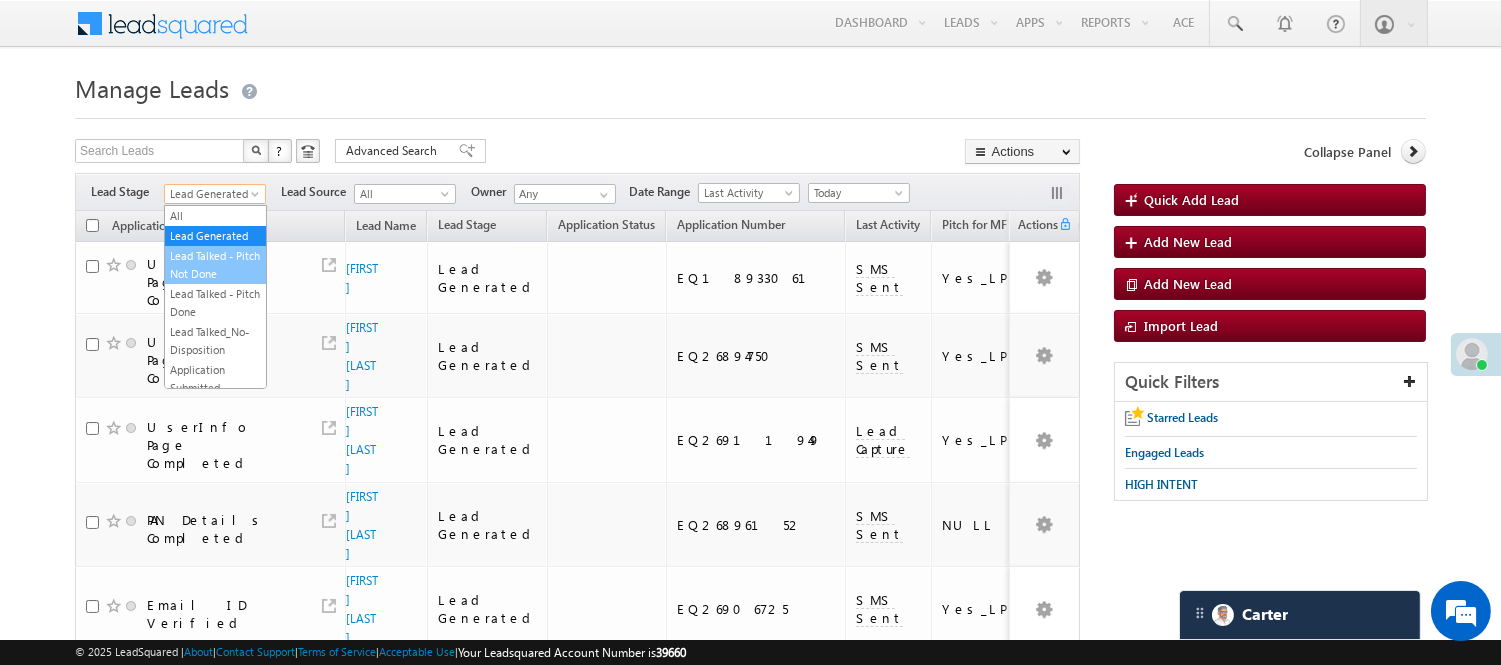 click on "Lead Talked - Pitch Not Done" at bounding box center [215, 265] 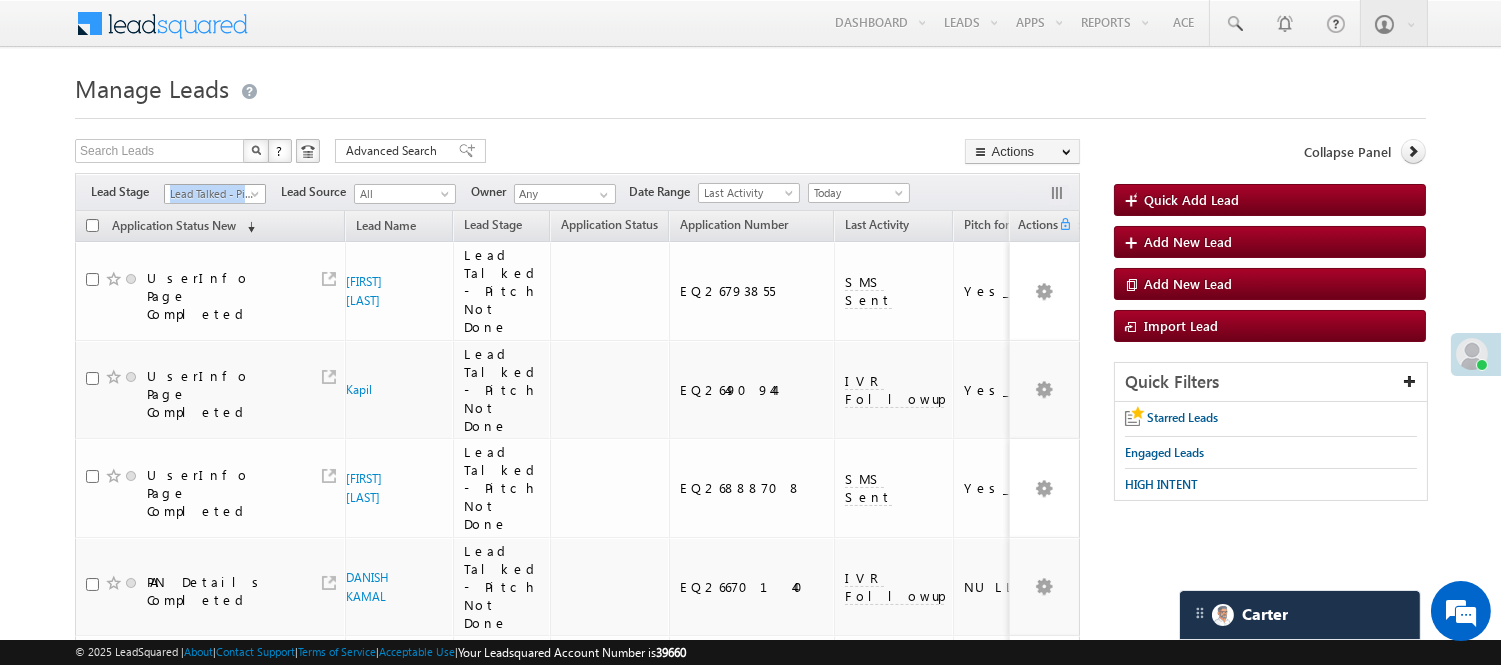 click on "Lead Talked - Pitch Not Done" at bounding box center (215, 191) 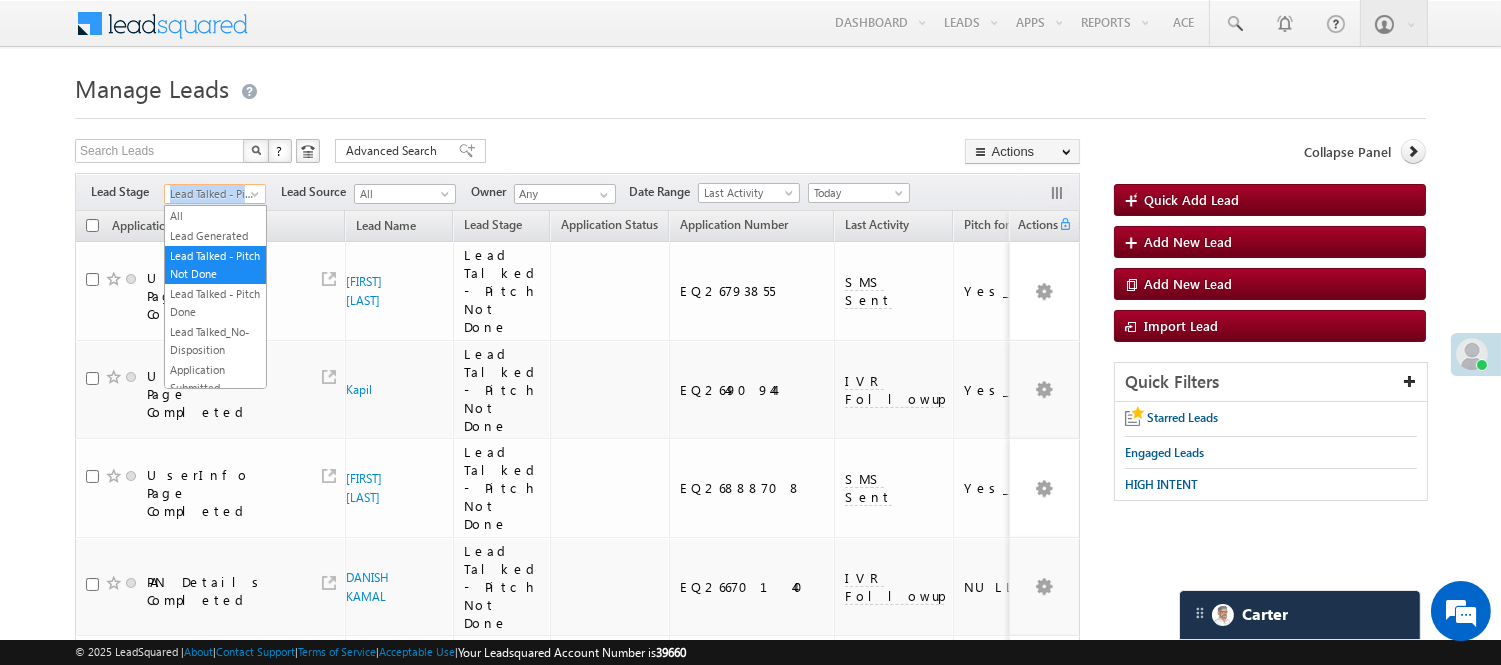 click on "Lead Talked - Pitch Not Done" at bounding box center (212, 194) 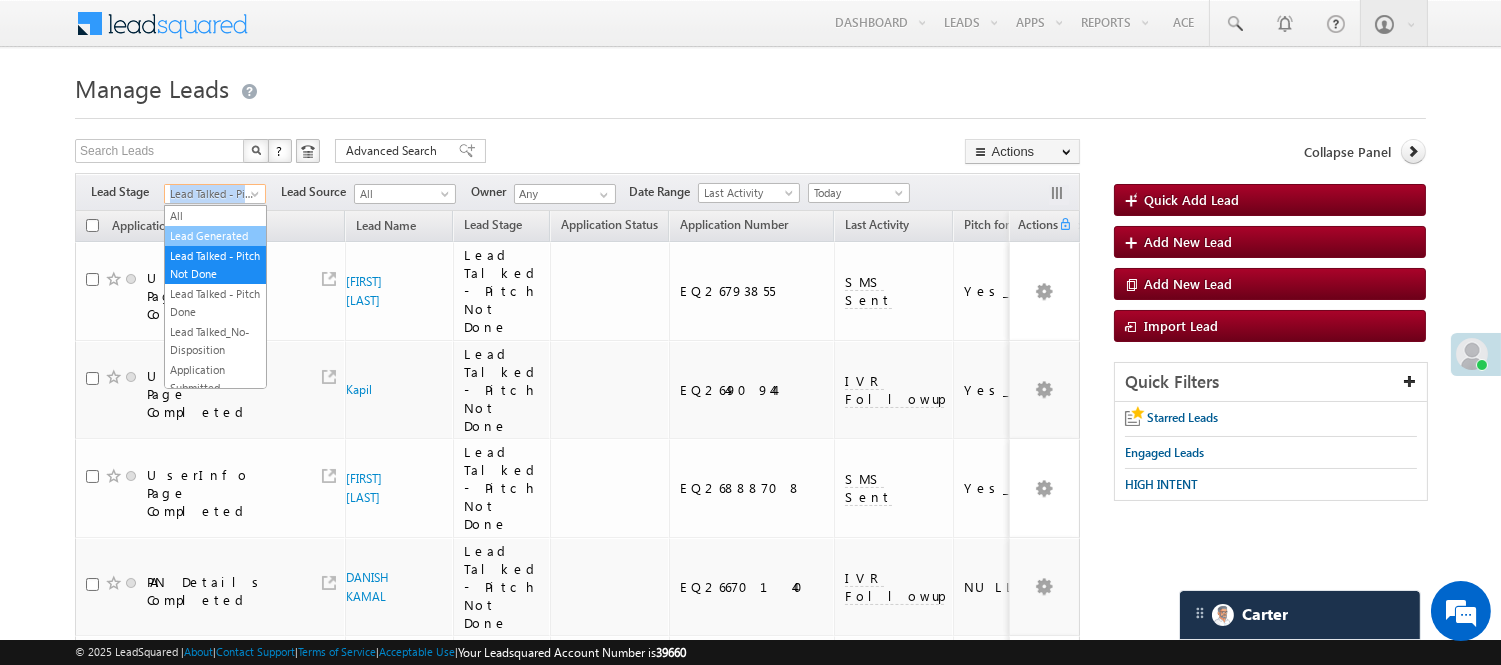 click on "Lead Generated" at bounding box center (215, 236) 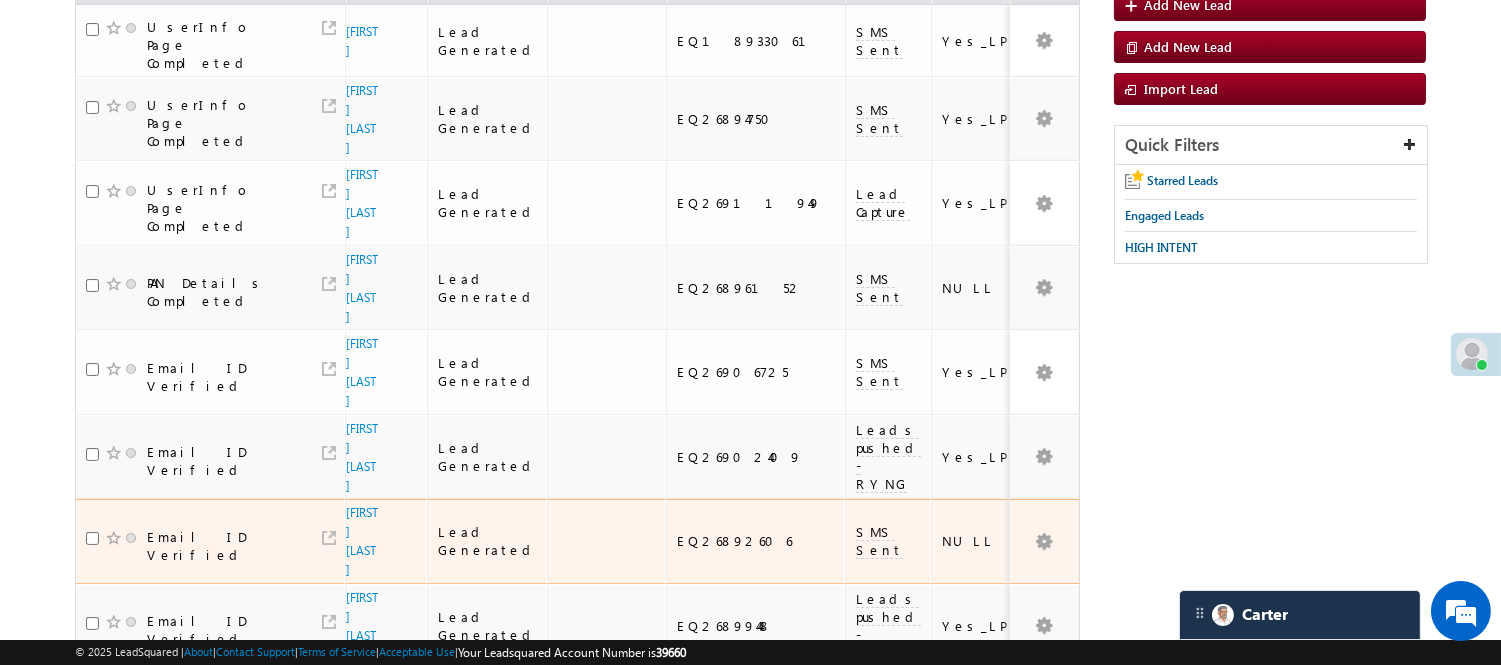 scroll, scrollTop: 0, scrollLeft: 0, axis: both 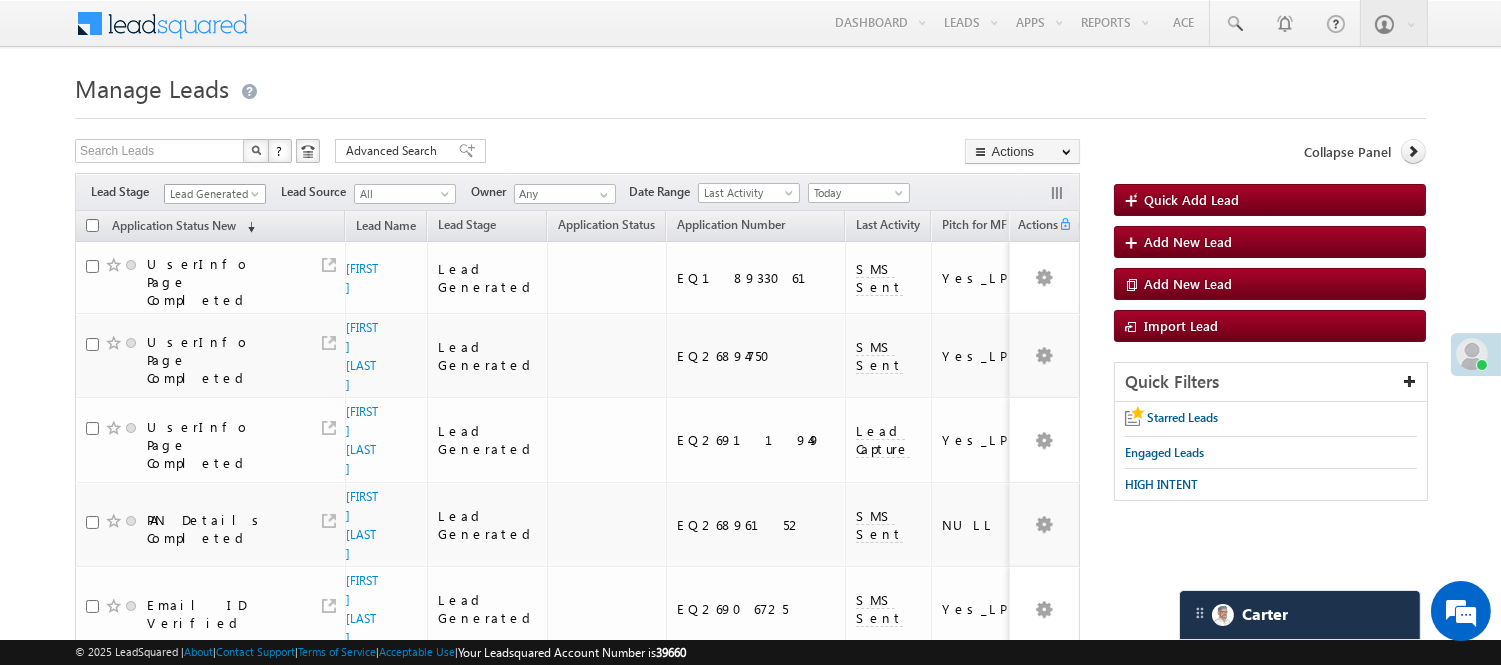 click on "Lead Generated" at bounding box center [212, 194] 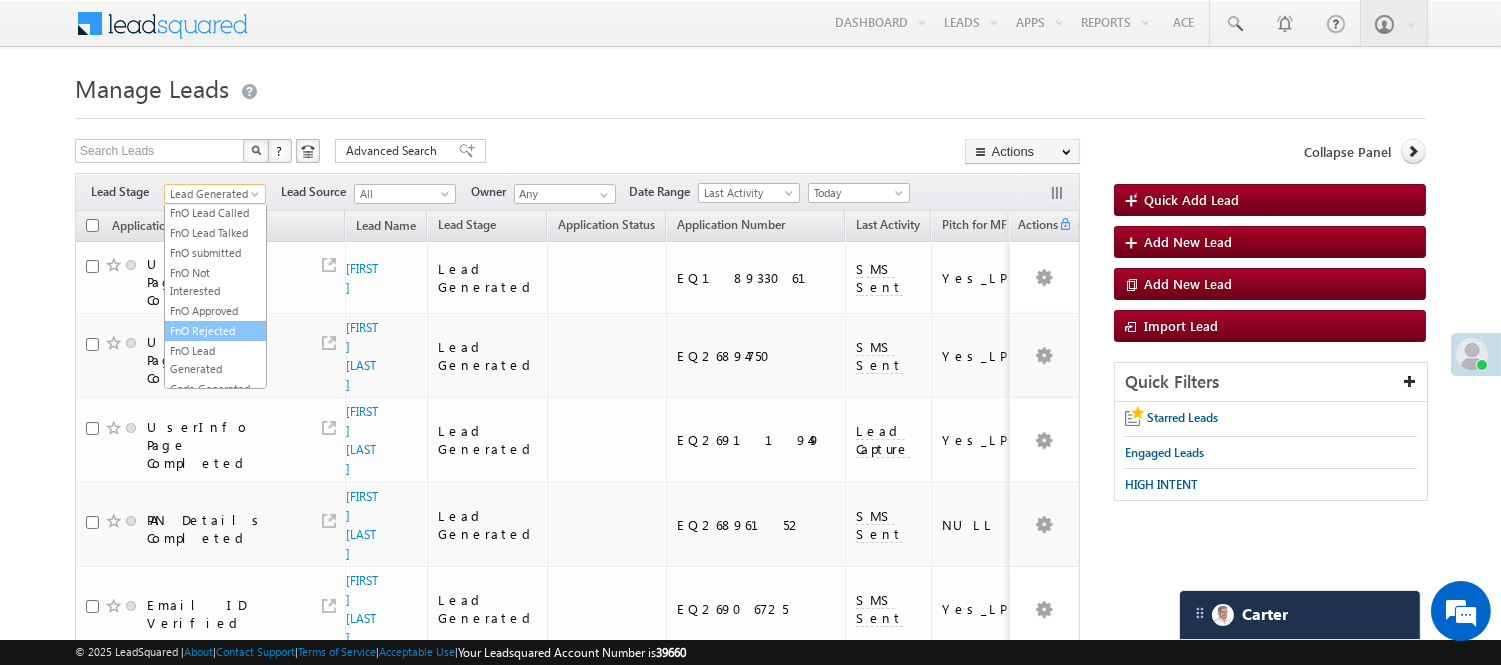 scroll, scrollTop: 222, scrollLeft: 0, axis: vertical 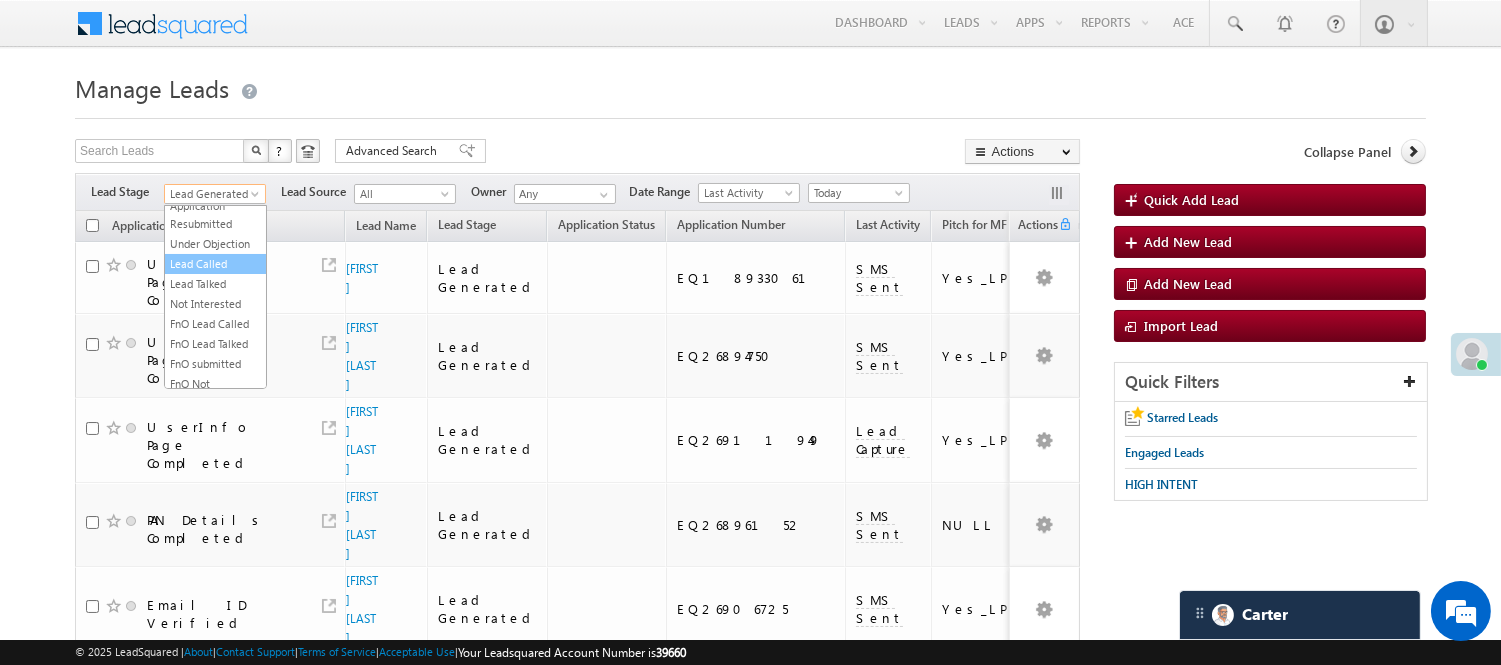 click on "Lead Called" at bounding box center [215, 264] 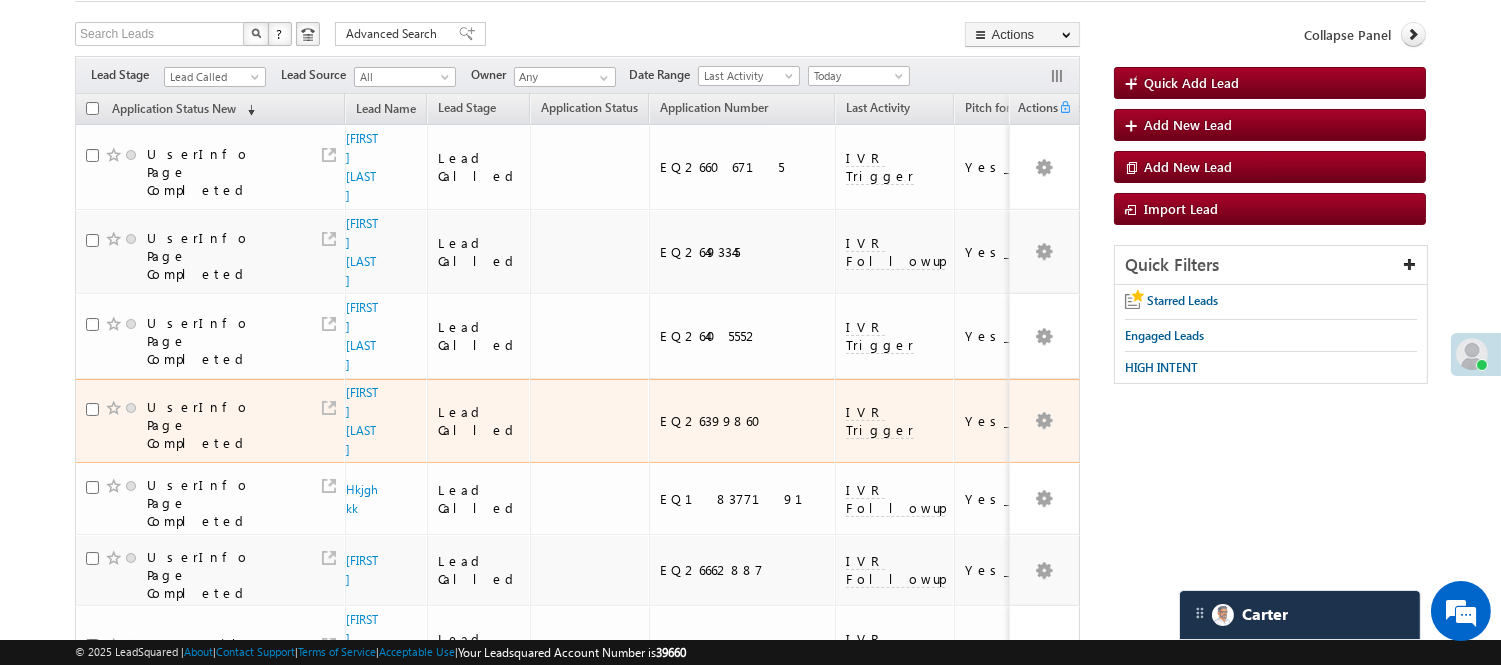 scroll, scrollTop: 111, scrollLeft: 0, axis: vertical 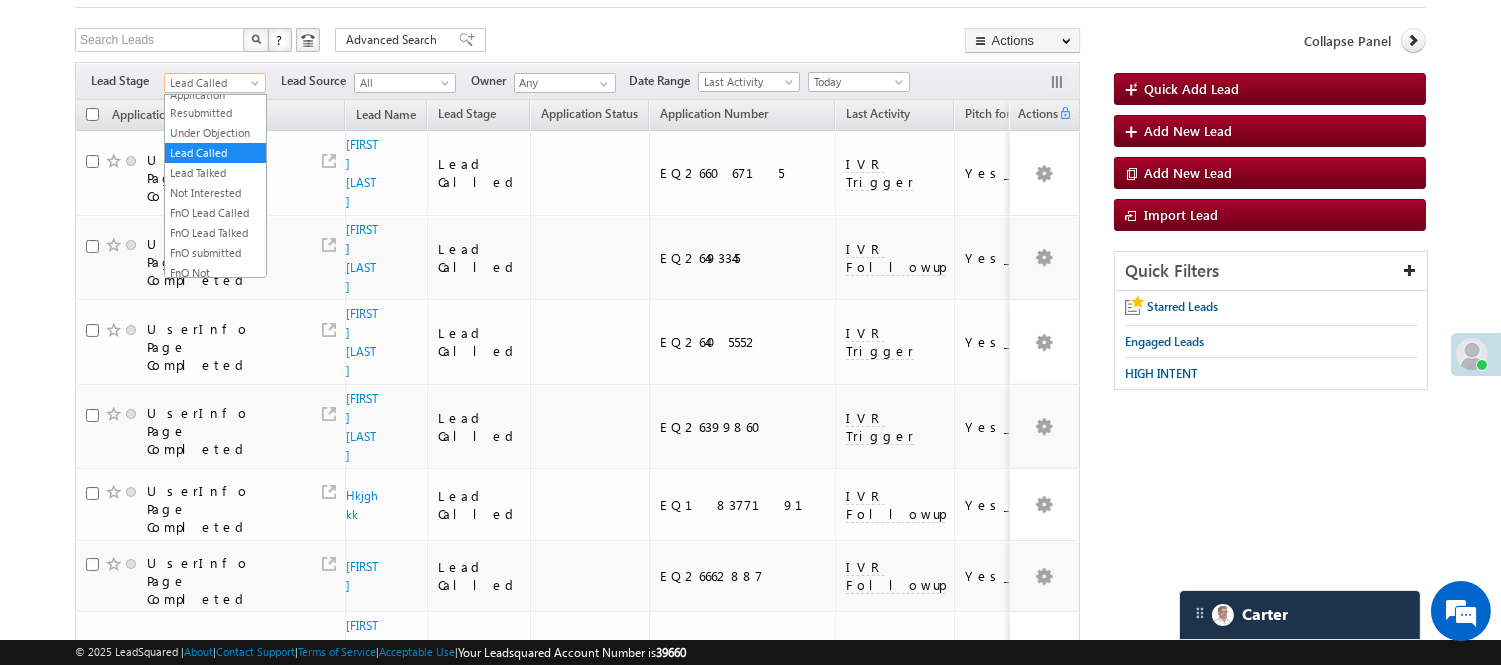 click on "Lead Called" at bounding box center (212, 83) 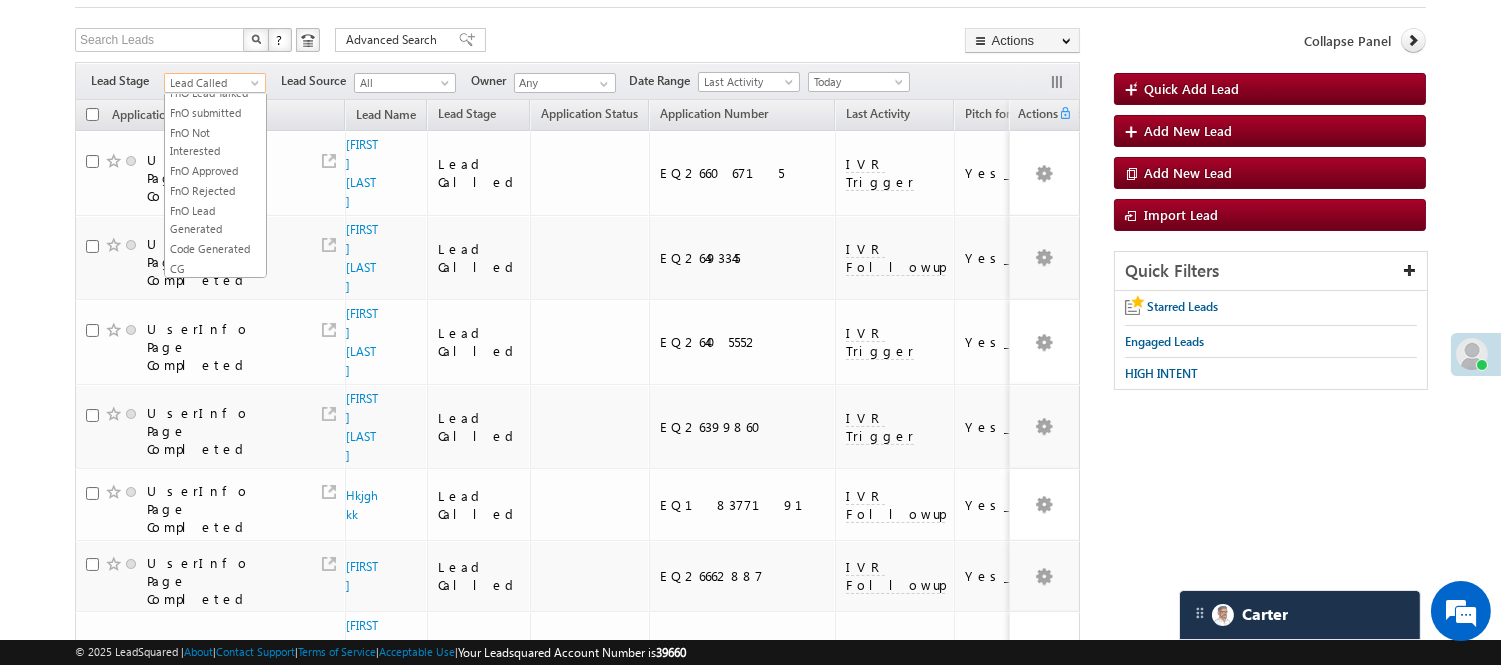 scroll, scrollTop: 496, scrollLeft: 0, axis: vertical 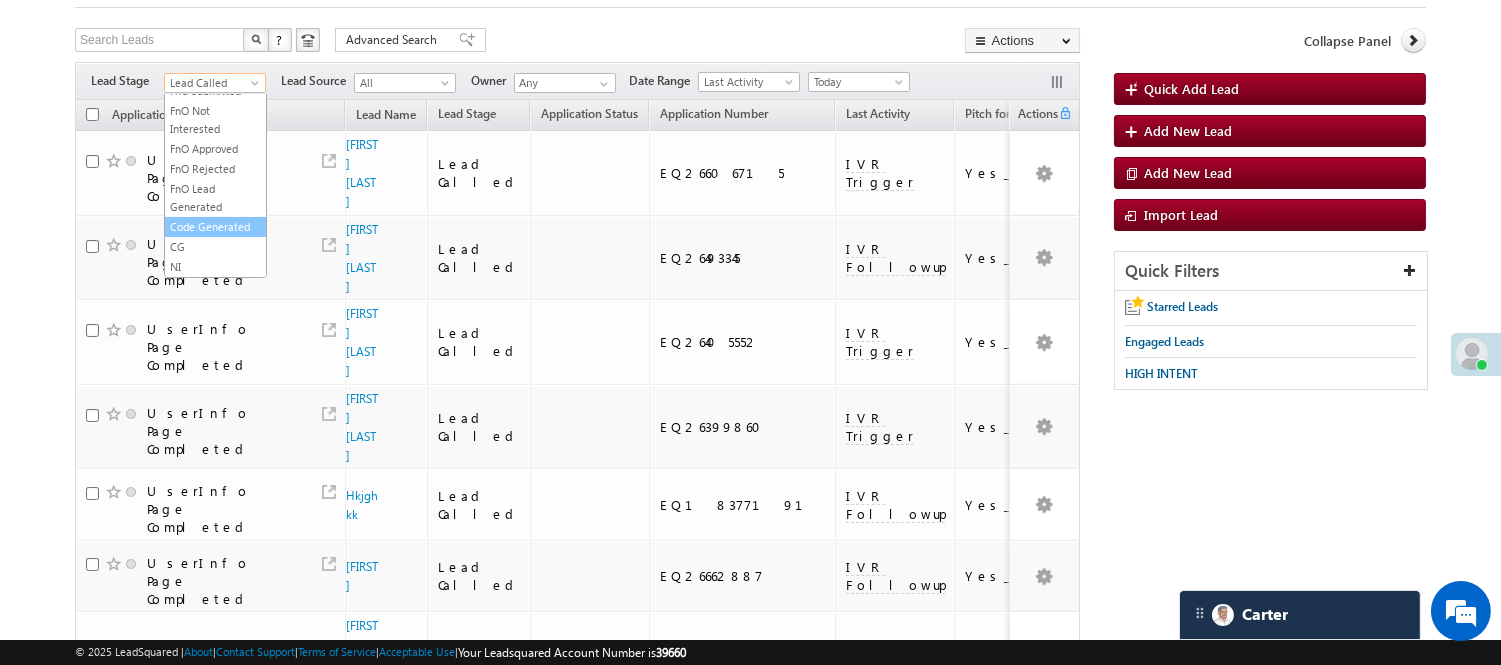 click on "Code Generated" at bounding box center [215, 227] 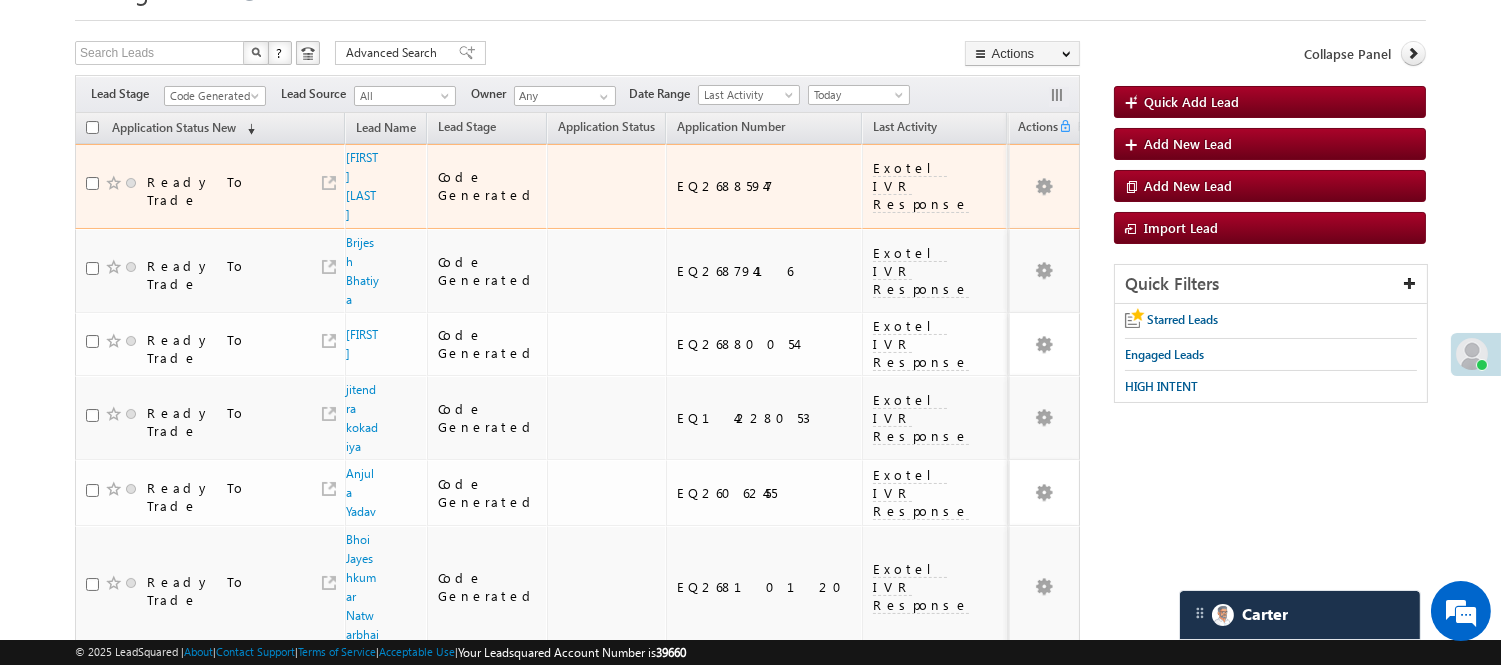 scroll, scrollTop: 0, scrollLeft: 0, axis: both 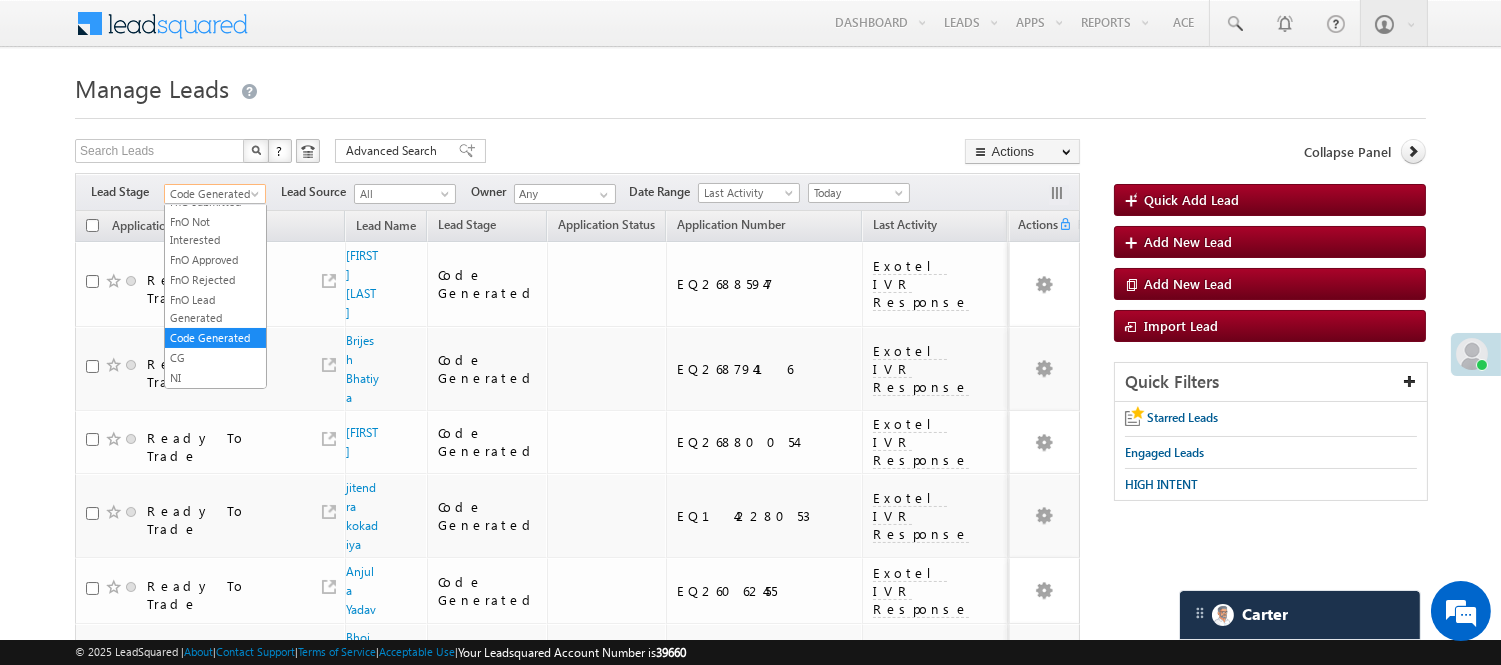 click on "Code Generated" at bounding box center [212, 194] 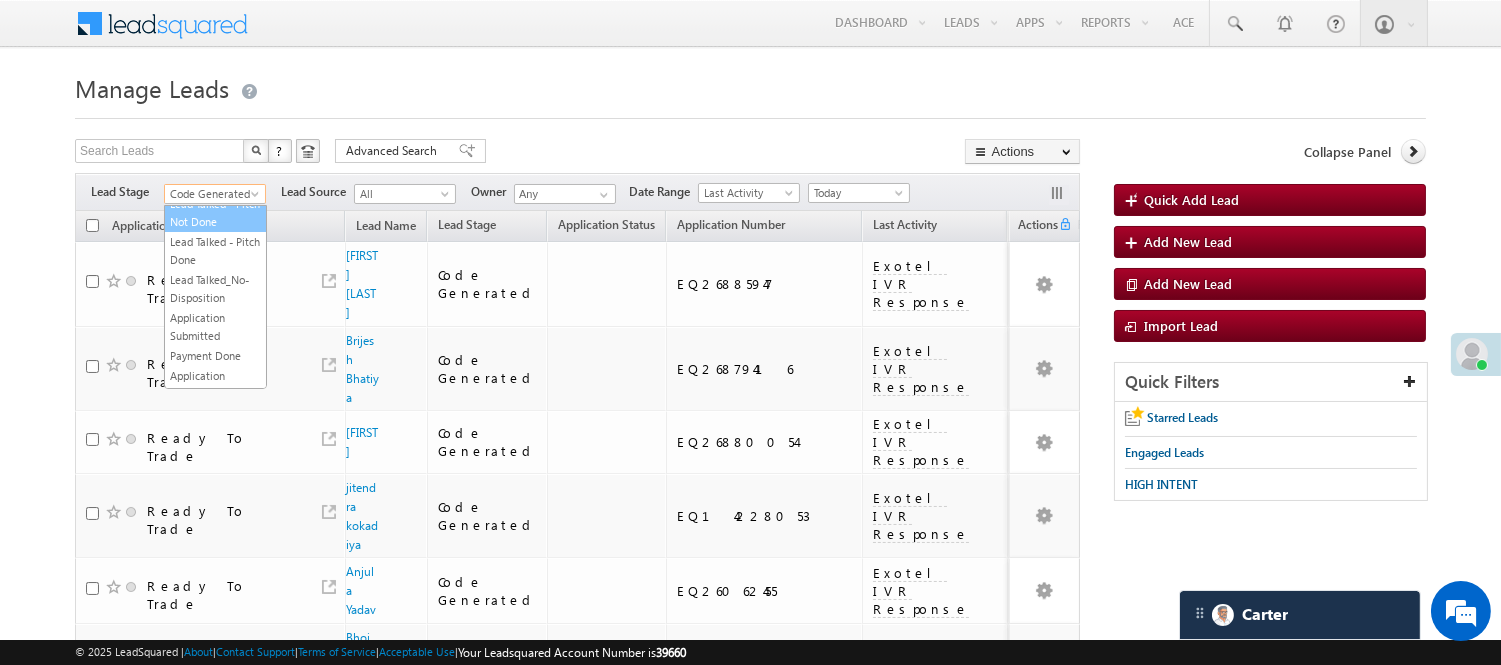 scroll, scrollTop: 0, scrollLeft: 0, axis: both 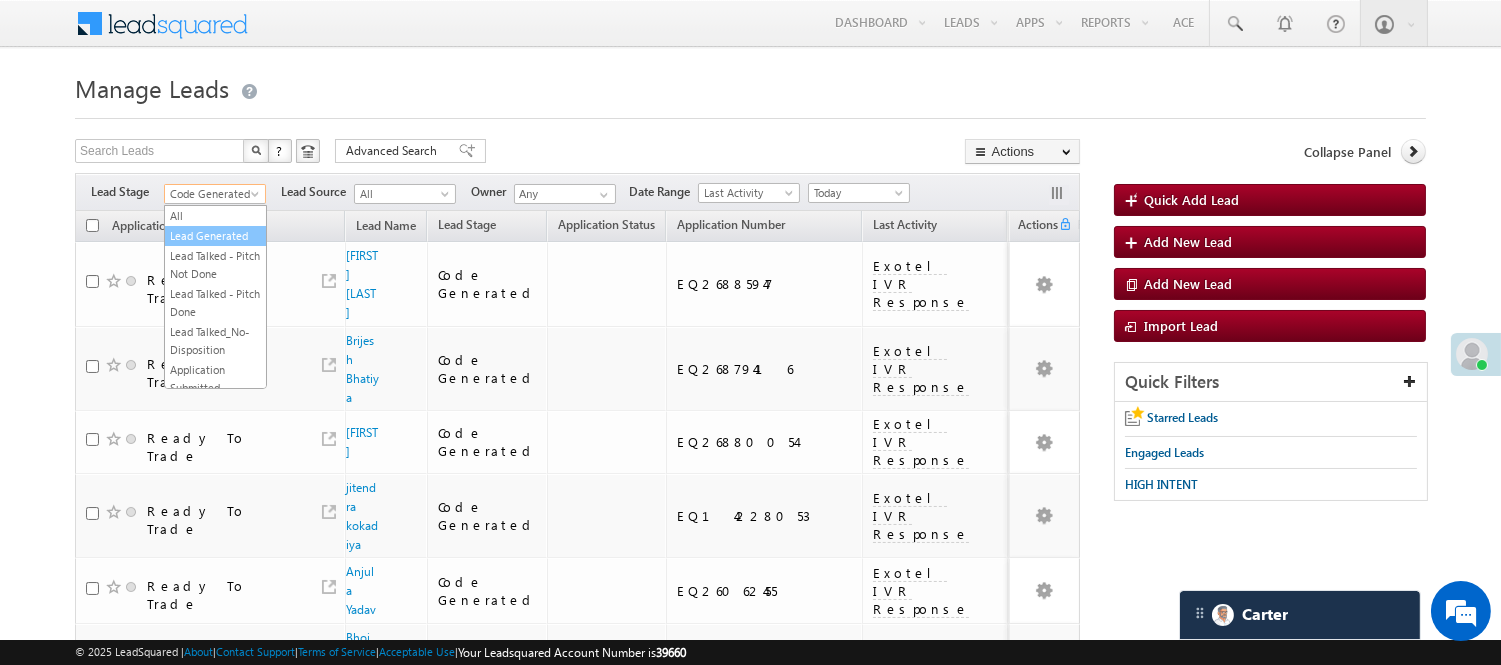 click on "Lead Generated" at bounding box center [215, 236] 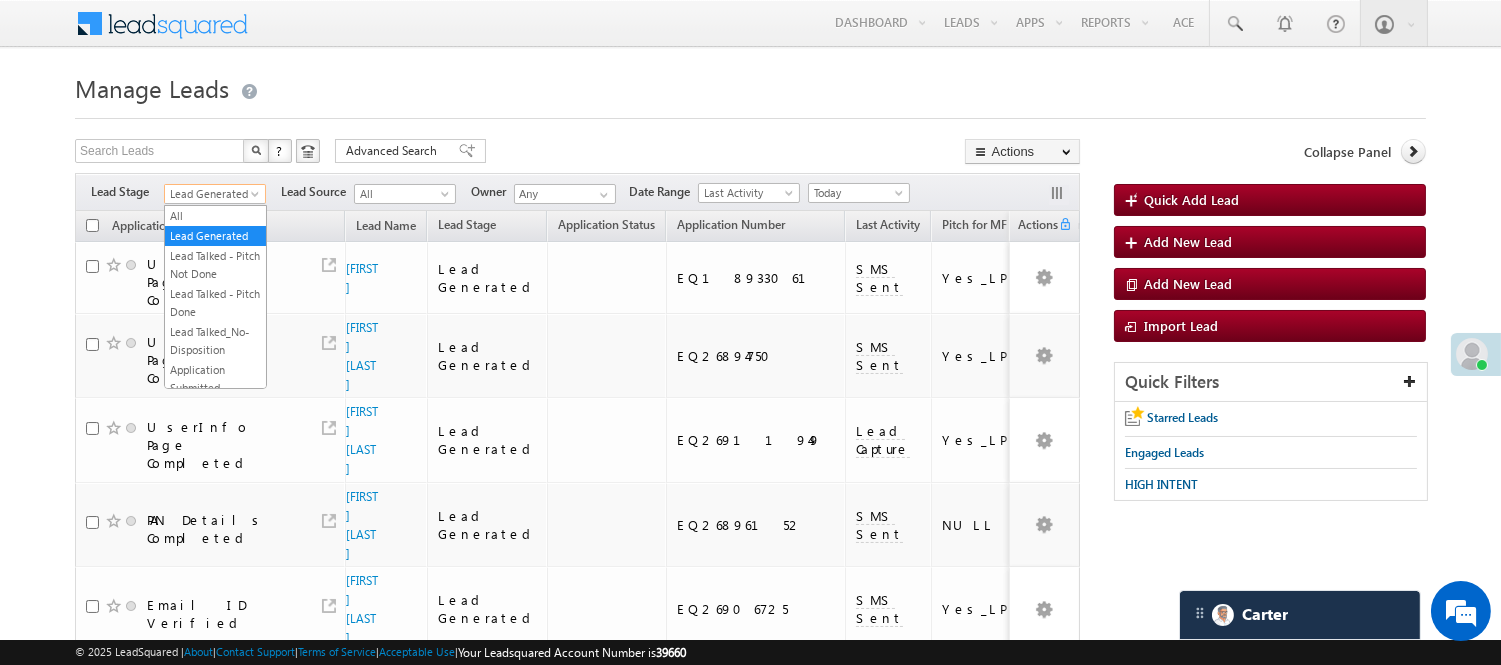 click on "Lead Generated" at bounding box center [212, 194] 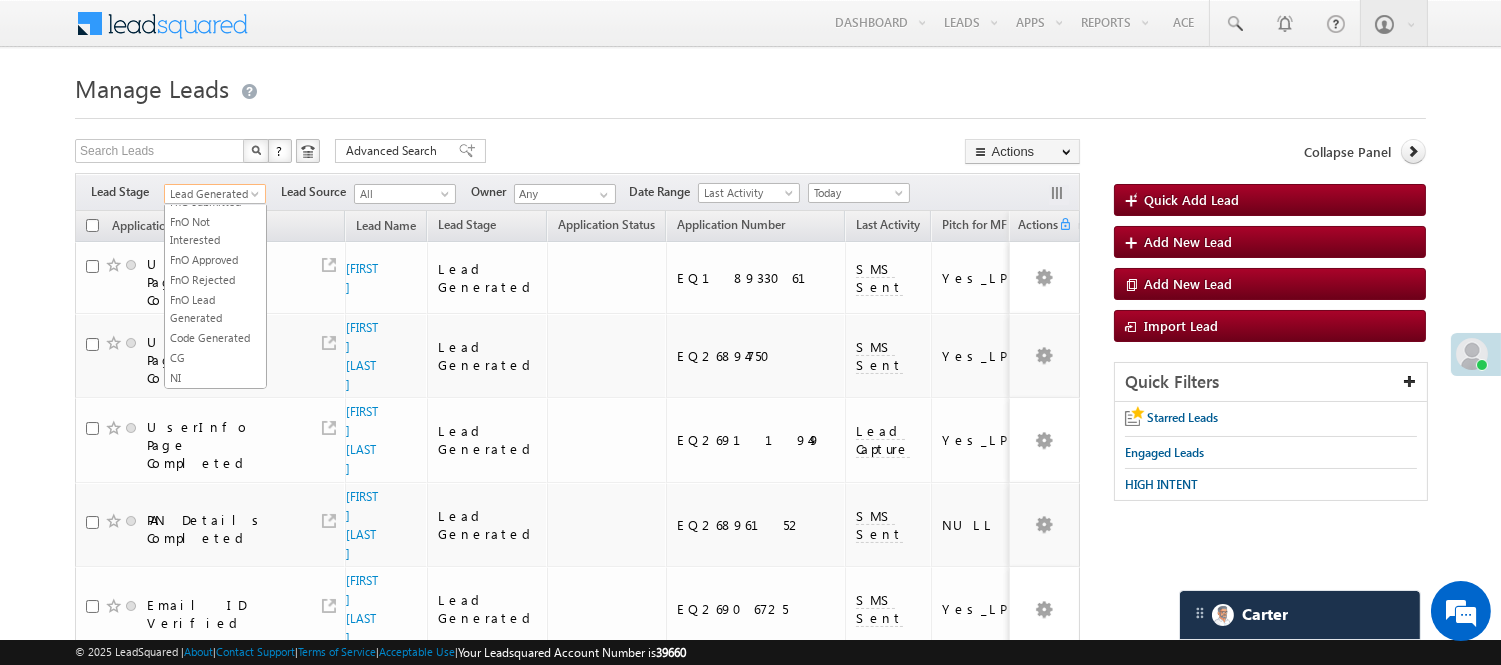 scroll, scrollTop: 496, scrollLeft: 0, axis: vertical 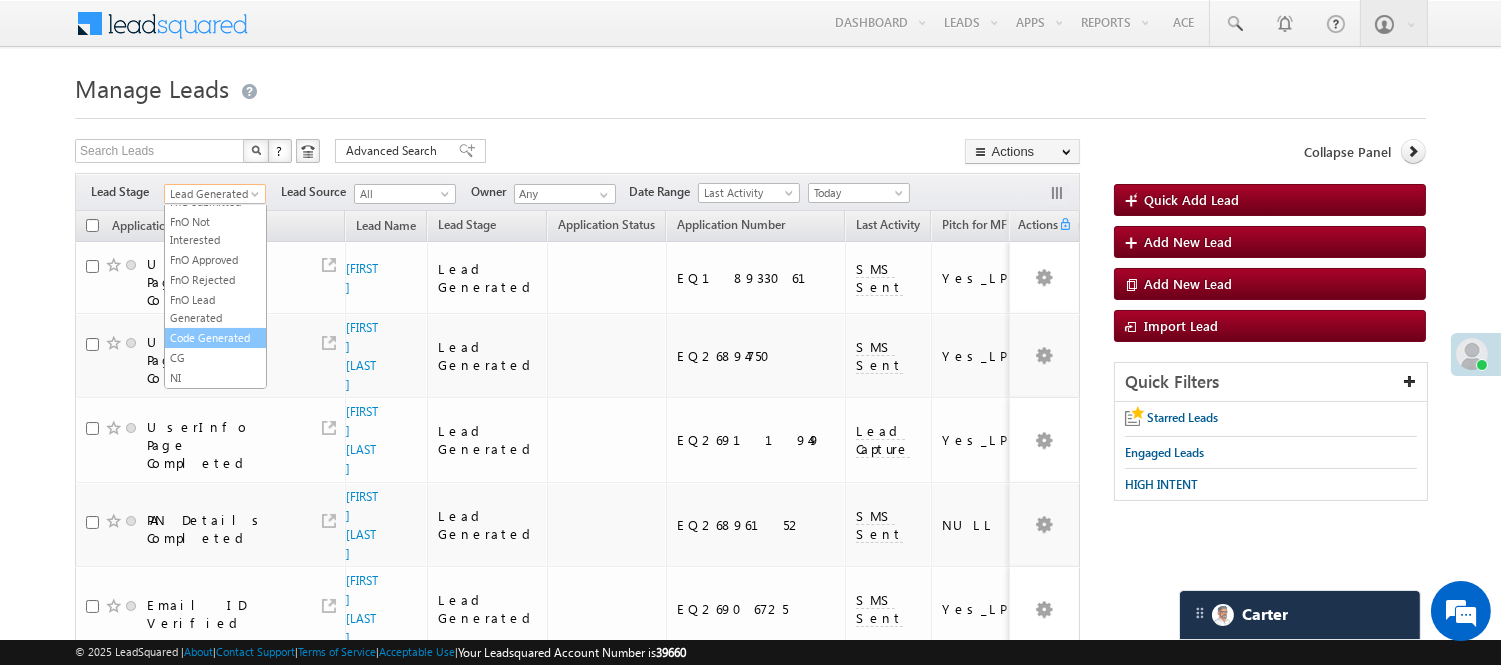 click on "Code Generated" at bounding box center [215, 338] 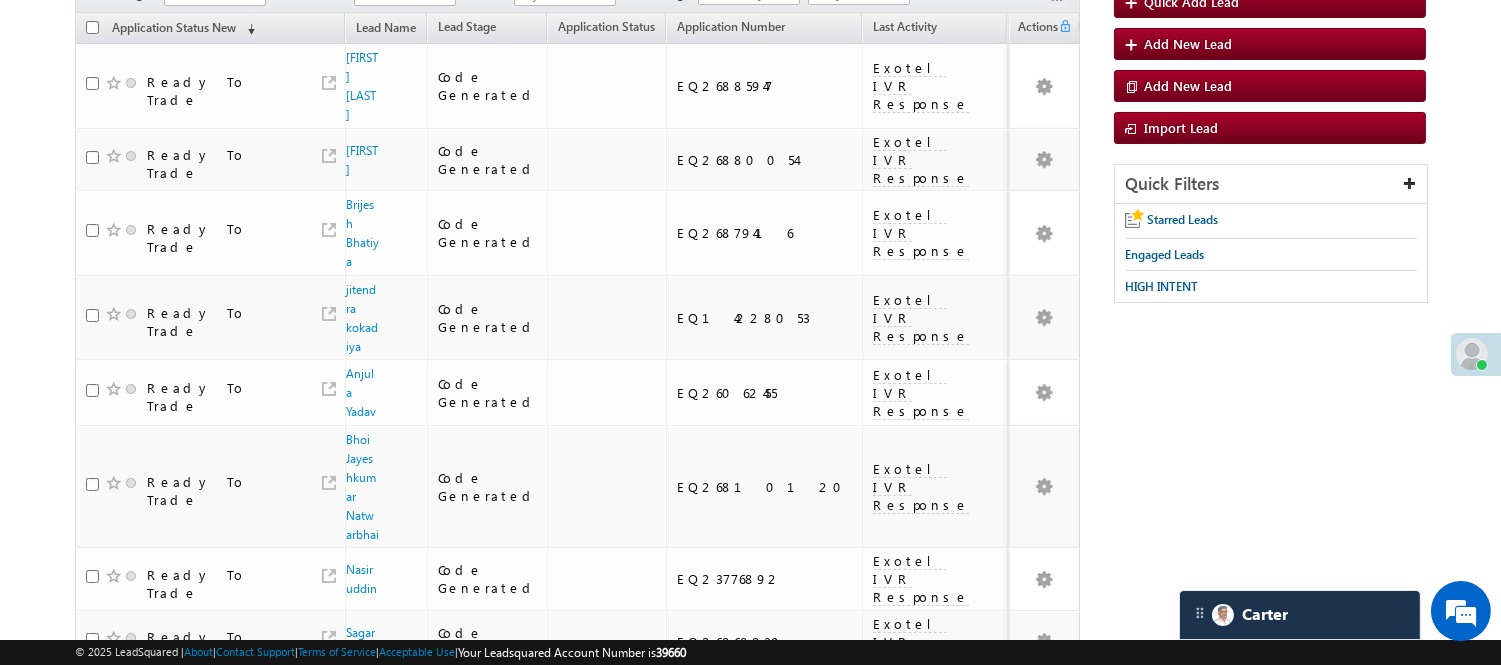 scroll, scrollTop: 0, scrollLeft: 0, axis: both 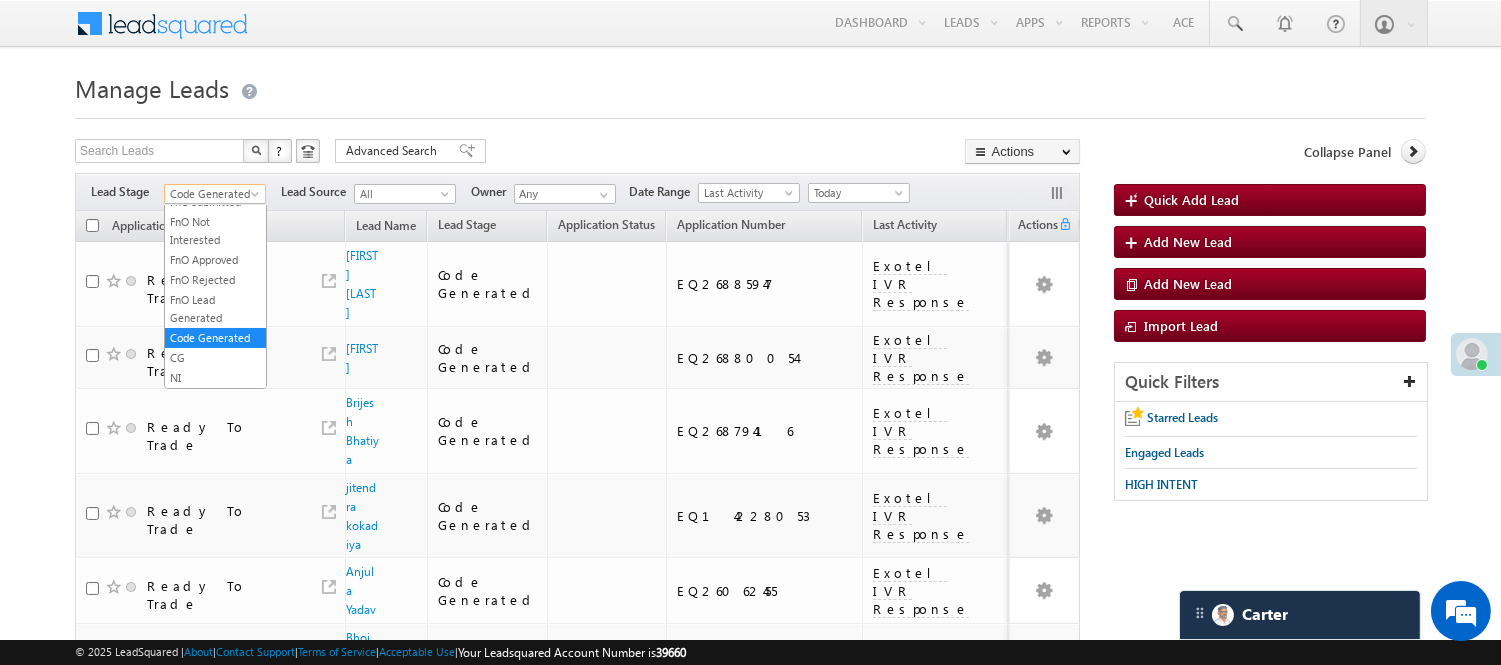 click at bounding box center (257, 198) 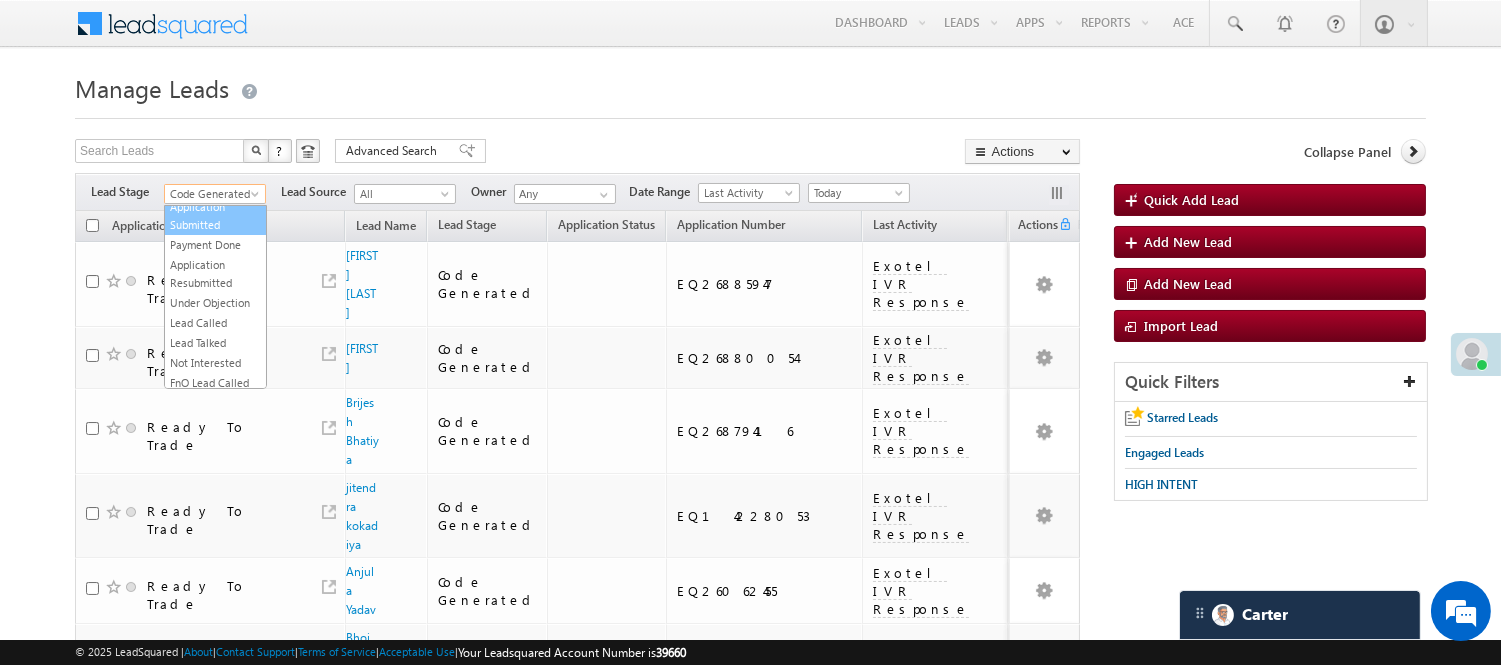 scroll, scrollTop: 0, scrollLeft: 0, axis: both 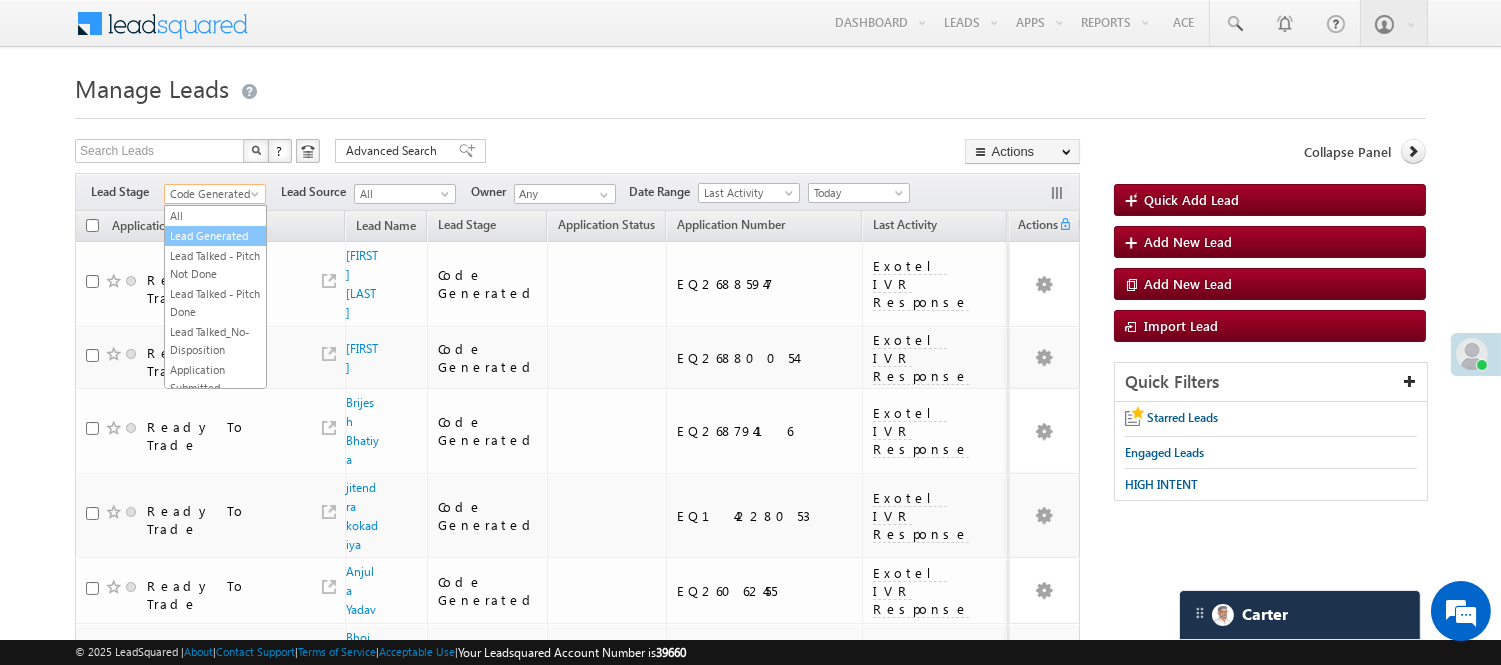 click on "Lead Generated" at bounding box center [215, 236] 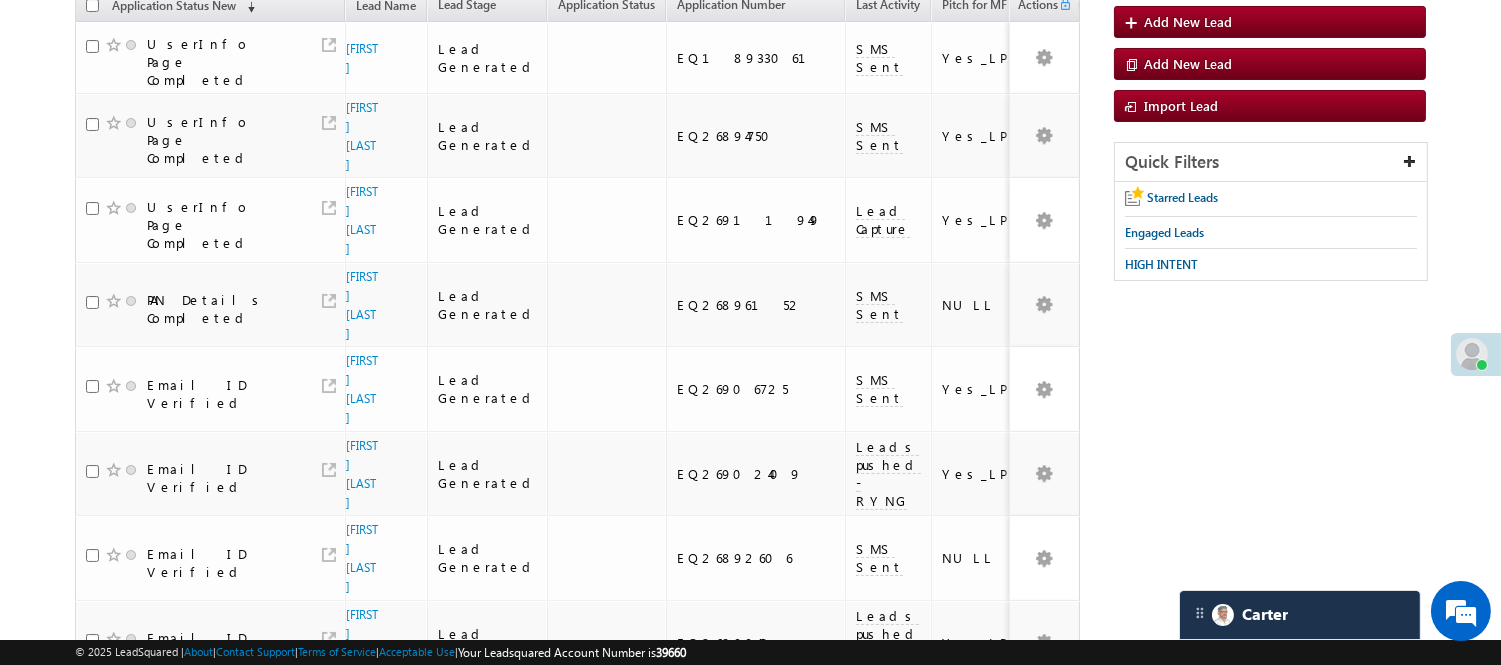 scroll, scrollTop: 111, scrollLeft: 0, axis: vertical 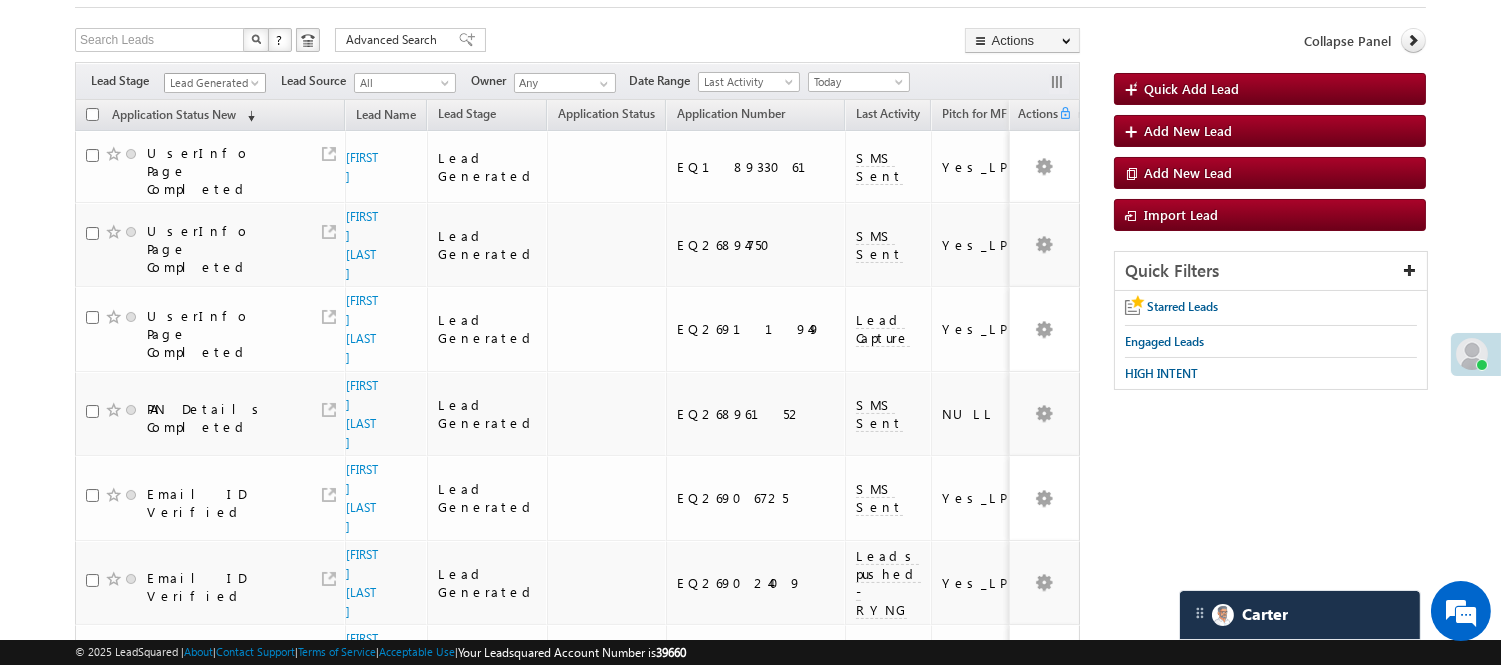 click on "Filters
Lead Stage
All Lead Generated Lead Talked - Pitch Not Done Lead Talked - Pitch Done Lead Talked_No-Disposition Application Submitted Payment Done Application Resubmitted Under Objection Lead Called Lead Talked Not Interested FnO Lead Called FnO Lead Talked FnO submitted FnO Not Interested FnO Approved FnO Rejected FnO Lead Generated Code Generated CG NI Lead Generated
Lead Source
All All
Owner Any Any" at bounding box center (577, 81) 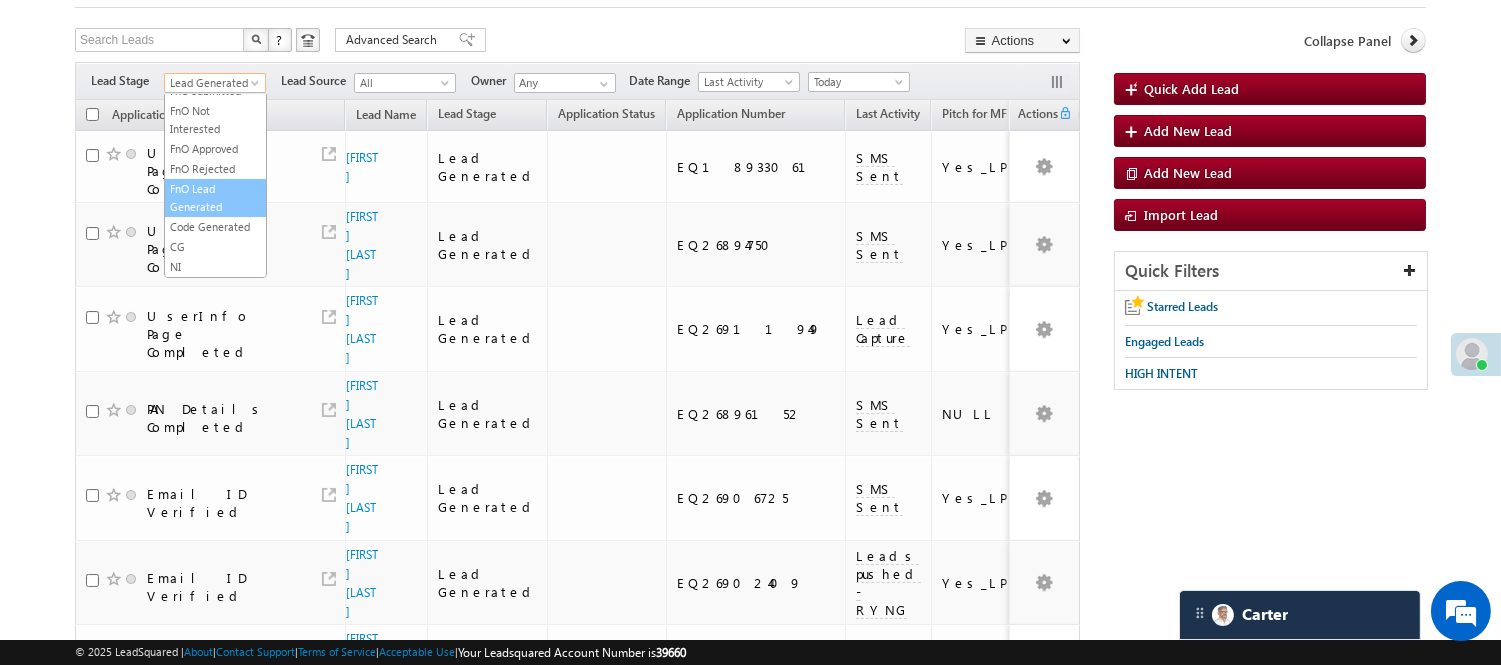 scroll, scrollTop: 163, scrollLeft: 0, axis: vertical 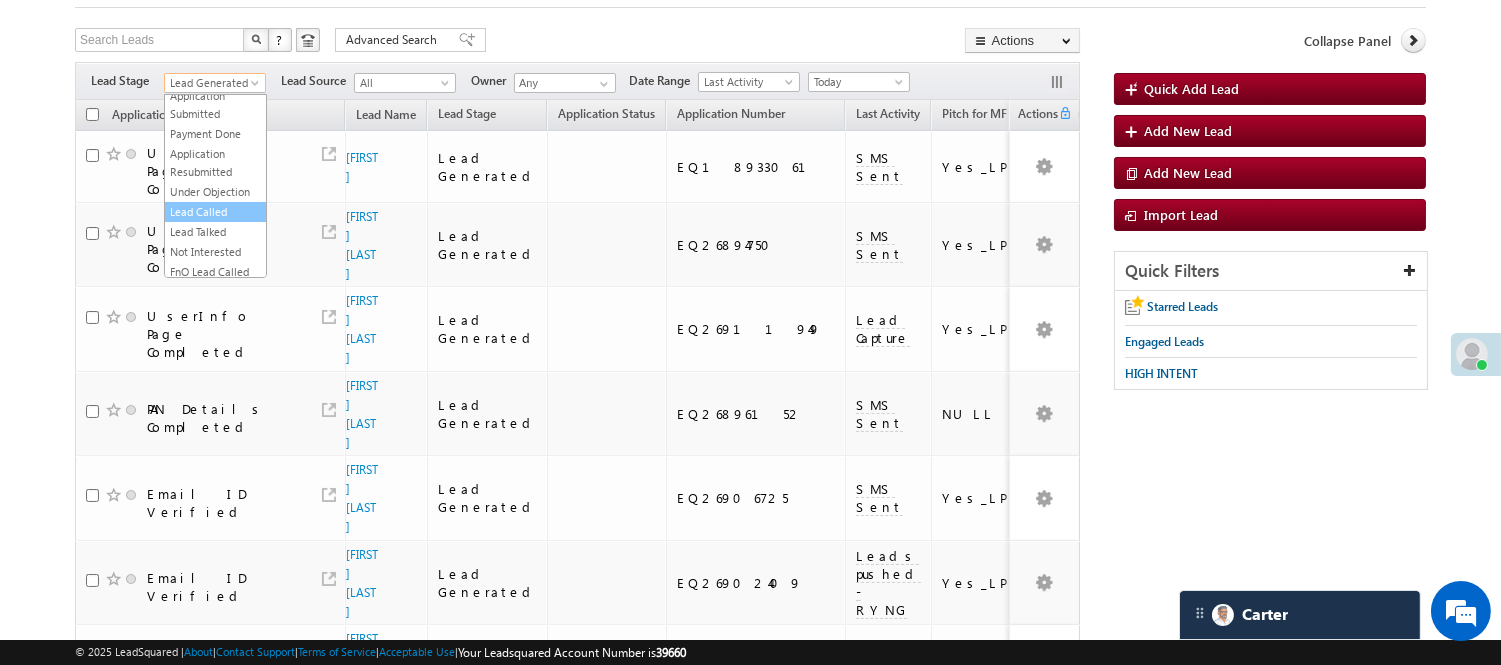 click on "Lead Called" at bounding box center (215, 212) 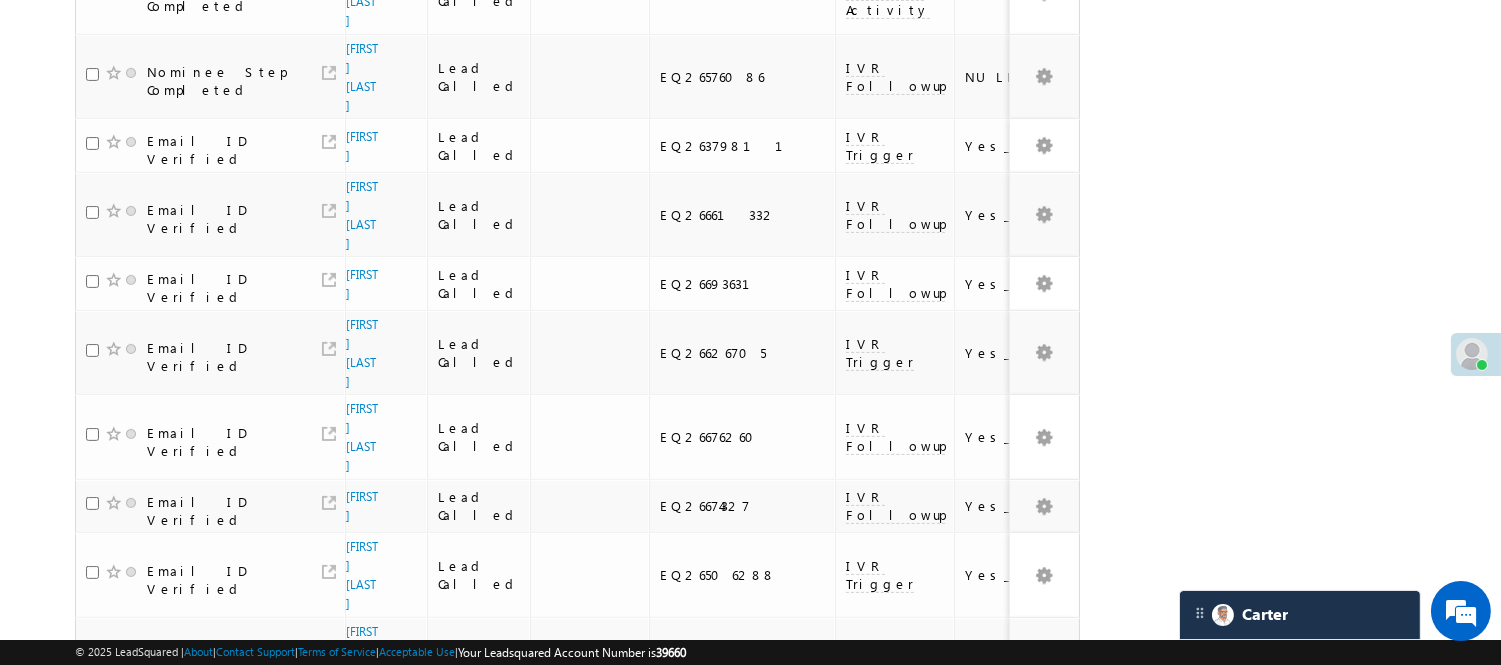 scroll, scrollTop: 1325, scrollLeft: 0, axis: vertical 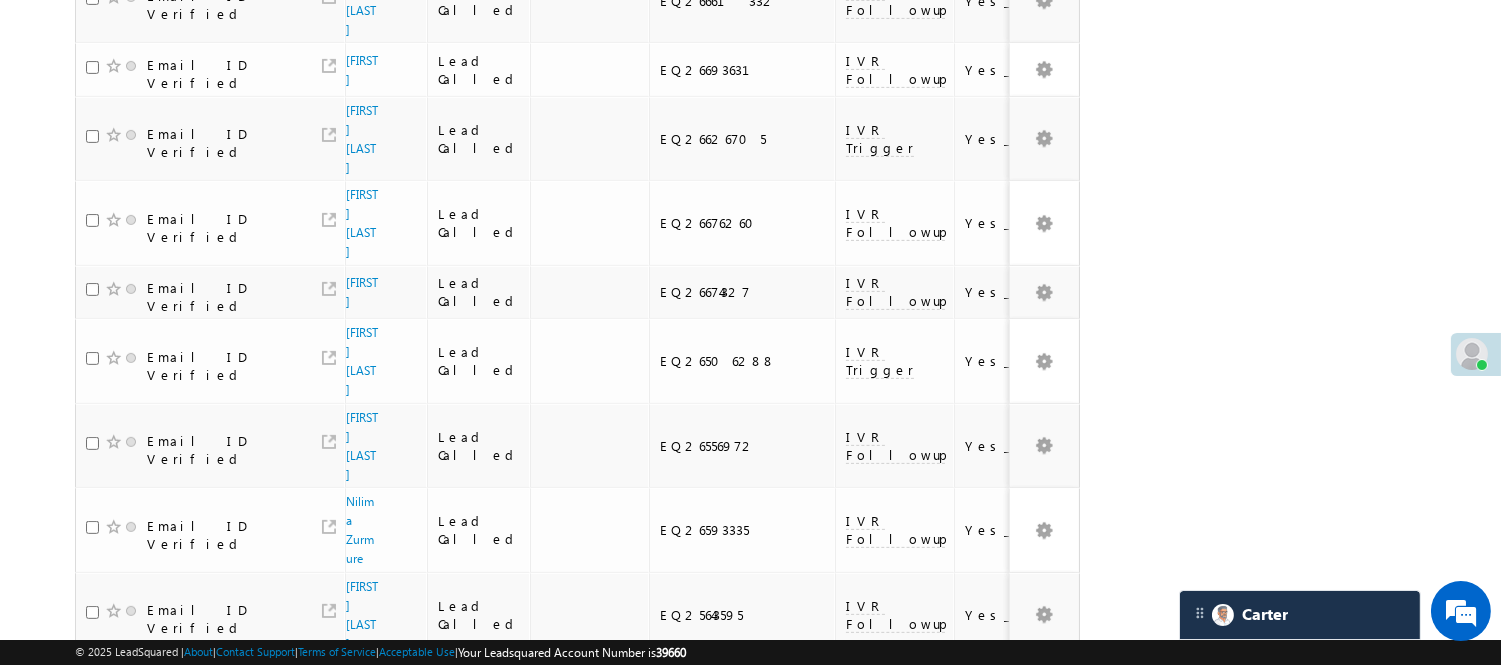 click on "2" at bounding box center (1018, 918) 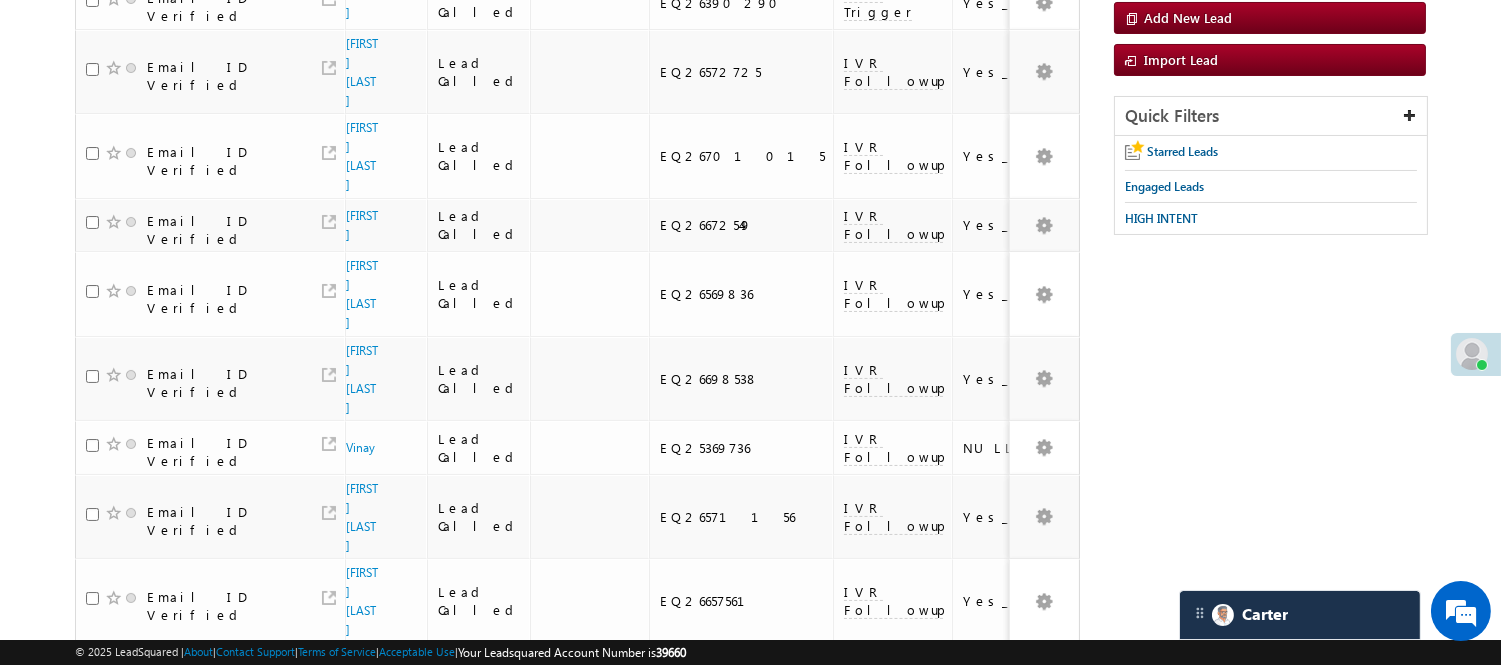 scroll, scrollTop: 0, scrollLeft: 0, axis: both 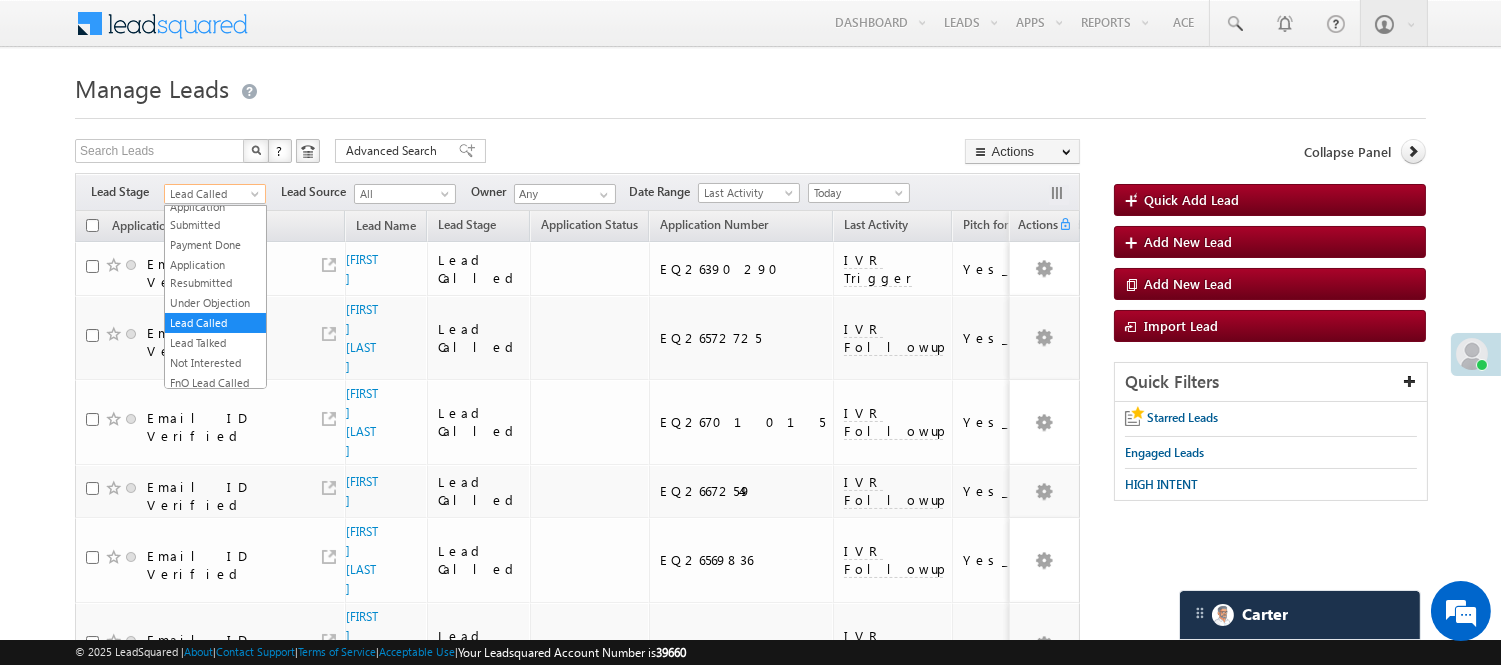 click on "Lead Called" at bounding box center (212, 194) 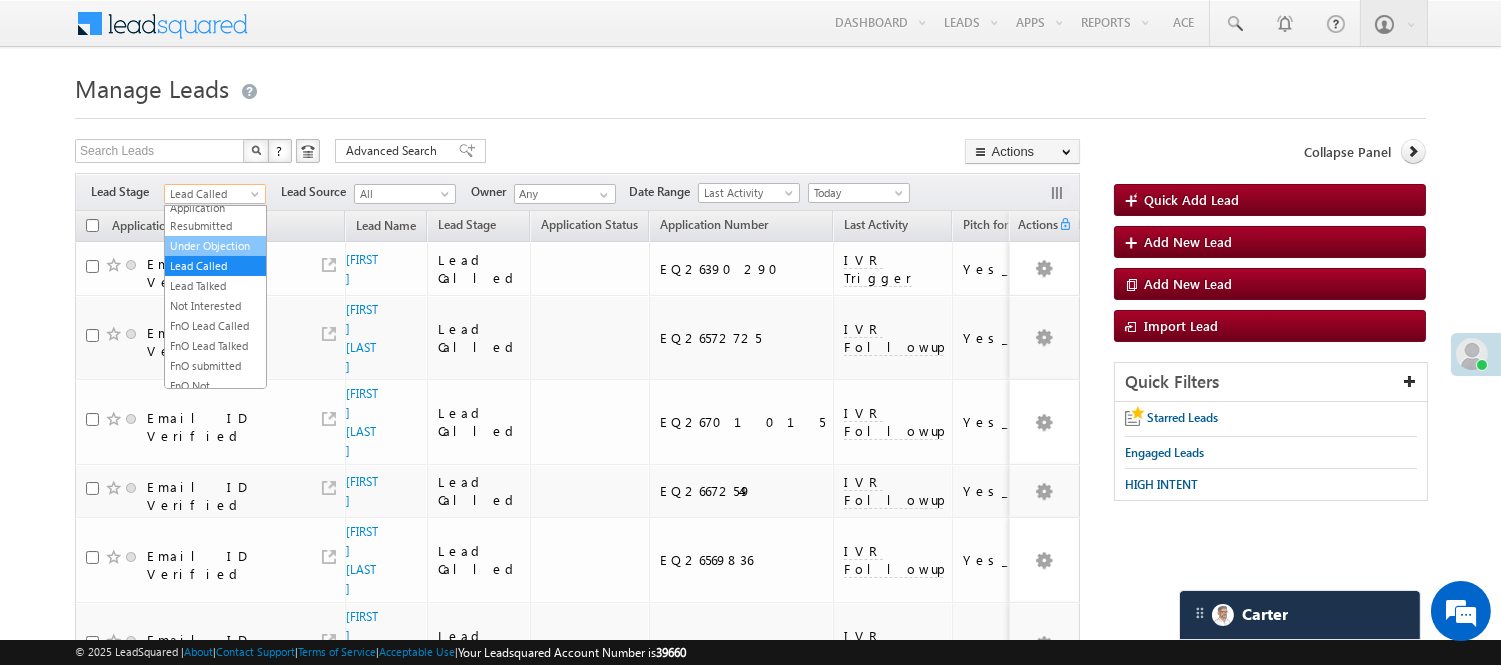 scroll, scrollTop: 274, scrollLeft: 0, axis: vertical 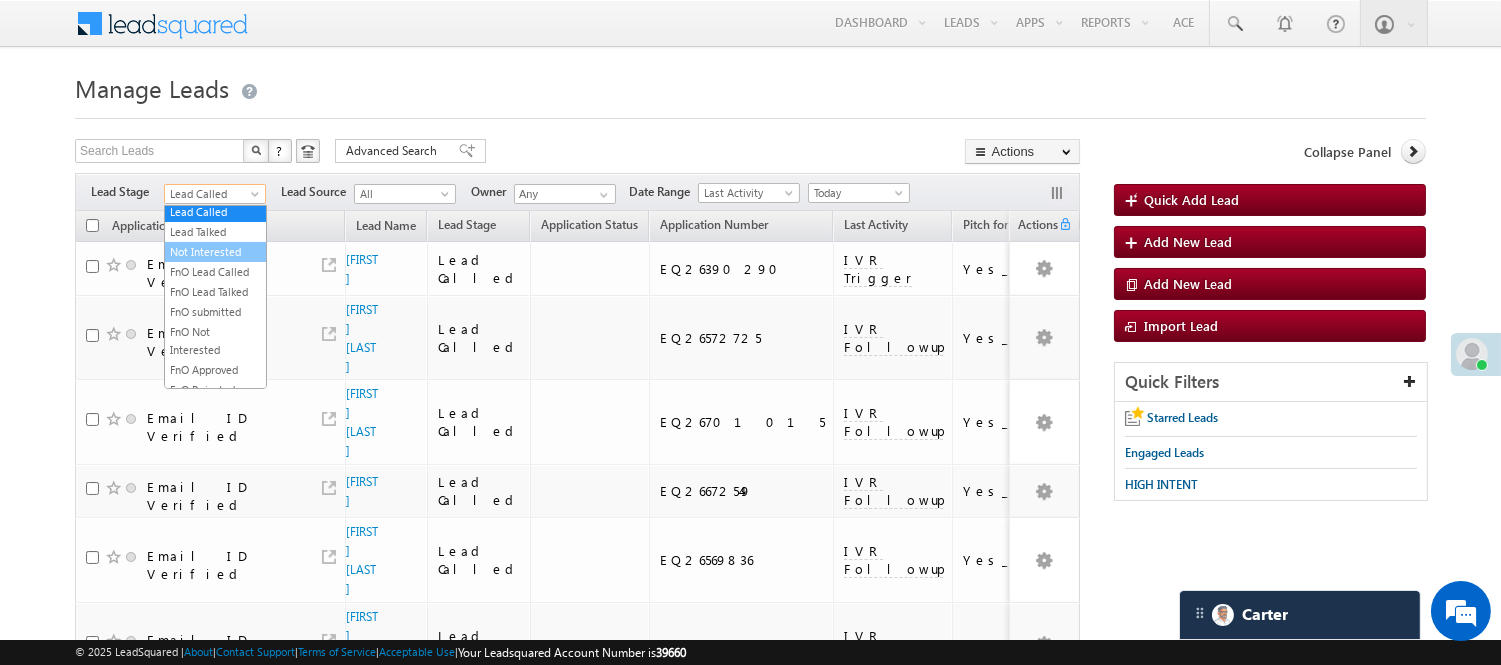 click on "Not Interested" at bounding box center [215, 252] 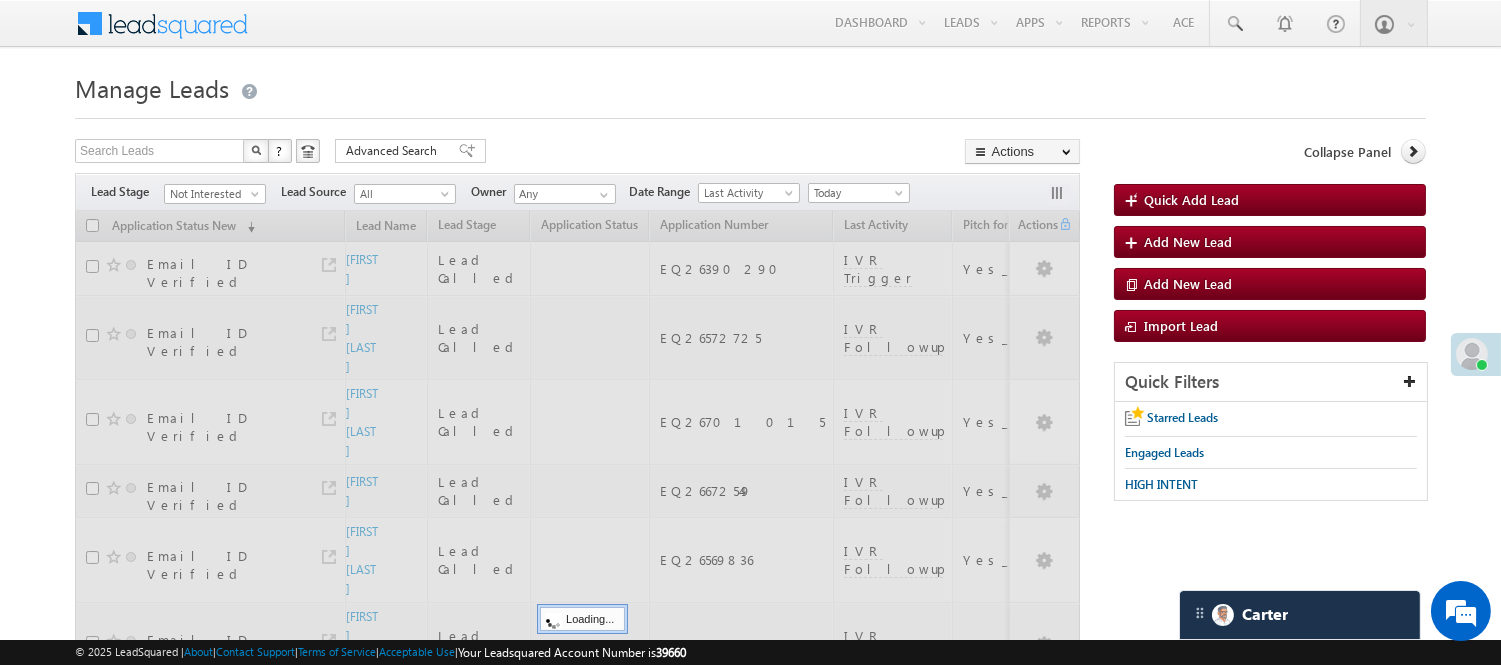 click on "Not Interested" at bounding box center [212, 194] 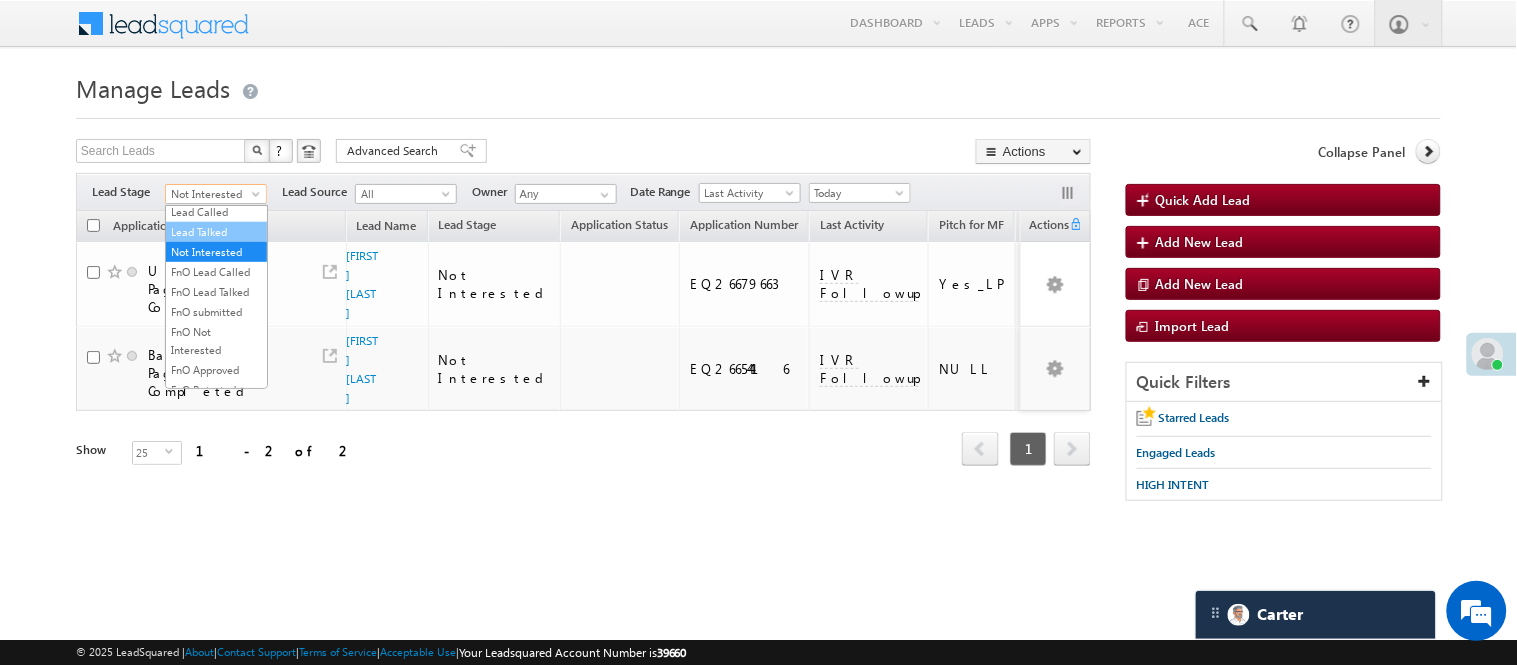 click on "Lead Talked" at bounding box center (216, 232) 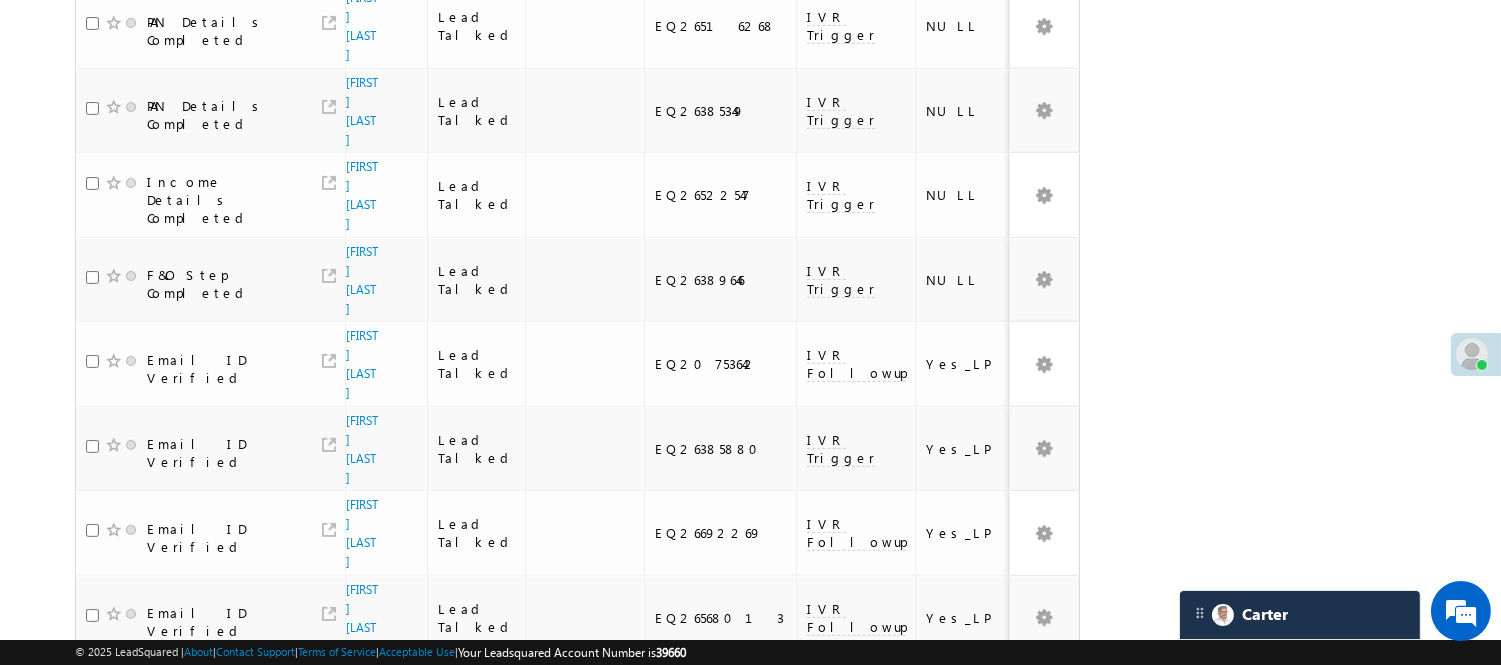 scroll, scrollTop: 1330, scrollLeft: 0, axis: vertical 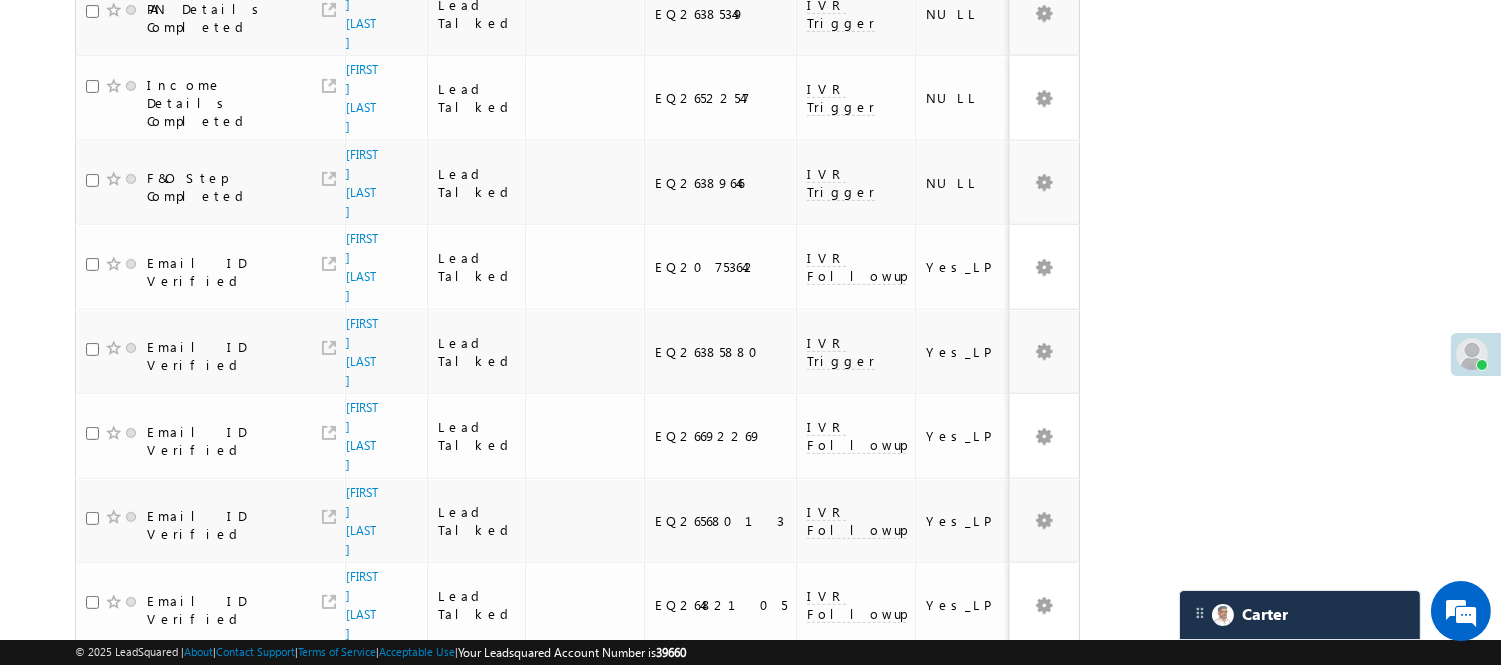 click on "2" at bounding box center (1018, 1024) 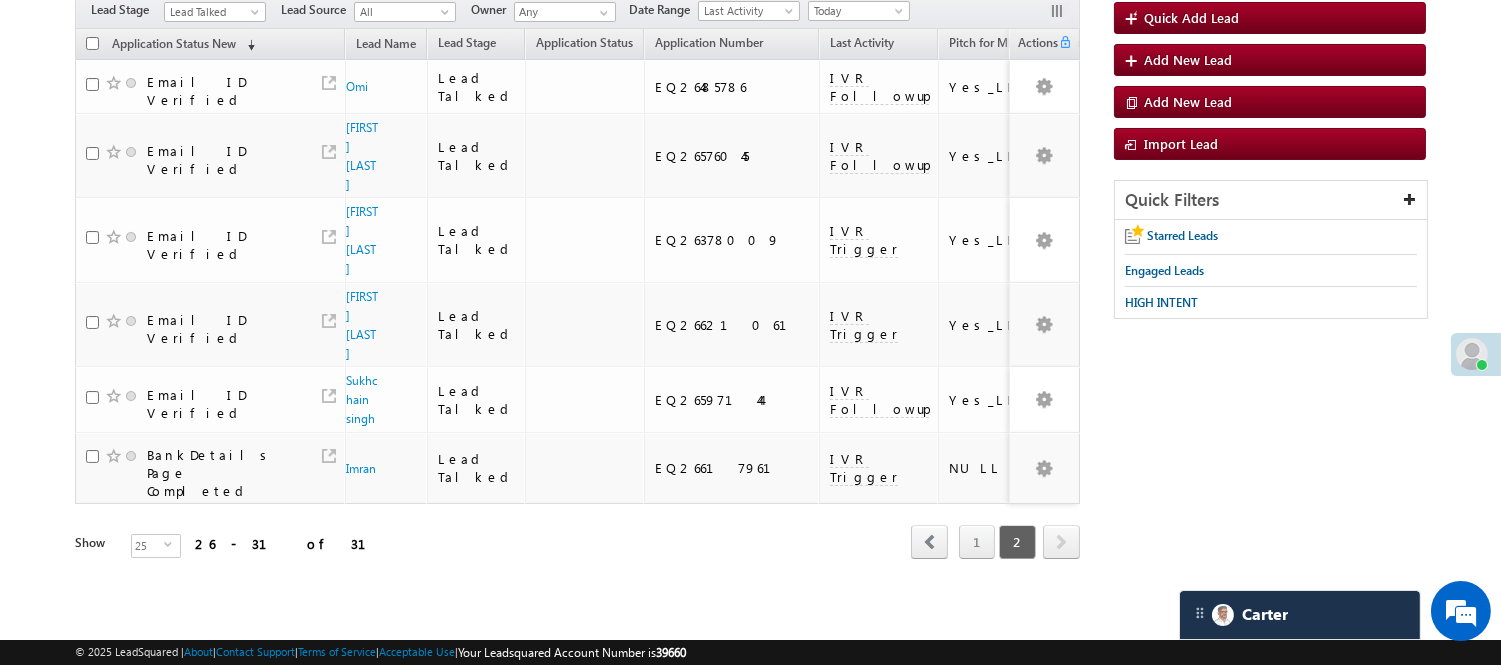 scroll, scrollTop: 156, scrollLeft: 0, axis: vertical 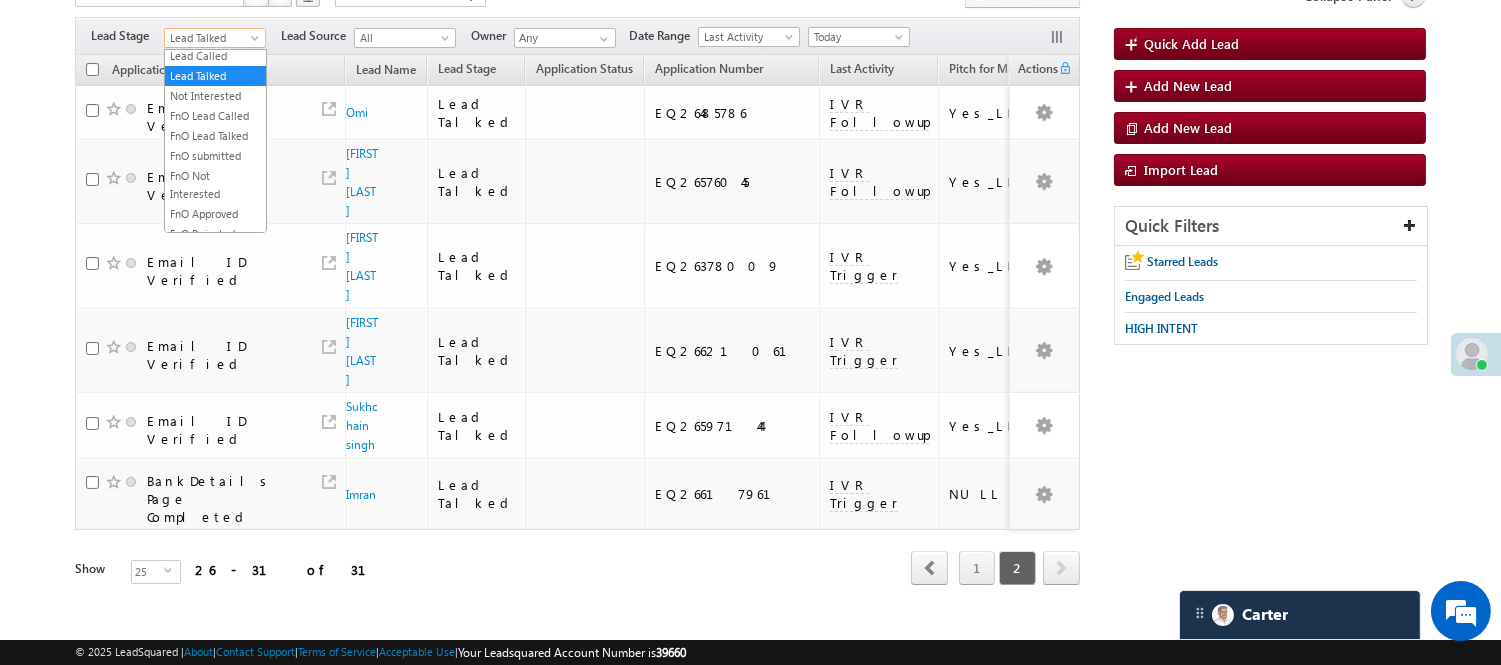 click on "Lead Talked" at bounding box center (212, 38) 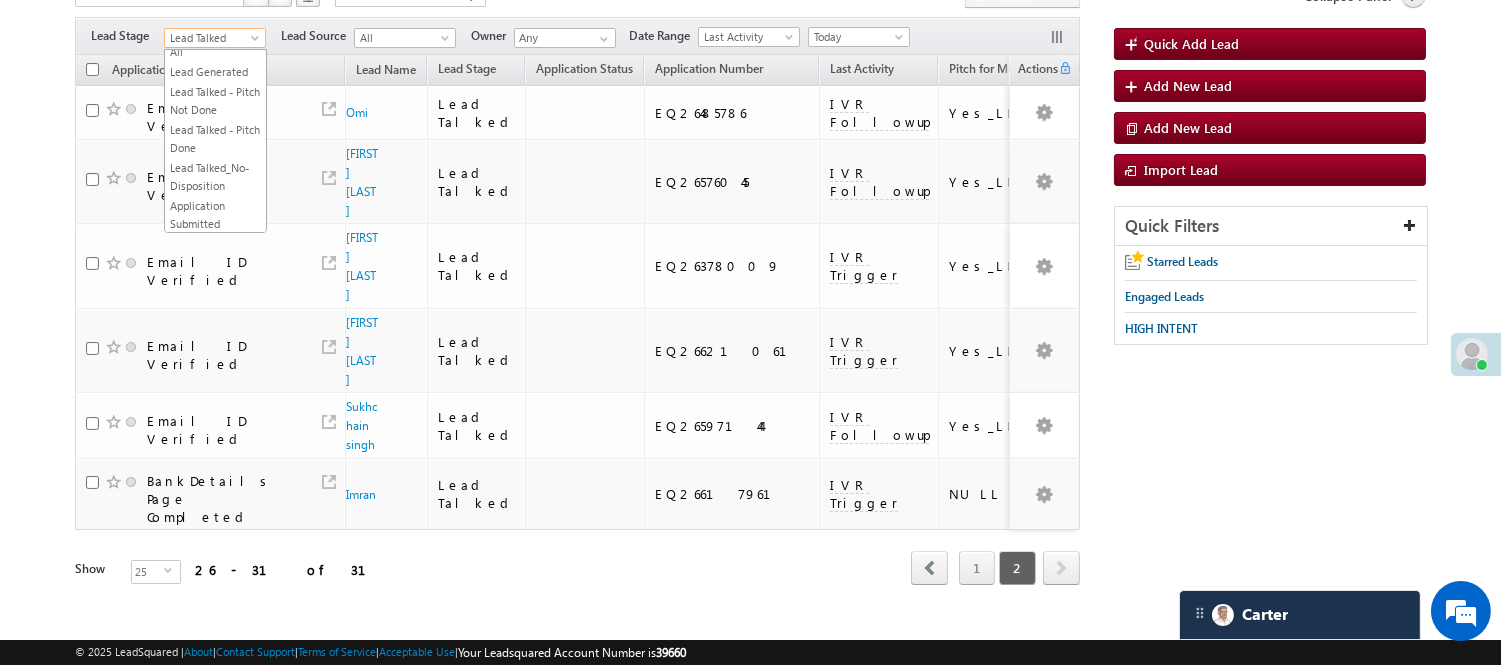 scroll, scrollTop: 0, scrollLeft: 0, axis: both 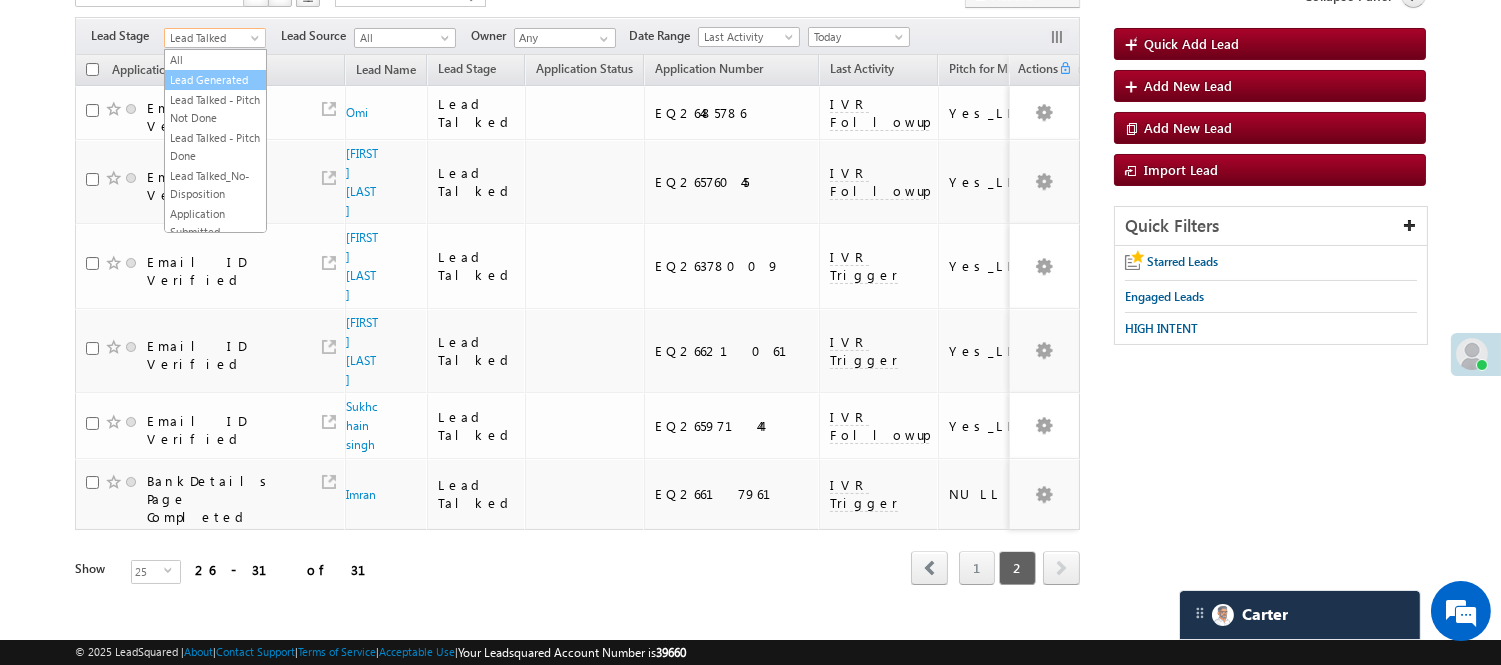 click on "Lead Generated" at bounding box center (215, 80) 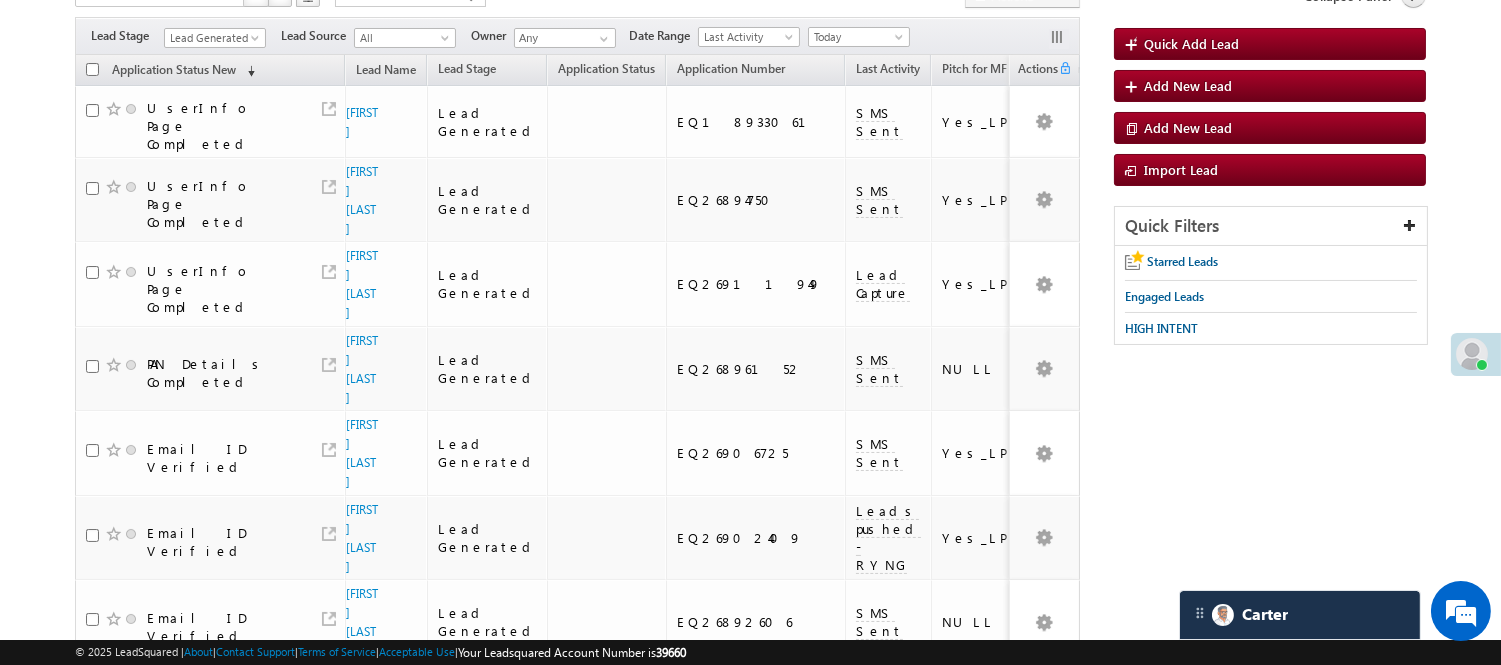 drag, startPoint x: 213, startPoint y: 25, endPoint x: 198, endPoint y: 25, distance: 15 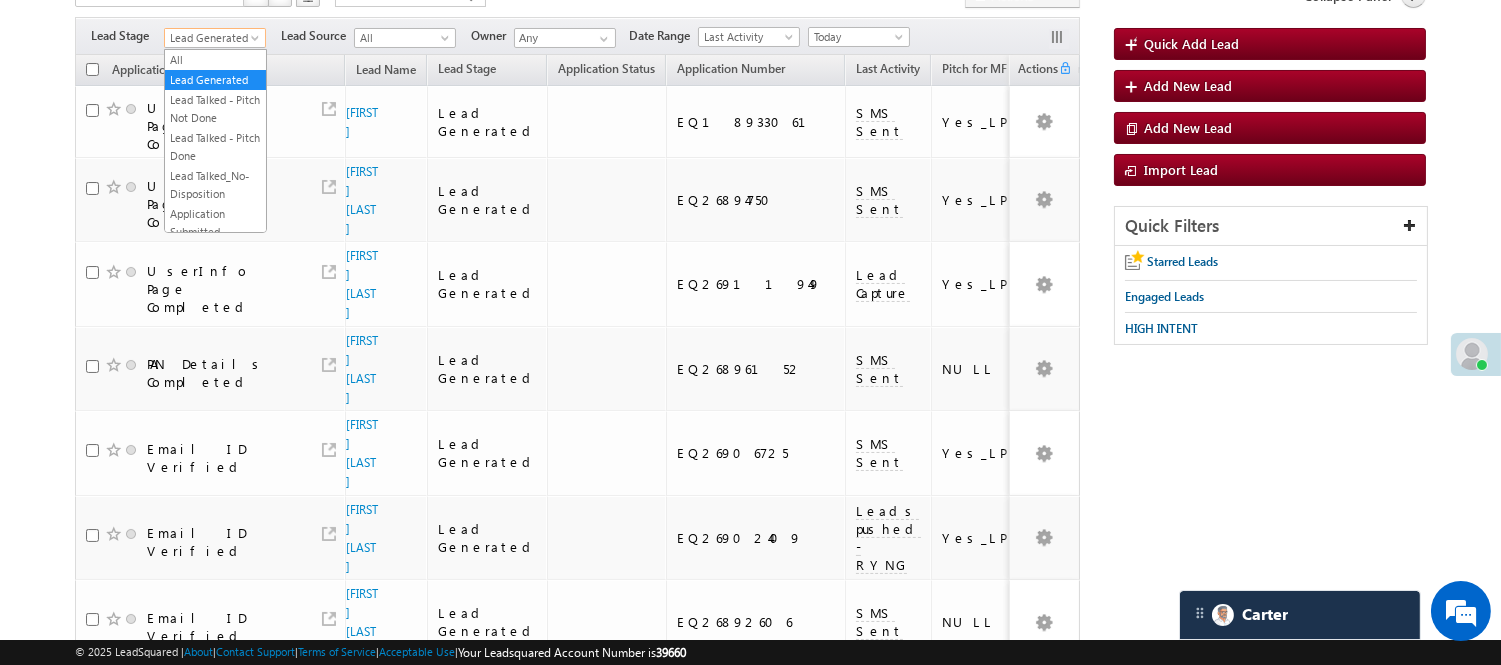 click on "Lead Generated" at bounding box center [212, 38] 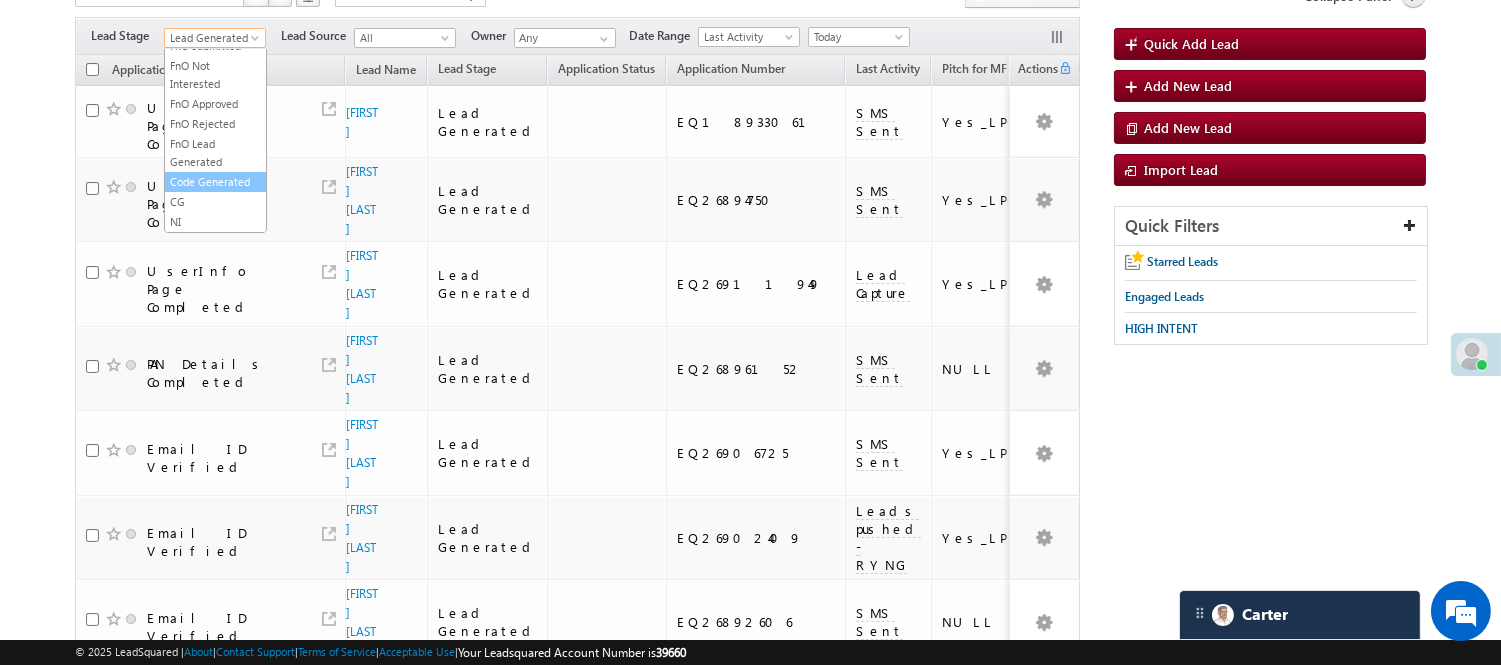 scroll, scrollTop: 496, scrollLeft: 0, axis: vertical 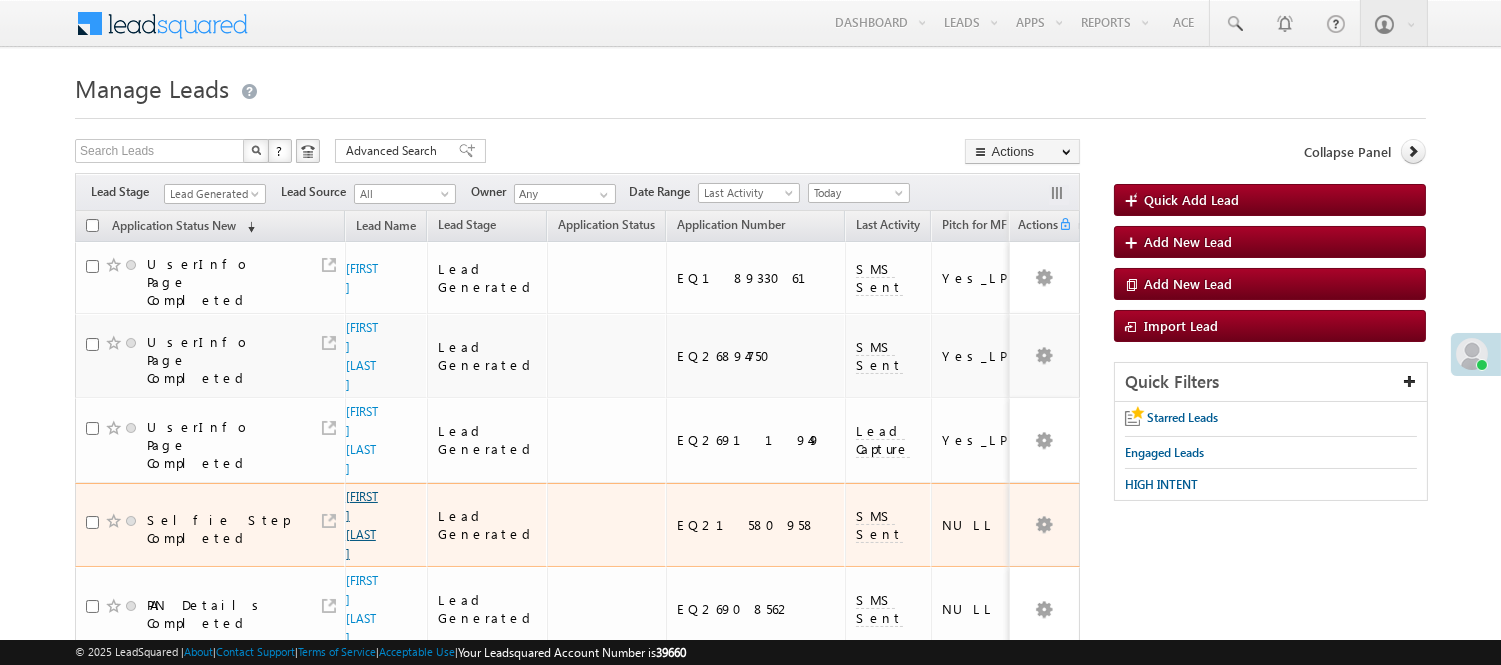 click on "[FIRST] [LAST]" at bounding box center (362, 525) 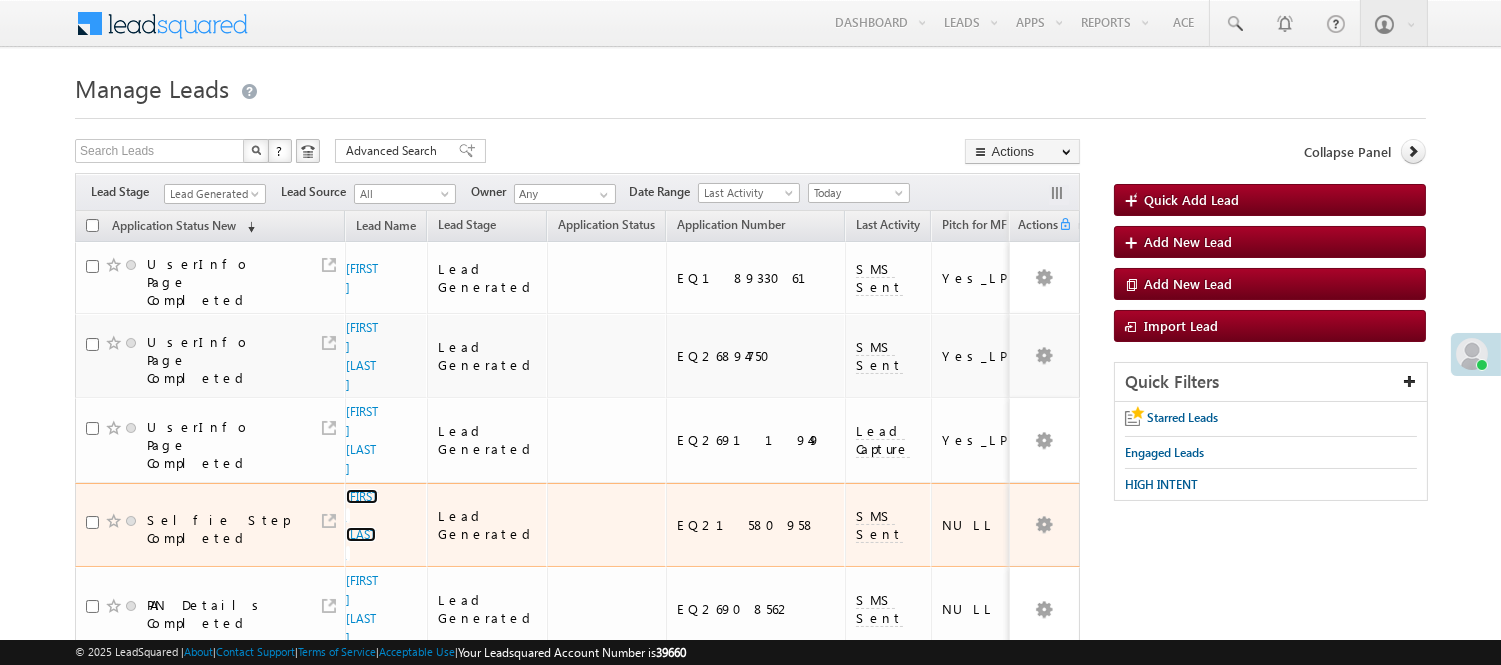 scroll, scrollTop: 555, scrollLeft: 0, axis: vertical 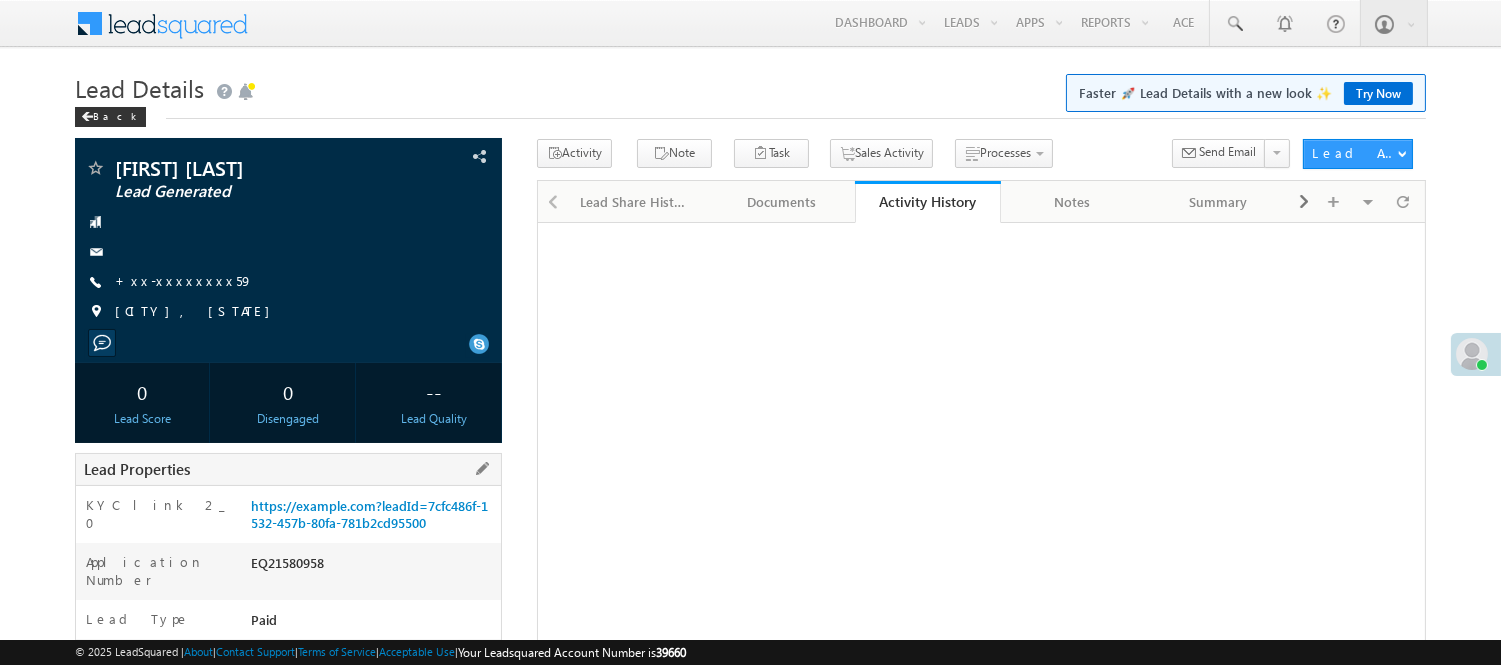 click on "EQ21580958" at bounding box center [373, 567] 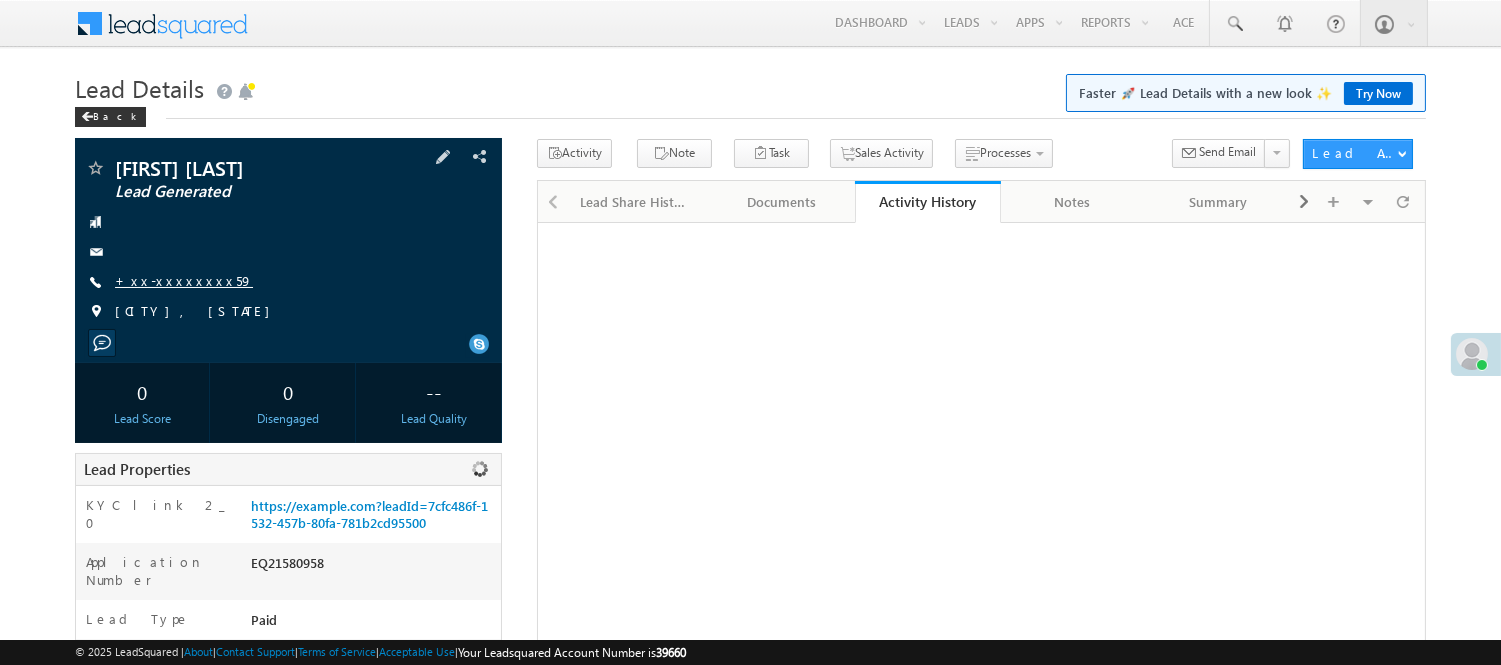 click on "+xx-xxxxxxxx59" at bounding box center (184, 280) 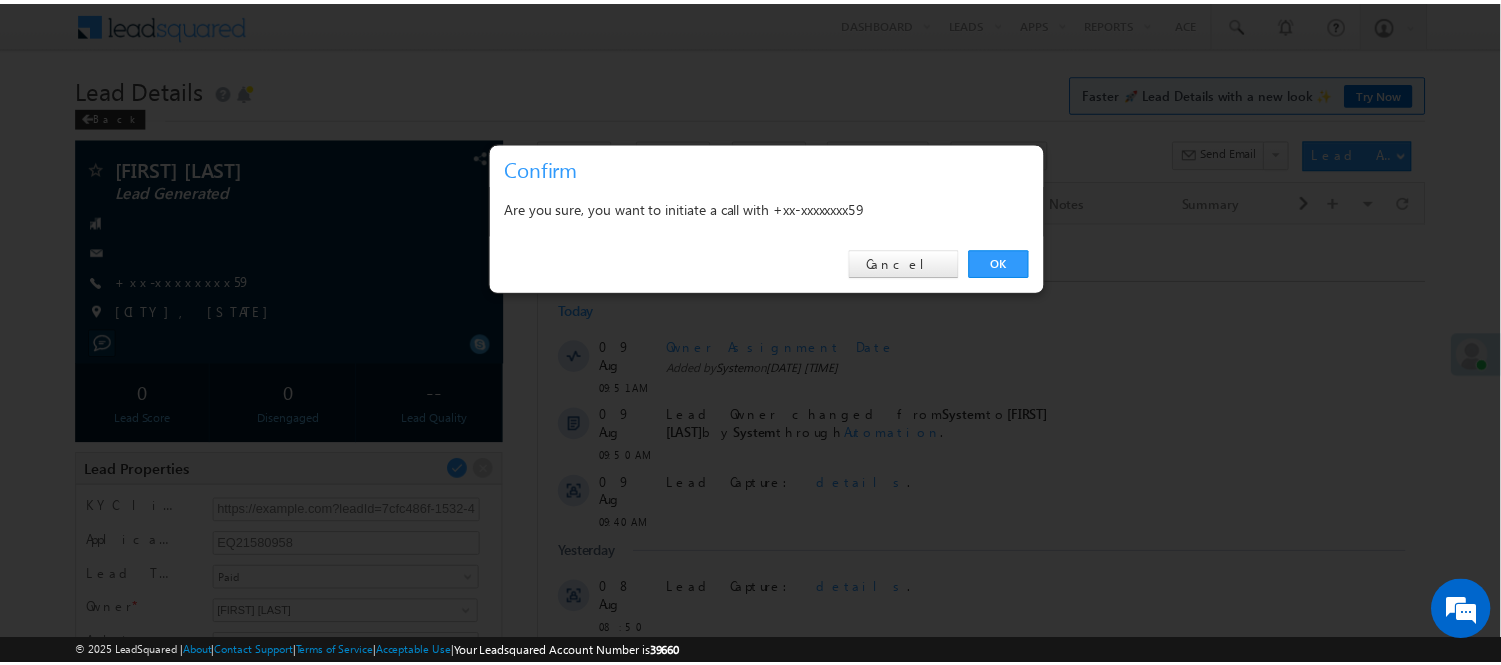 scroll, scrollTop: 0, scrollLeft: 0, axis: both 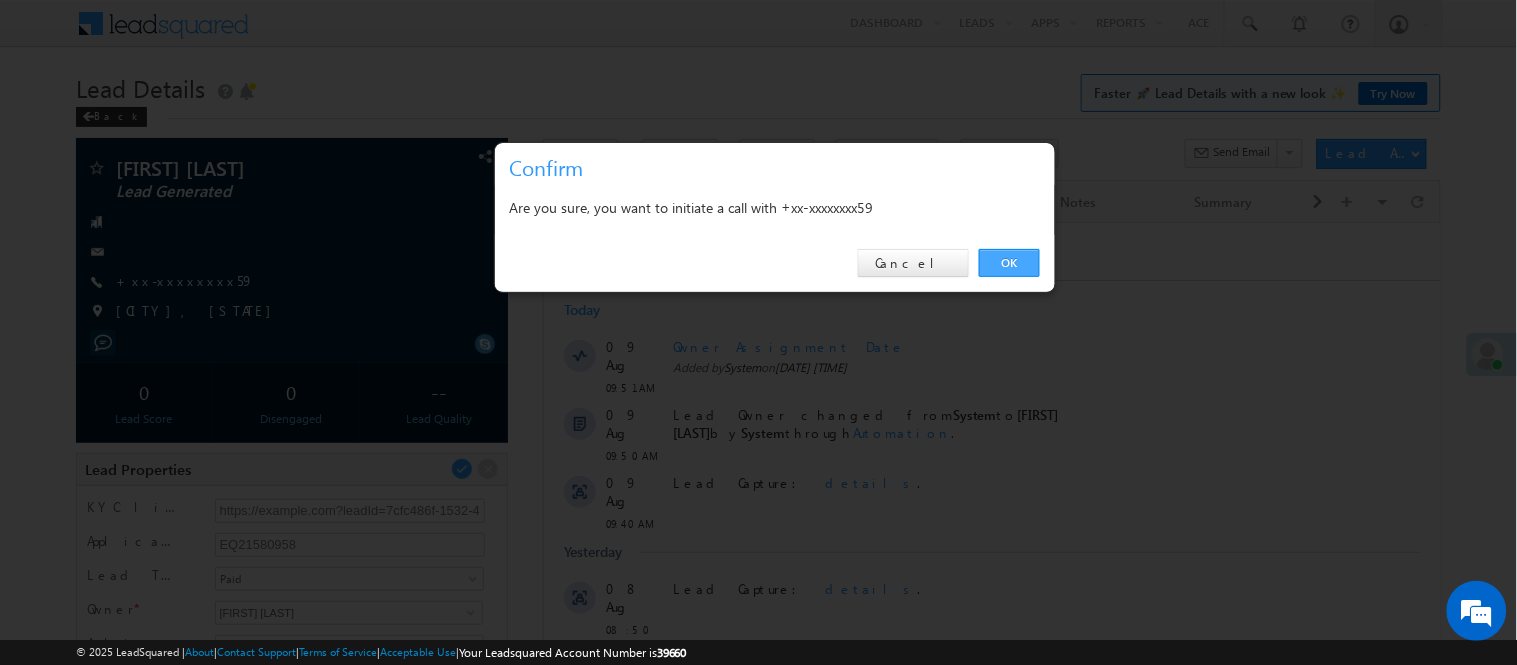 click on "OK" at bounding box center (1009, 263) 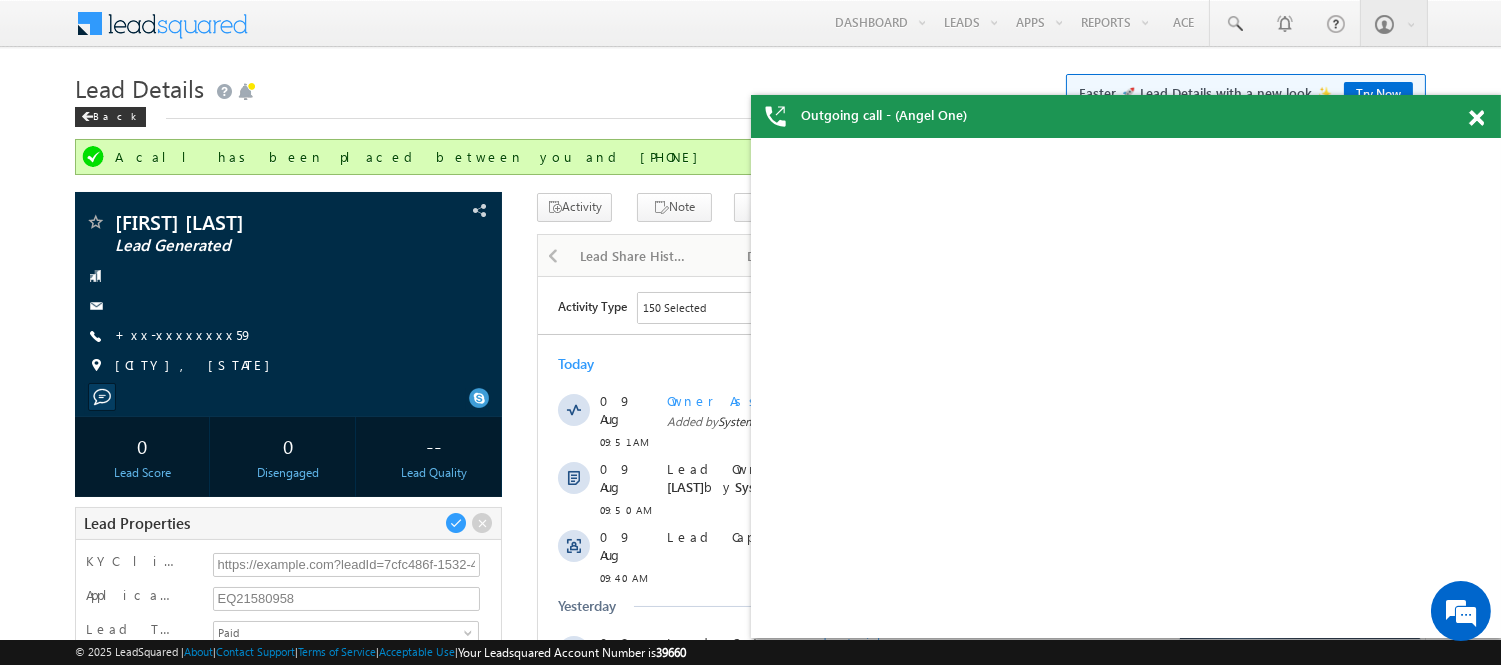 scroll, scrollTop: 0, scrollLeft: 0, axis: both 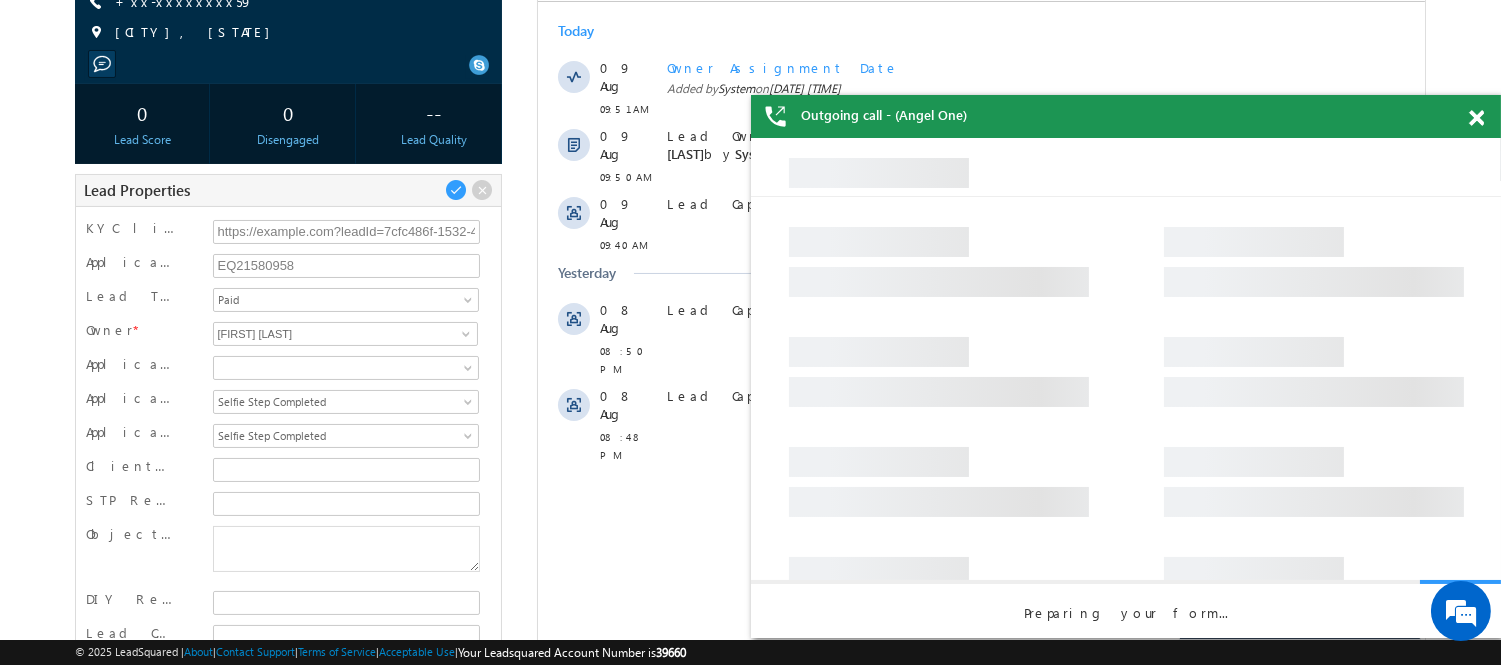 click at bounding box center [1476, 118] 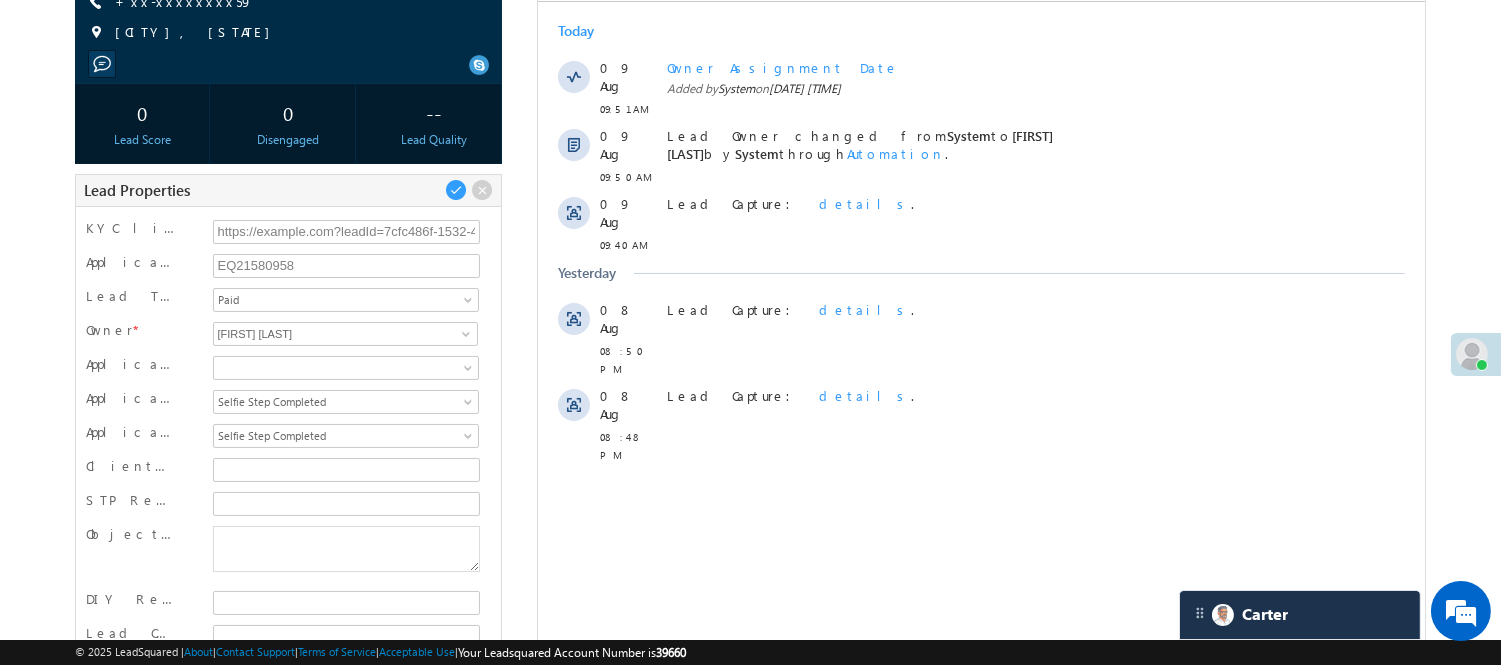 scroll, scrollTop: 1, scrollLeft: 0, axis: vertical 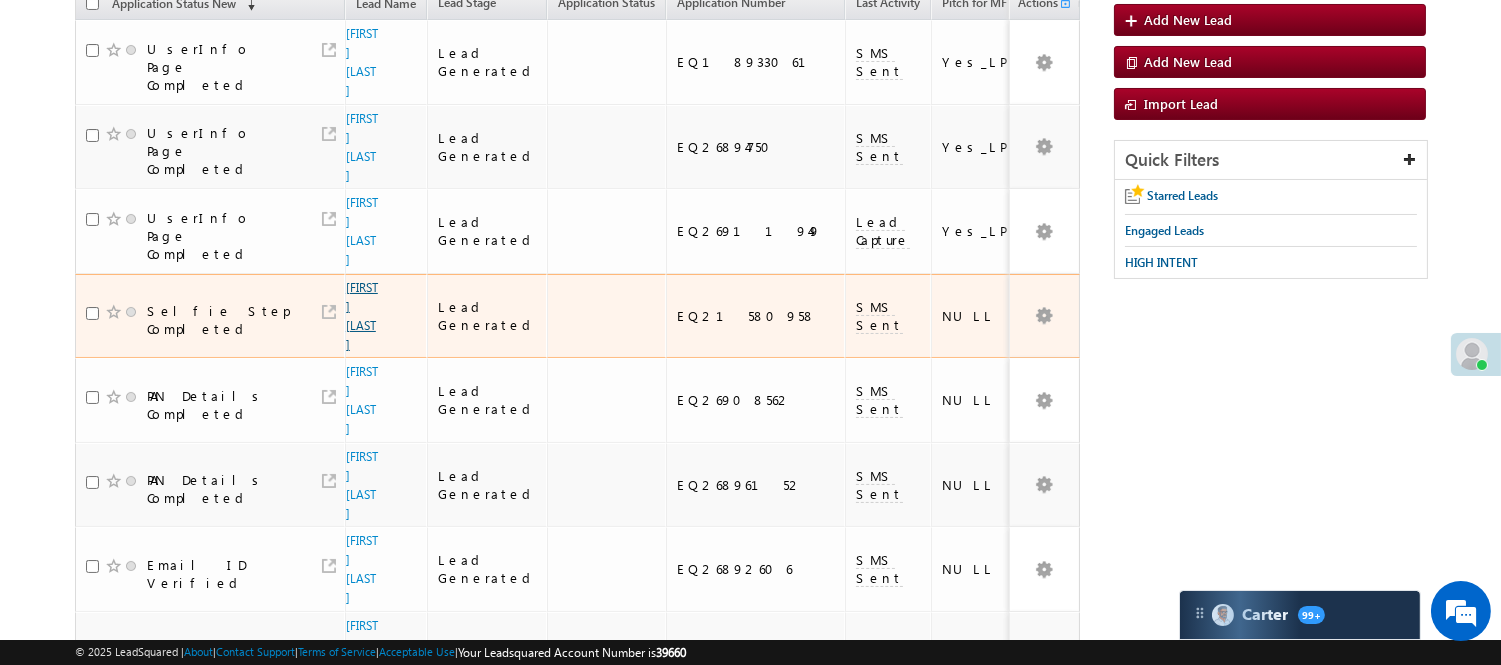 click on "[FIRST] [LAST]" at bounding box center (362, 316) 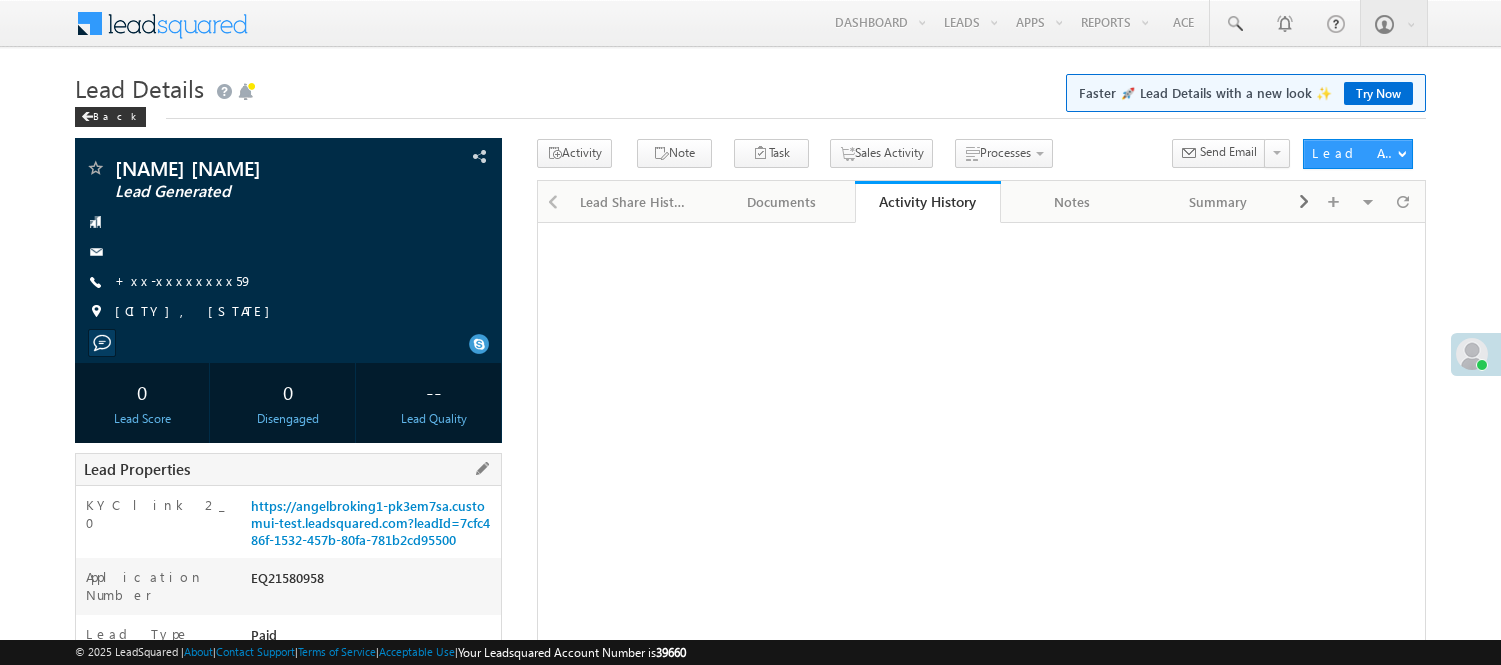 scroll, scrollTop: 333, scrollLeft: 0, axis: vertical 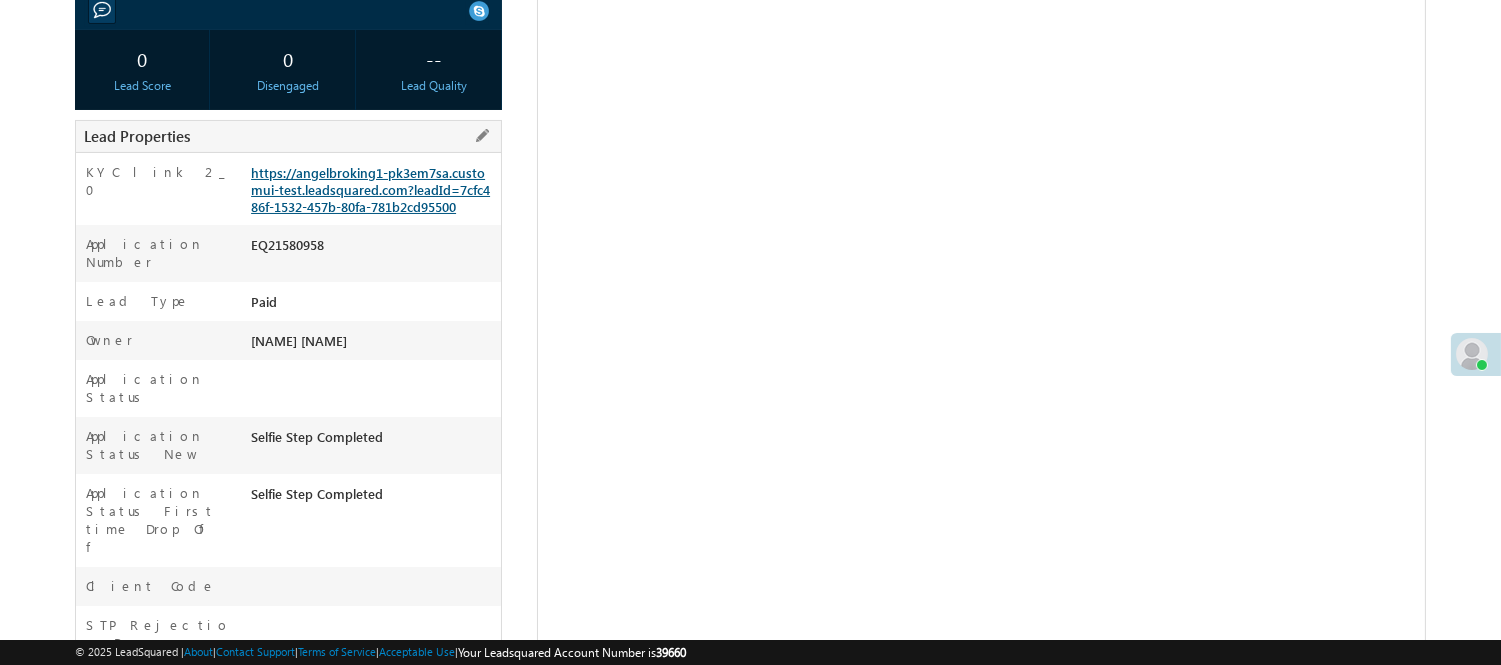 click on "https://angelbroking1-pk3em7sa.customui-test.leadsquared.com?leadId=7cfc486f-1532-457b-80fa-781b2cd95500" at bounding box center [370, 189] 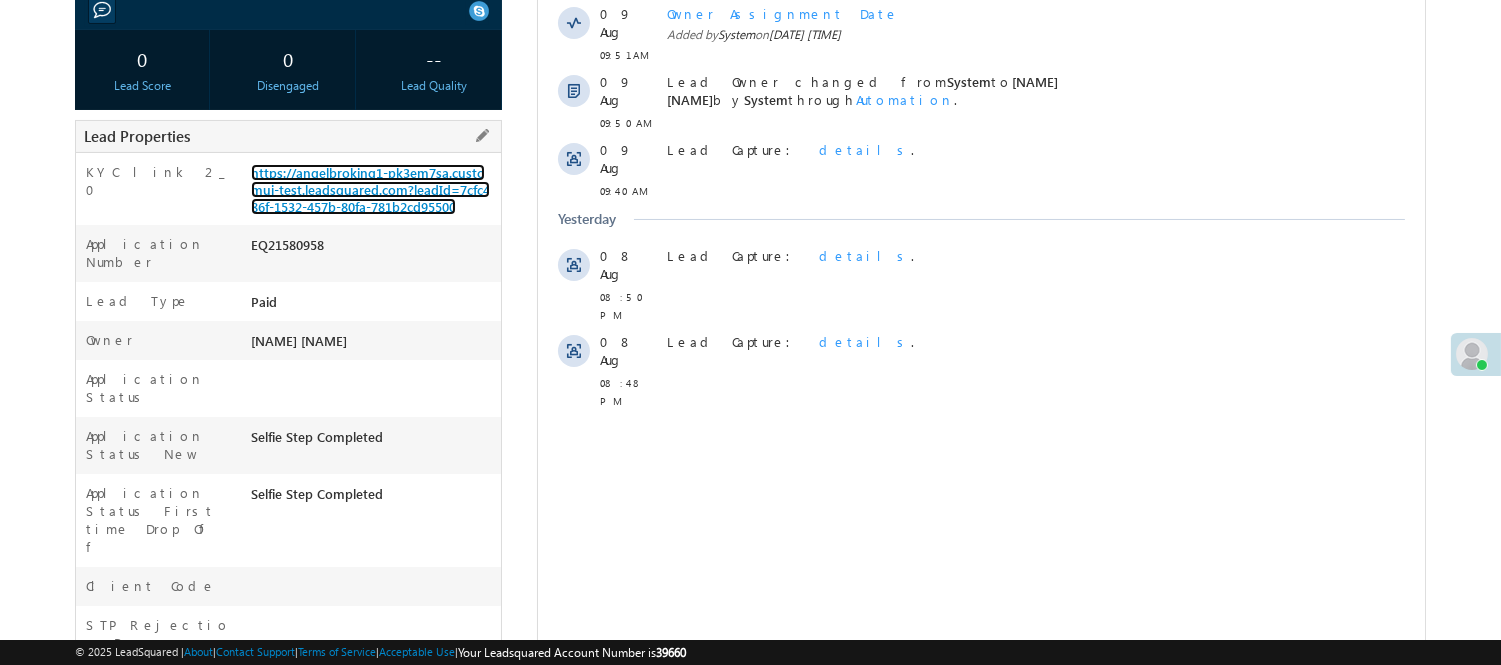 scroll, scrollTop: 0, scrollLeft: 0, axis: both 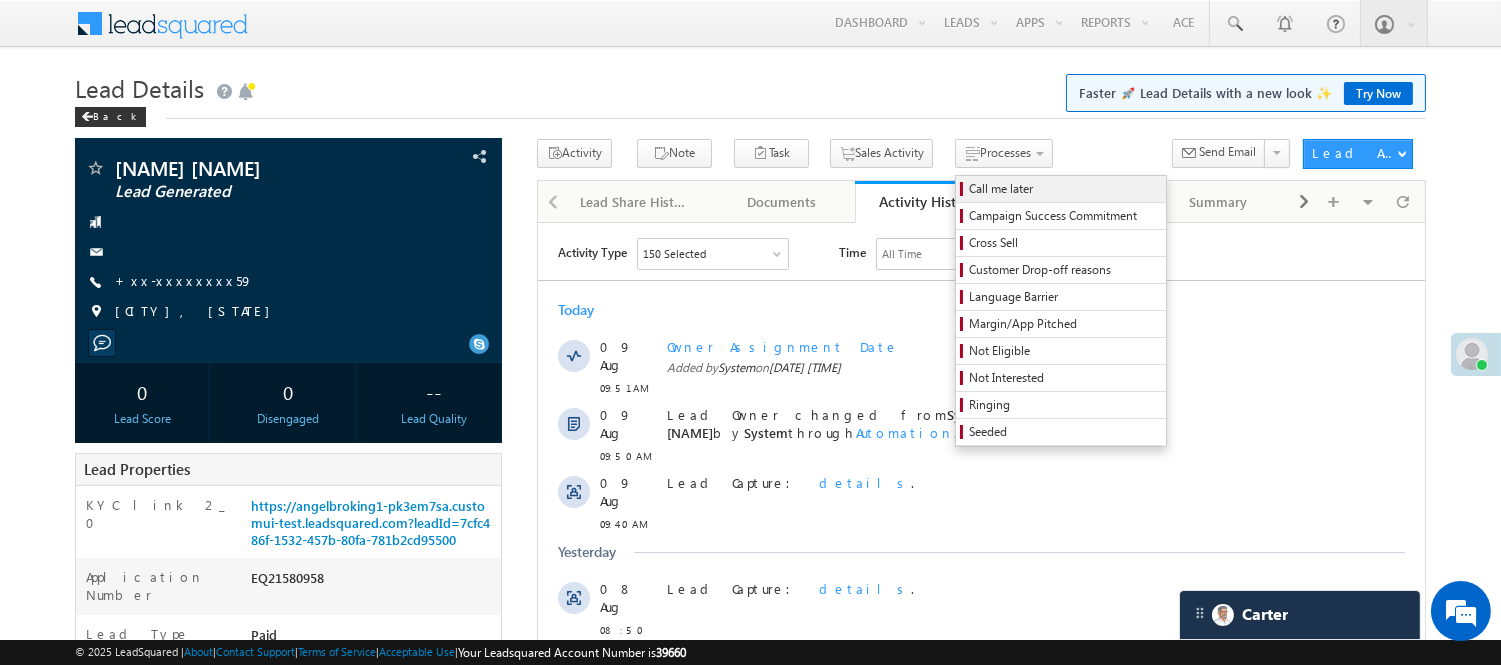 click on "Call me later" at bounding box center (1064, 189) 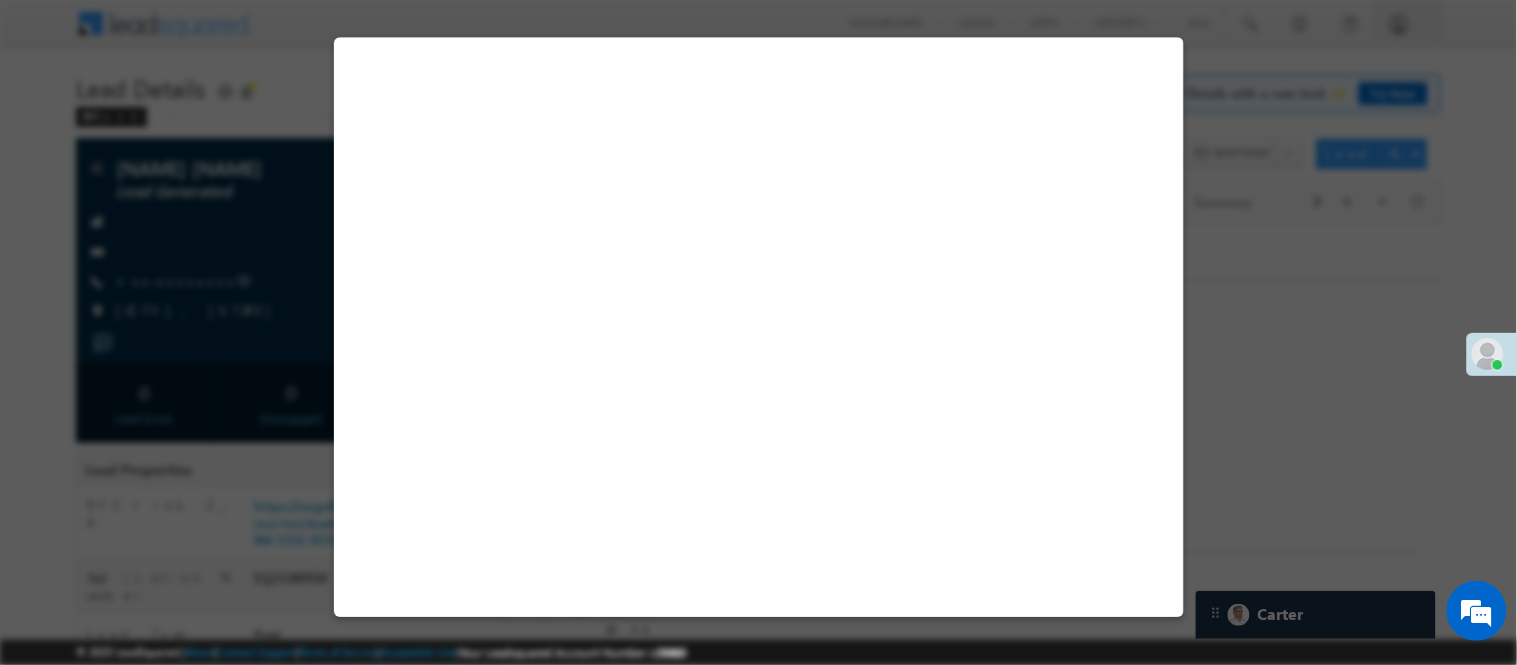 select on "Pitch Not Done" 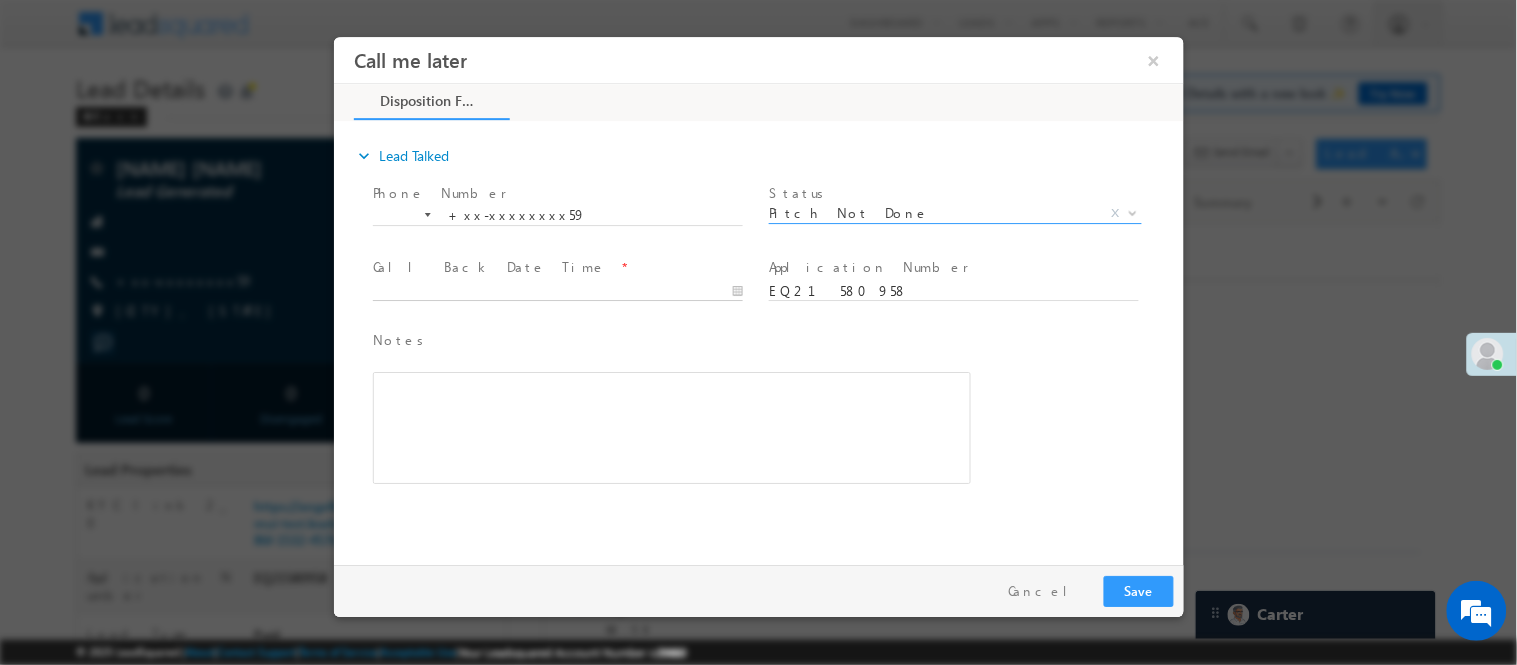 click at bounding box center (557, 291) 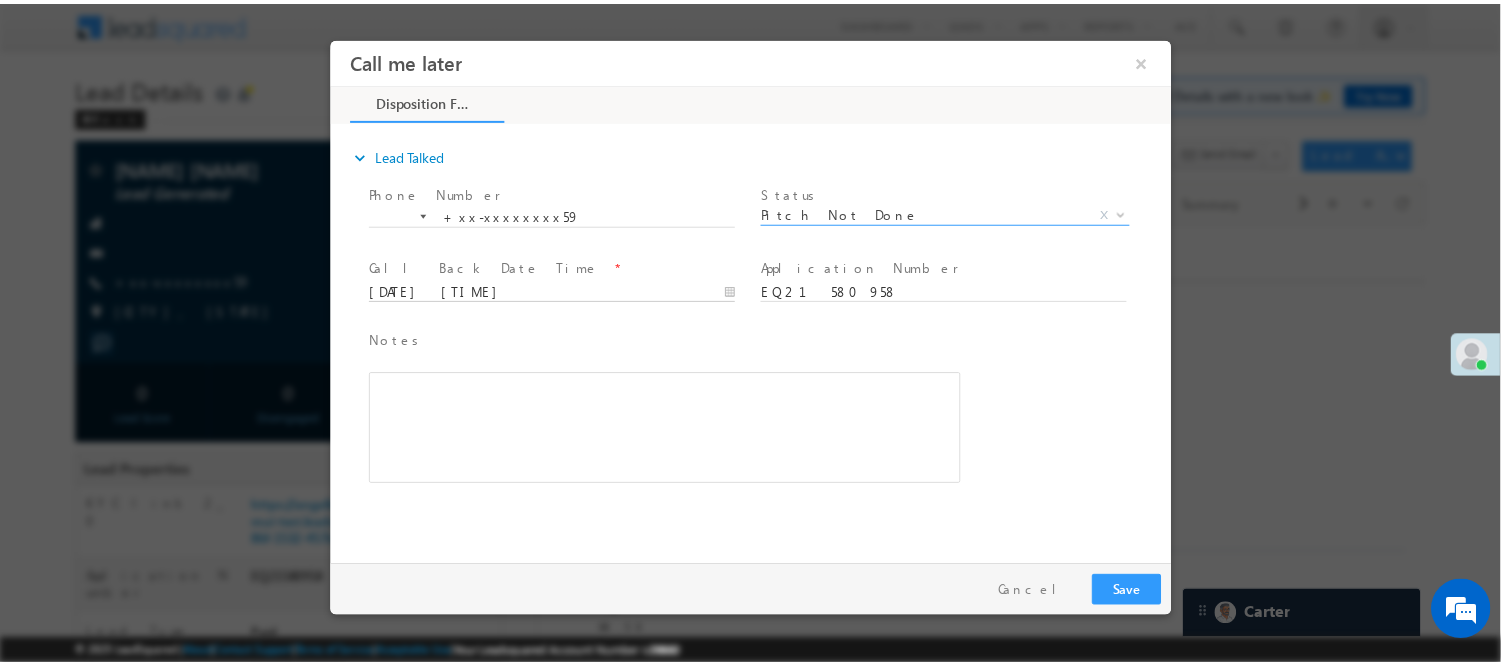 scroll, scrollTop: 0, scrollLeft: 0, axis: both 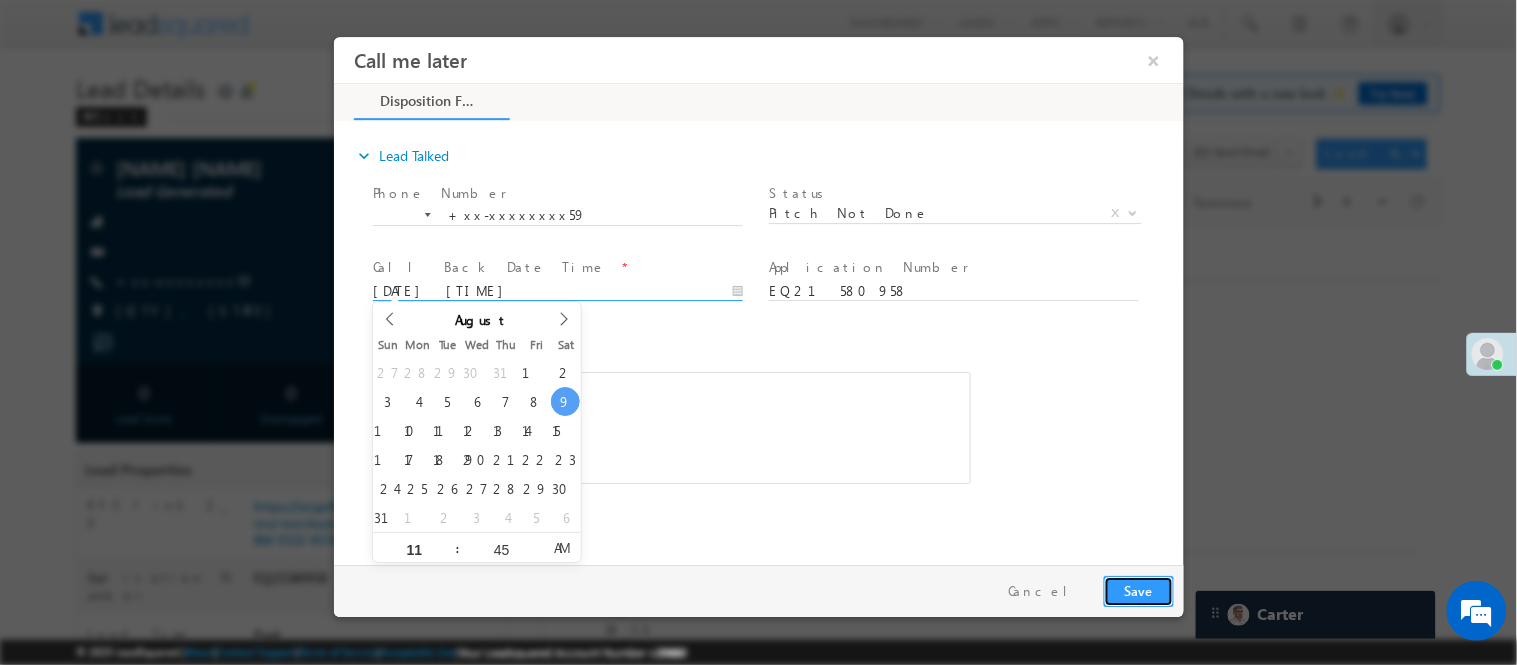click on "Save" at bounding box center (1138, 590) 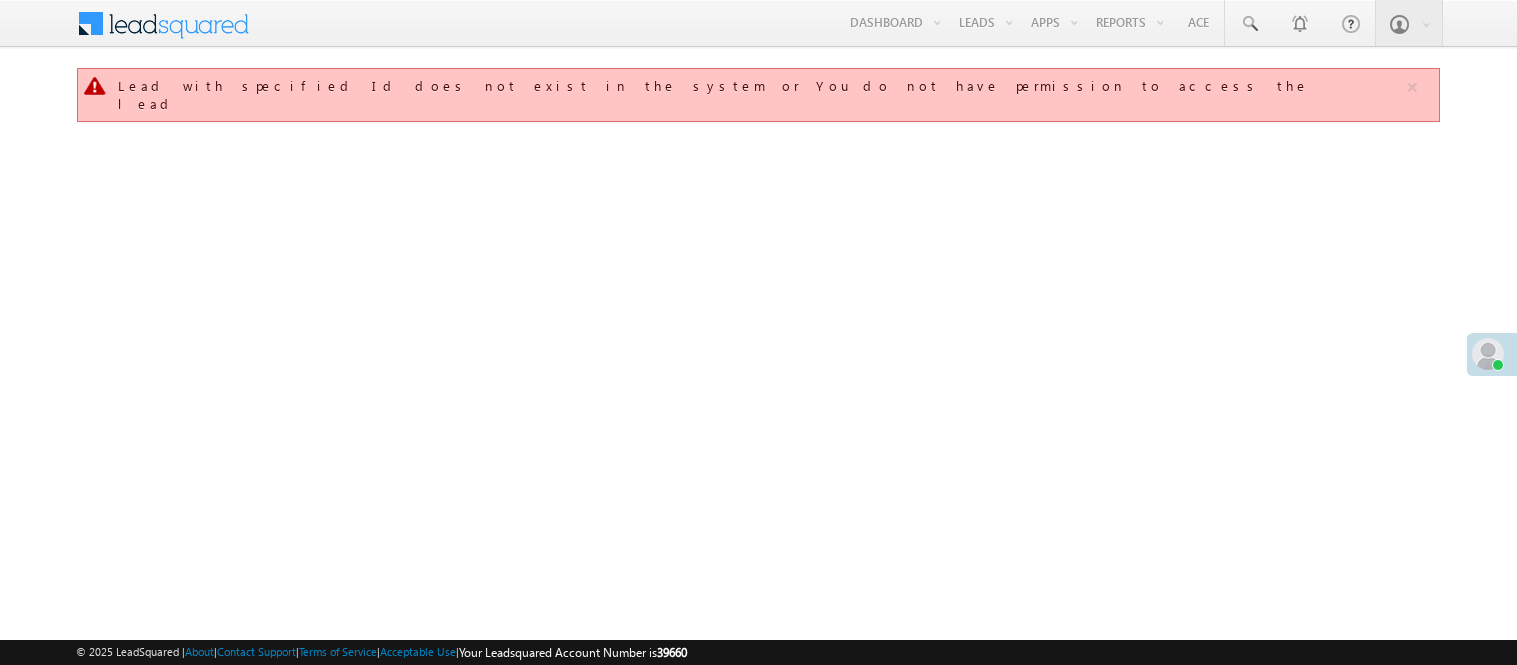 scroll, scrollTop: 0, scrollLeft: 0, axis: both 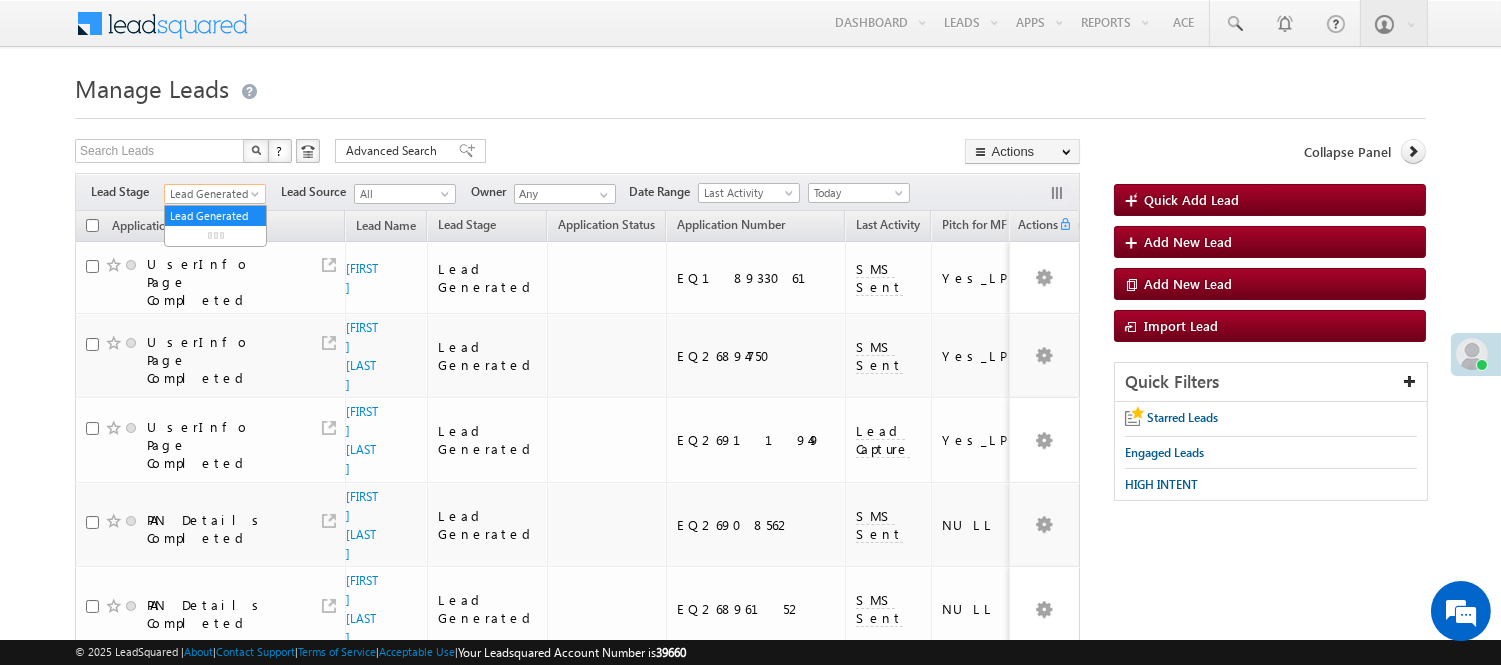 click on "Lead Generated" at bounding box center [212, 194] 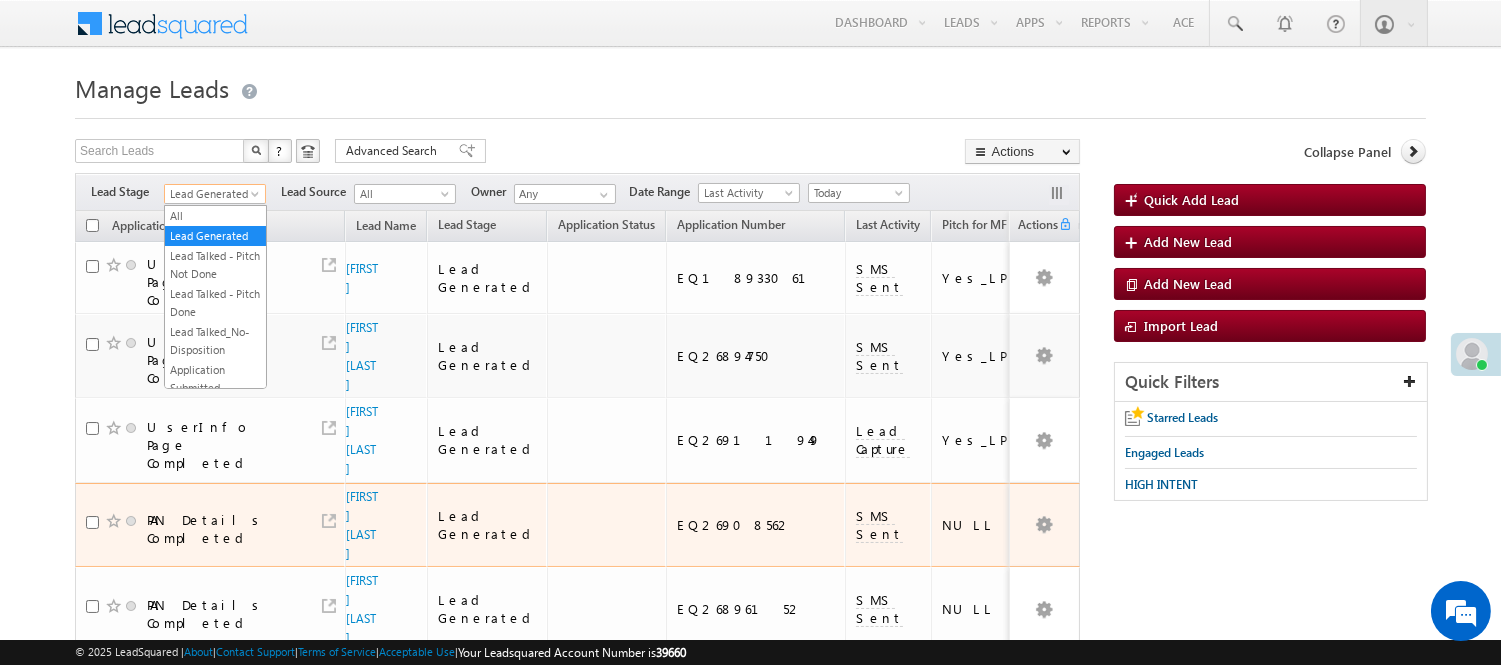 scroll, scrollTop: 222, scrollLeft: 0, axis: vertical 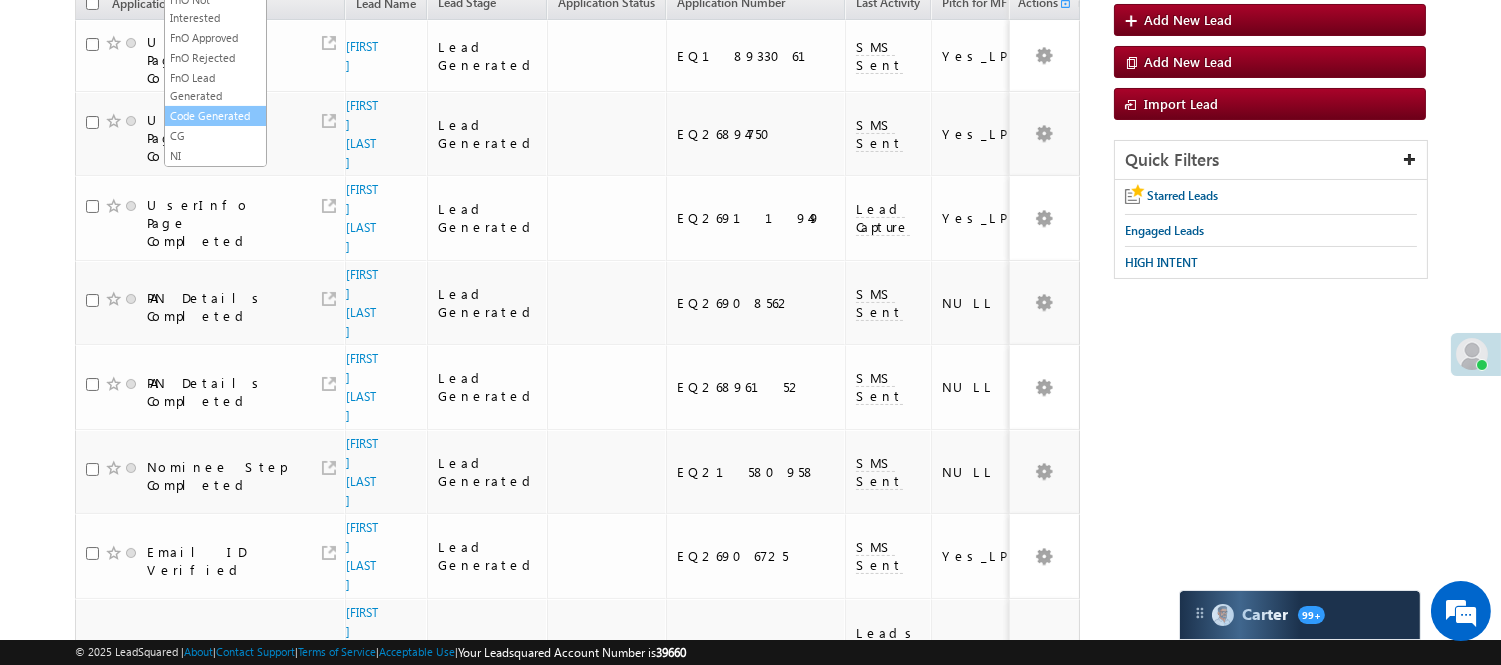 click on "Code Generated" at bounding box center (215, 116) 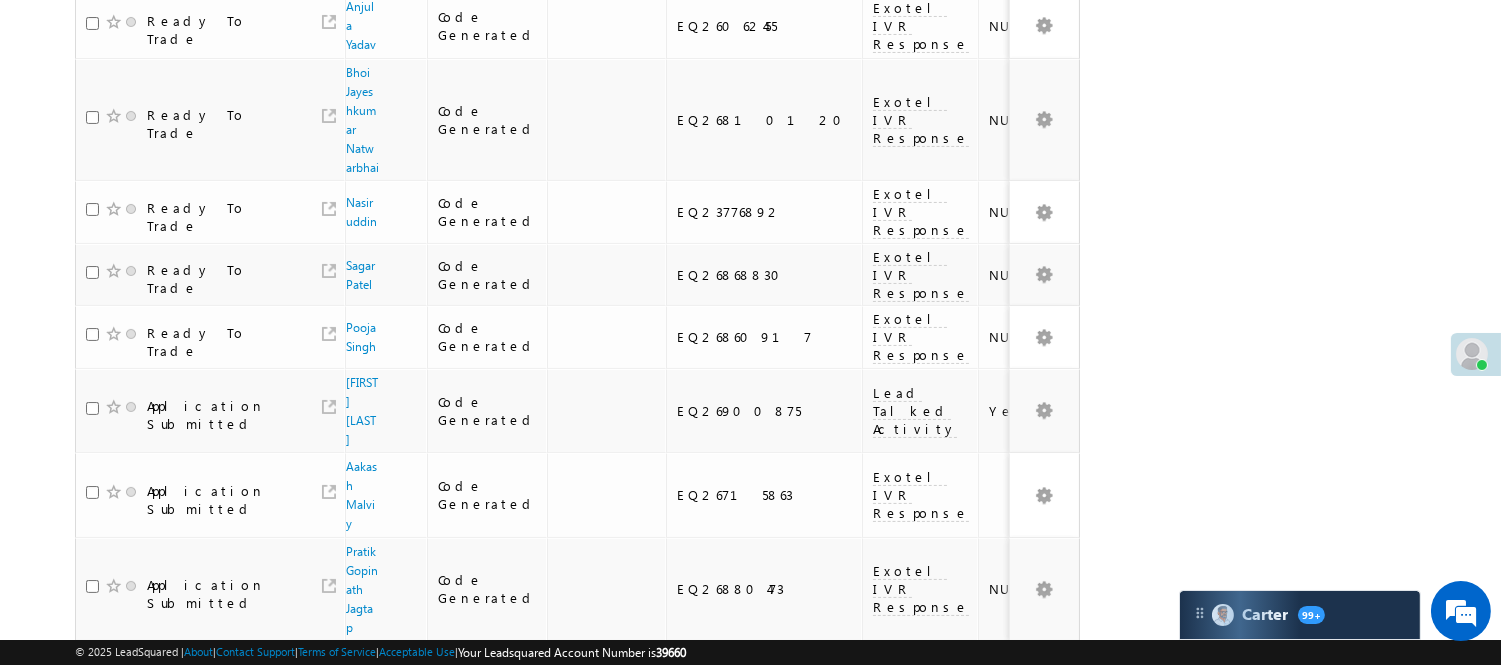 scroll, scrollTop: 121, scrollLeft: 0, axis: vertical 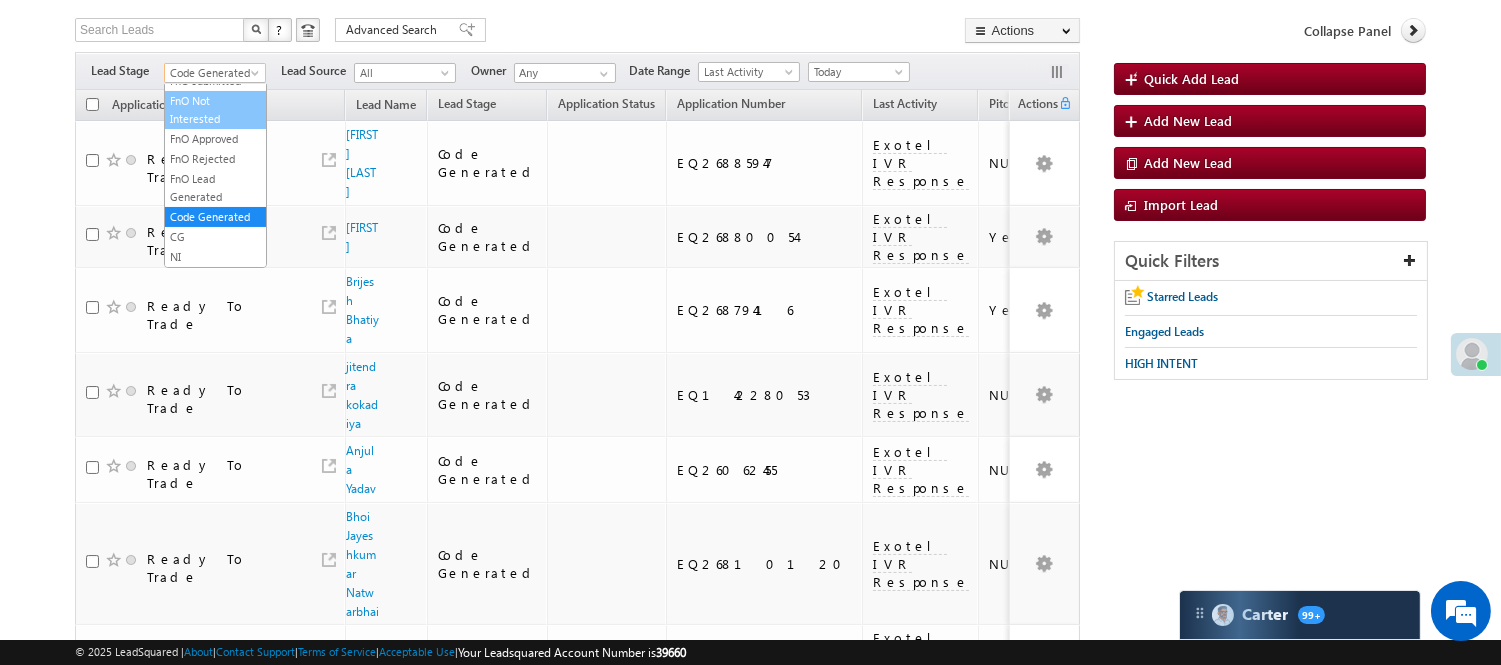 click on "[FIRST] [LAST] [LAST]
[FIRST] .[LAST] @example.com" at bounding box center [750, 537] 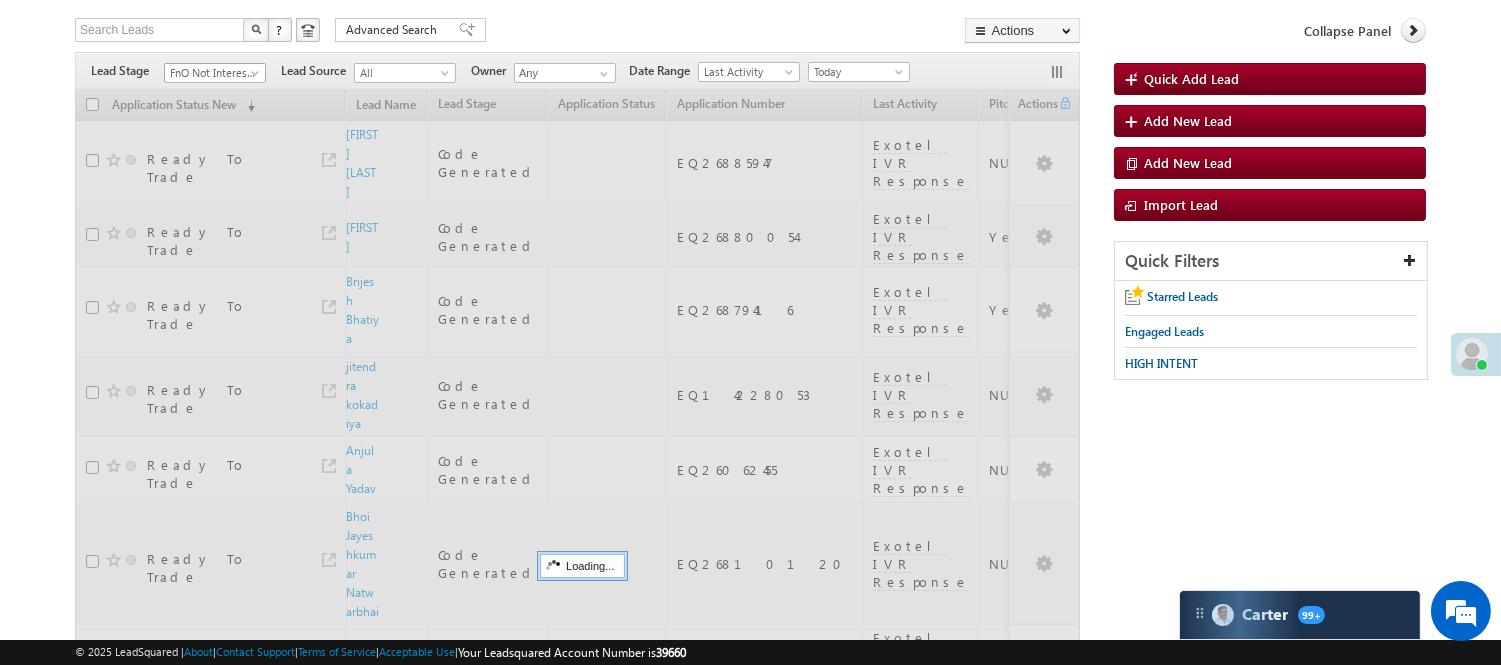 scroll, scrollTop: 0, scrollLeft: 0, axis: both 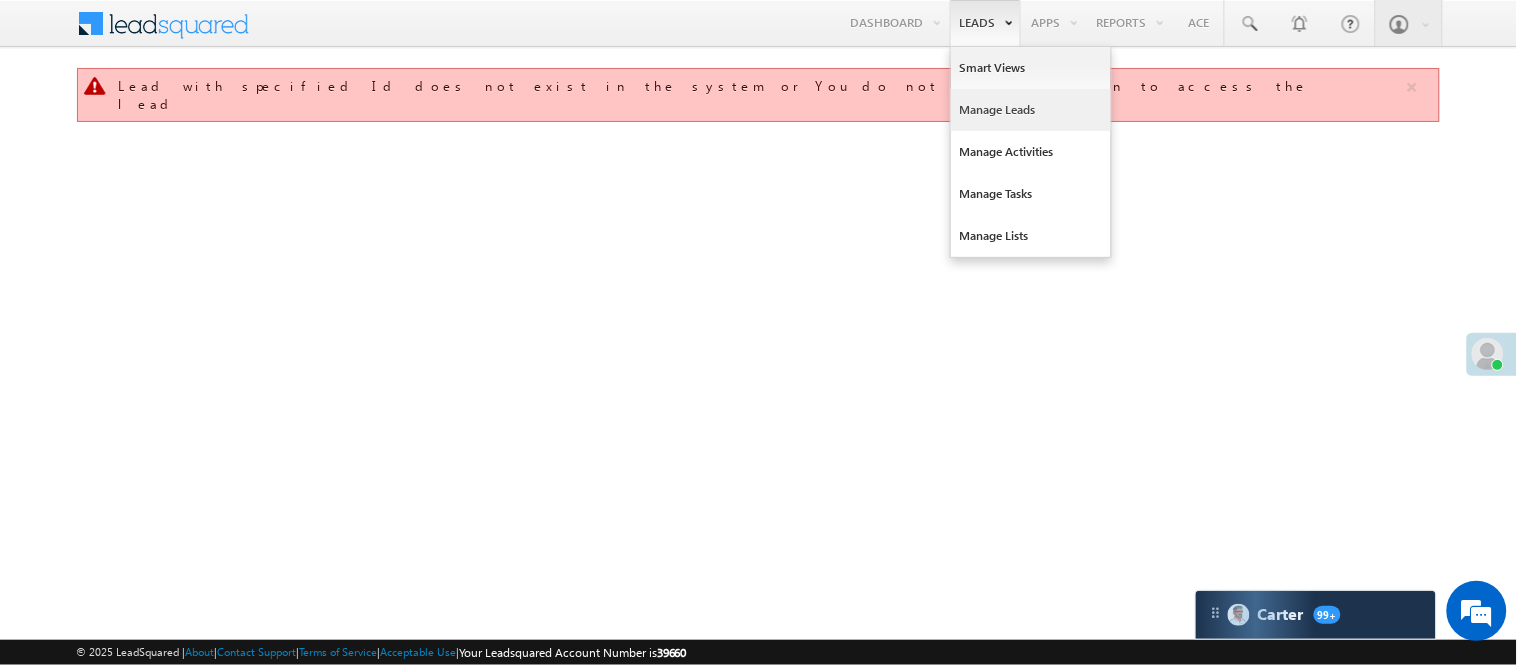 click on "Manage Leads" at bounding box center [1031, 110] 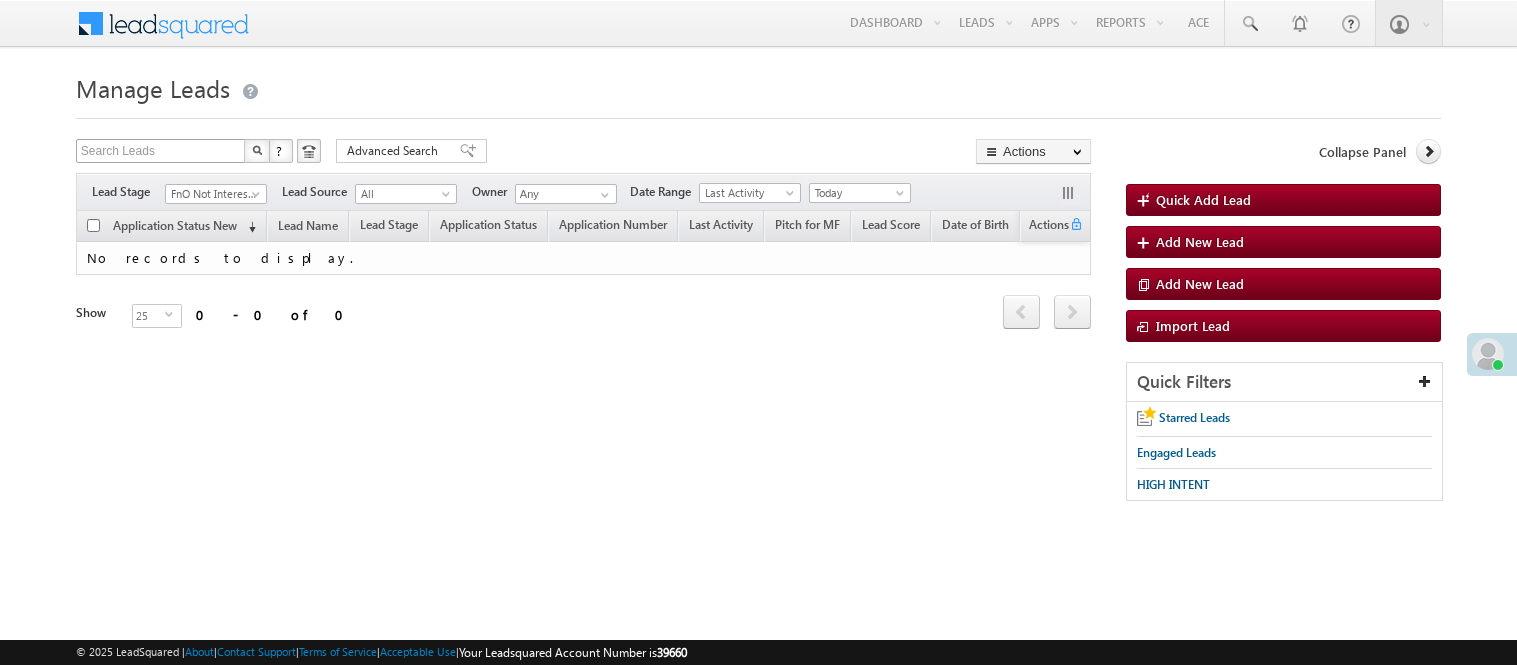 scroll, scrollTop: 0, scrollLeft: 0, axis: both 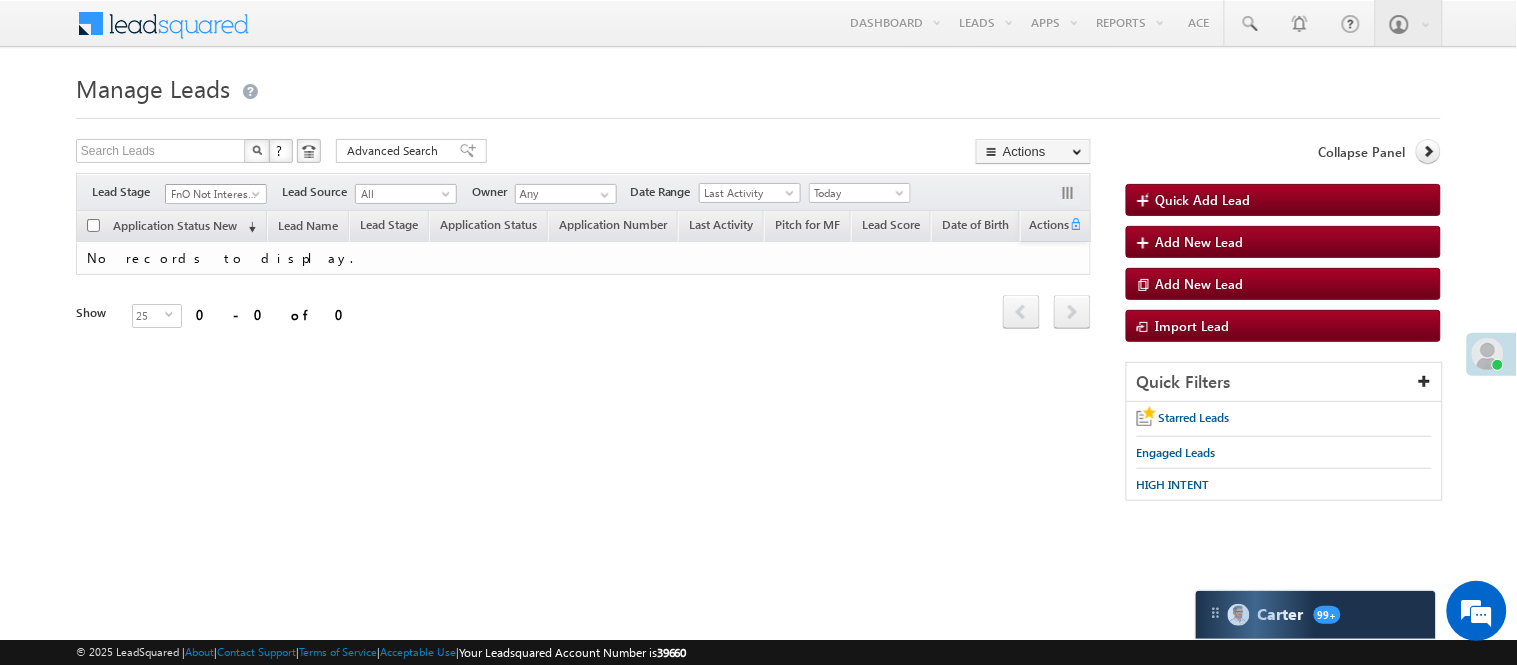 click on "FnO Not Interested" at bounding box center [216, 194] 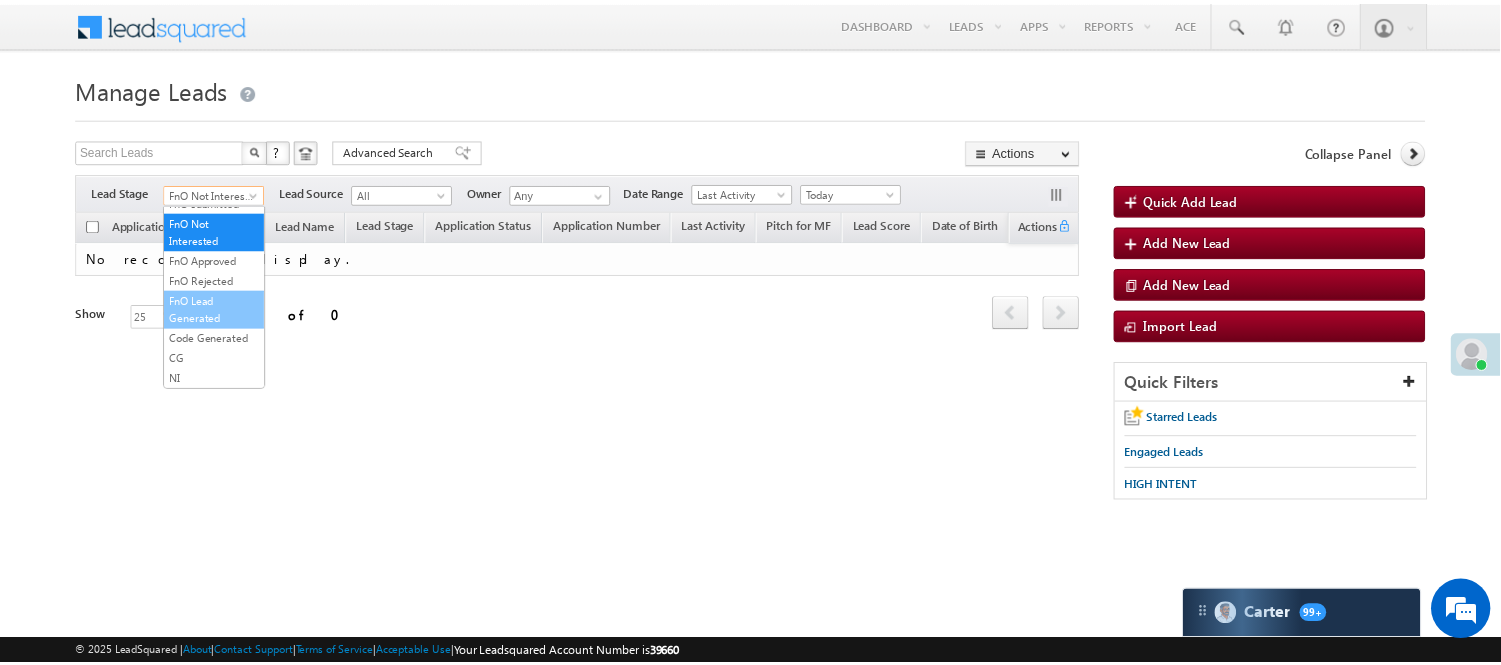 scroll, scrollTop: 496, scrollLeft: 0, axis: vertical 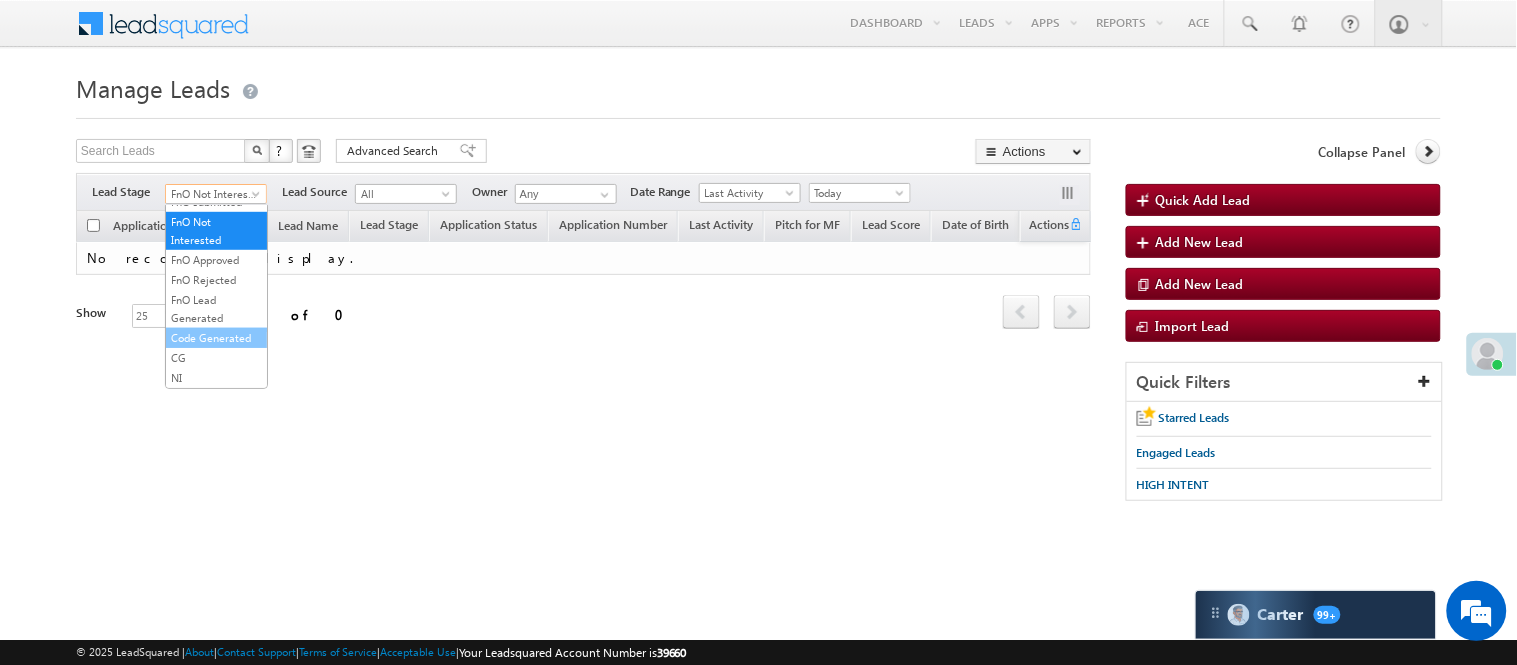 click on "Code Generated" at bounding box center (216, 338) 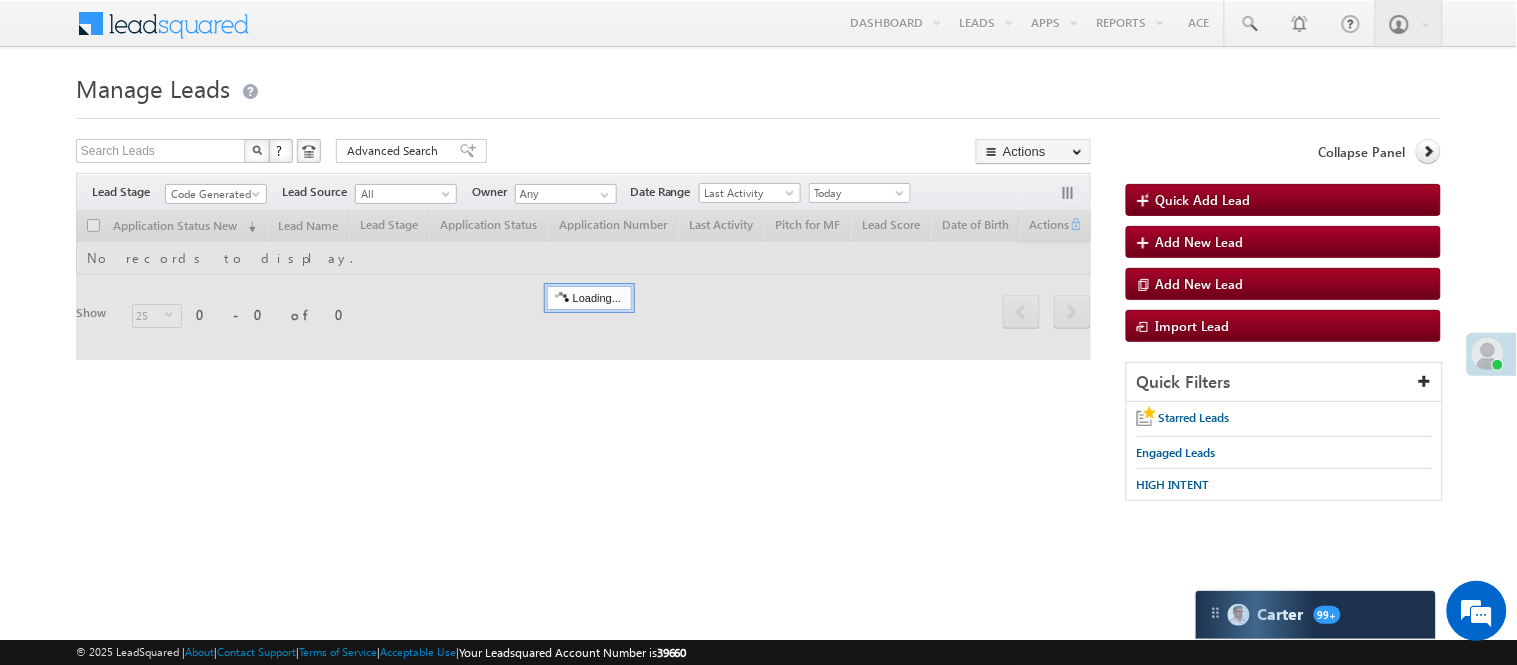 click on "Menu
[FIRST] [MIDDLE] [LAST]
[FIRST] . [LAST]@[DOMAIN]. [TLD]
[COMPANY]" at bounding box center (758, 24) 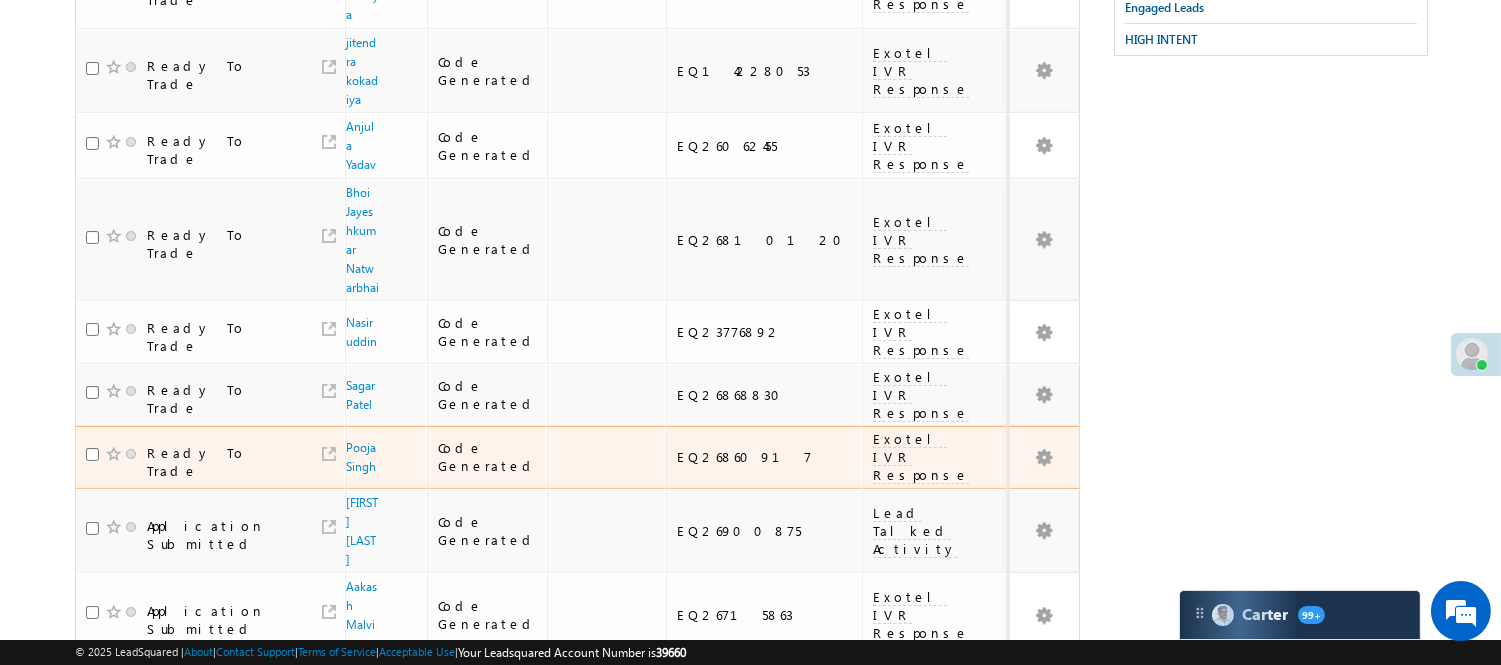 scroll, scrollTop: 631, scrollLeft: 0, axis: vertical 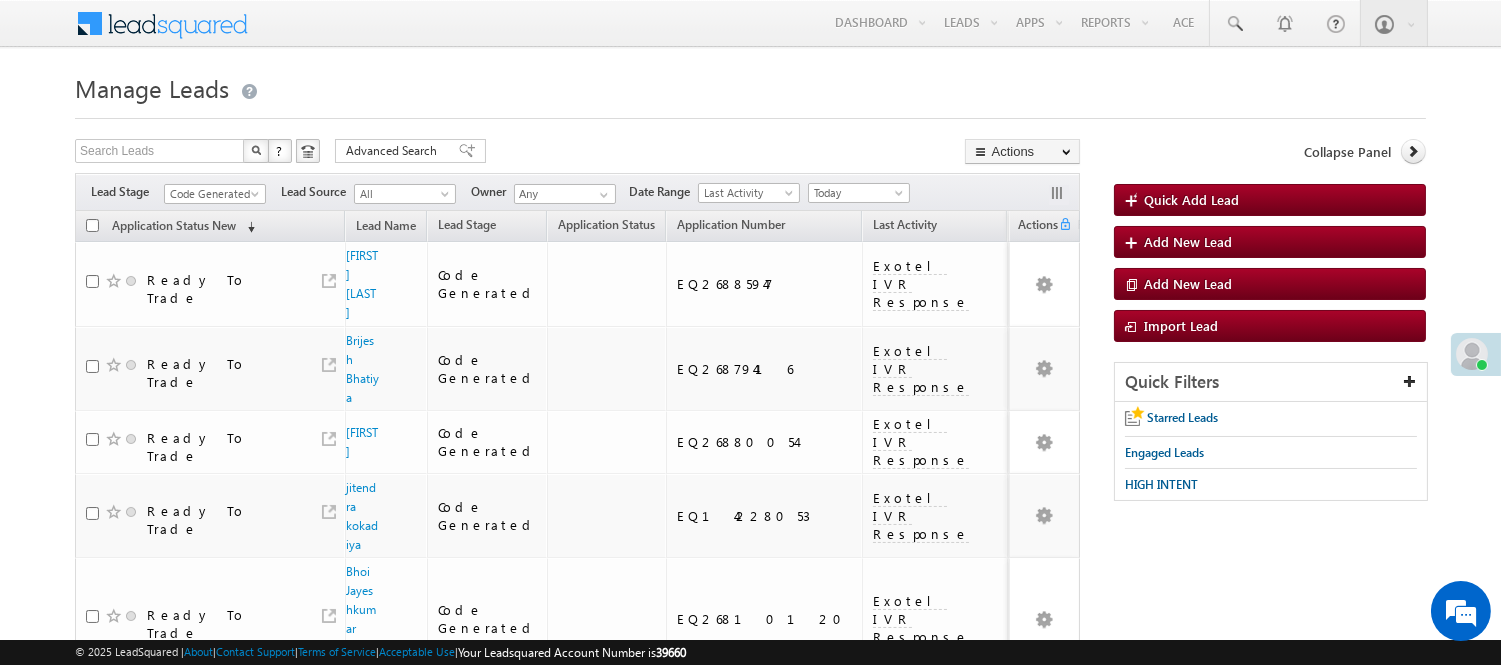 click on "Filters
Lead Stage
Code Generated Code Generated
Lead Source
All All
Owner
Any Any
Go" at bounding box center (577, 192) 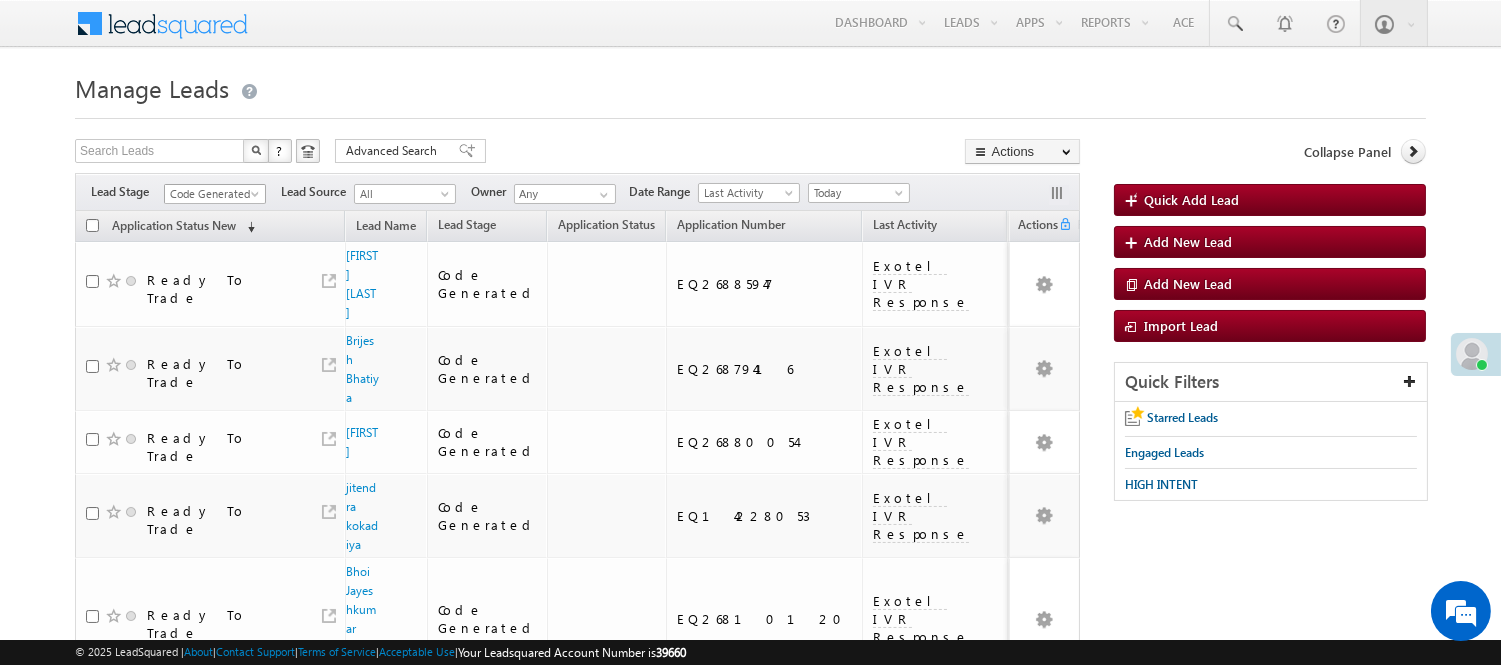 click on "Code Generated" at bounding box center [212, 194] 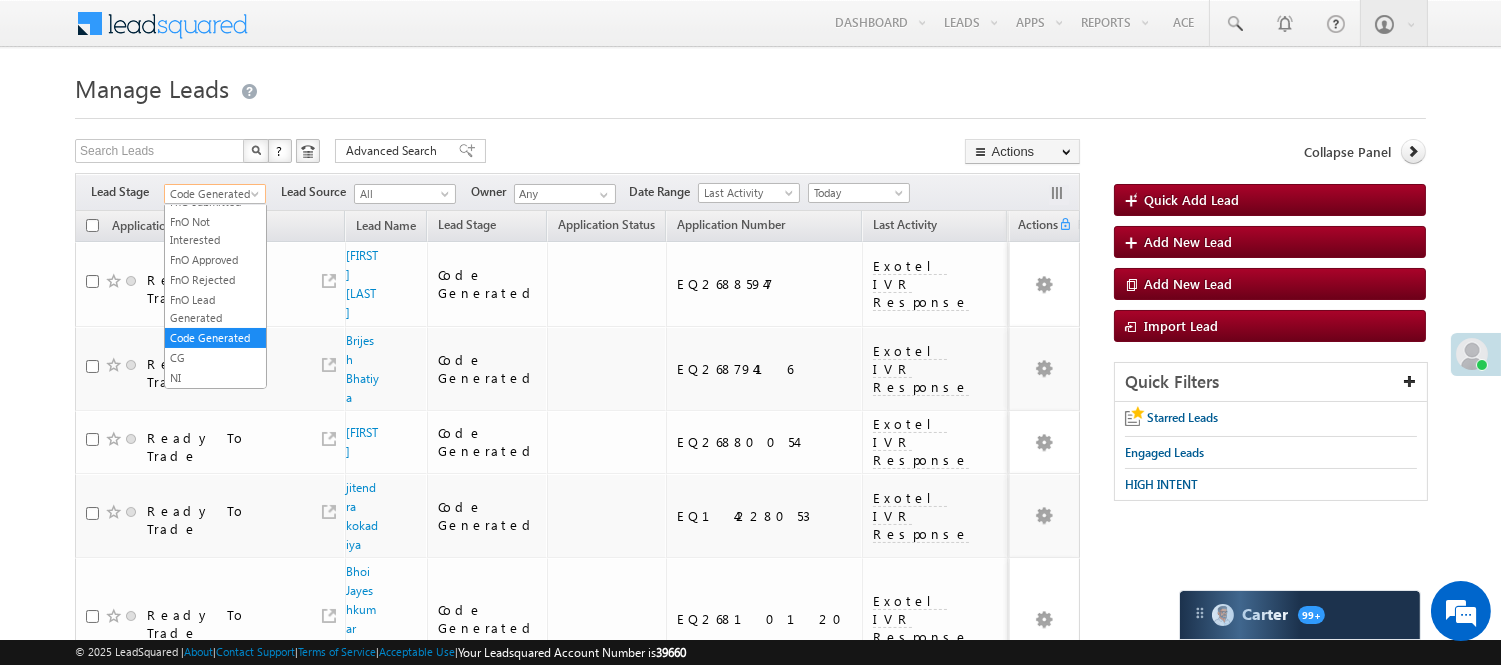 scroll, scrollTop: 0, scrollLeft: 0, axis: both 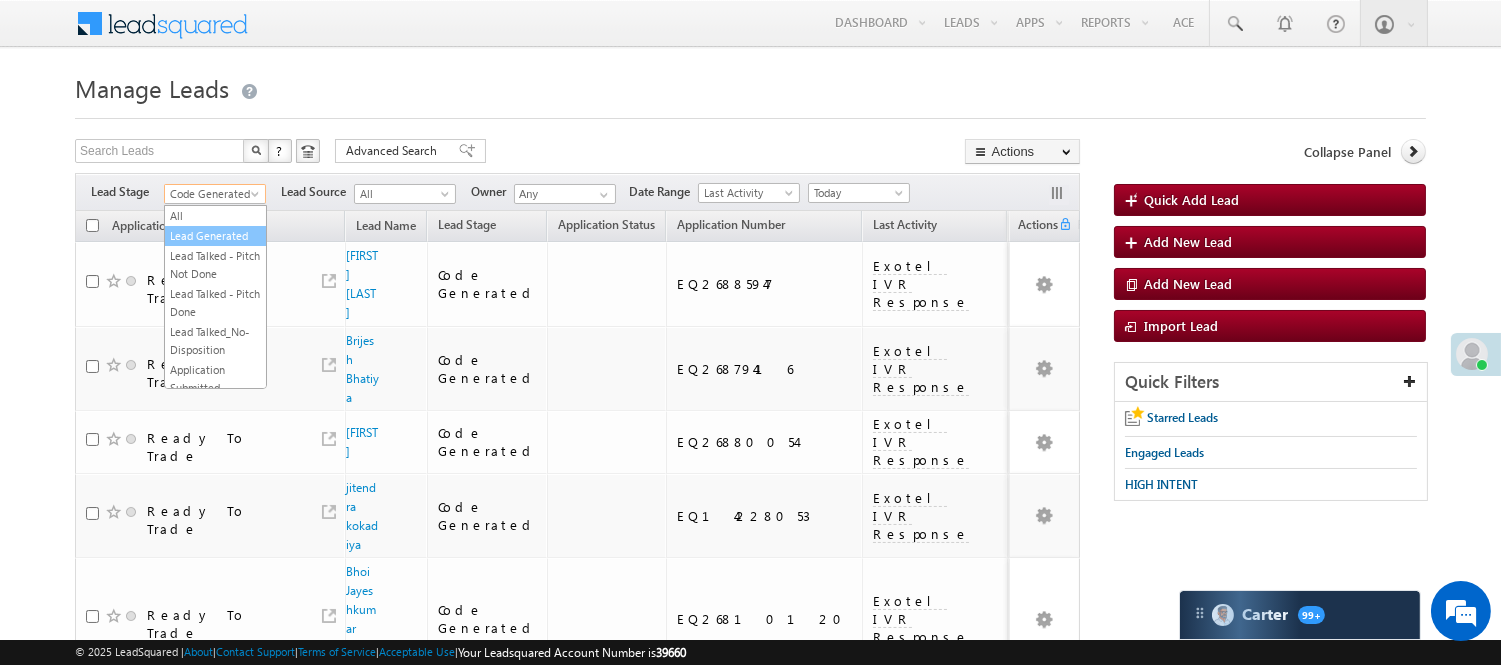 click on "Lead Generated" at bounding box center (215, 236) 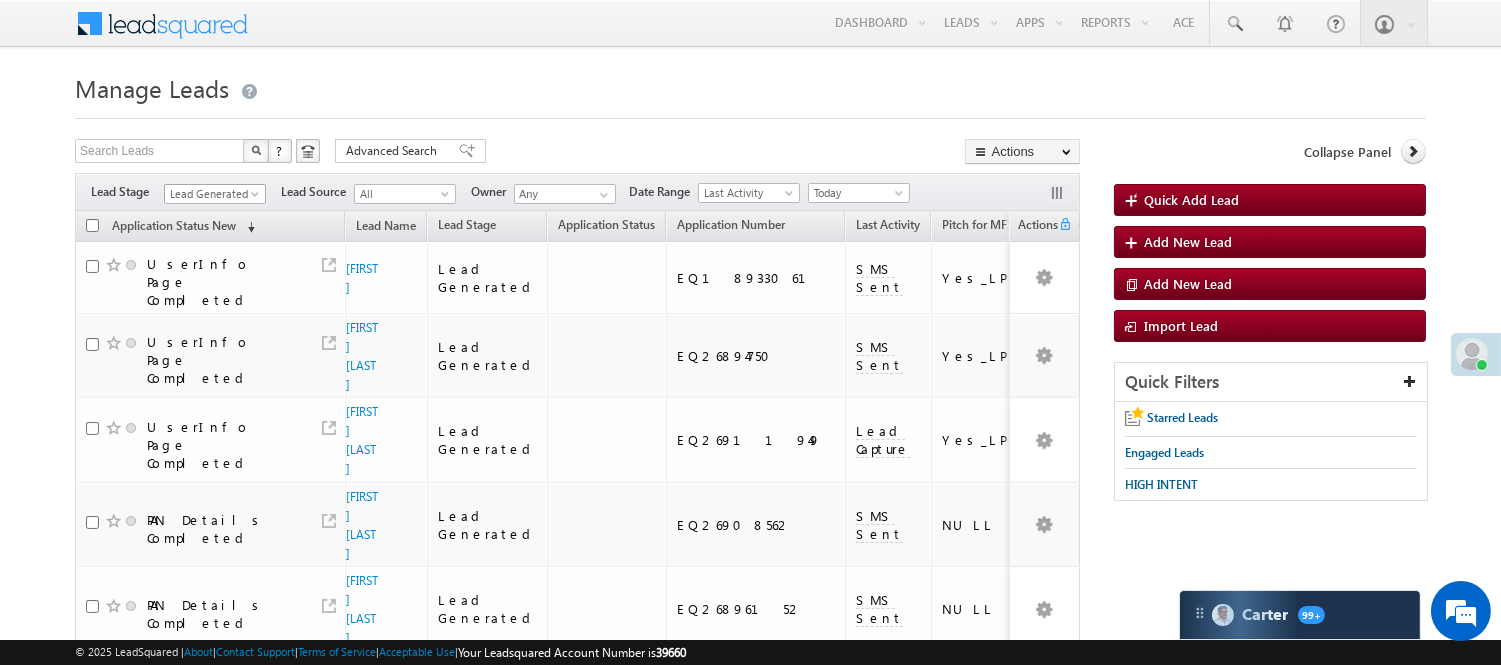 scroll, scrollTop: 0, scrollLeft: 0, axis: both 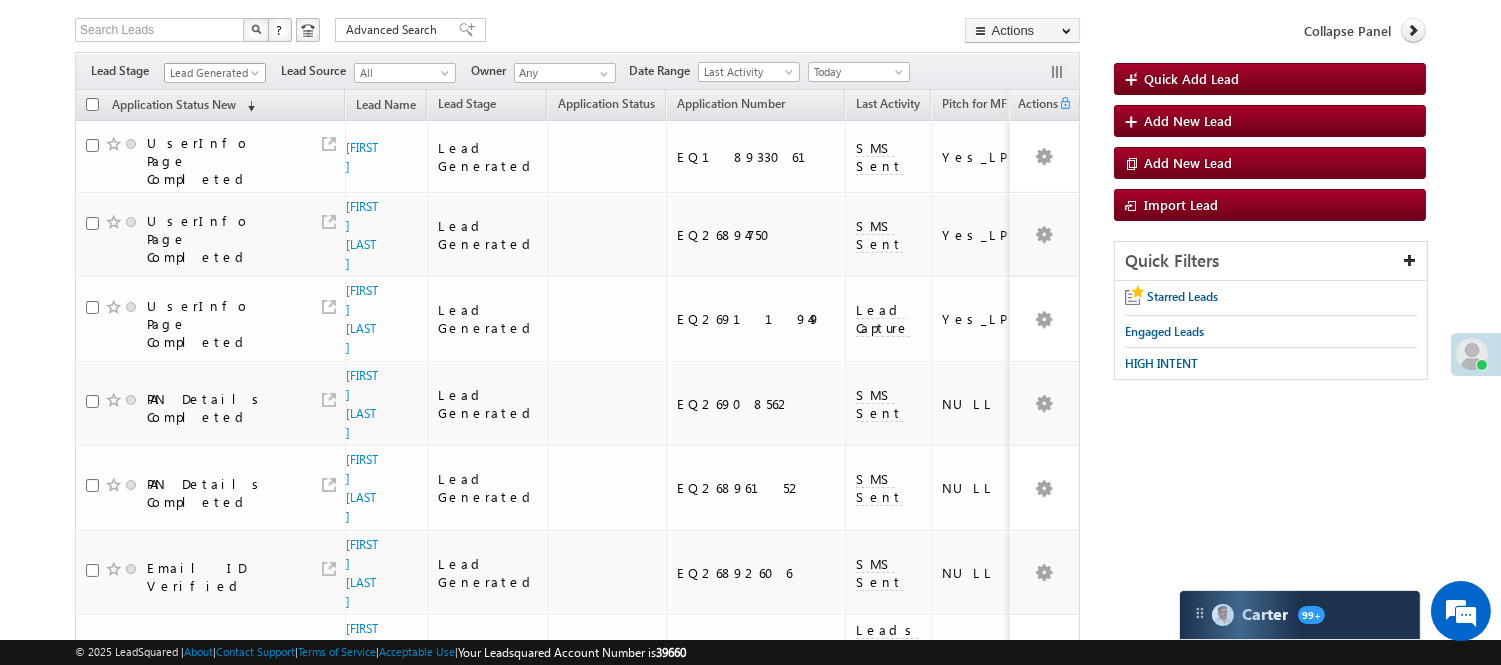 click on "Lead Generated" at bounding box center (212, 73) 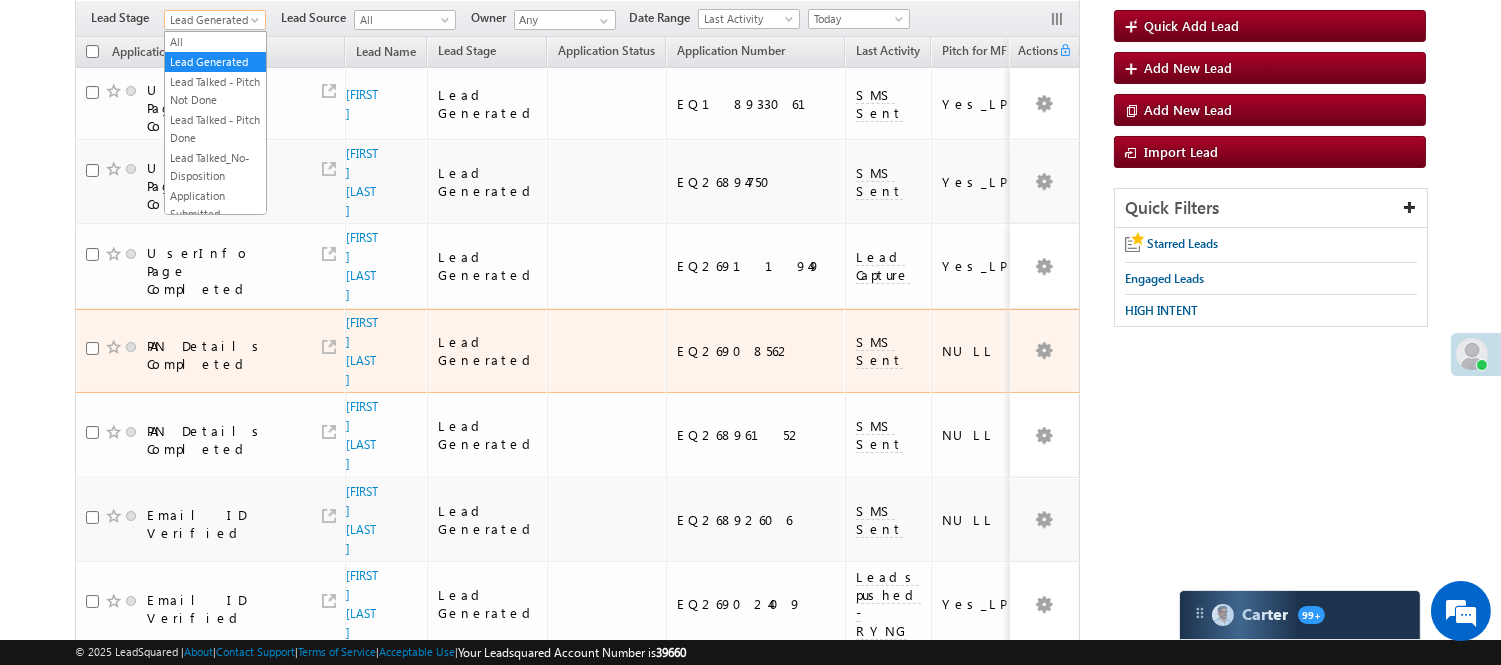 scroll, scrollTop: 121, scrollLeft: 0, axis: vertical 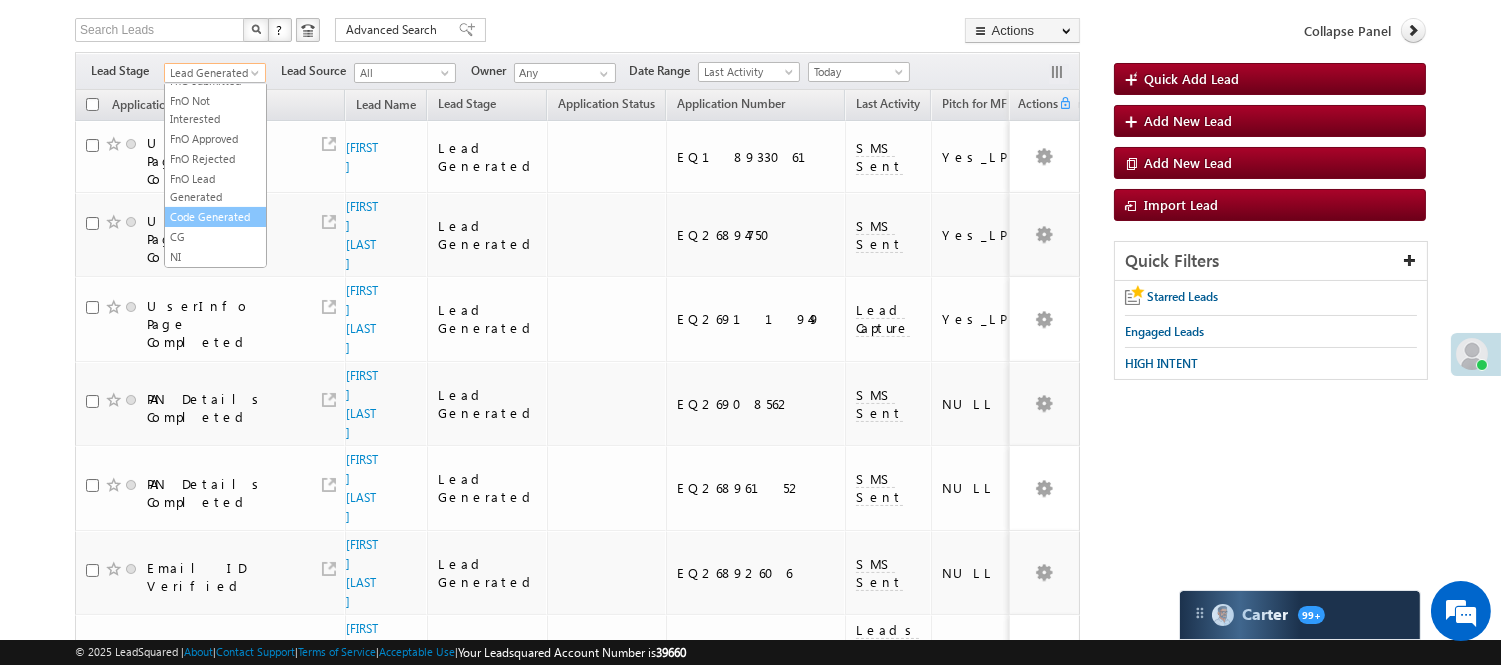 click on "Code Generated" at bounding box center [215, 217] 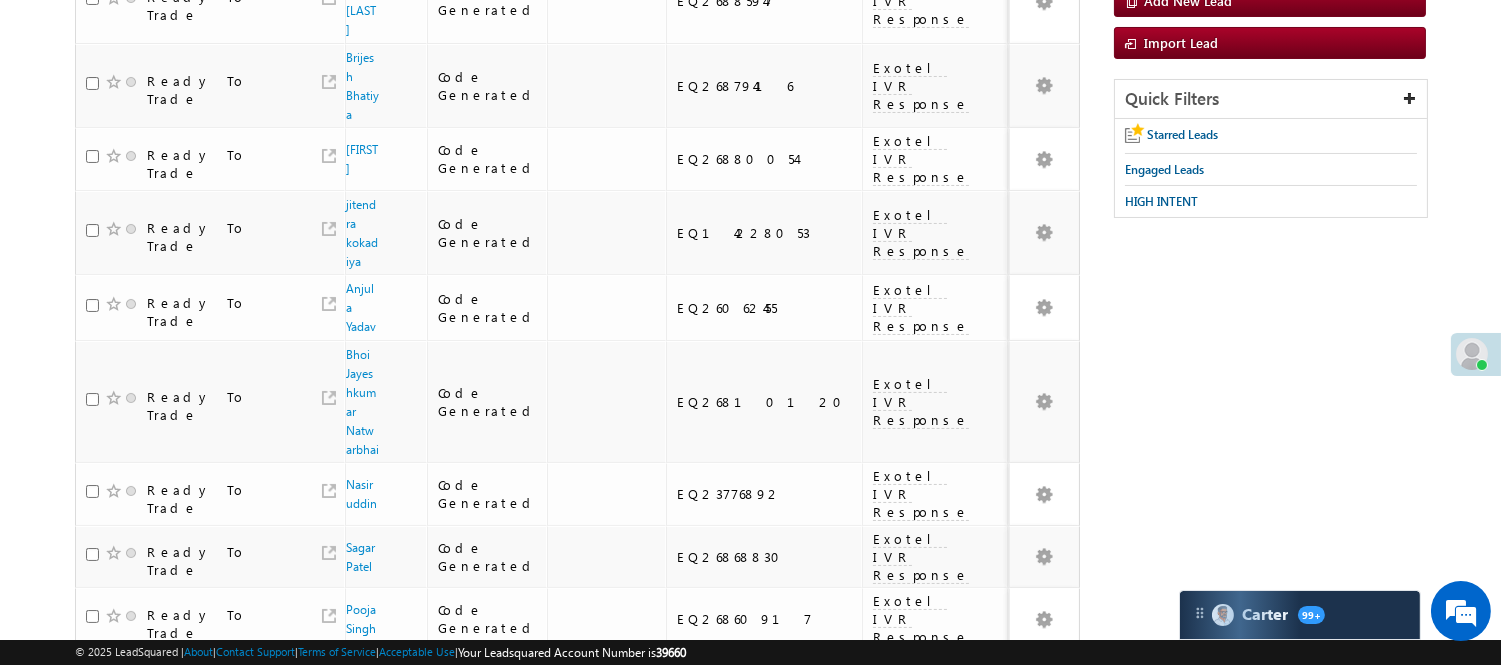 scroll, scrollTop: 0, scrollLeft: 0, axis: both 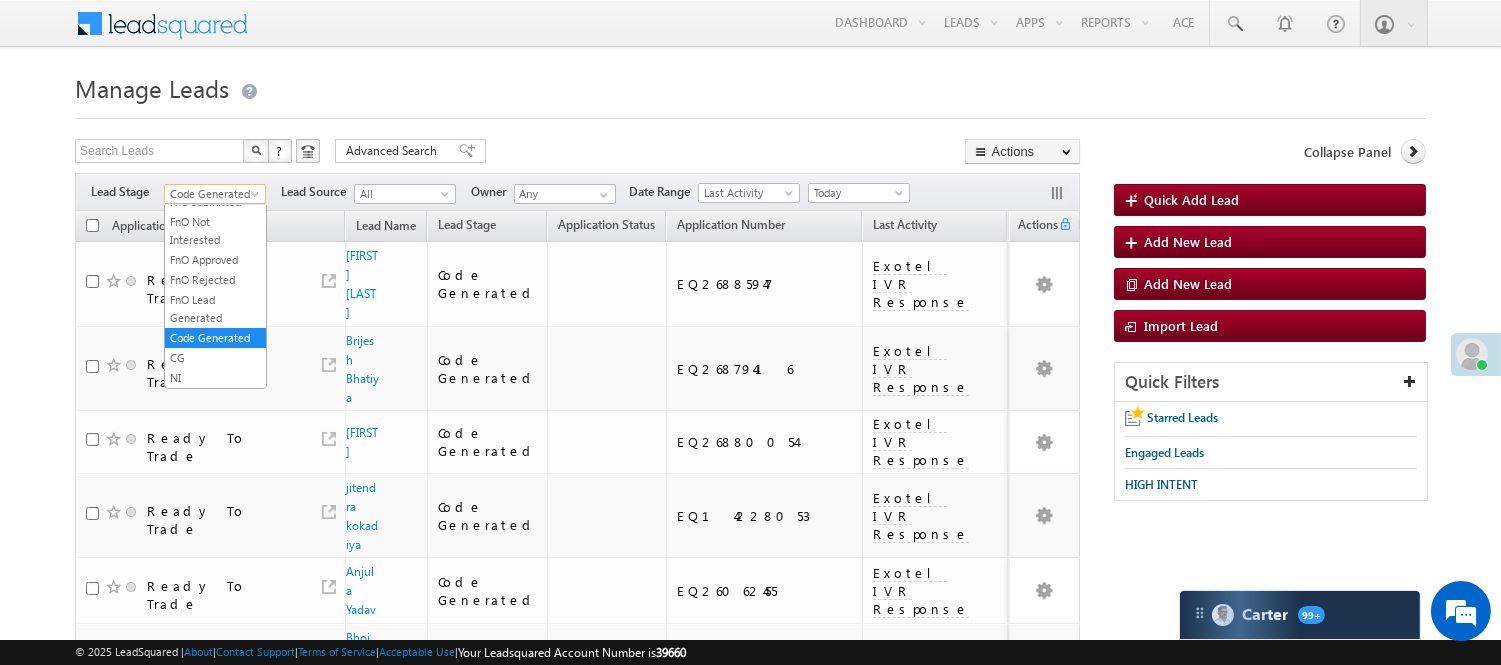 click on "Code Generated" at bounding box center [212, 194] 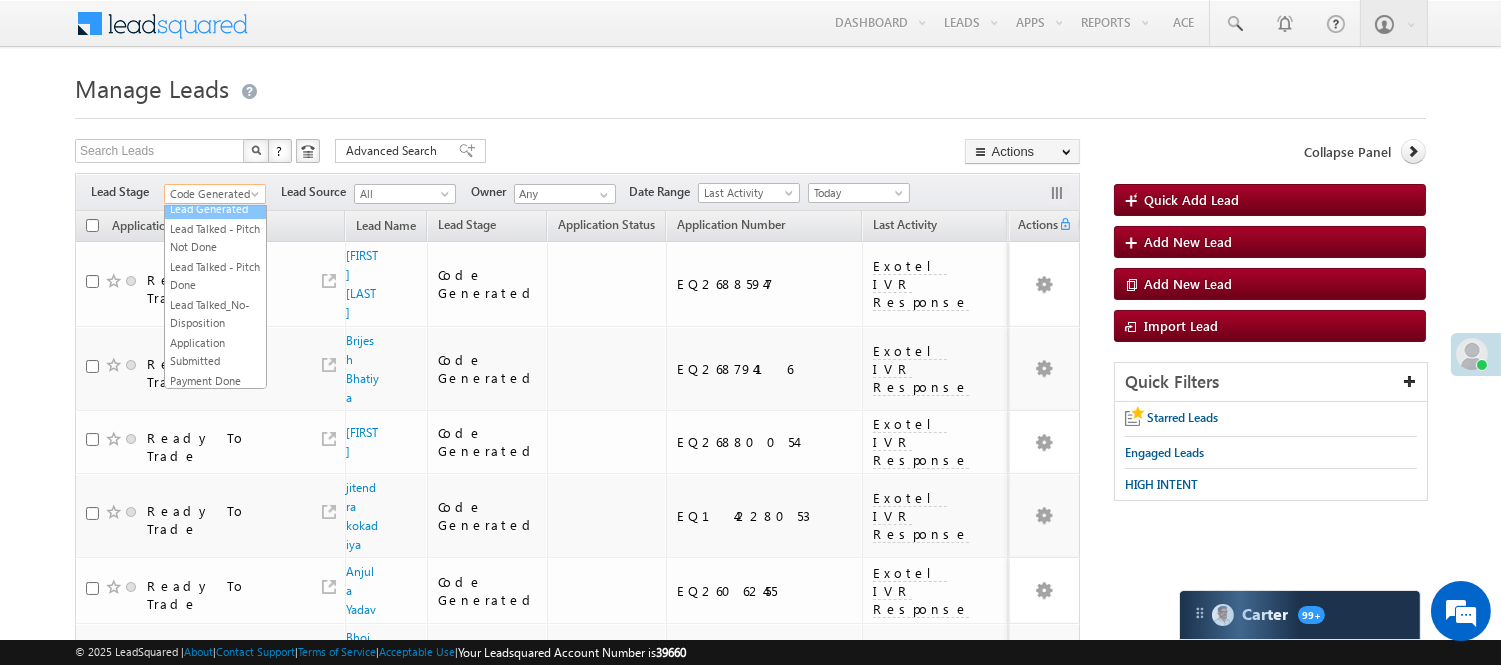 scroll, scrollTop: 0, scrollLeft: 0, axis: both 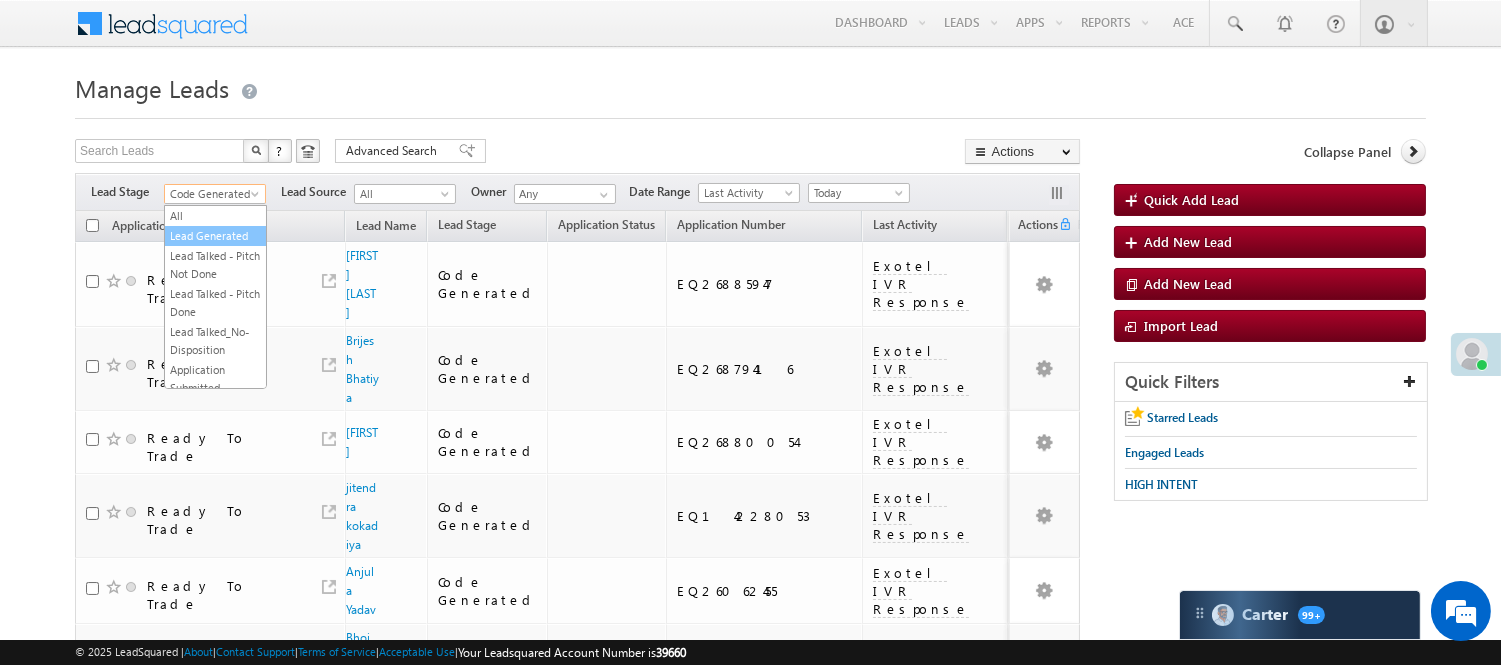 click on "Lead Generated" at bounding box center [215, 236] 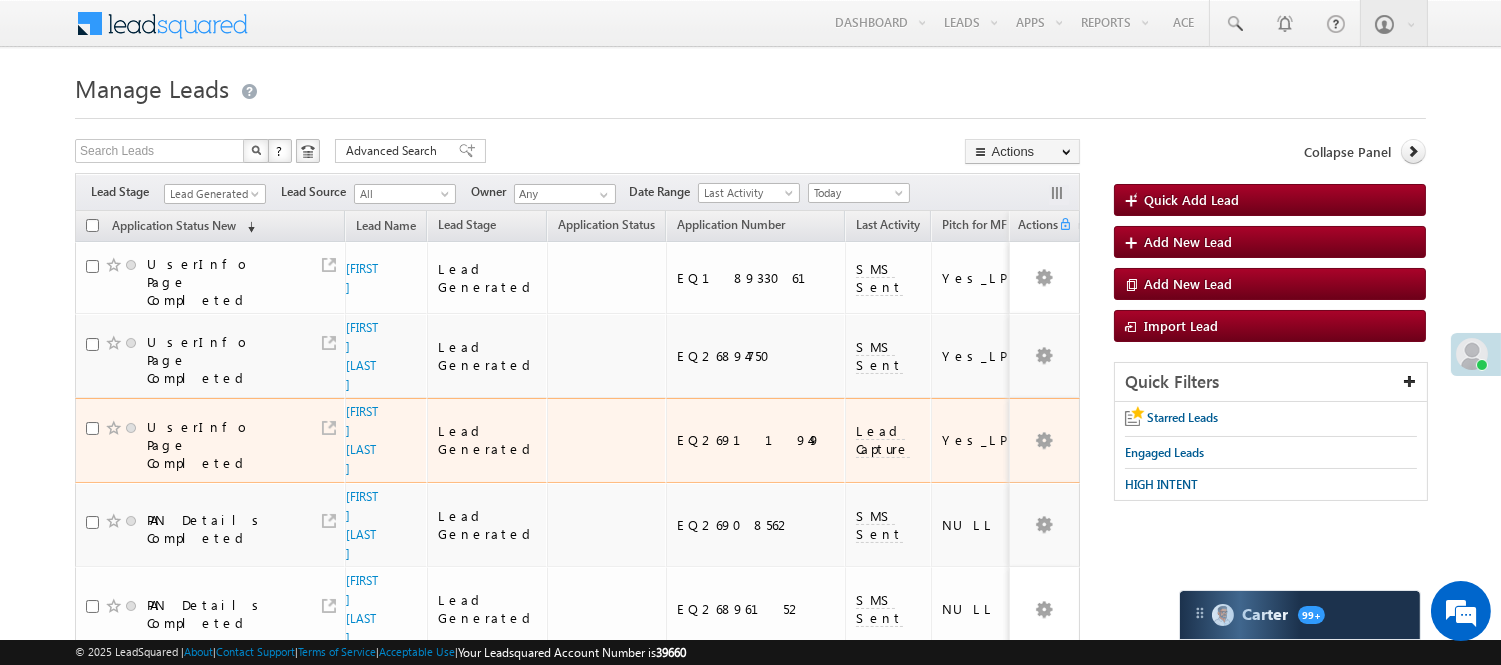 scroll, scrollTop: 222, scrollLeft: 0, axis: vertical 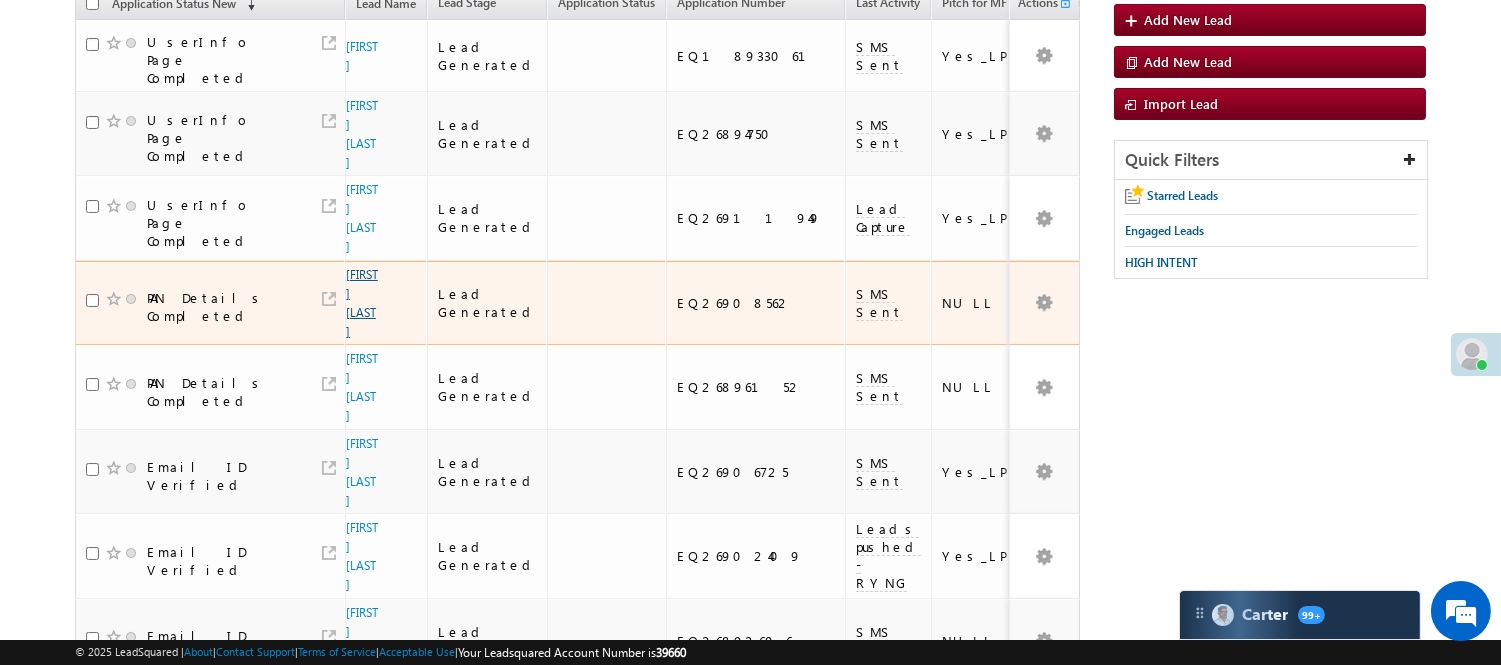 click on "[FIRST] [LAST]" at bounding box center (362, 303) 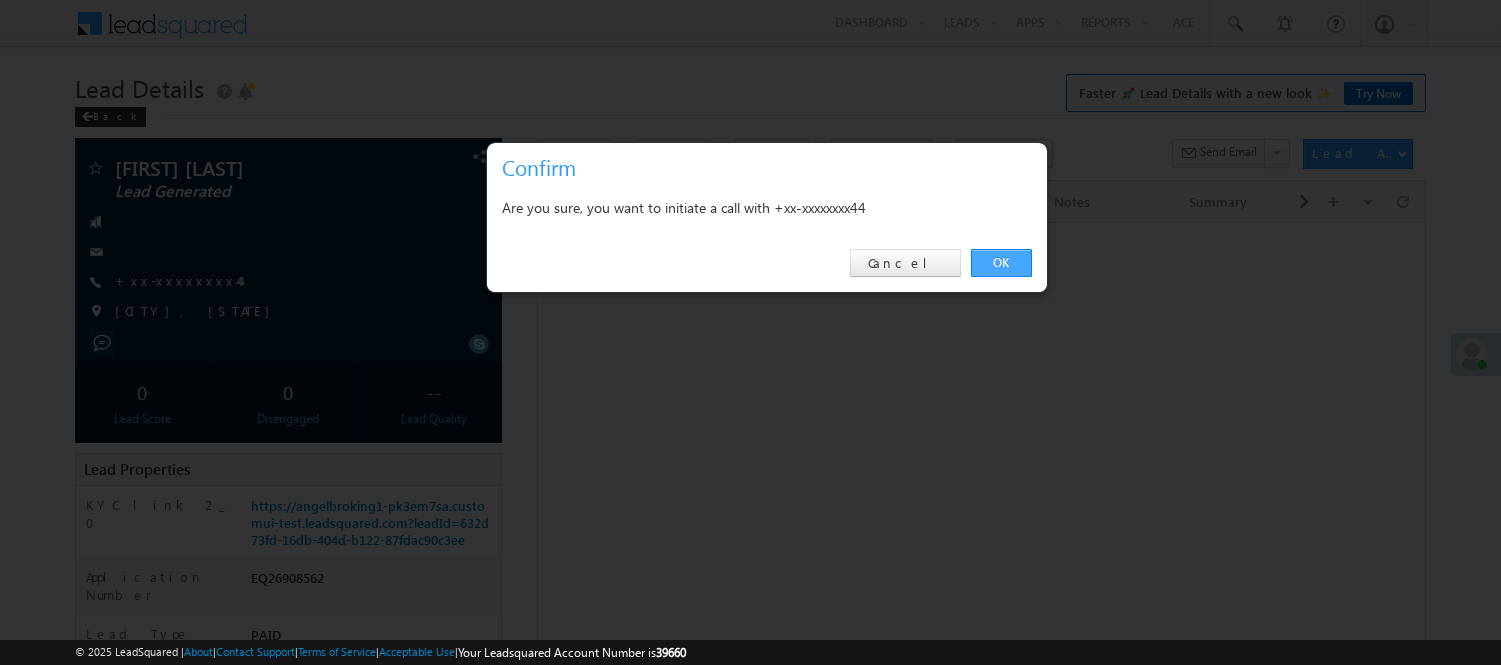 click on "OK" at bounding box center [1001, 263] 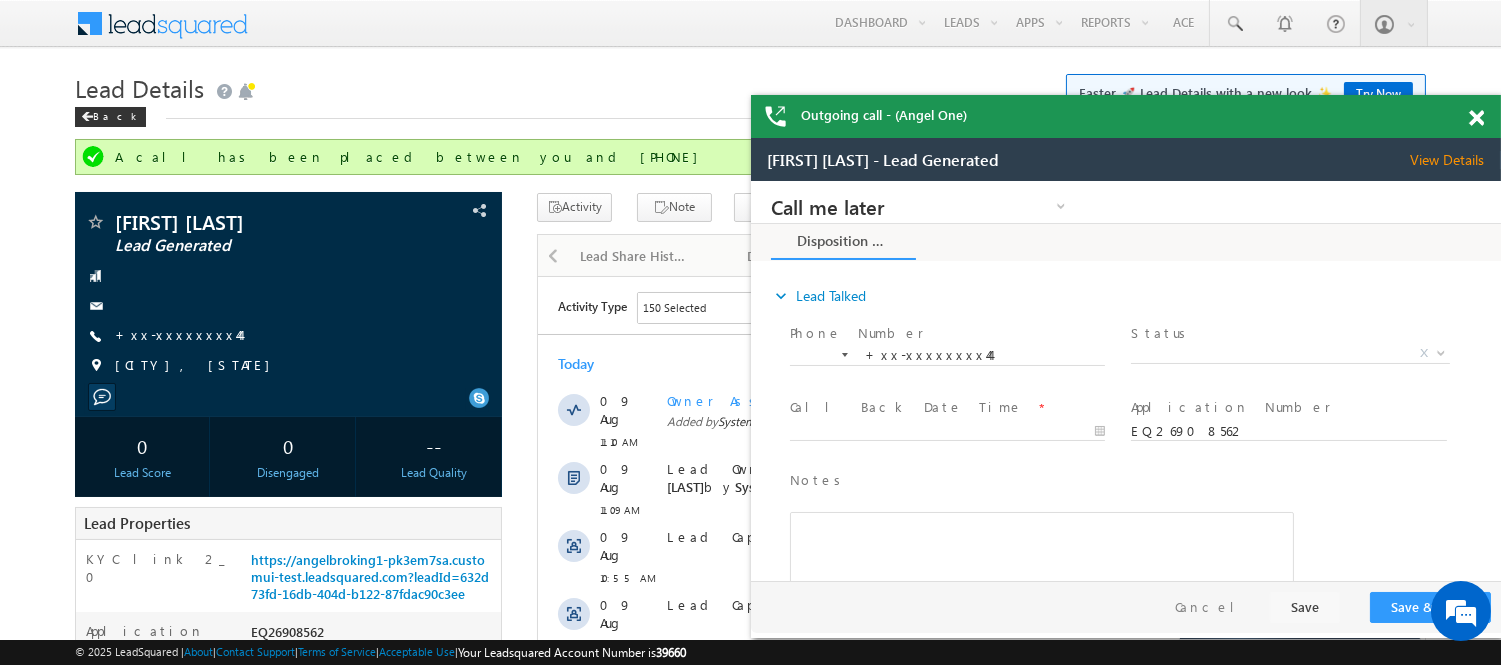 scroll, scrollTop: 0, scrollLeft: 0, axis: both 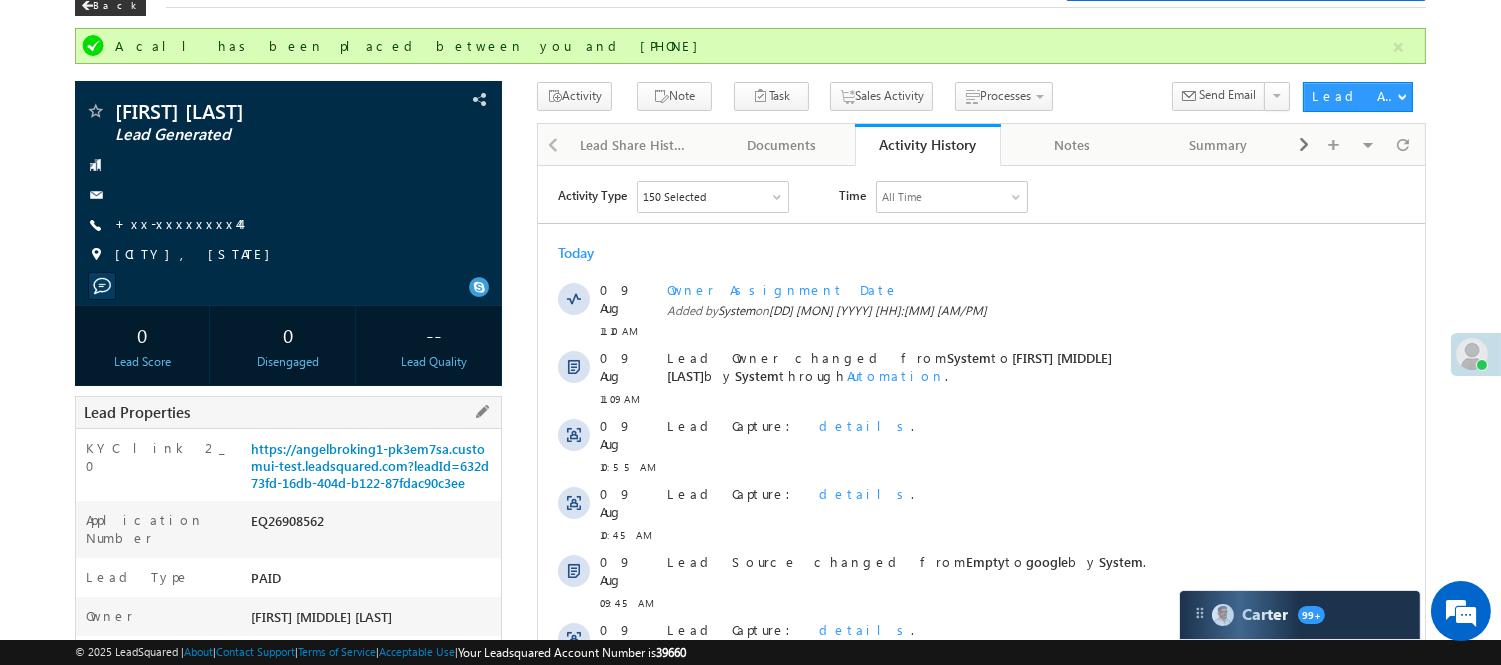 click on "EQ26908562" at bounding box center (373, 525) 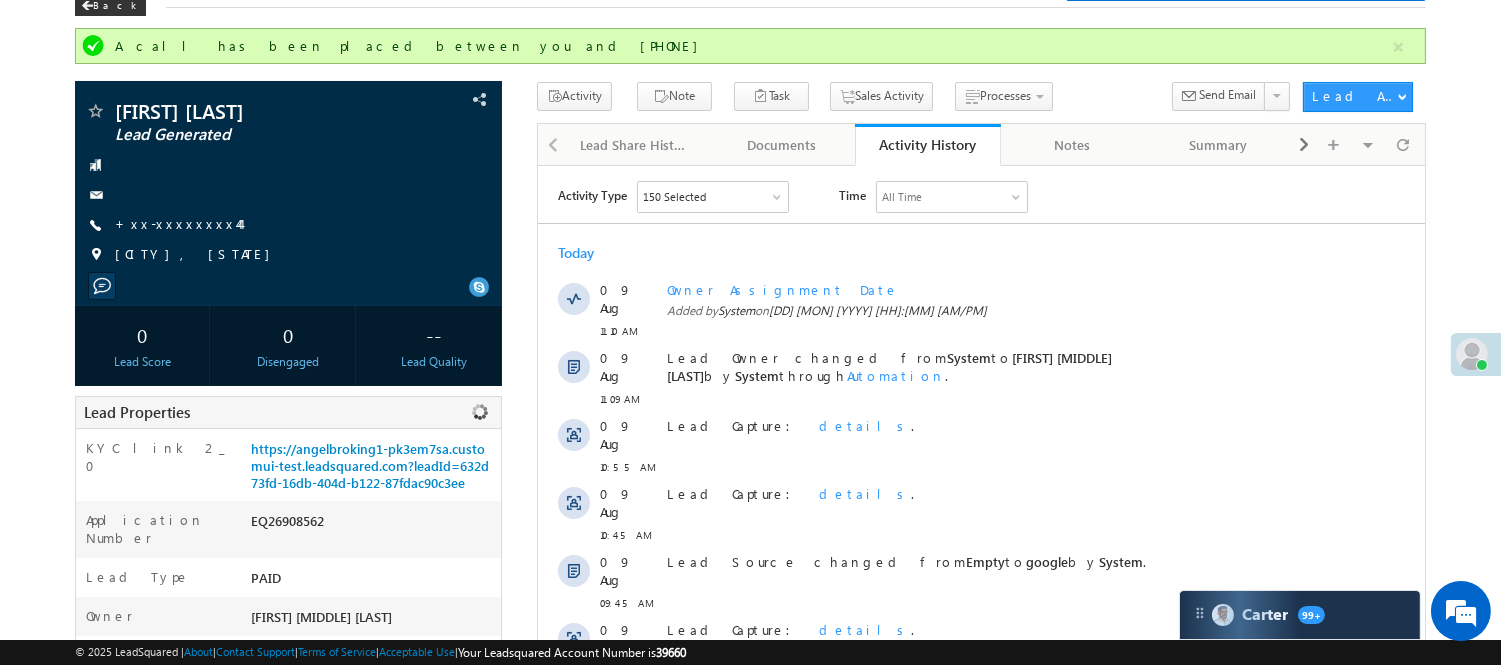 copy on "EQ26908562" 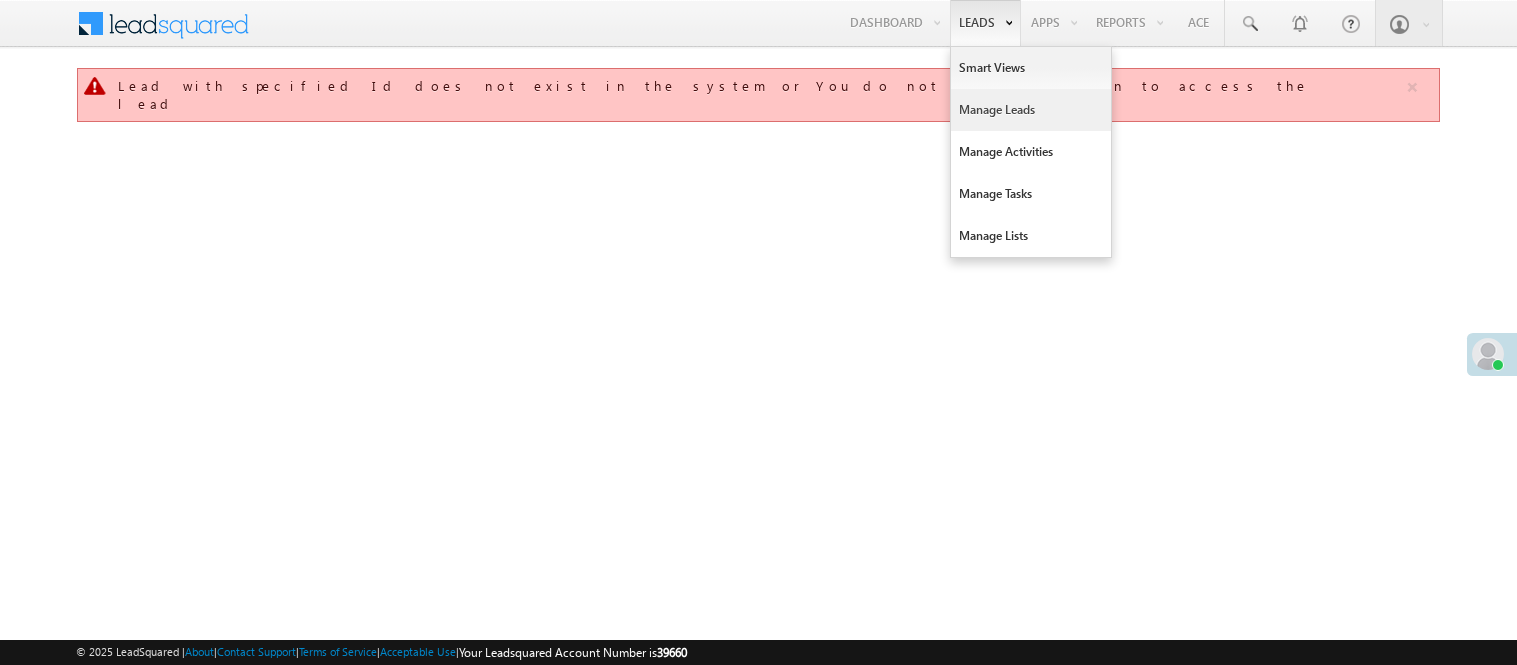 scroll, scrollTop: 0, scrollLeft: 0, axis: both 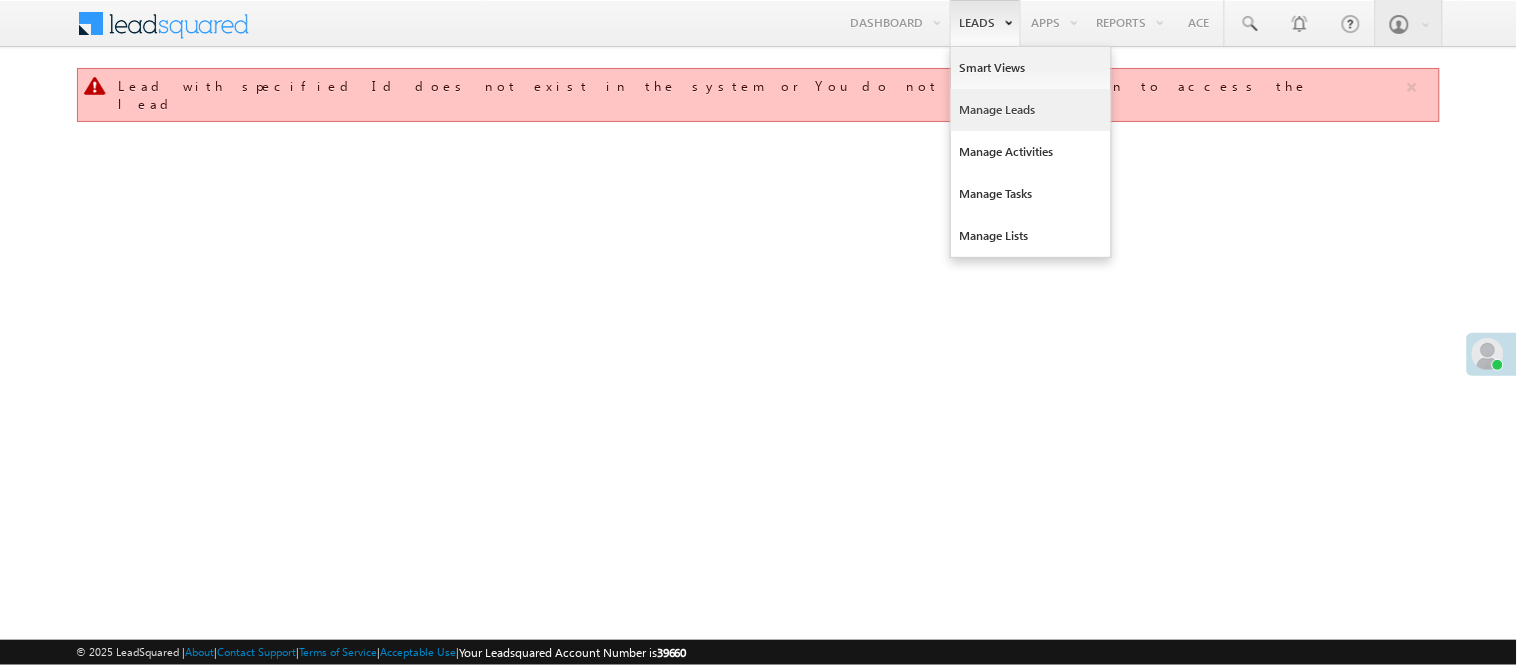 click on "Manage Leads" at bounding box center [1031, 110] 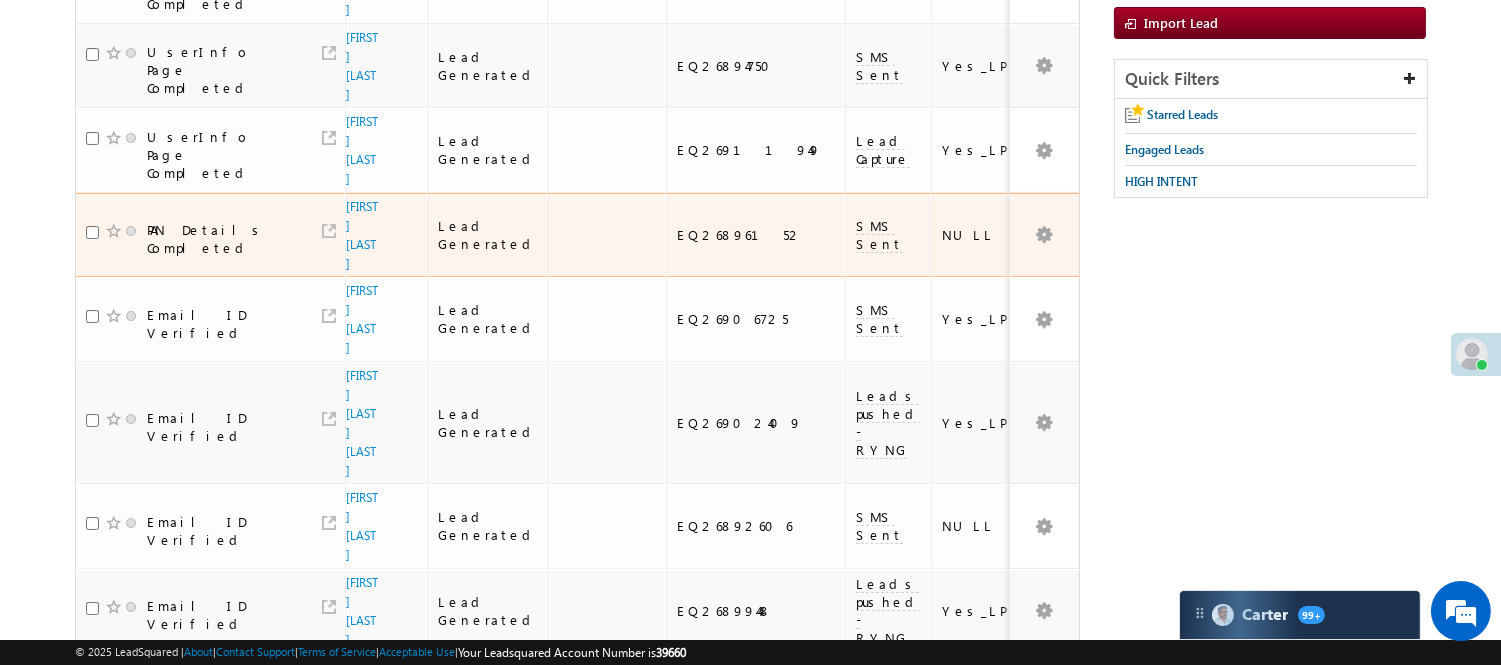 scroll, scrollTop: 0, scrollLeft: 0, axis: both 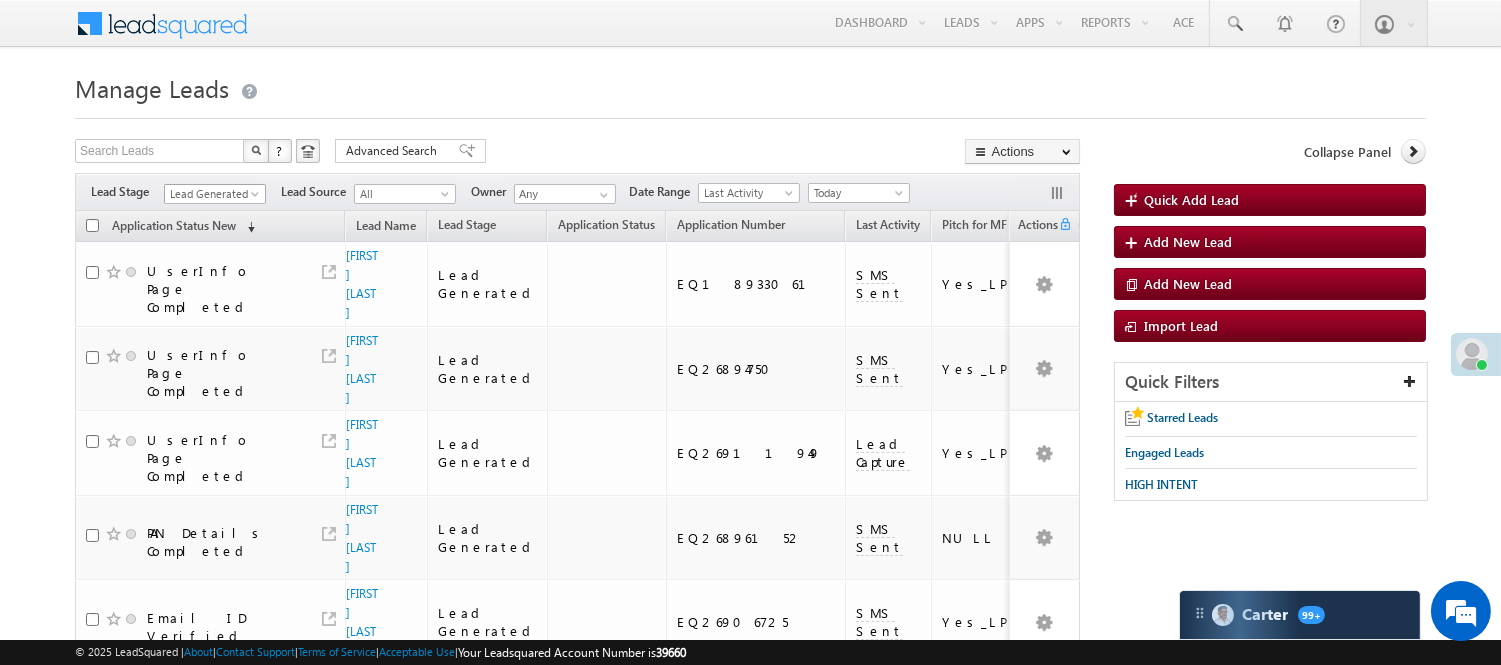 click on "[FIRST] [LAST] [LAST] @ [EMAIL]" at bounding box center (750, 644) 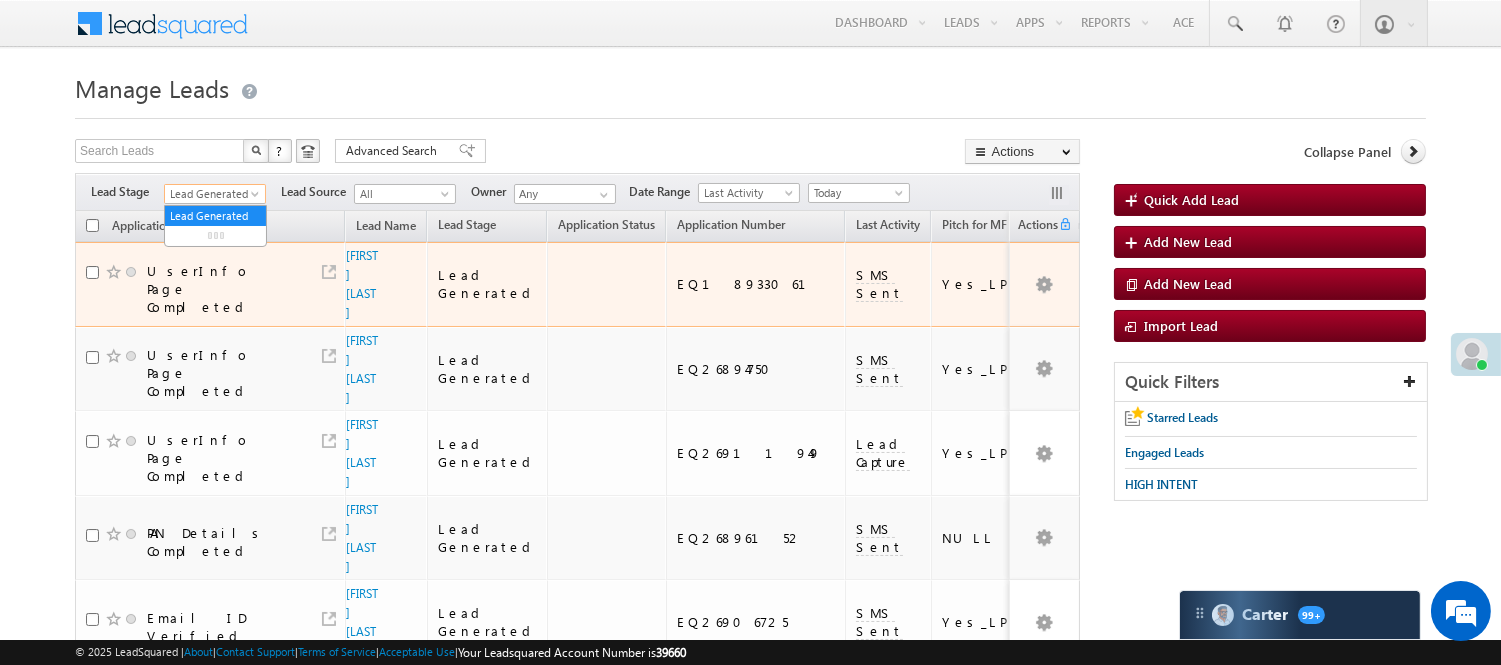 scroll, scrollTop: 0, scrollLeft: 0, axis: both 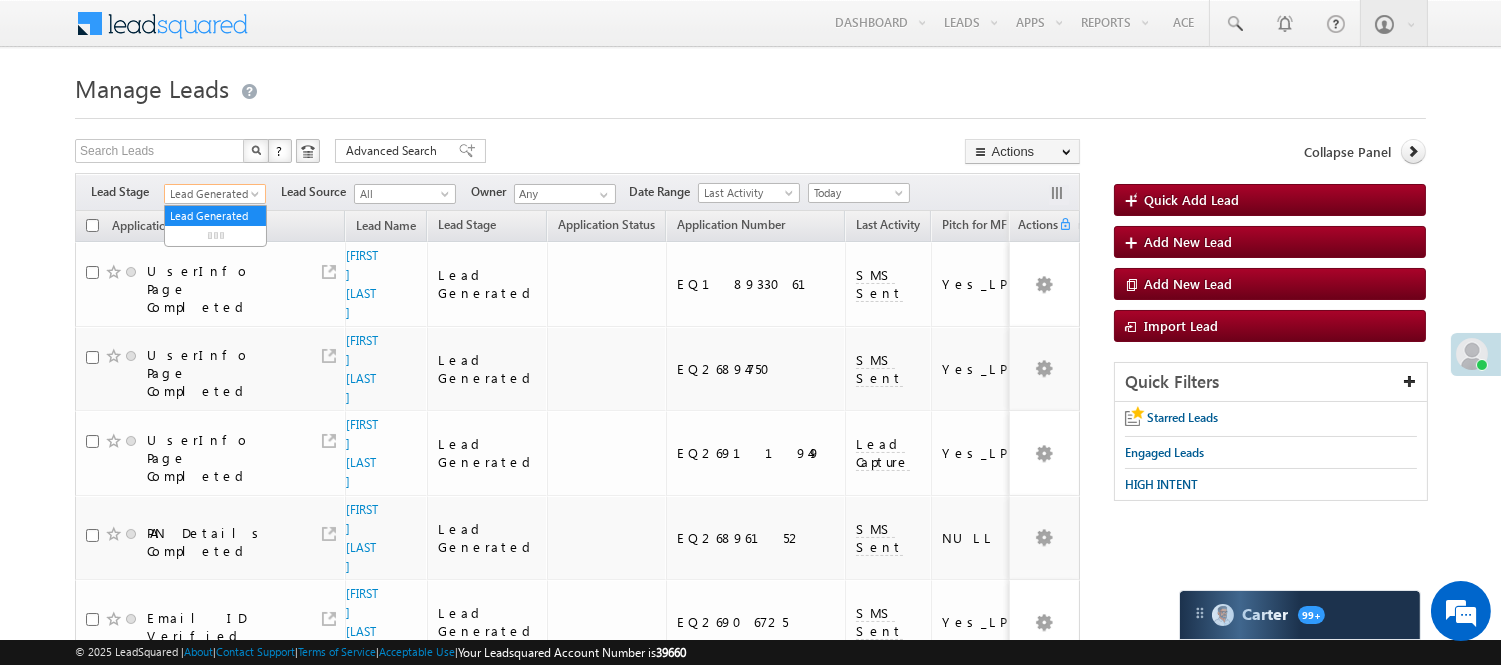 click on "Lead Generated" at bounding box center (212, 194) 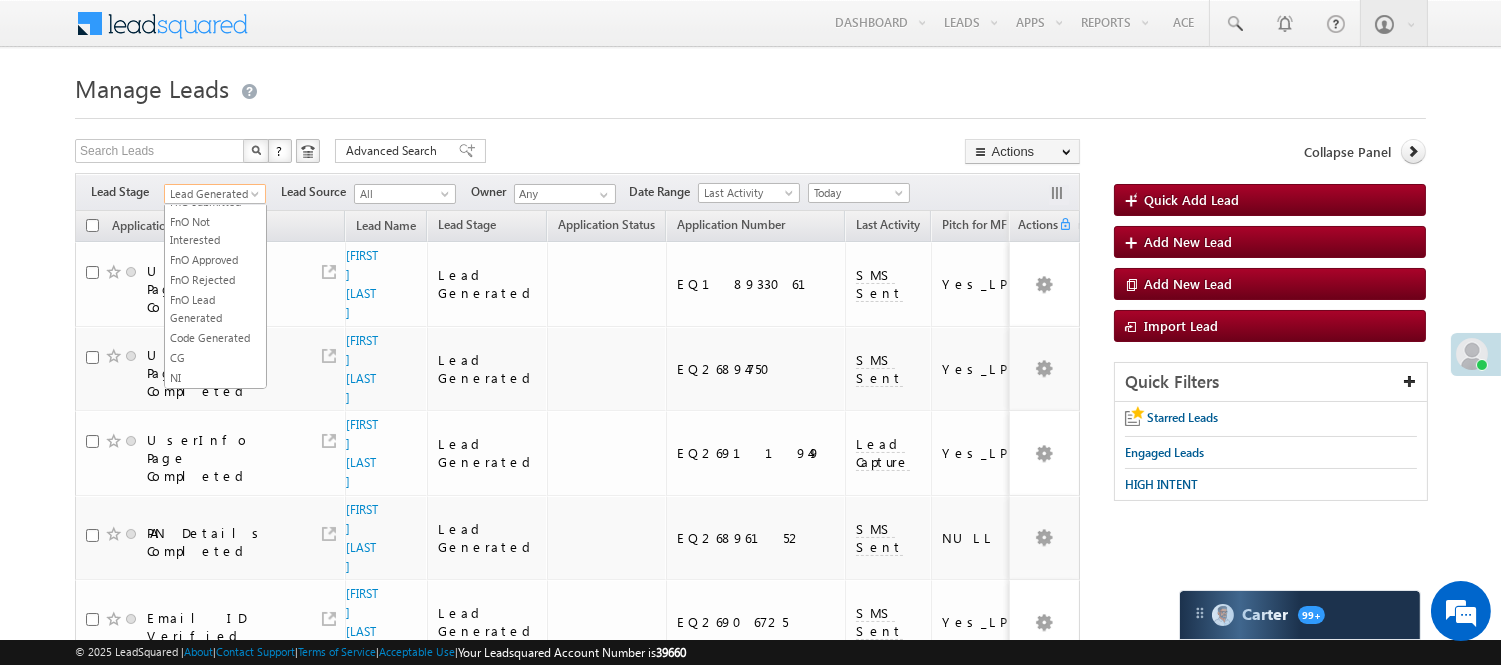 scroll, scrollTop: 496, scrollLeft: 0, axis: vertical 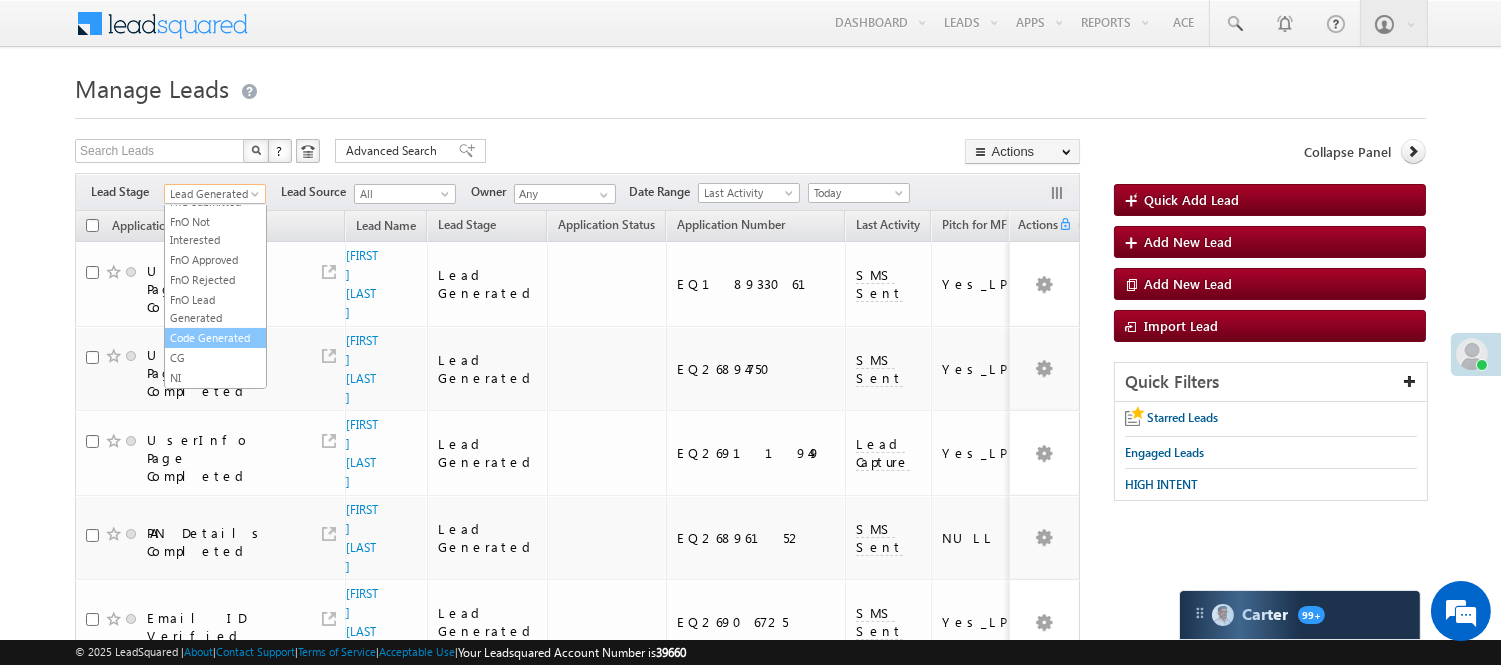 click on "Code Generated" at bounding box center [215, 338] 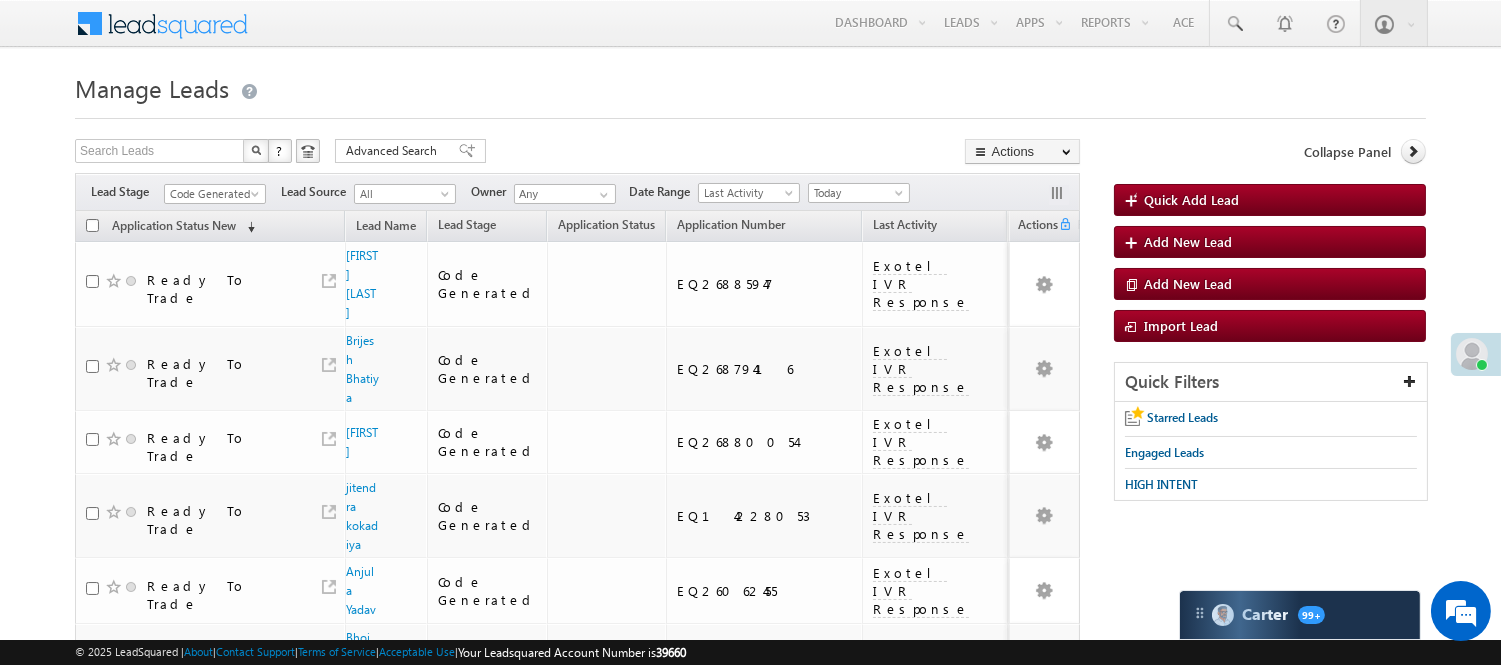 click on "Manage Leads" at bounding box center (750, 86) 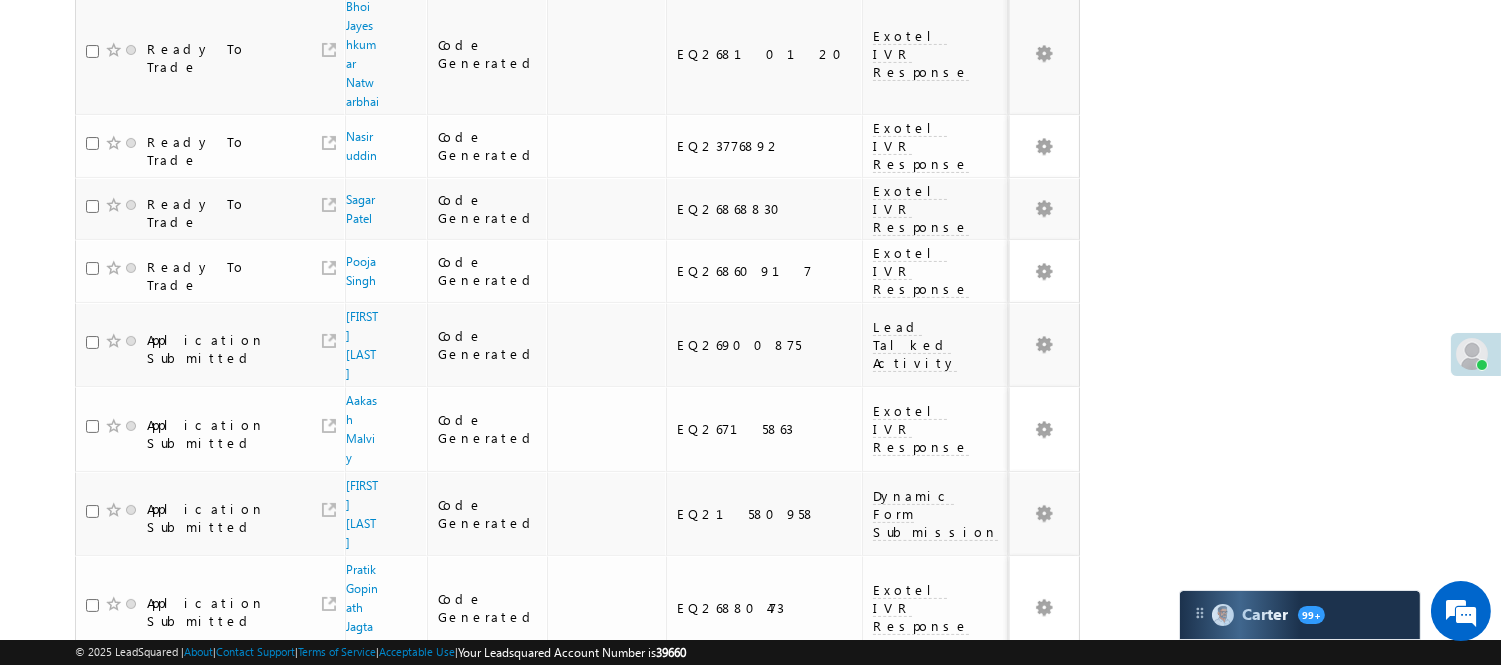 scroll, scrollTop: 111, scrollLeft: 0, axis: vertical 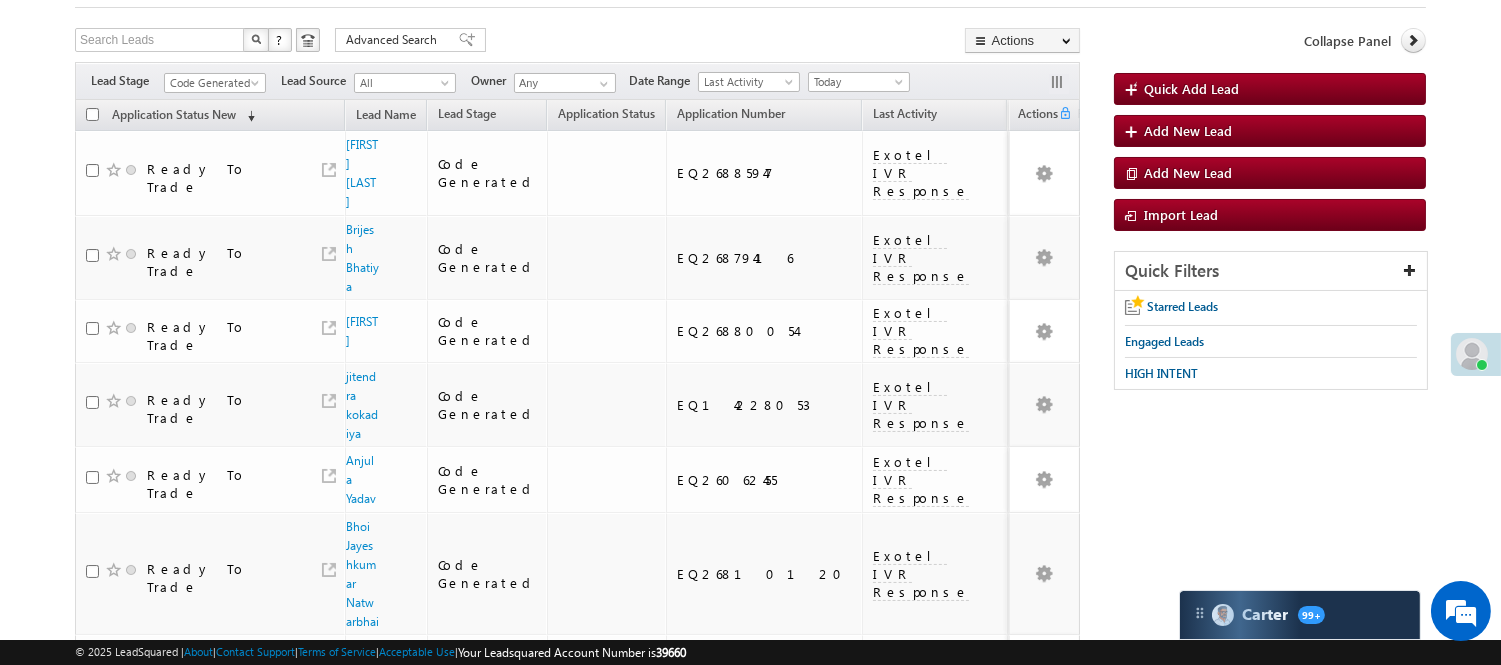 click on "Filters
Lead Stage
All Lead Generated Lead Talked - Pitch Not Done Lead Talked - Pitch Done Lead Talked_No-Disposition Application Submitted Payment Done Application Resubmitted Under Objection Lead Called Lead Talked Not Interested FnO Lead Called FnO Lead Talked FnO submitted FnO Not Interested FnO Approved FnO Rejected FnO Lead Generated Code Generated CG NI Code Generated
Lead Source
All All
Owner Any Any" at bounding box center [577, 81] 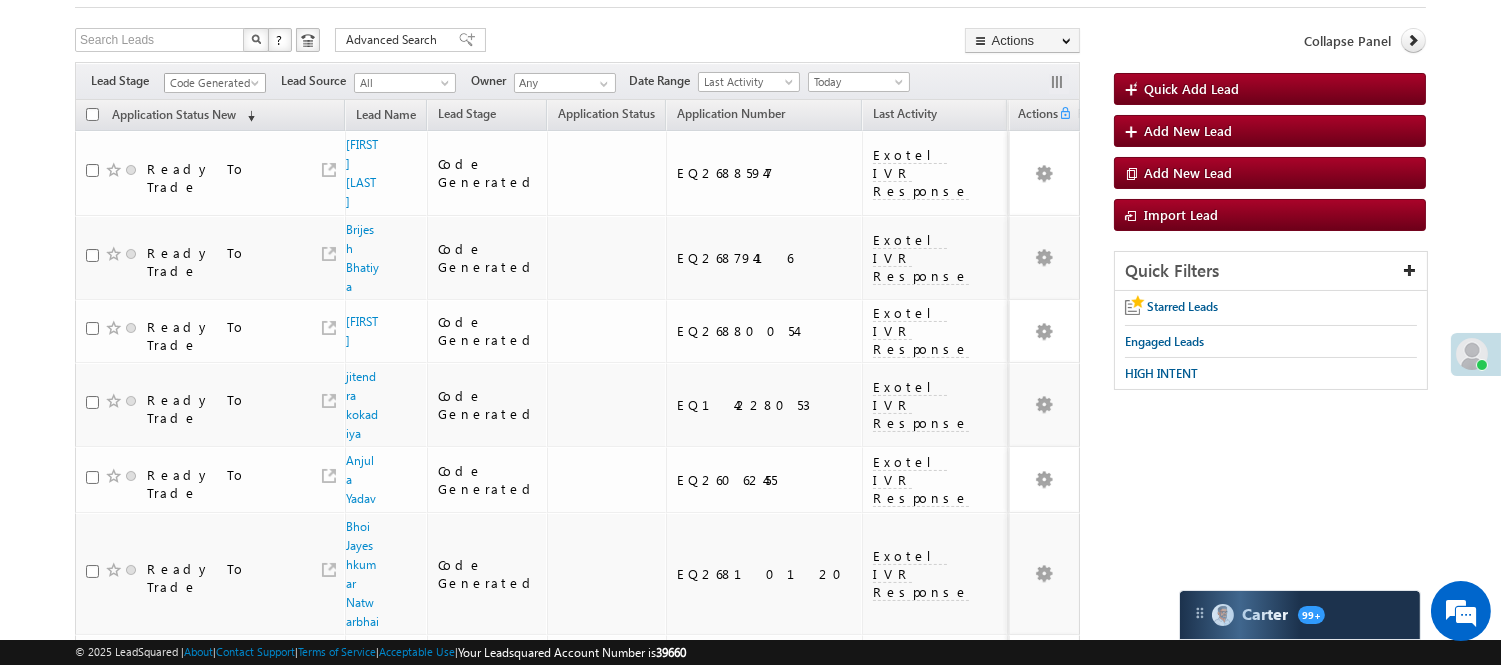 click at bounding box center [257, 87] 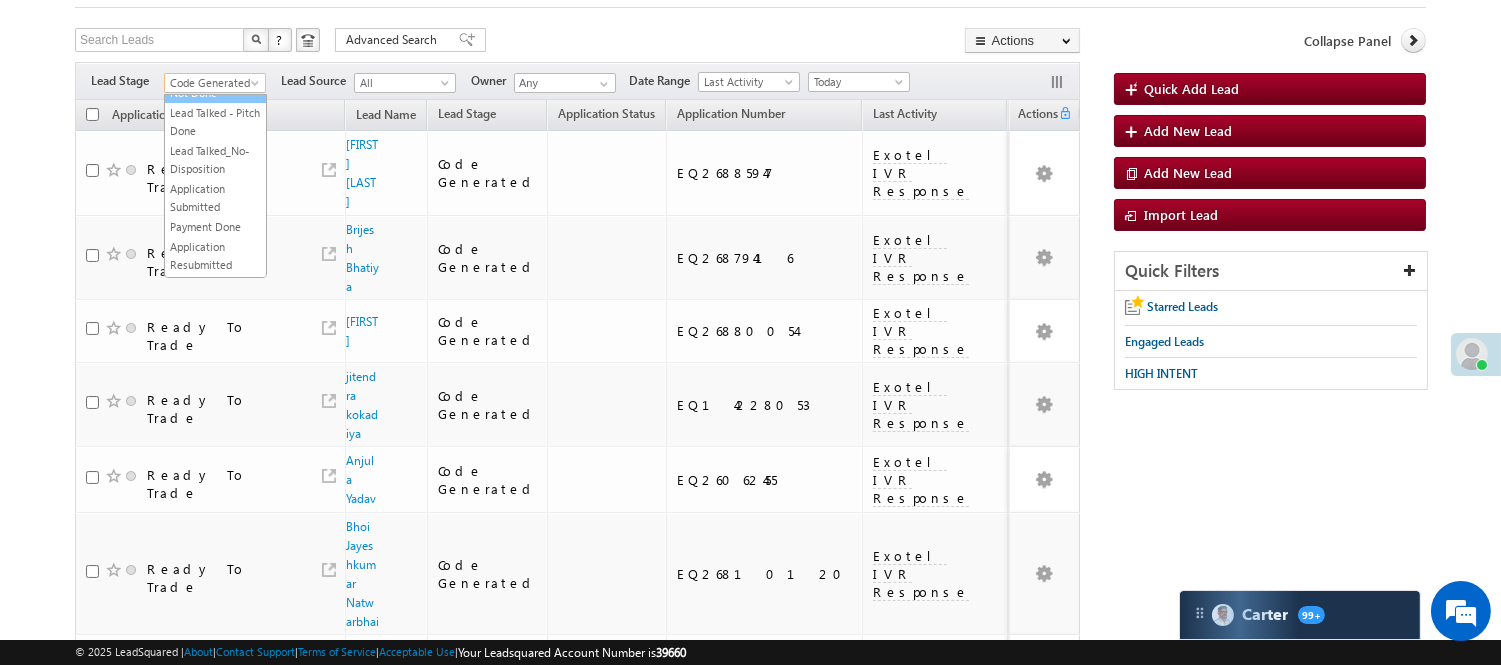 scroll, scrollTop: 0, scrollLeft: 0, axis: both 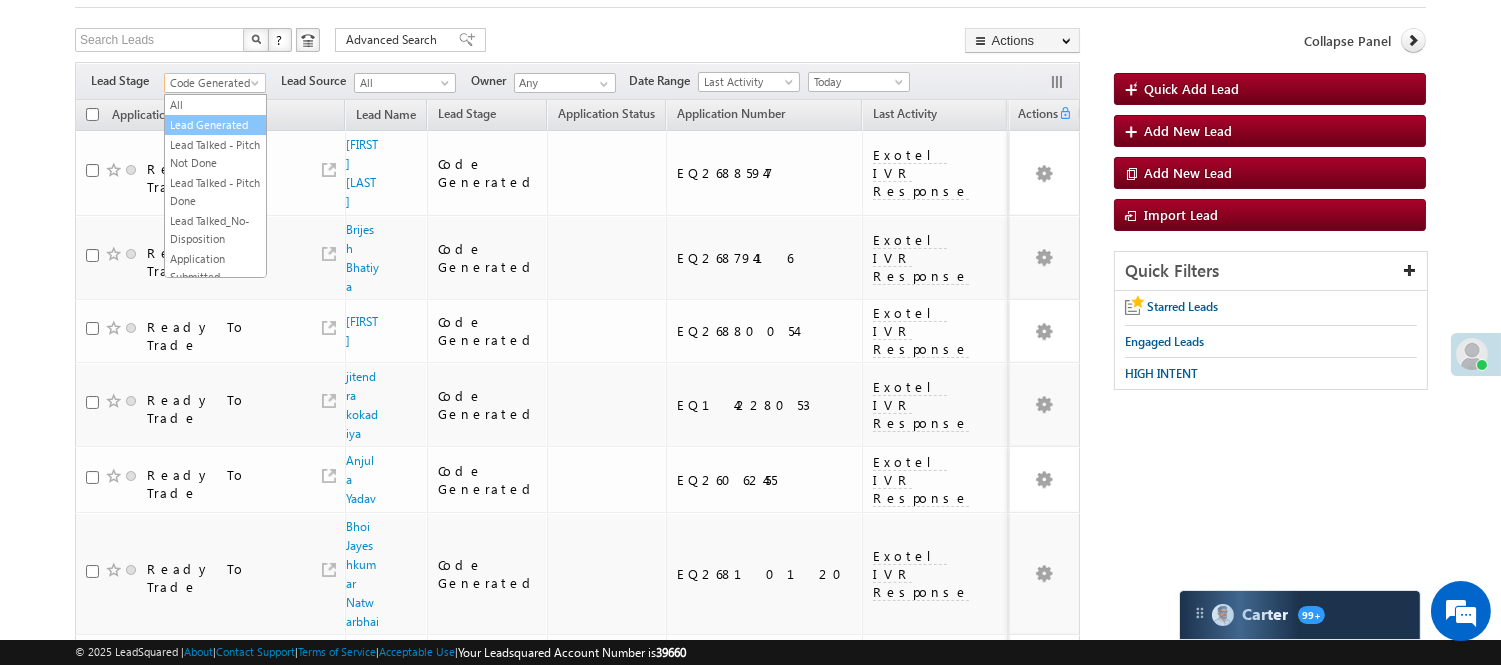 click on "Lead Generated" at bounding box center [215, 125] 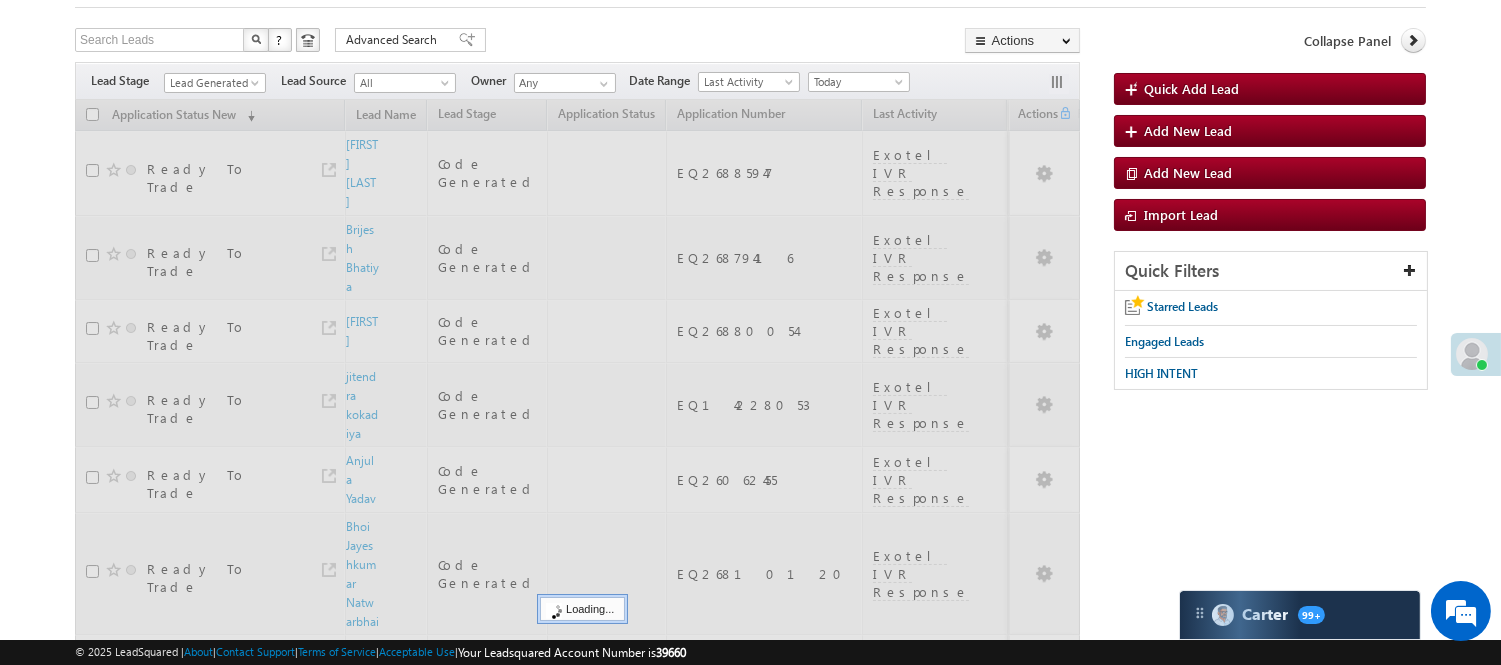 click on "Search Leads X ?   13 results found
Advanced Search
Advanced Search
Advanced search results
Actions Export Leads Reset all Filters
Actions Export Leads Bulk Update Send Email Add to List Add Activity Change Owner Change Stage Delete Merge Leads" at bounding box center (577, 42) 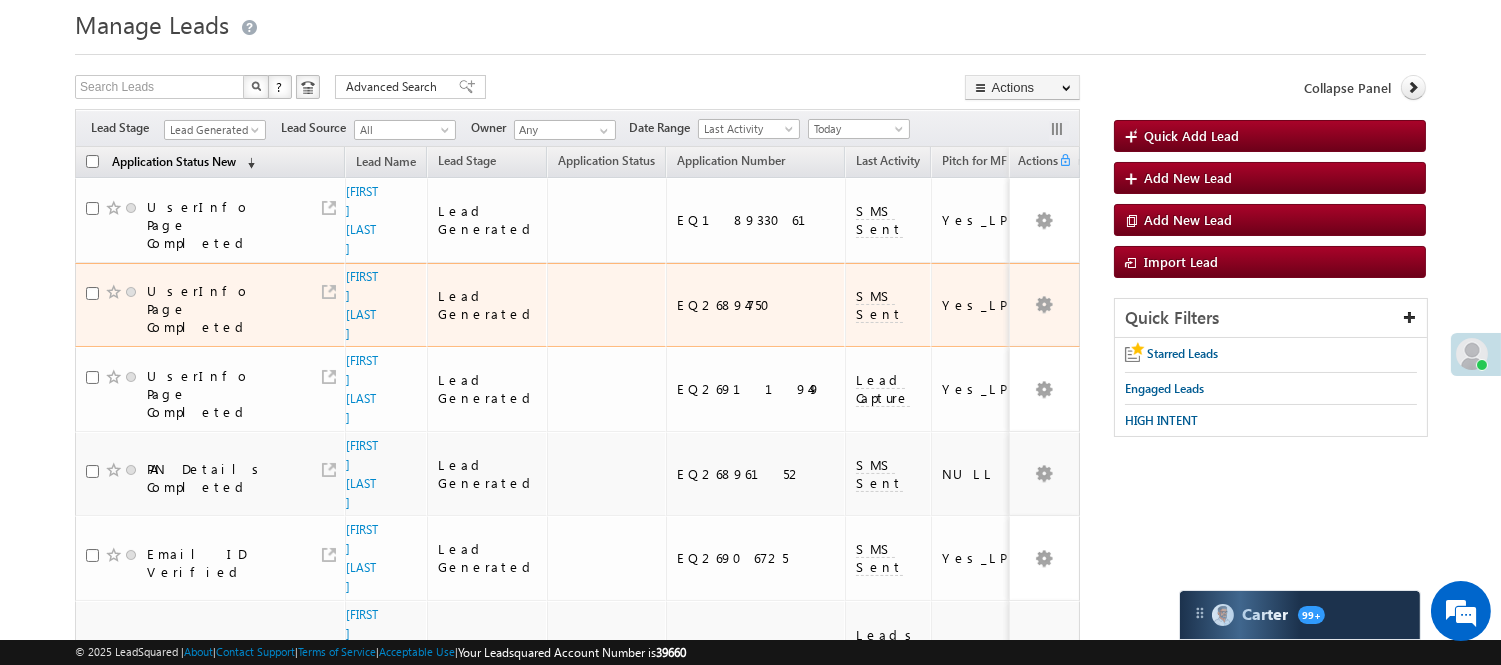 scroll, scrollTop: 54, scrollLeft: 0, axis: vertical 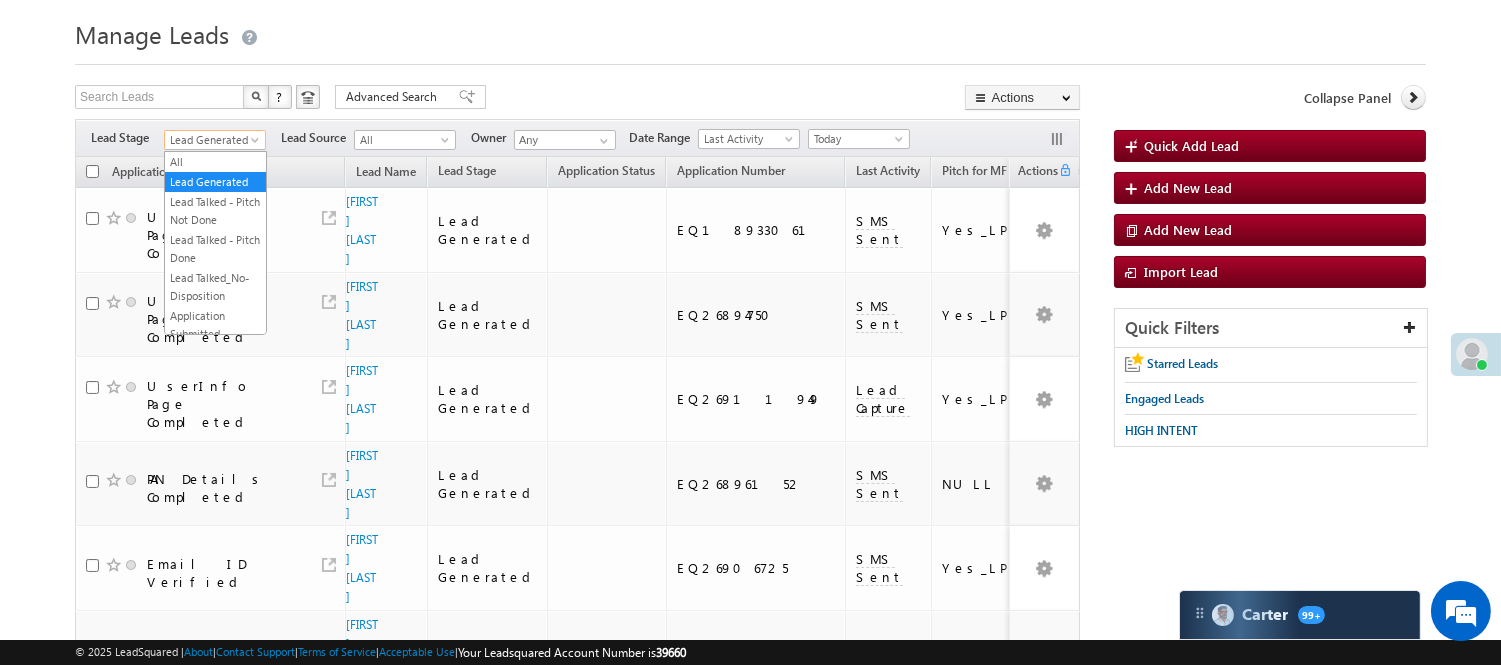 click on "Lead Generated" at bounding box center (212, 140) 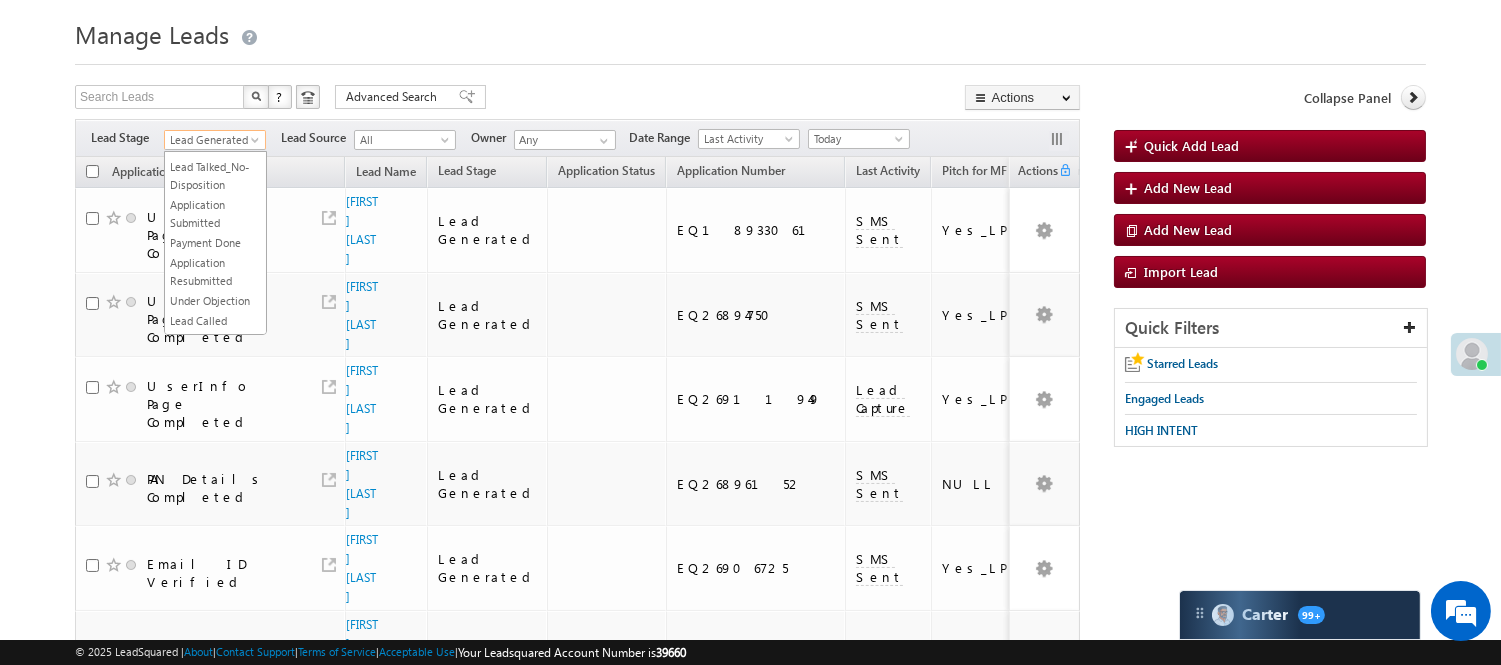 scroll, scrollTop: 0, scrollLeft: 0, axis: both 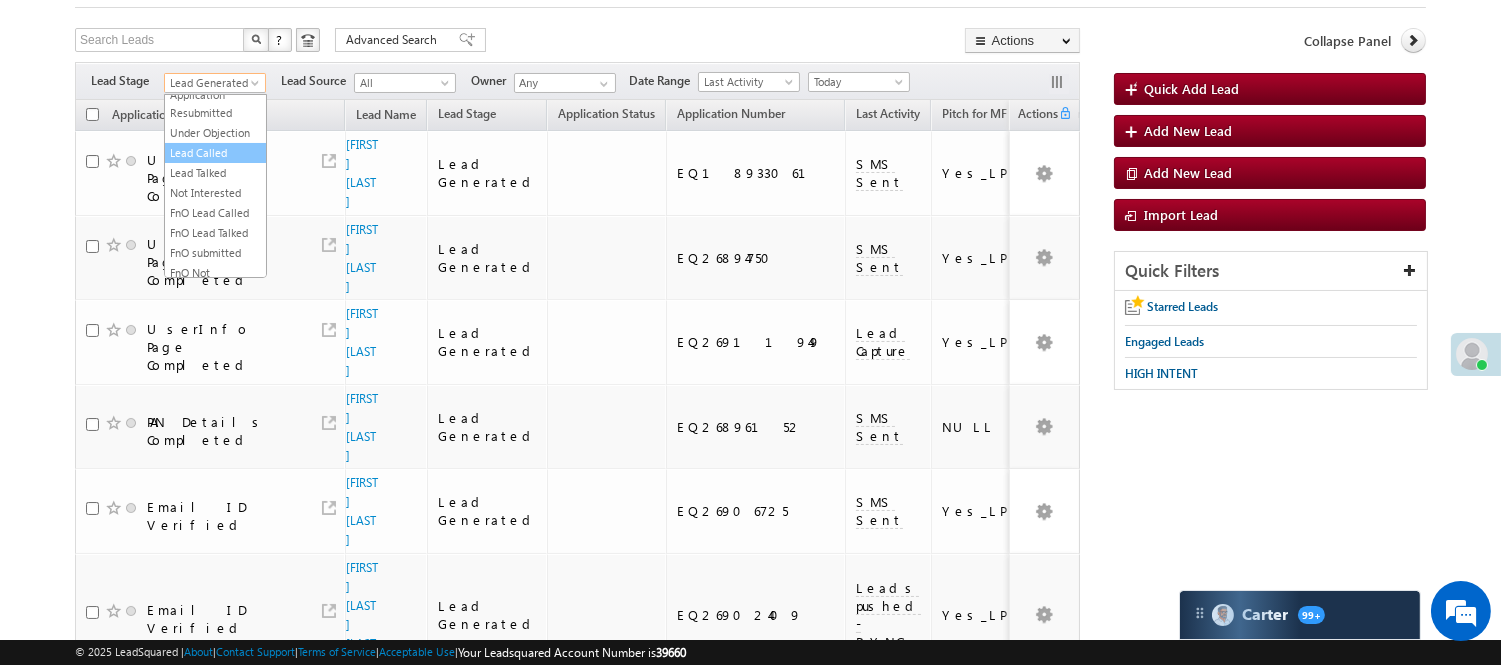 click on "Lead Called" at bounding box center (215, 153) 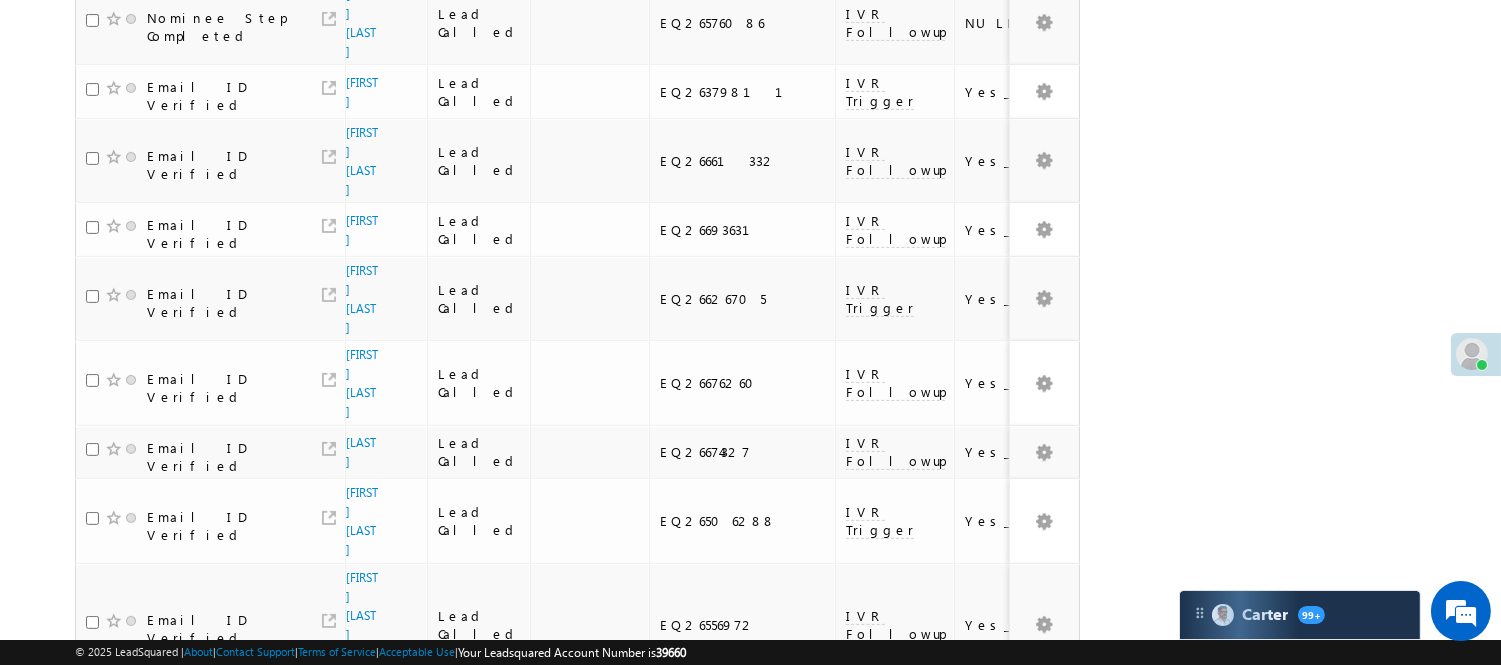 scroll, scrollTop: 1325, scrollLeft: 0, axis: vertical 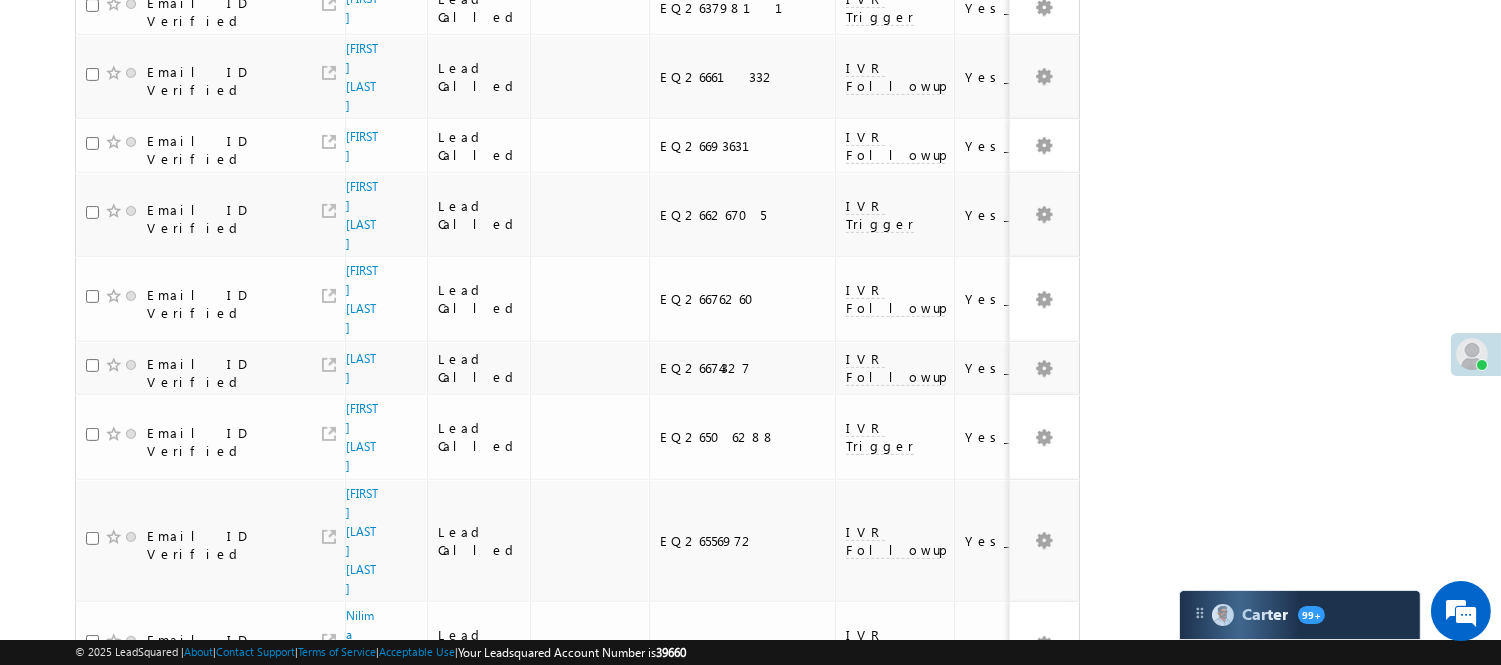click on "2" at bounding box center [1018, 1032] 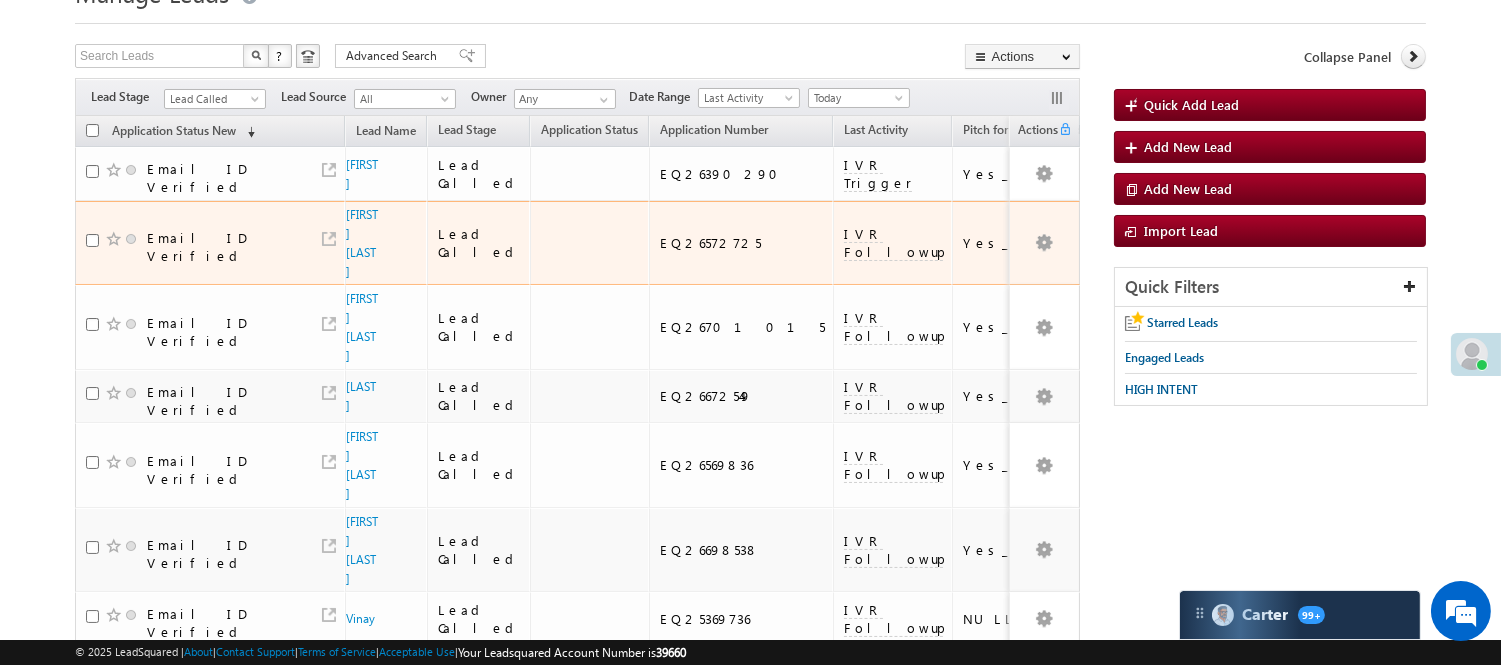 scroll, scrollTop: 0, scrollLeft: 0, axis: both 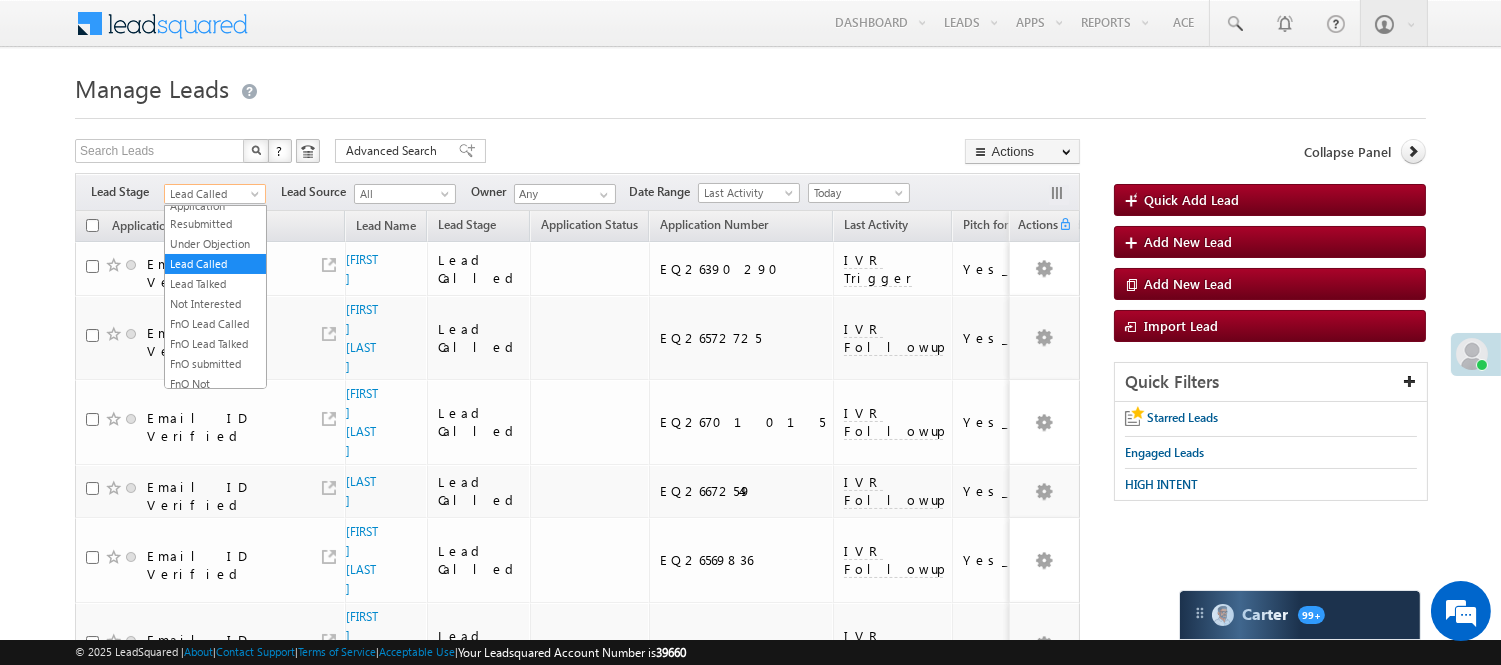 click on "Lead Called" at bounding box center [212, 194] 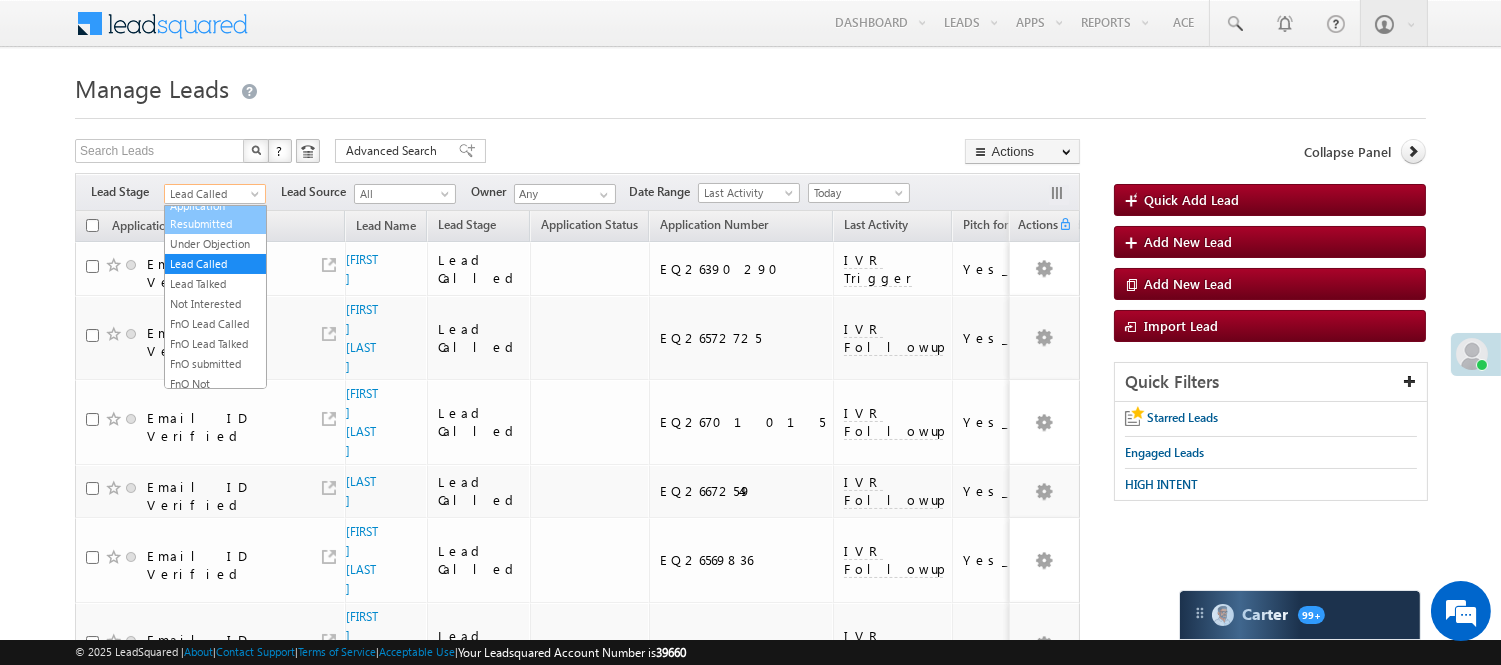 scroll, scrollTop: 0, scrollLeft: 0, axis: both 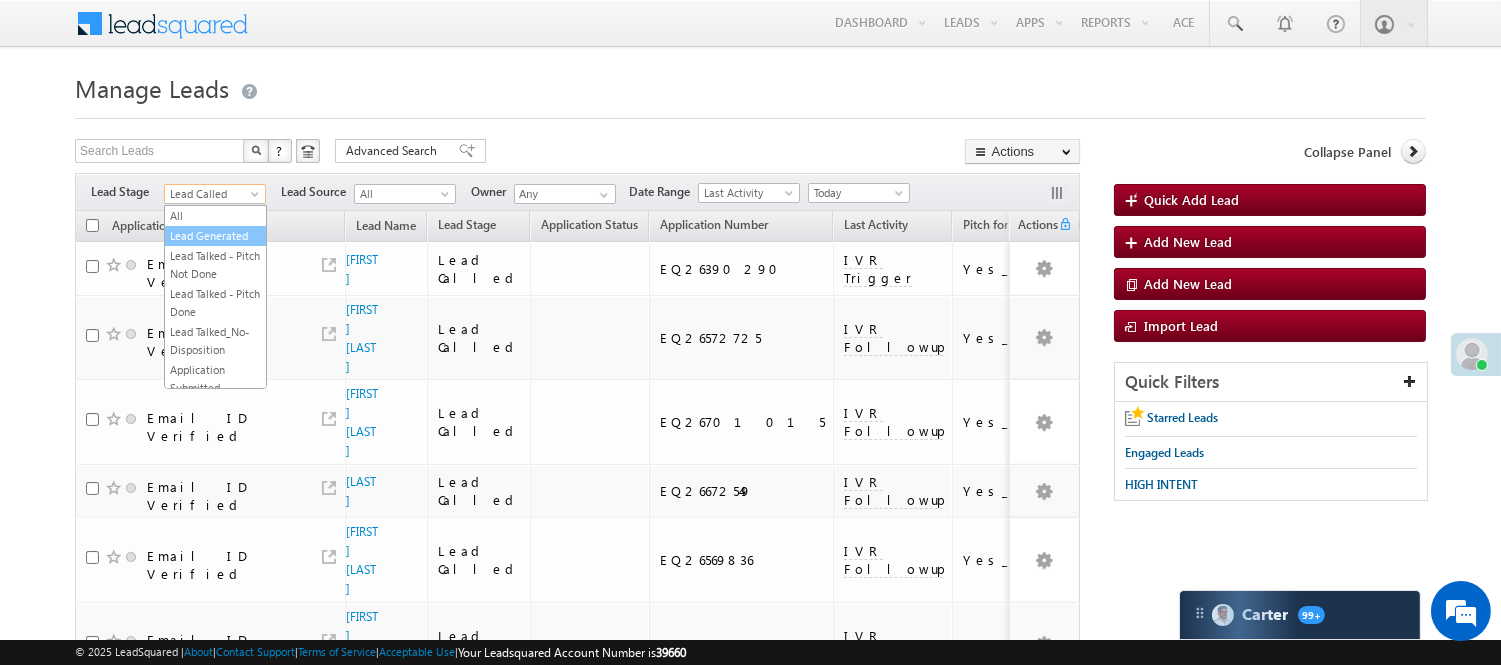 click on "Lead Generated" at bounding box center (215, 236) 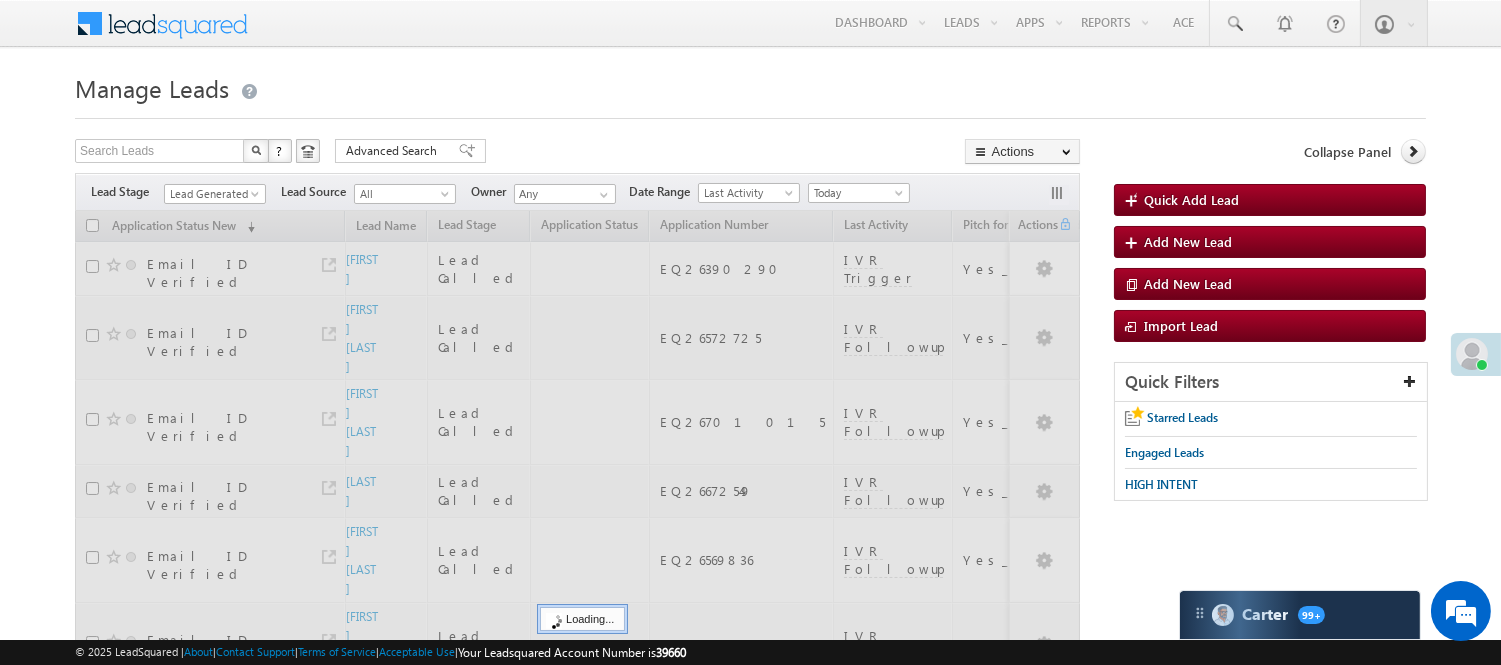click at bounding box center [750, 112] 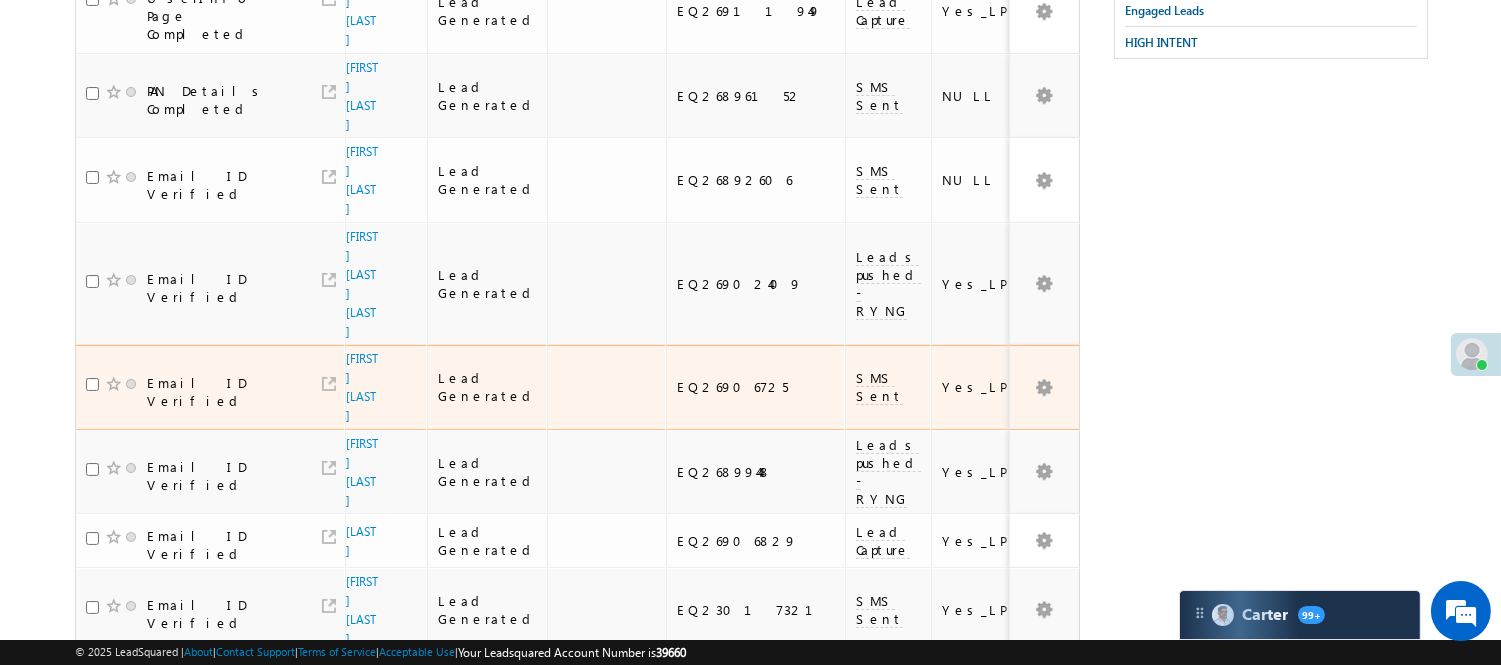 scroll, scrollTop: 498, scrollLeft: 0, axis: vertical 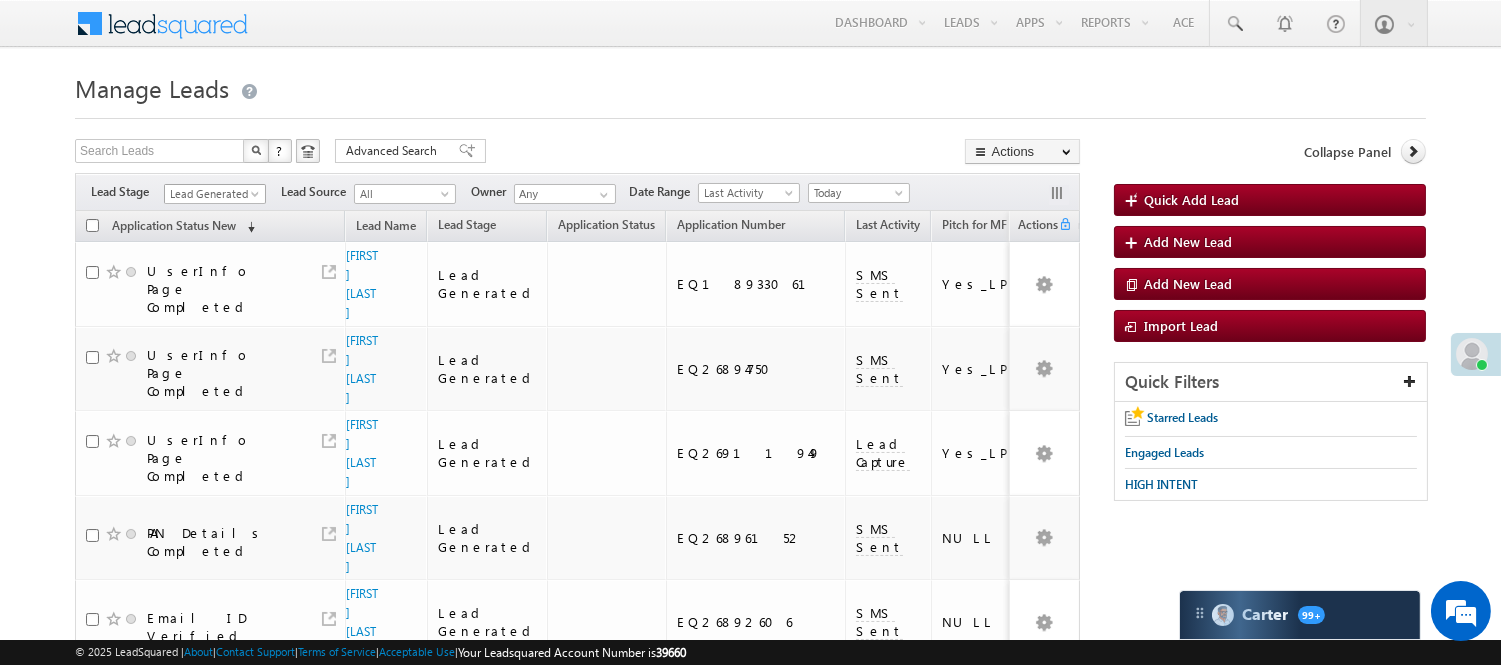 click on "Lead Generated" at bounding box center (212, 194) 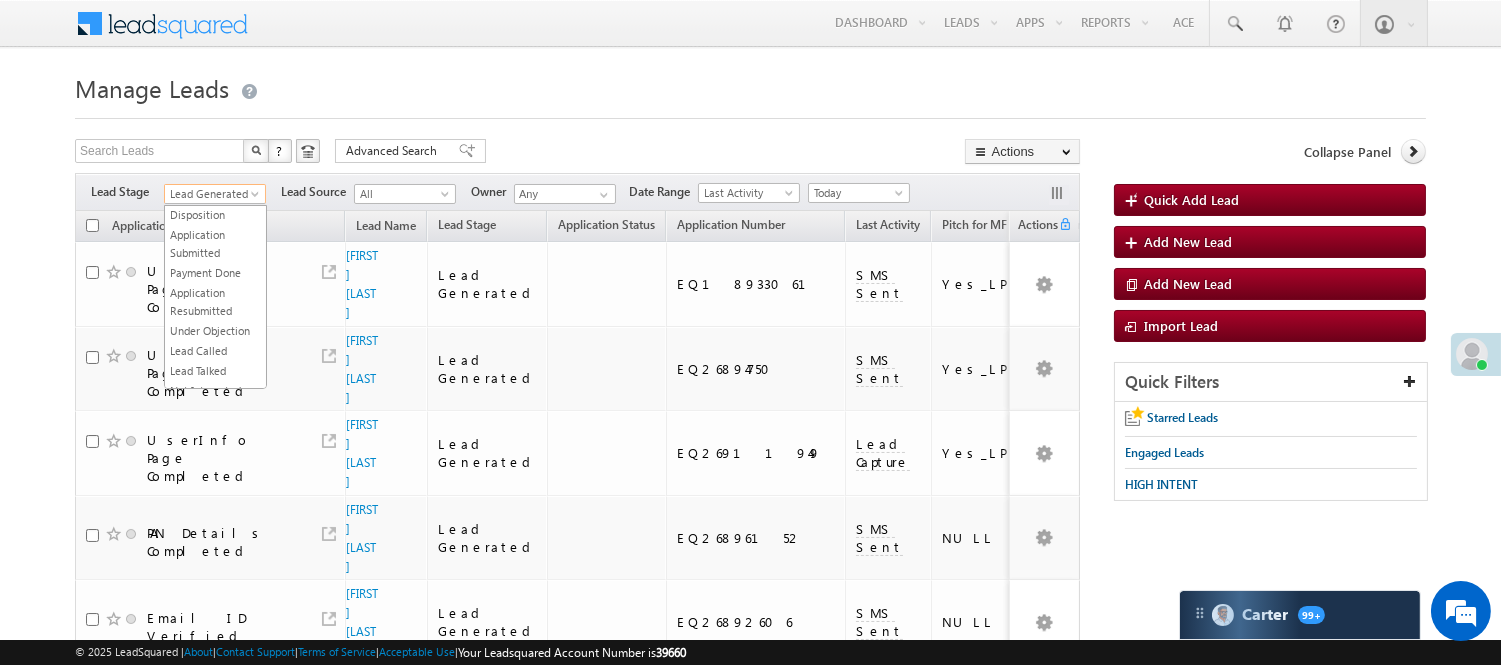 scroll, scrollTop: 0, scrollLeft: 0, axis: both 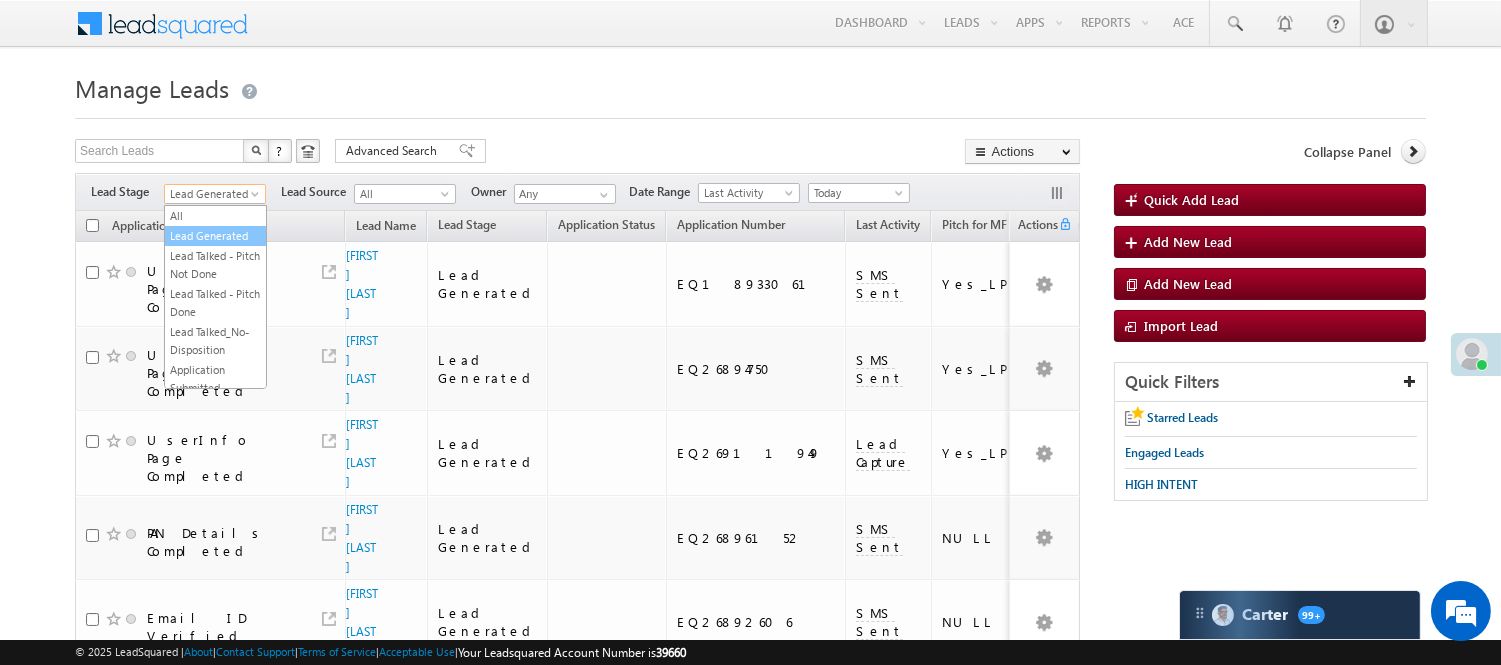 click on "Lead Generated" at bounding box center [215, 236] 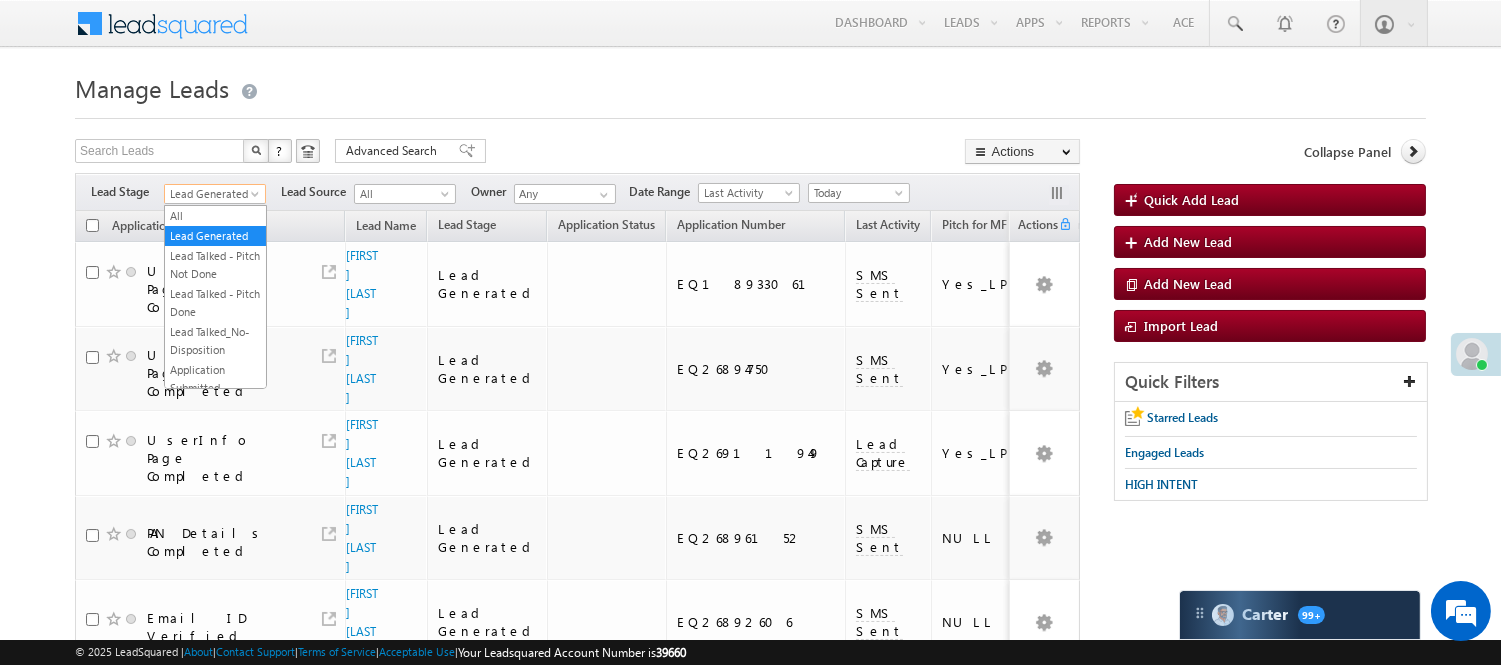 click on "Lead Generated" at bounding box center (212, 194) 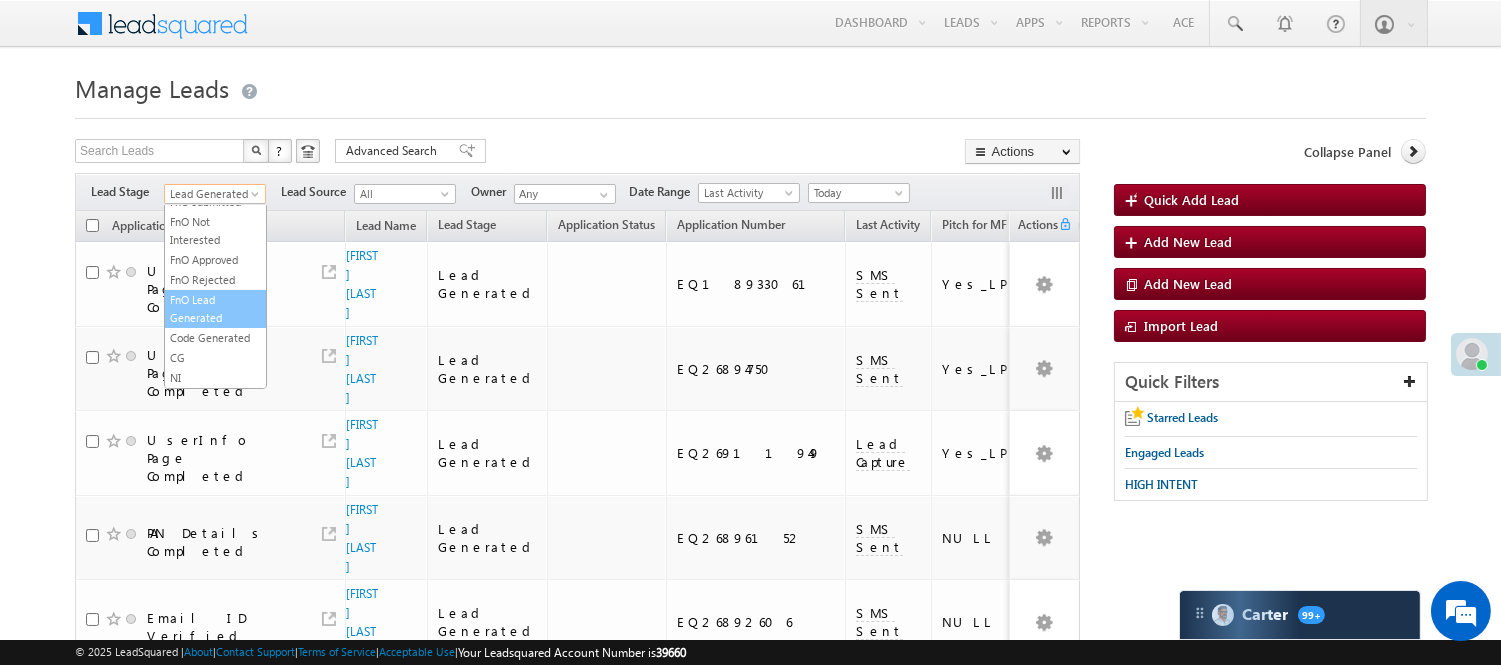 scroll, scrollTop: 496, scrollLeft: 0, axis: vertical 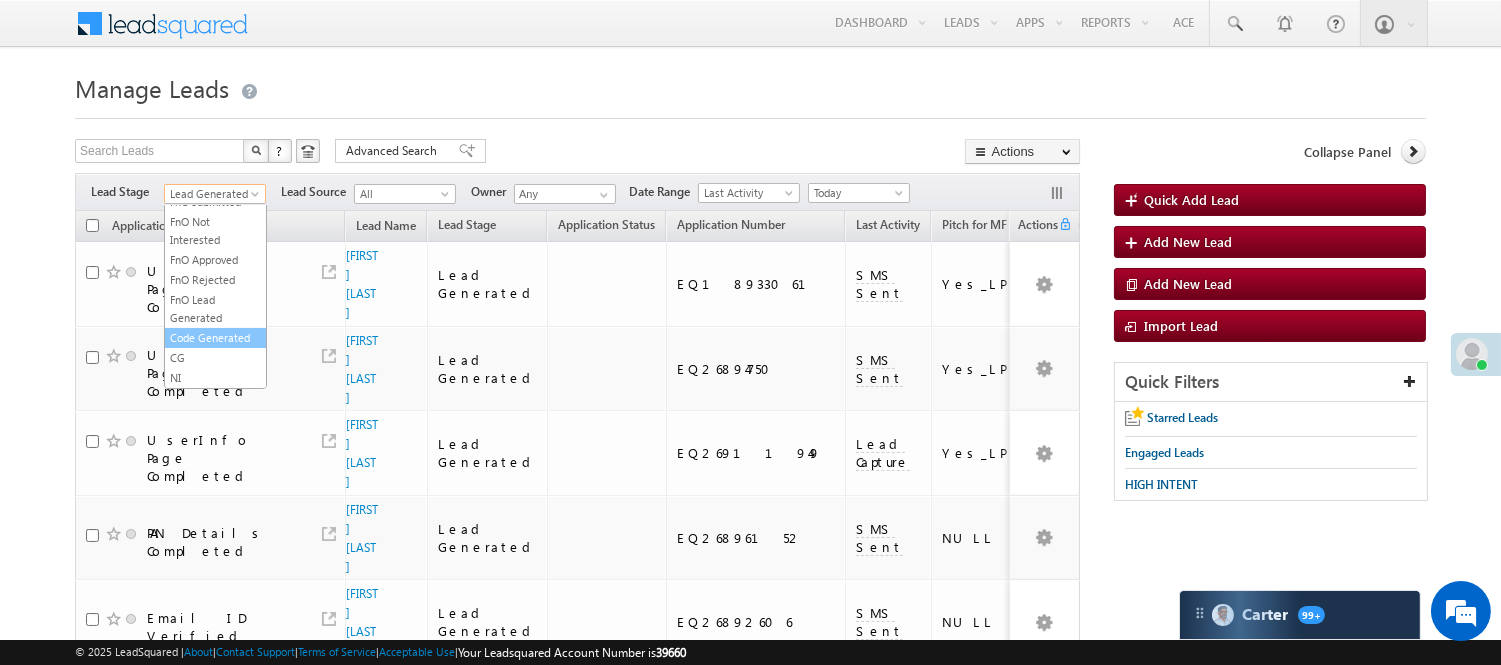 click on "Code Generated" at bounding box center (215, 338) 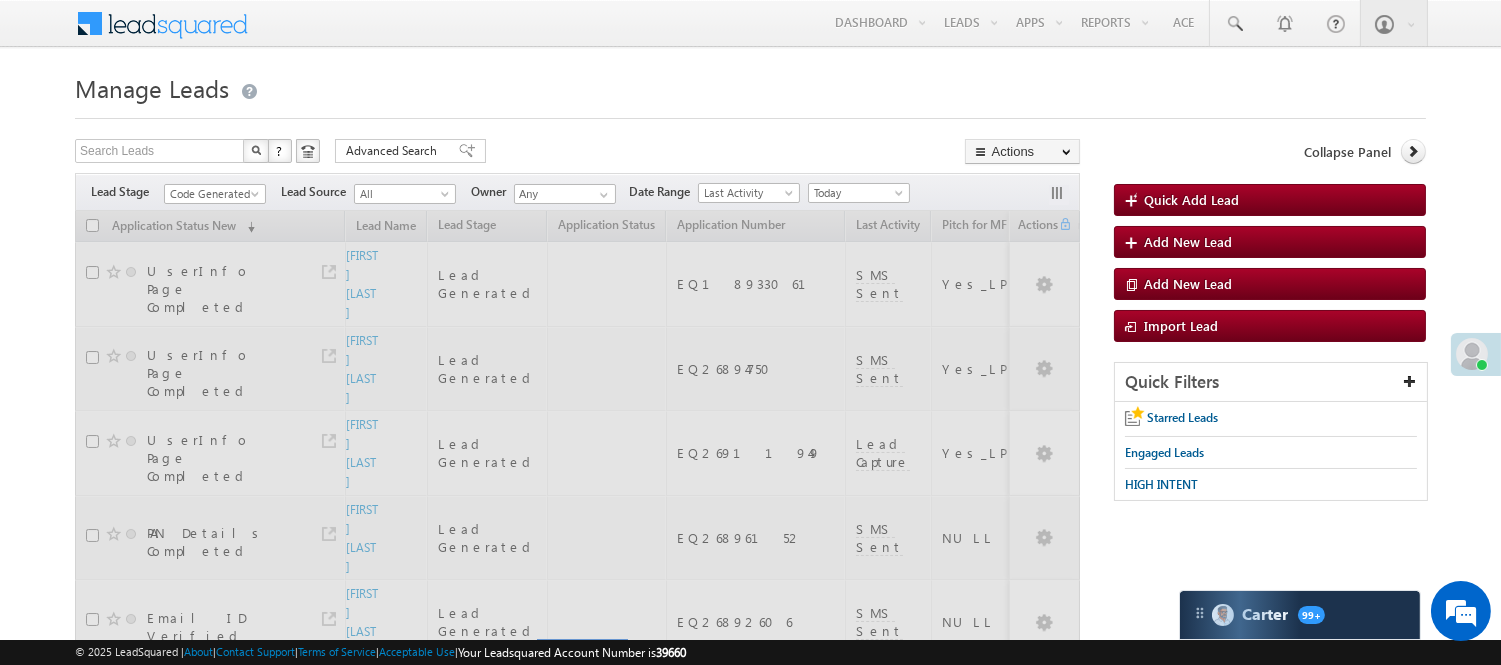 click at bounding box center (750, 112) 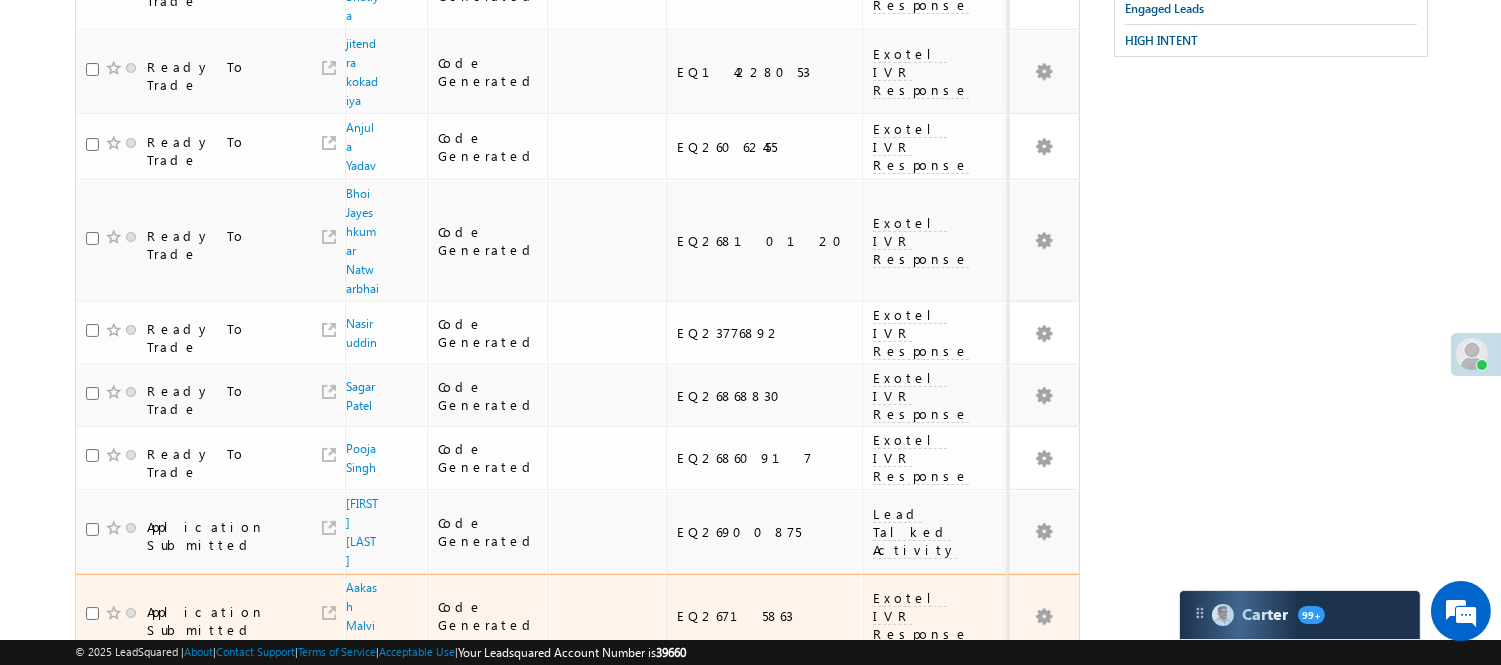 scroll, scrollTop: 631, scrollLeft: 0, axis: vertical 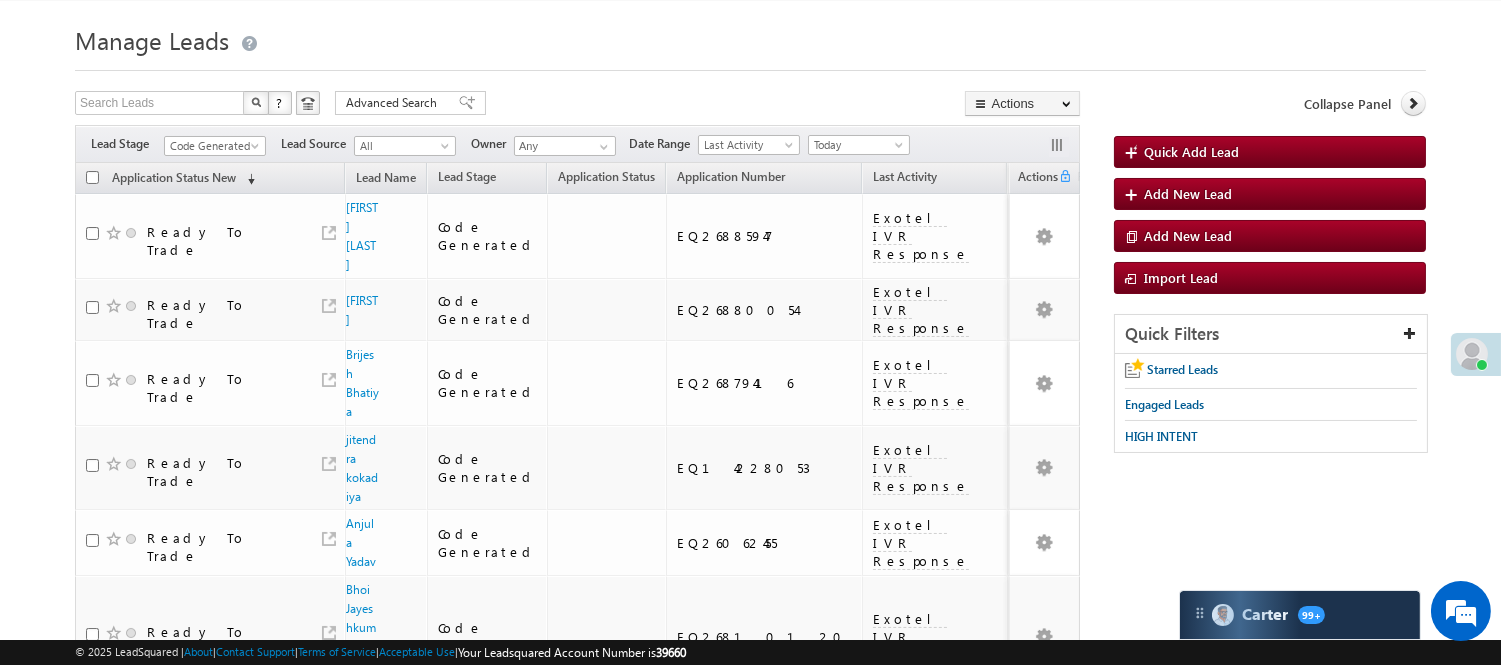 click on "Code Generated" at bounding box center [212, 146] 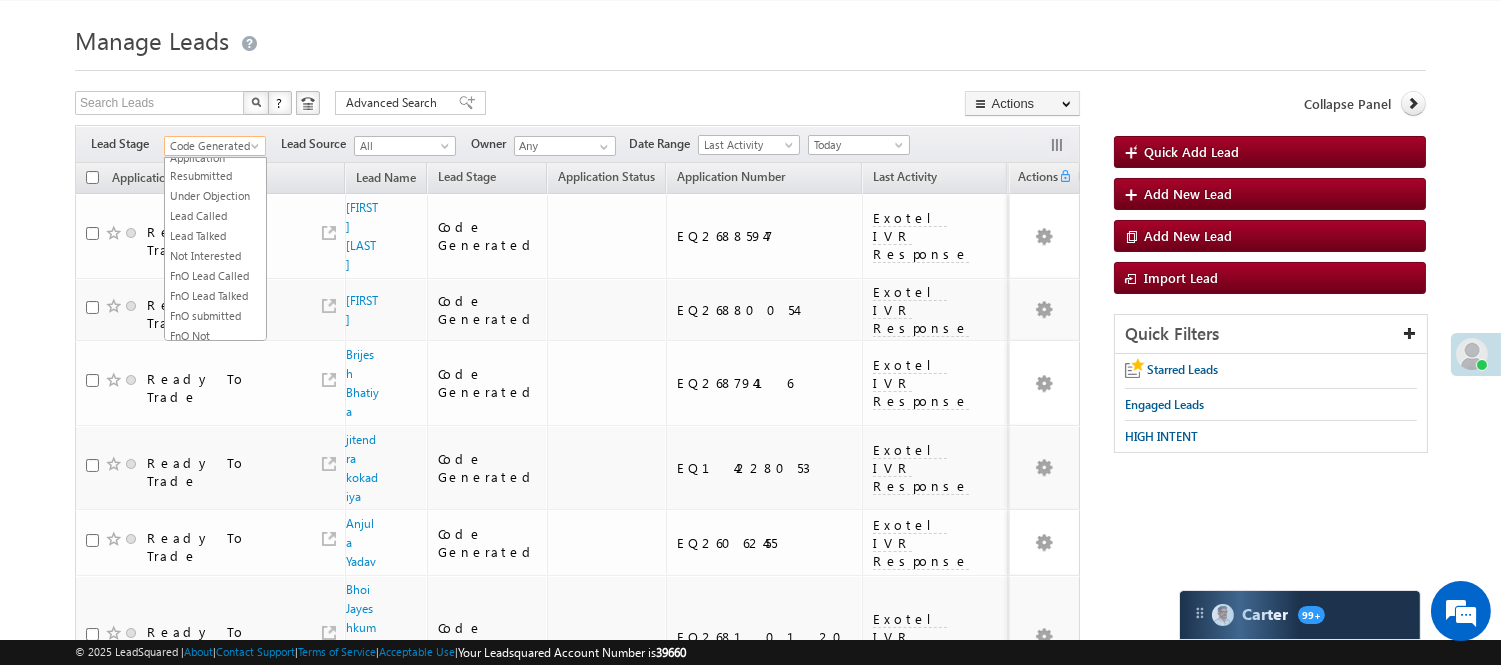 scroll, scrollTop: 0, scrollLeft: 0, axis: both 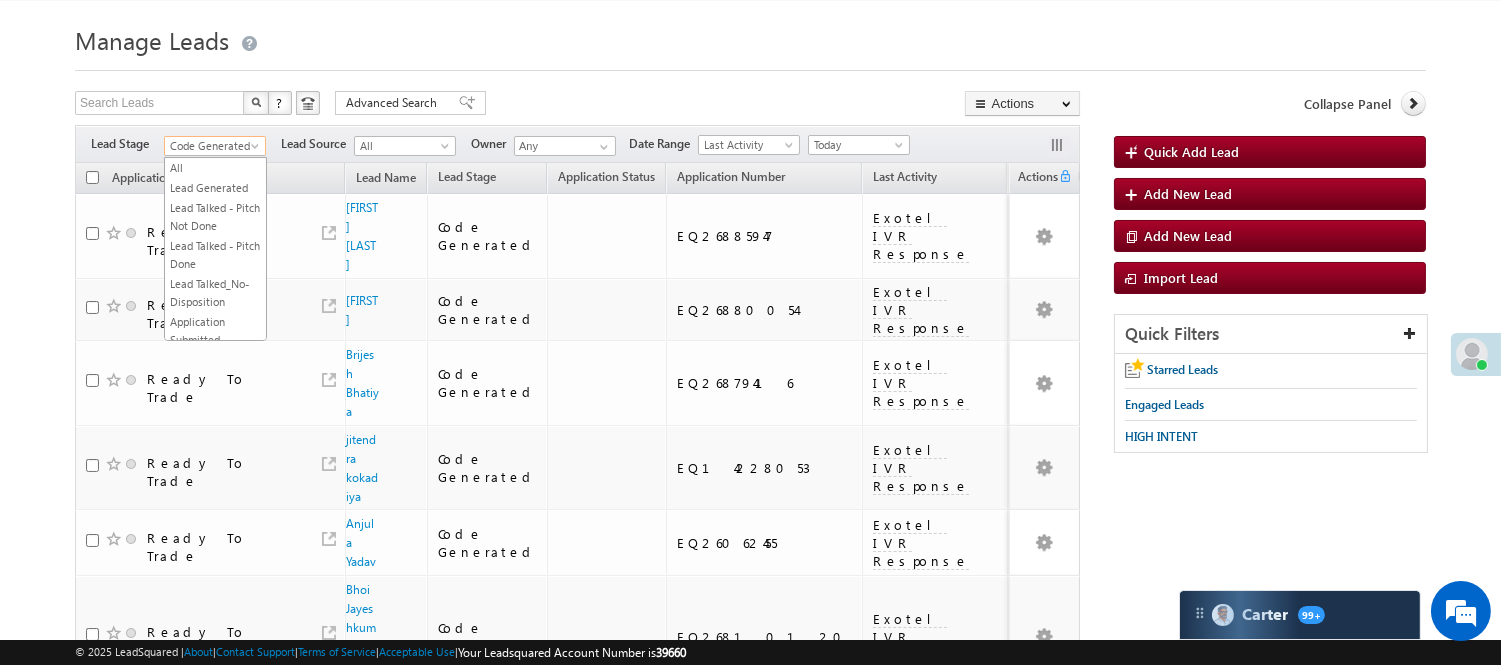 click on "Lead Generated" at bounding box center (215, 188) 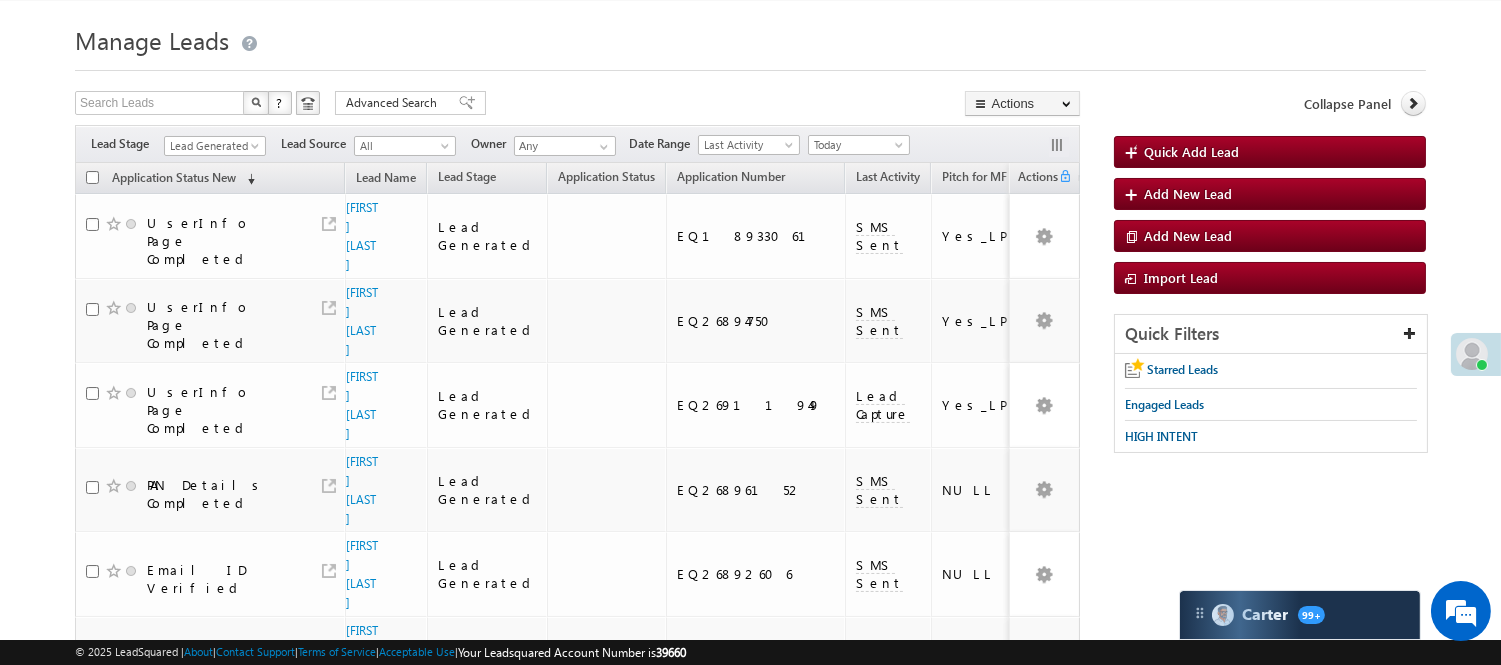click on "Manage Leads
Quick Add Lead
Search Leads X ?   11 results found
Advanced Search
Advanced Search
Actions Actions" at bounding box center (750, 630) 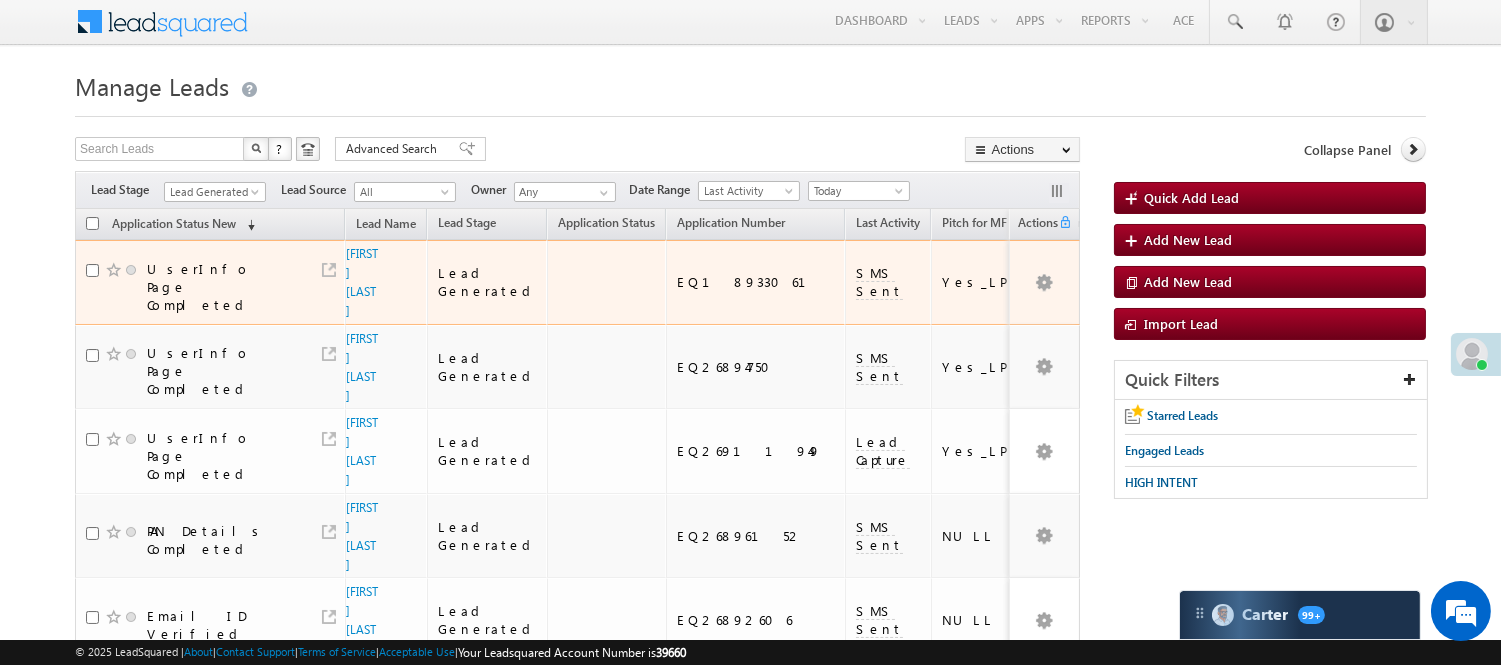 scroll, scrollTop: 0, scrollLeft: 0, axis: both 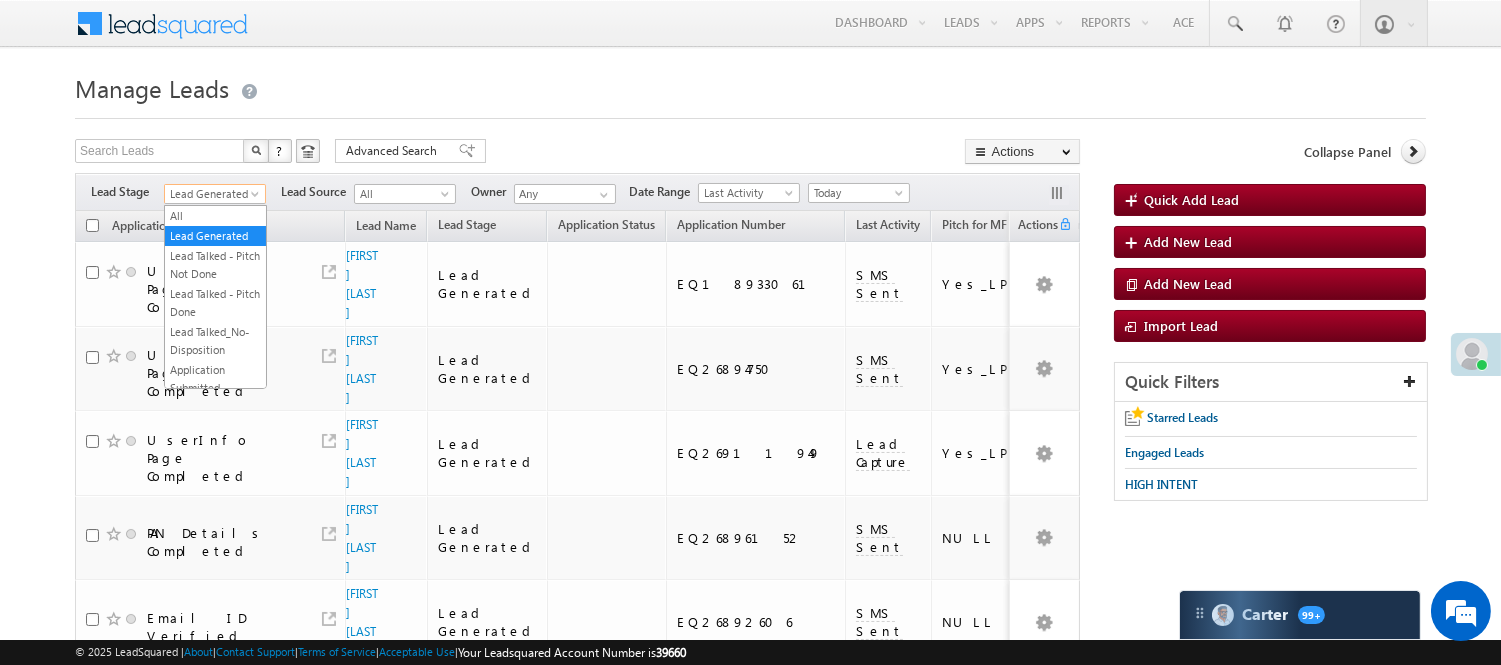 click on "Lead Generated" at bounding box center (212, 194) 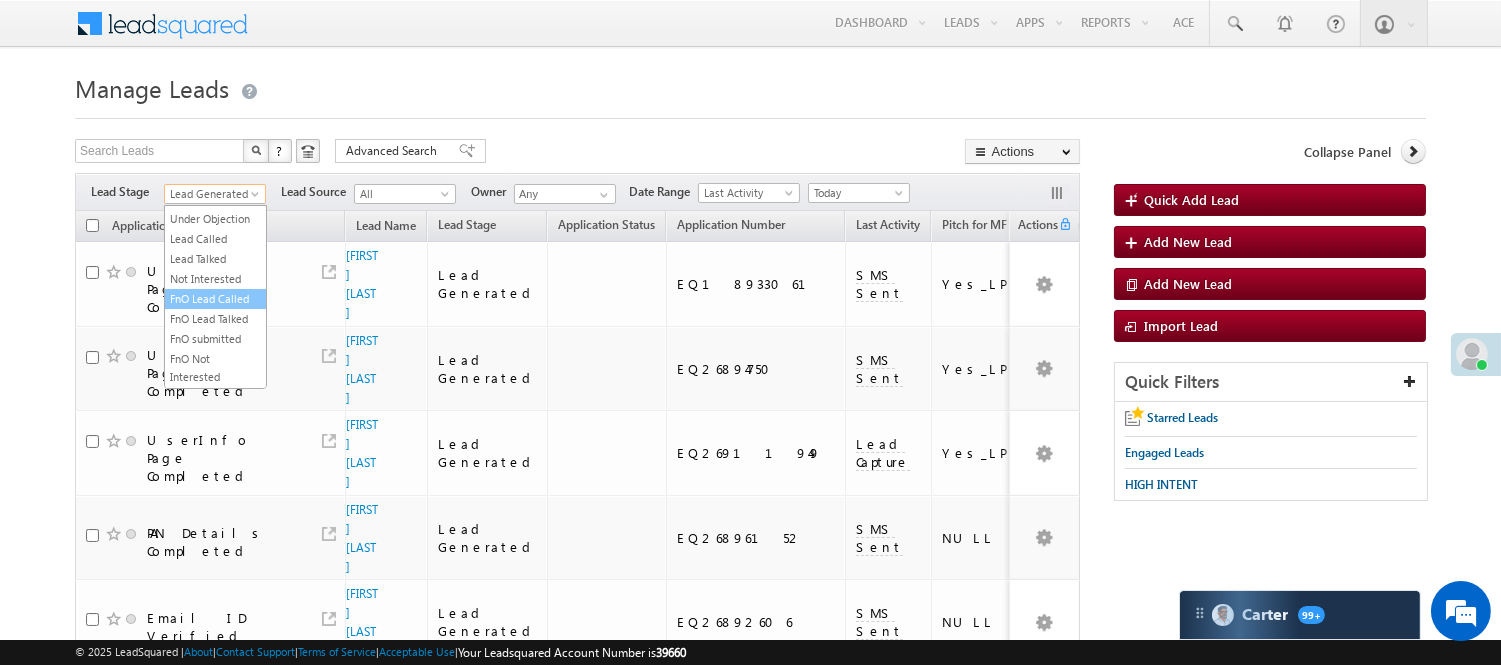 scroll, scrollTop: 333, scrollLeft: 0, axis: vertical 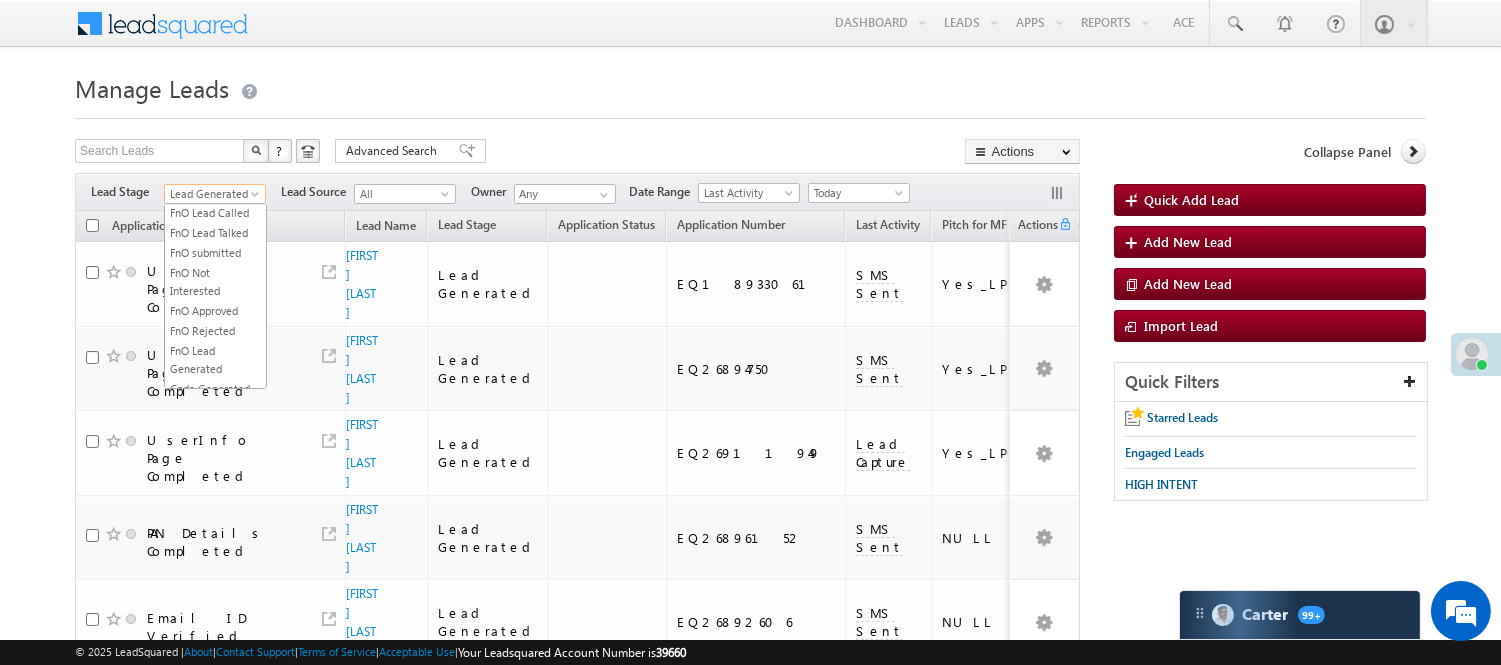 click on "Lead Called" at bounding box center [215, 153] 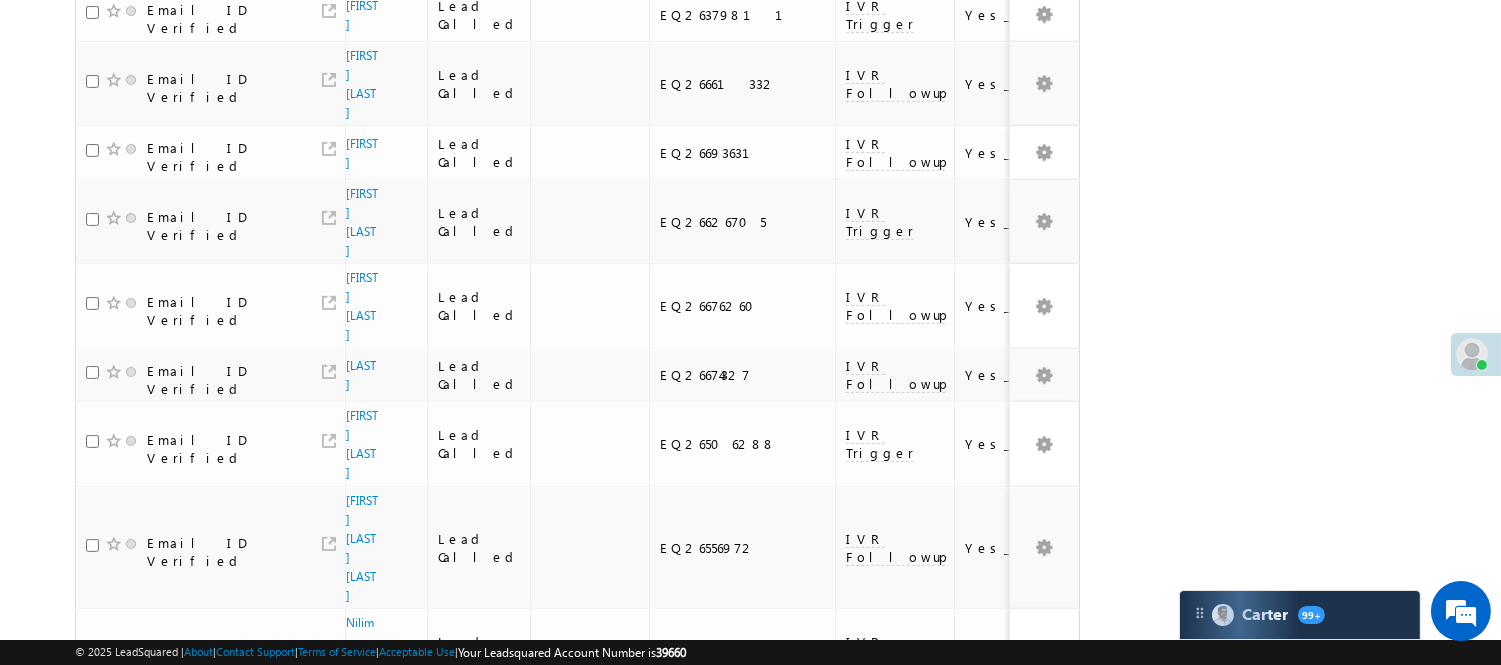 scroll, scrollTop: 1325, scrollLeft: 0, axis: vertical 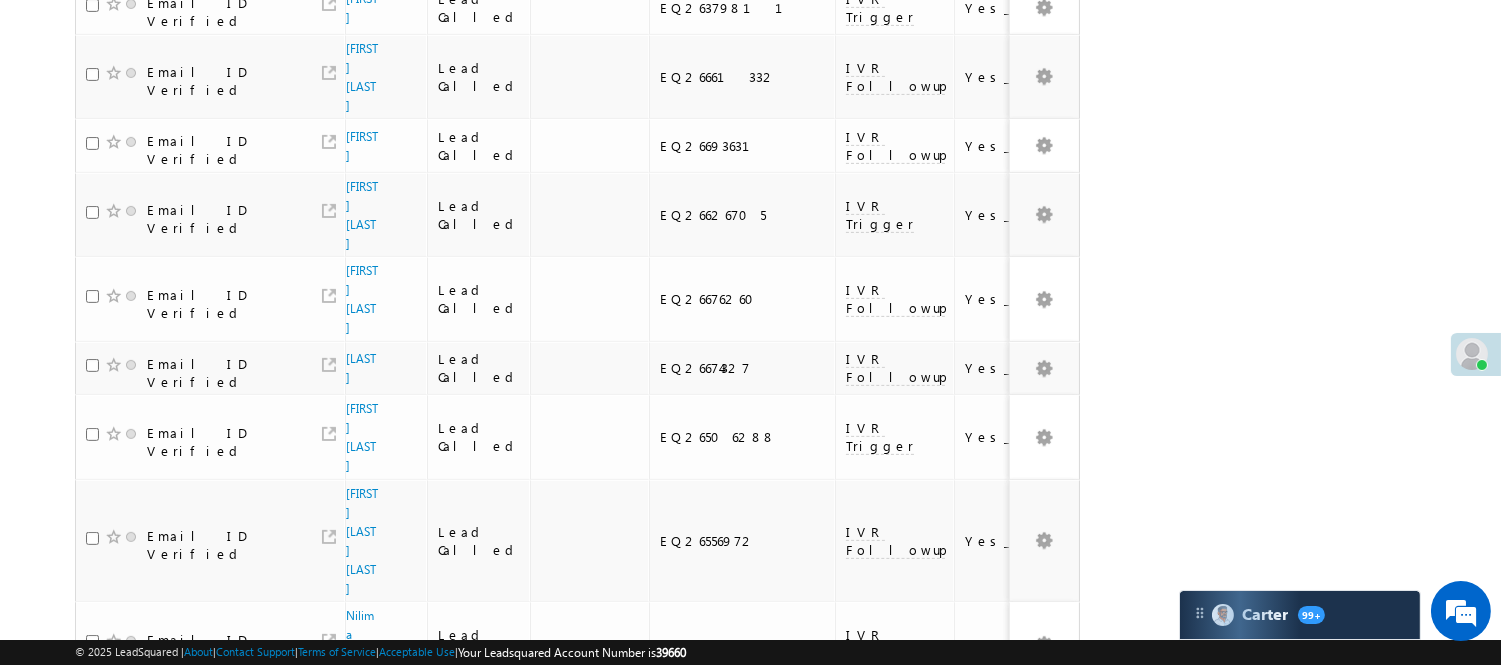 click on "2" at bounding box center [1018, 1032] 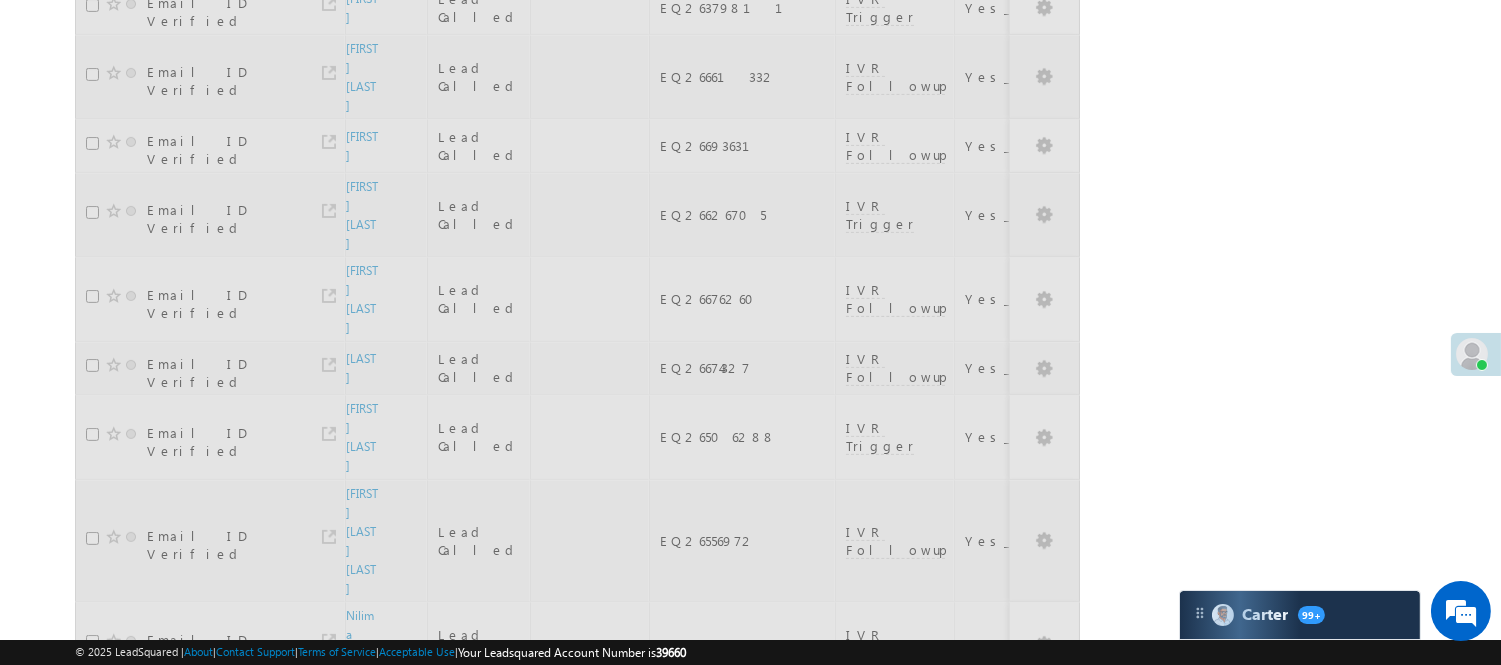 scroll, scrollTop: 428, scrollLeft: 0, axis: vertical 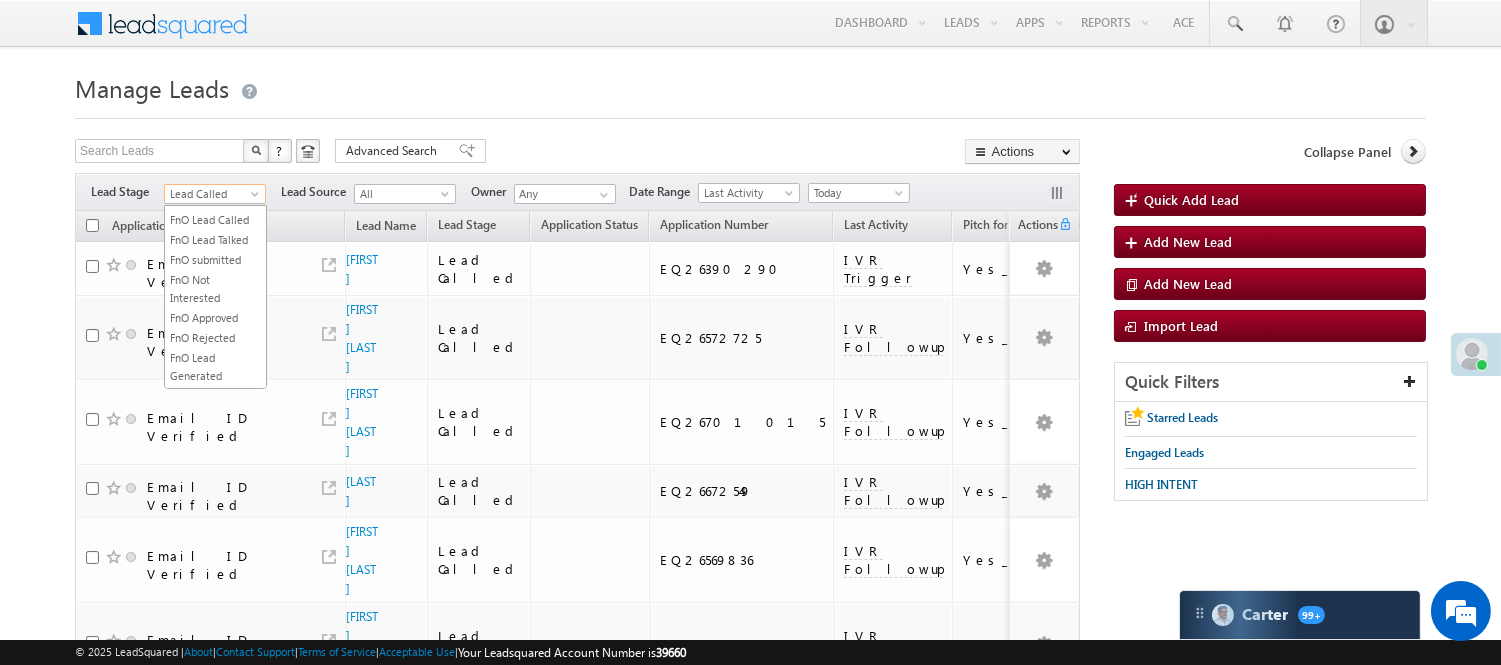 click on "Lead Called" at bounding box center (212, 194) 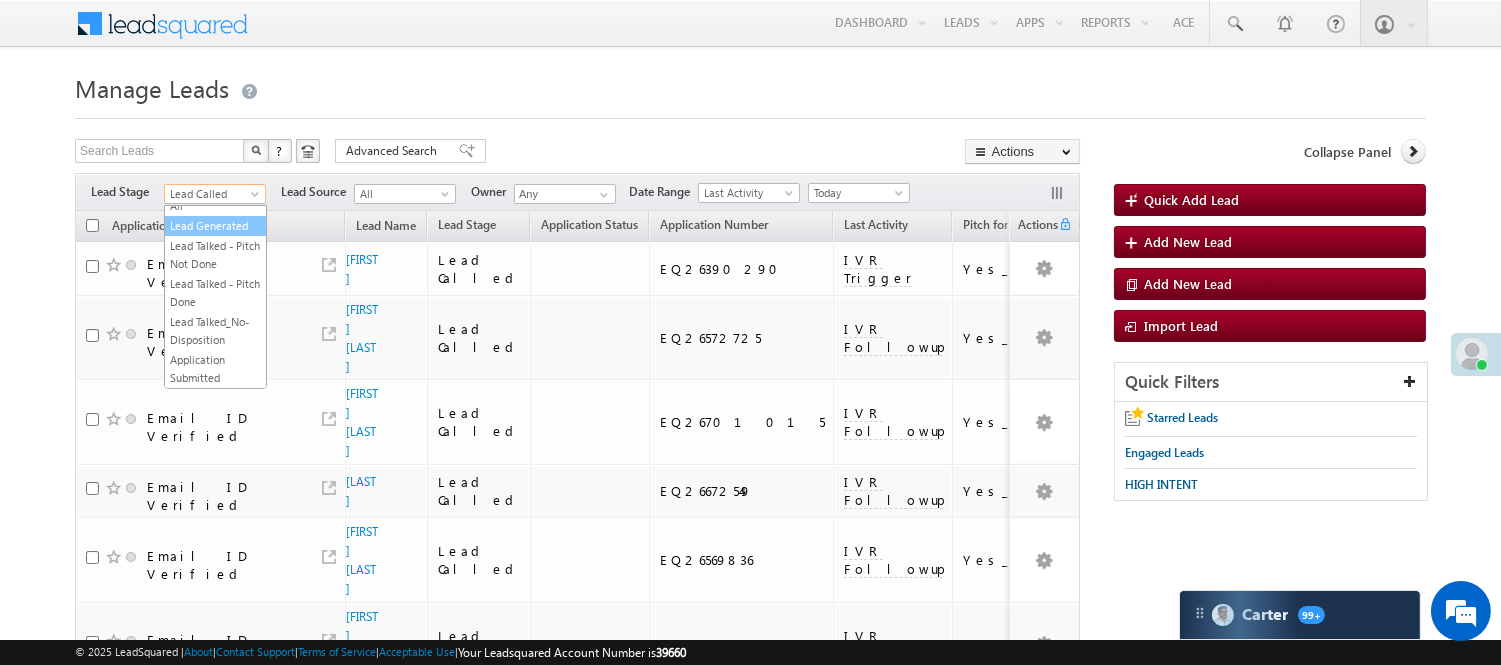 scroll, scrollTop: 0, scrollLeft: 0, axis: both 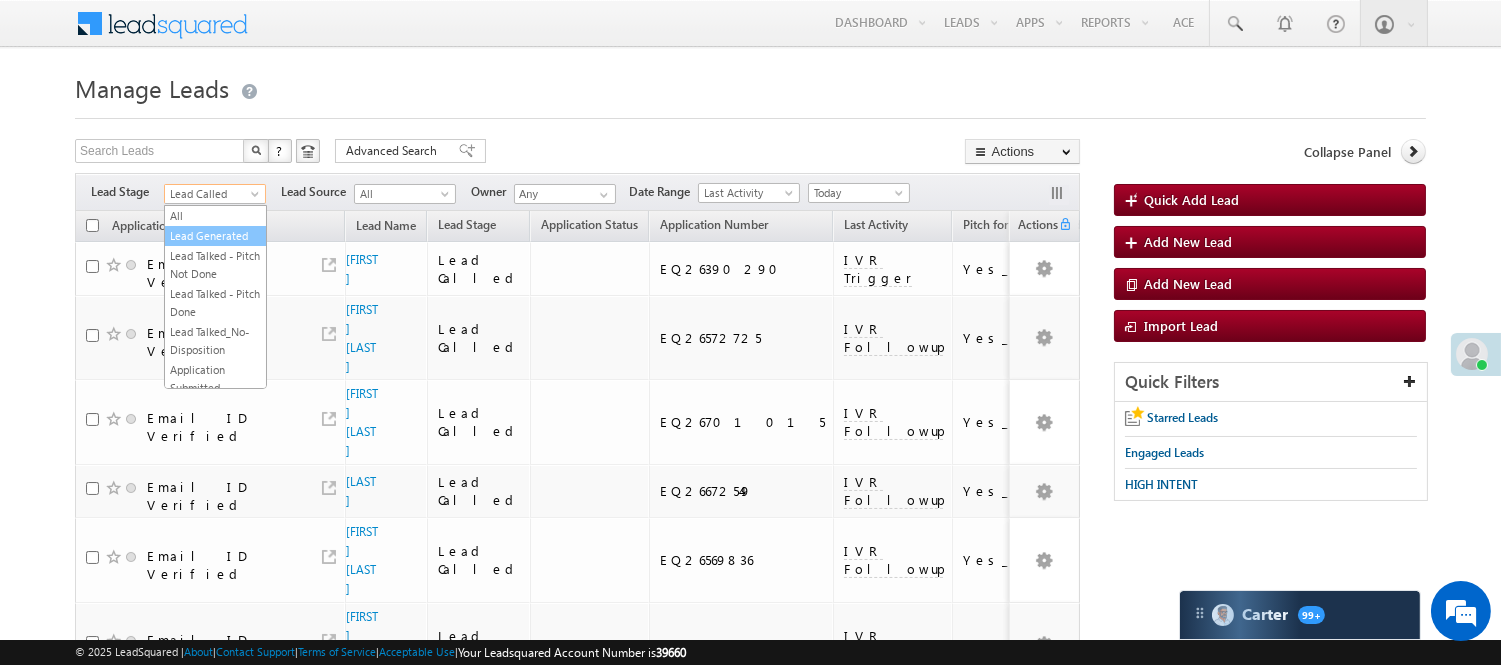 click on "Lead Generated" at bounding box center (215, 236) 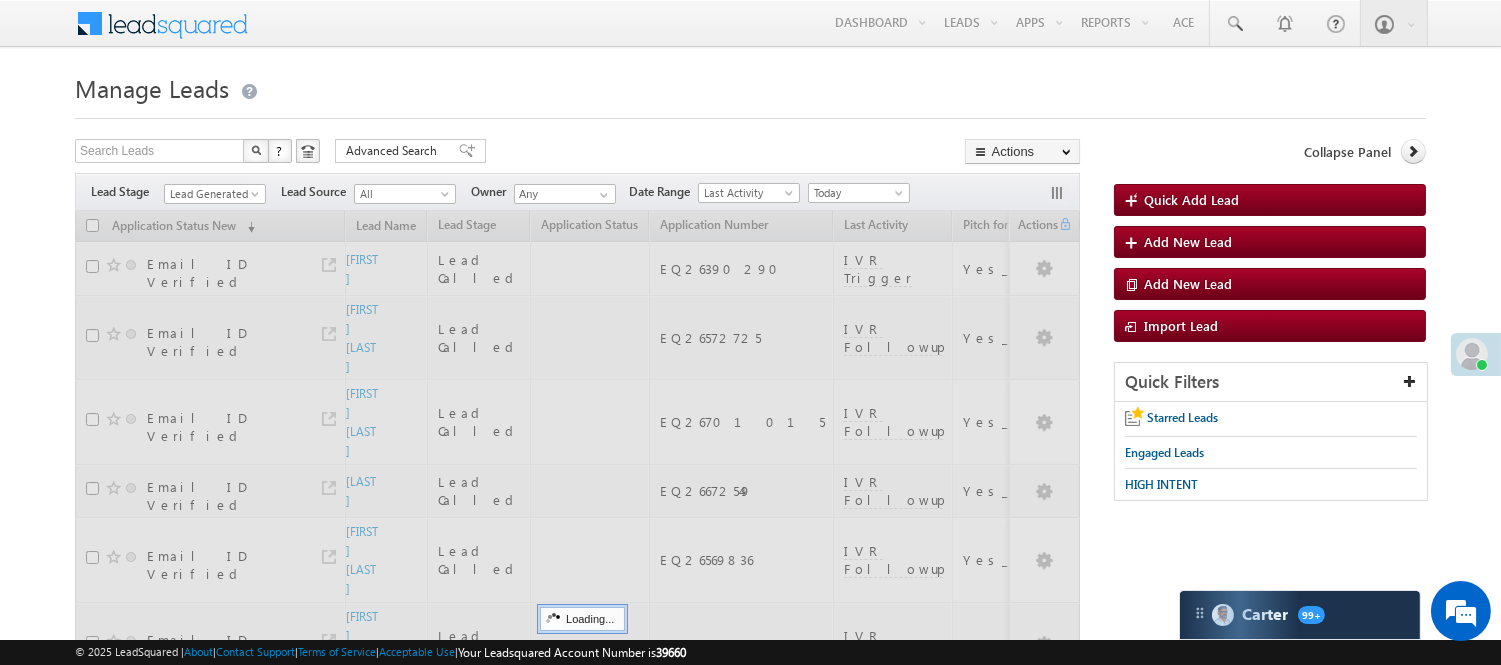 click at bounding box center (750, 112) 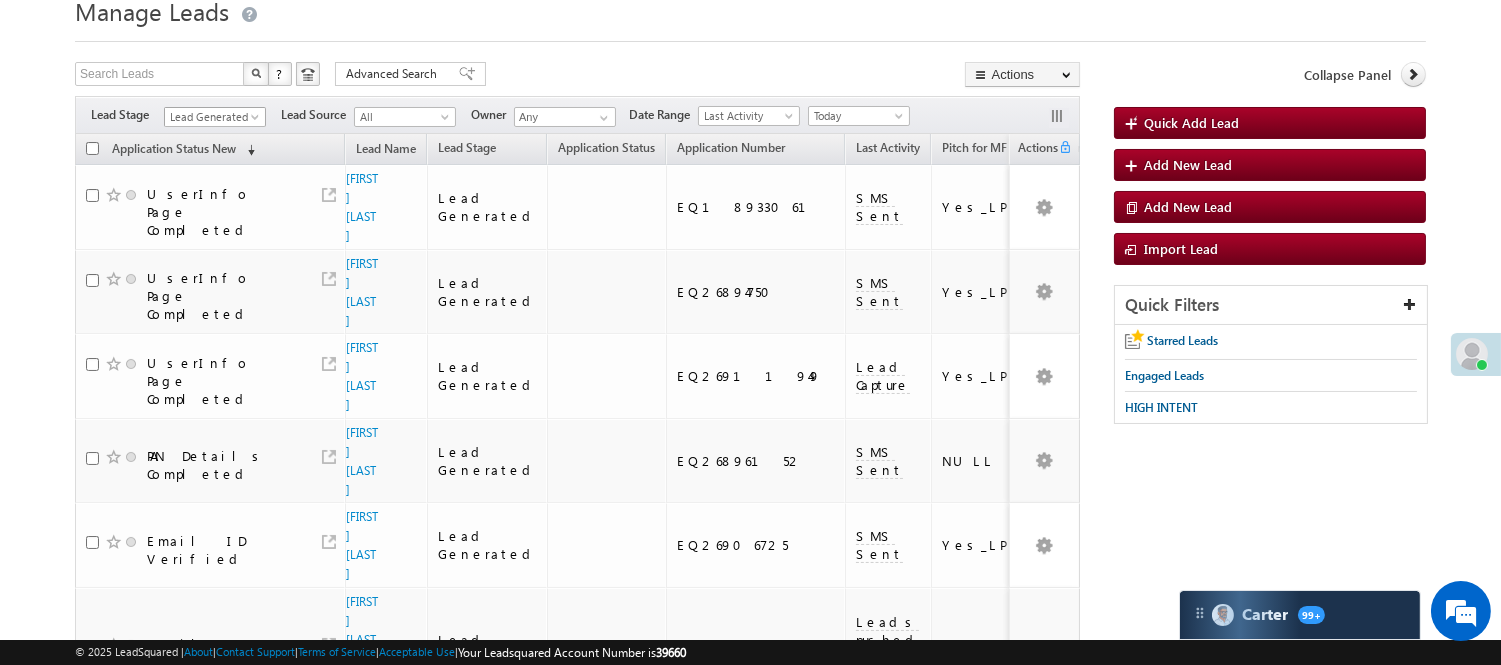 scroll, scrollTop: 0, scrollLeft: 0, axis: both 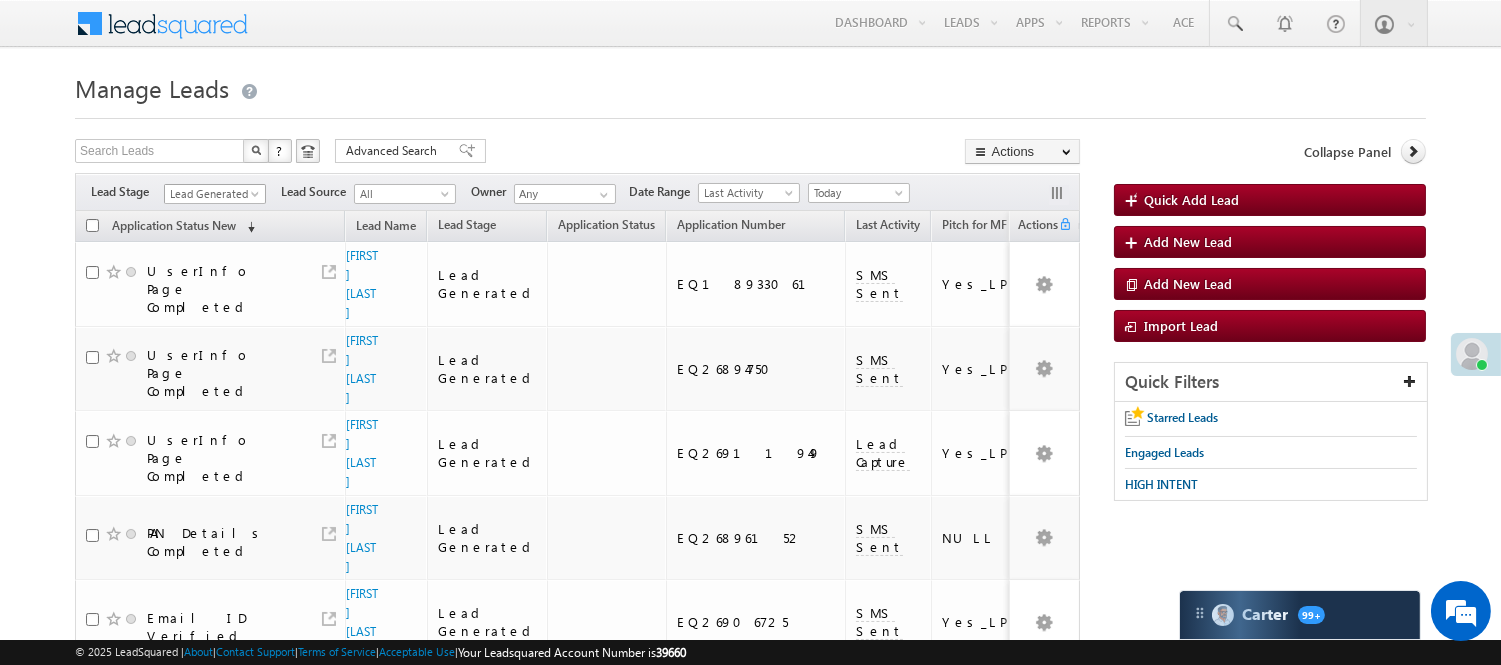 click on "Lead Generated" at bounding box center (212, 194) 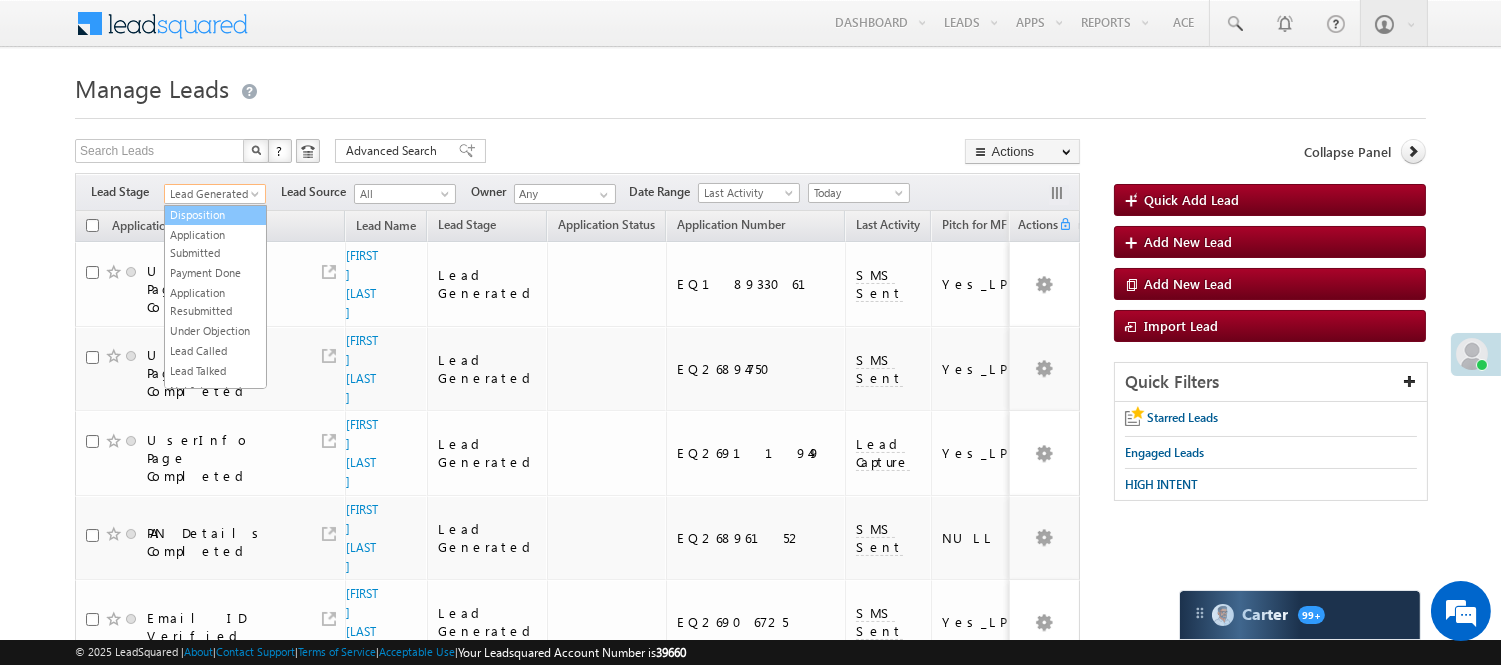 scroll, scrollTop: 222, scrollLeft: 0, axis: vertical 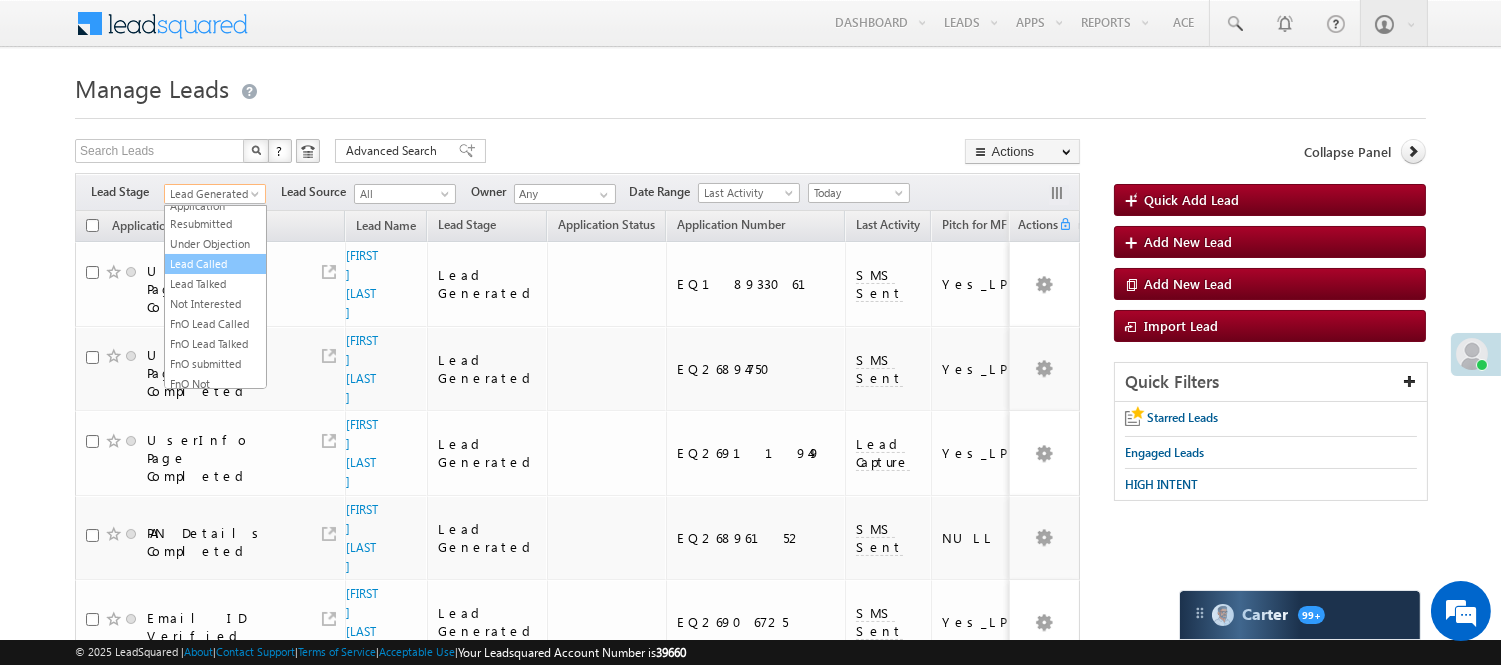 click on "Lead Called" at bounding box center [215, 264] 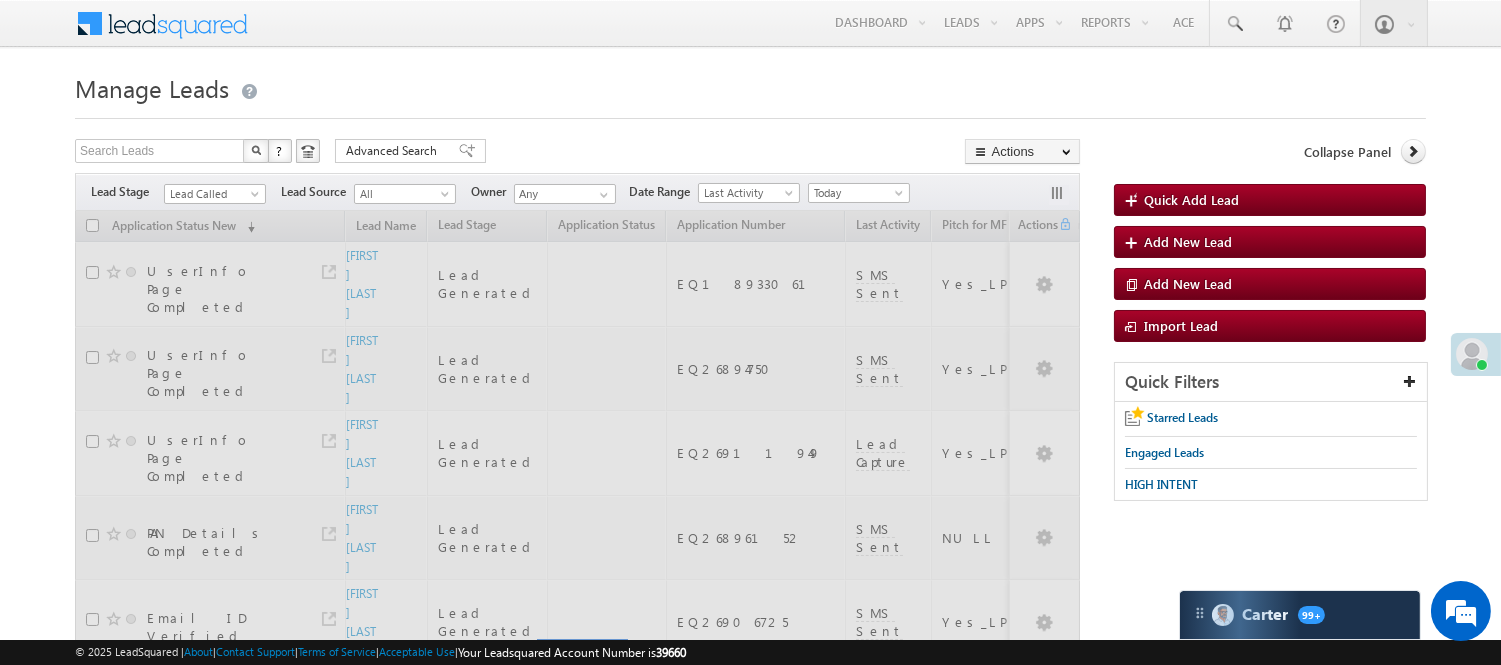 click on "Search Leads X ?   11 results found
Advanced Search
Advanced Search
Advanced search results
Actions Export Leads Reset all Filters
Actions Export Leads Bulk Update Send Email Add to List Add Activity Change Owner Change Stage Delete Merge Leads" at bounding box center (577, 153) 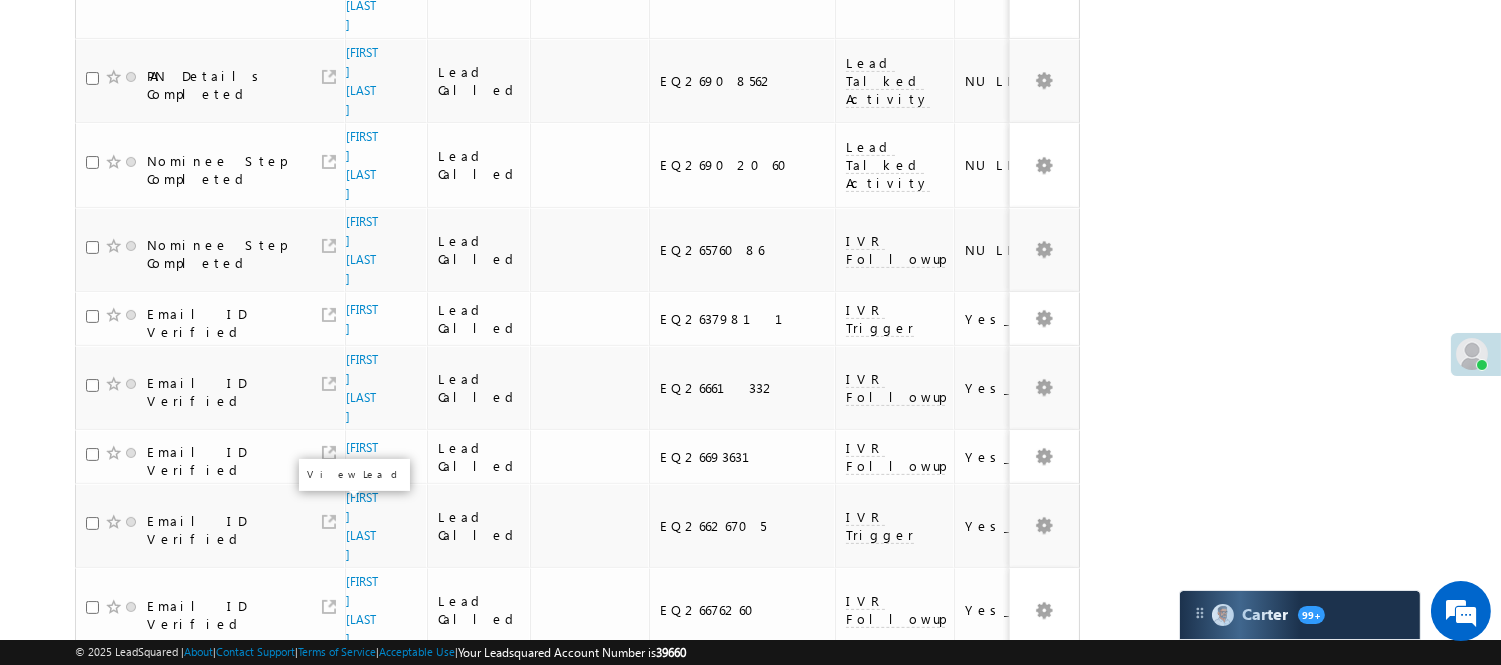 scroll, scrollTop: 1325, scrollLeft: 0, axis: vertical 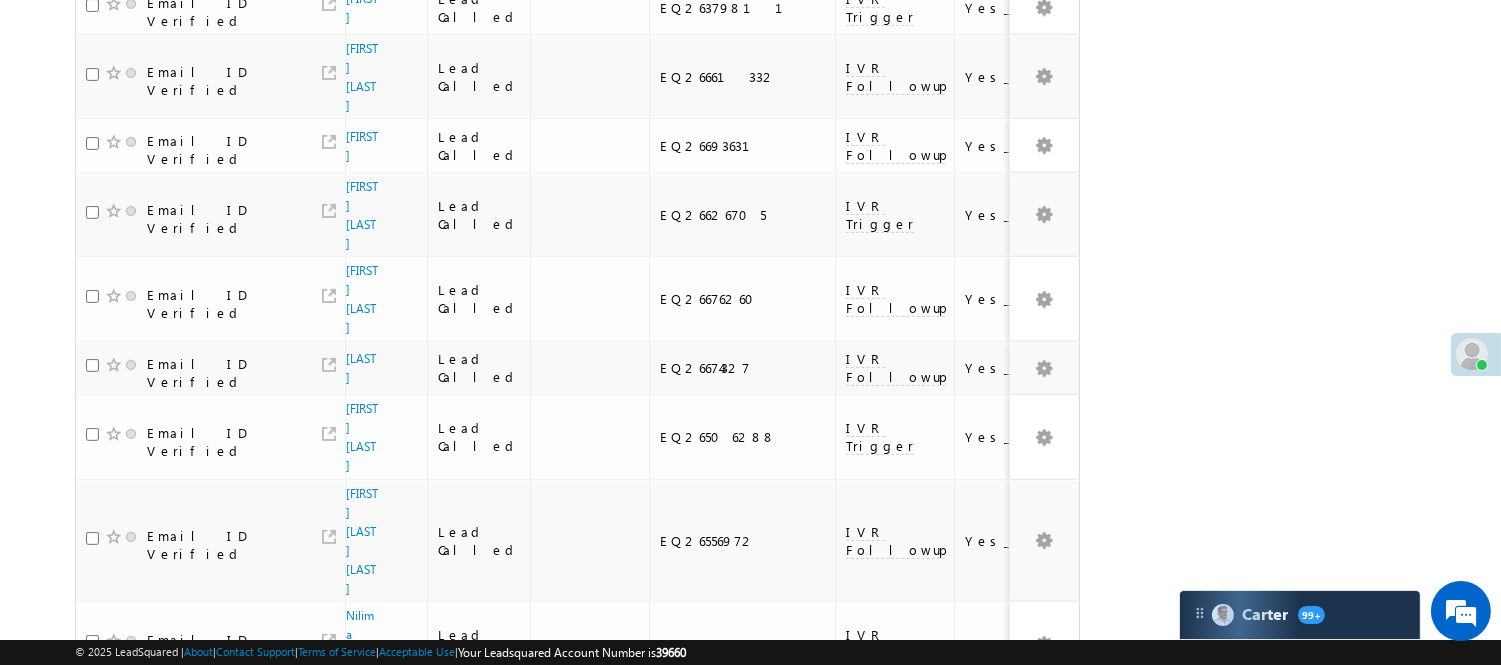 click on "2" at bounding box center [1018, 1032] 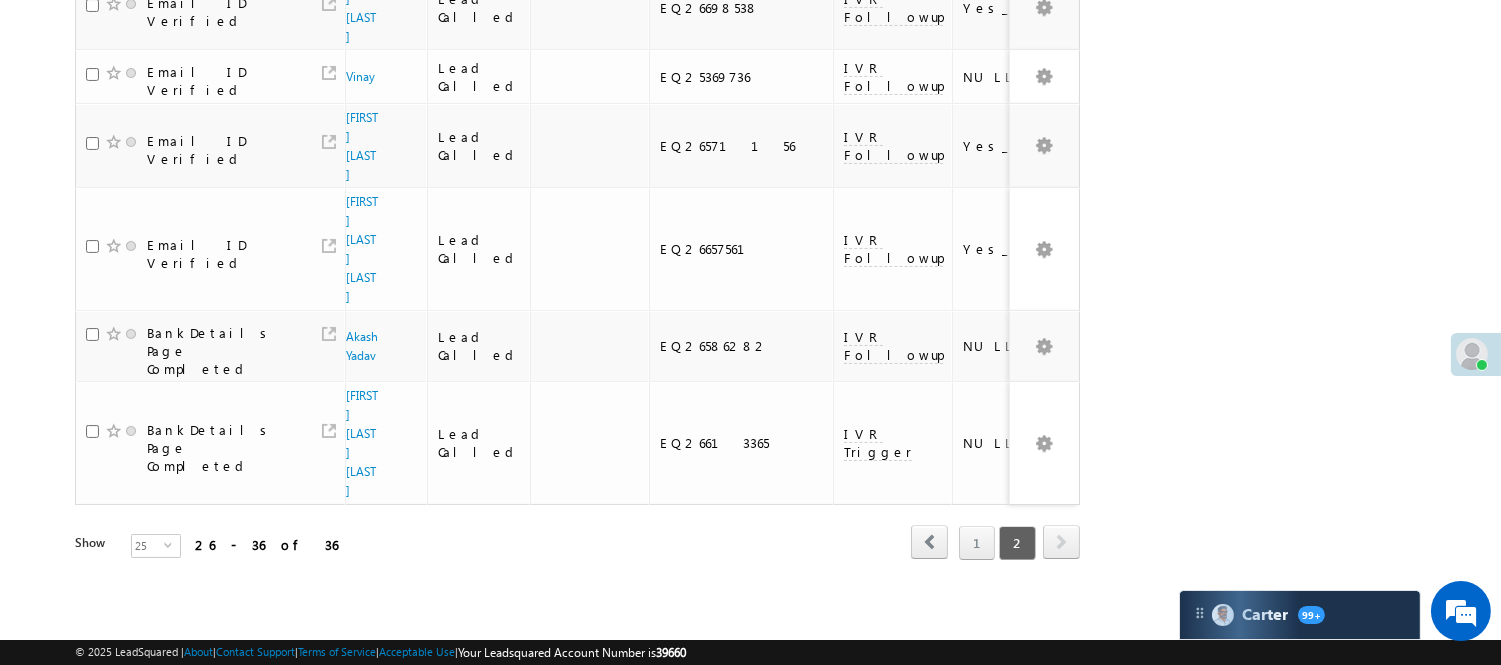 scroll, scrollTop: 428, scrollLeft: 0, axis: vertical 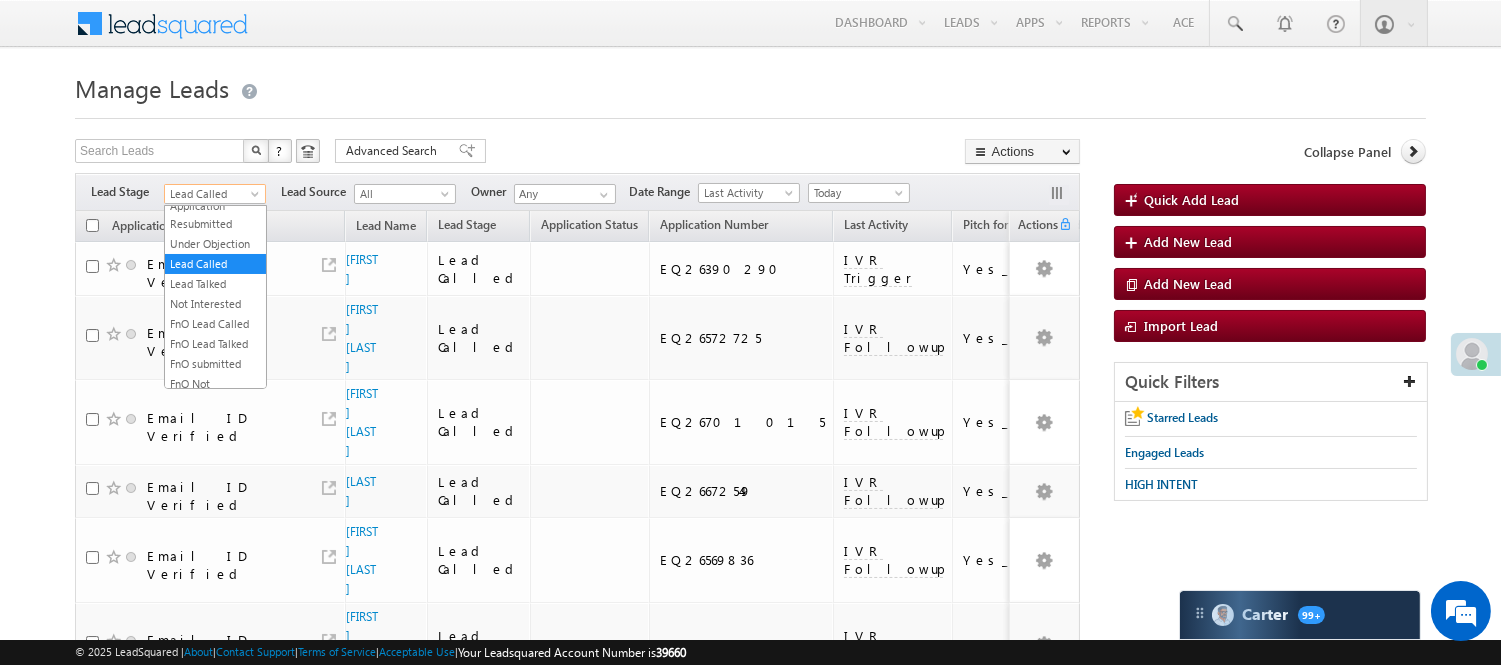 click on "Lead Called" at bounding box center [212, 194] 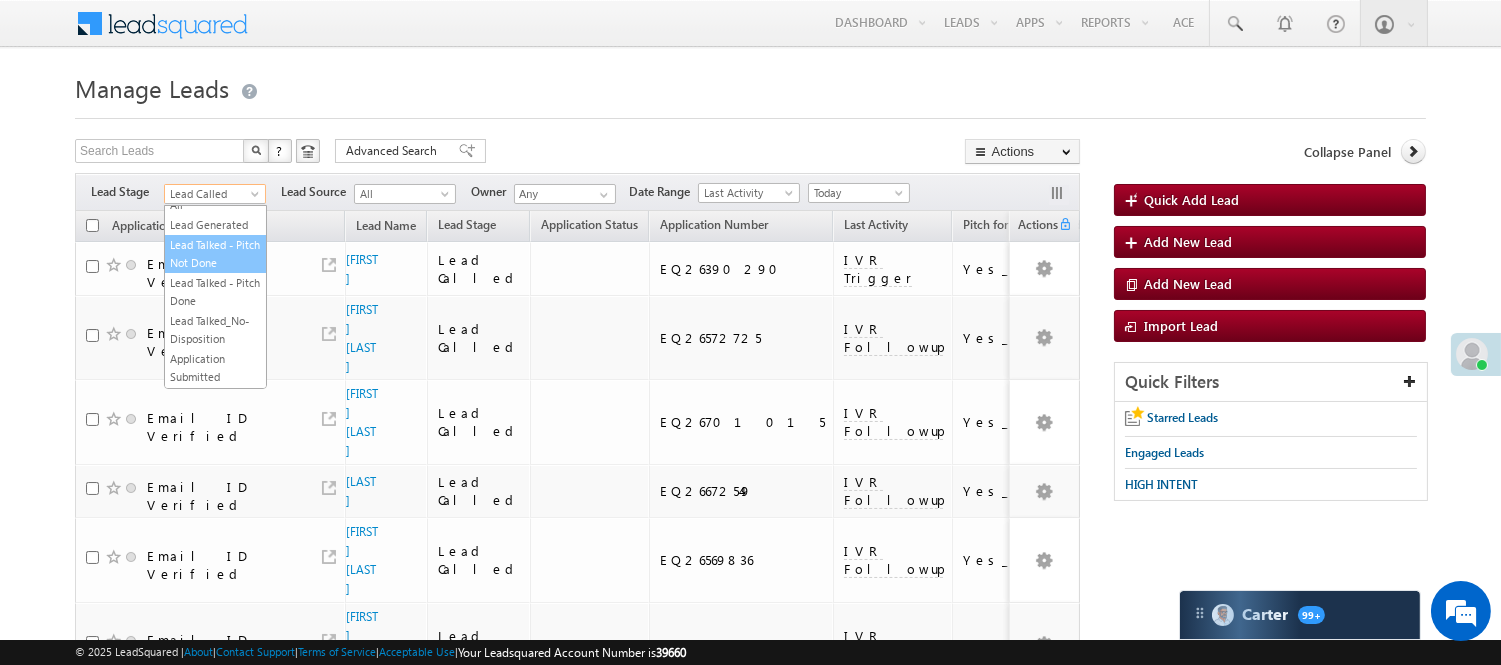 scroll, scrollTop: 0, scrollLeft: 0, axis: both 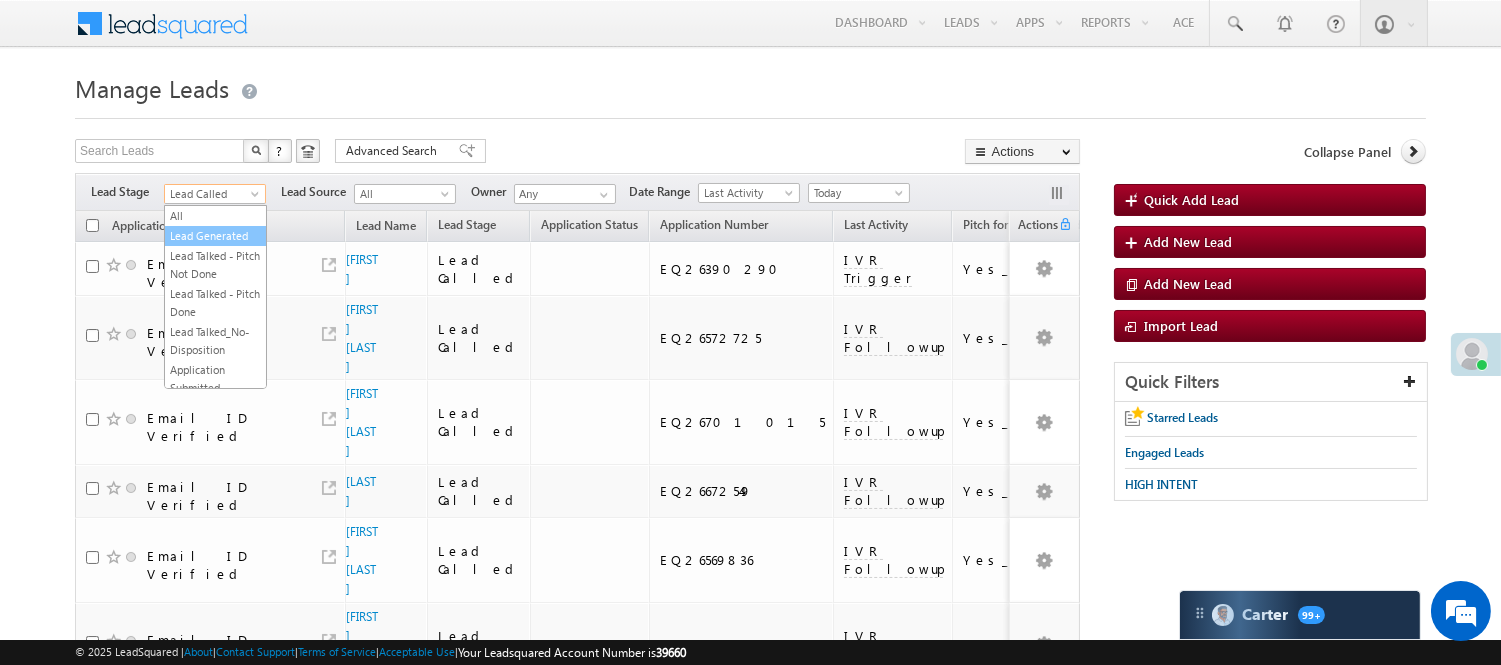 click on "Lead Generated" at bounding box center [215, 236] 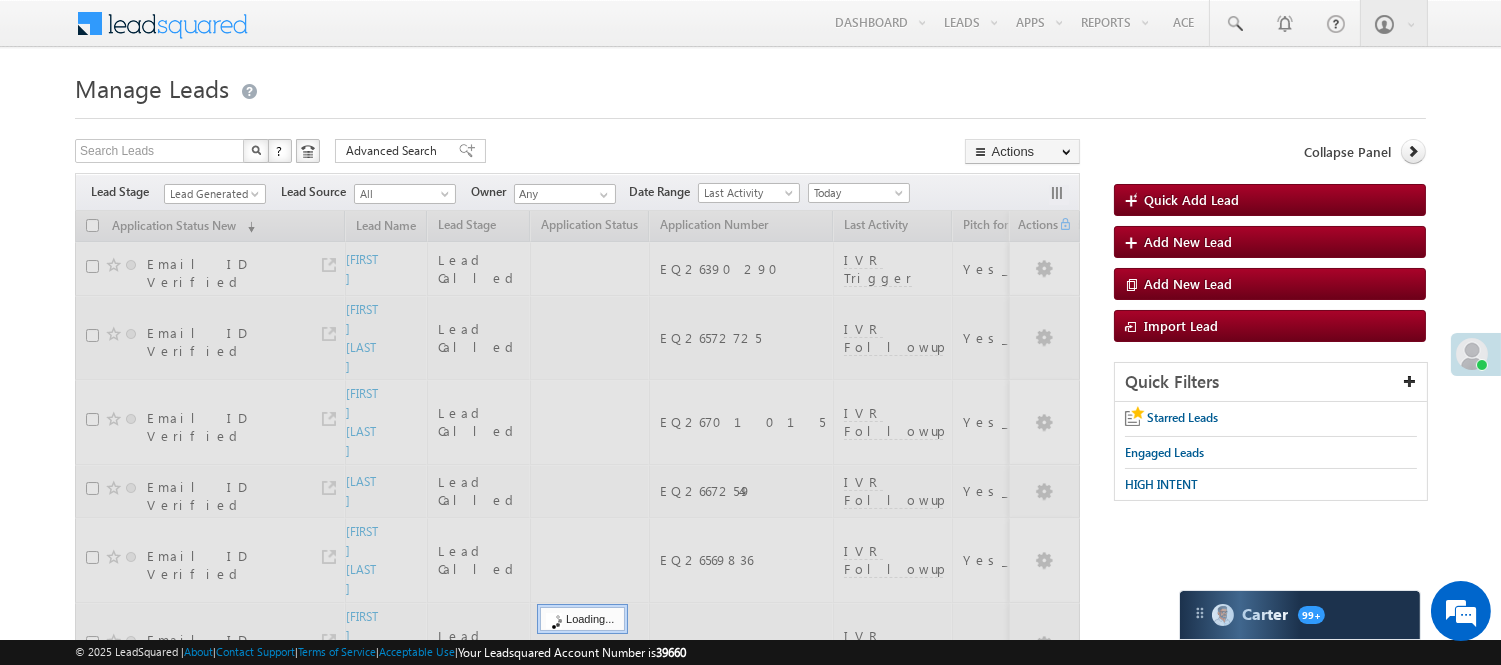 drag, startPoint x: 503, startPoint y: 115, endPoint x: 234, endPoint y: 198, distance: 281.51376 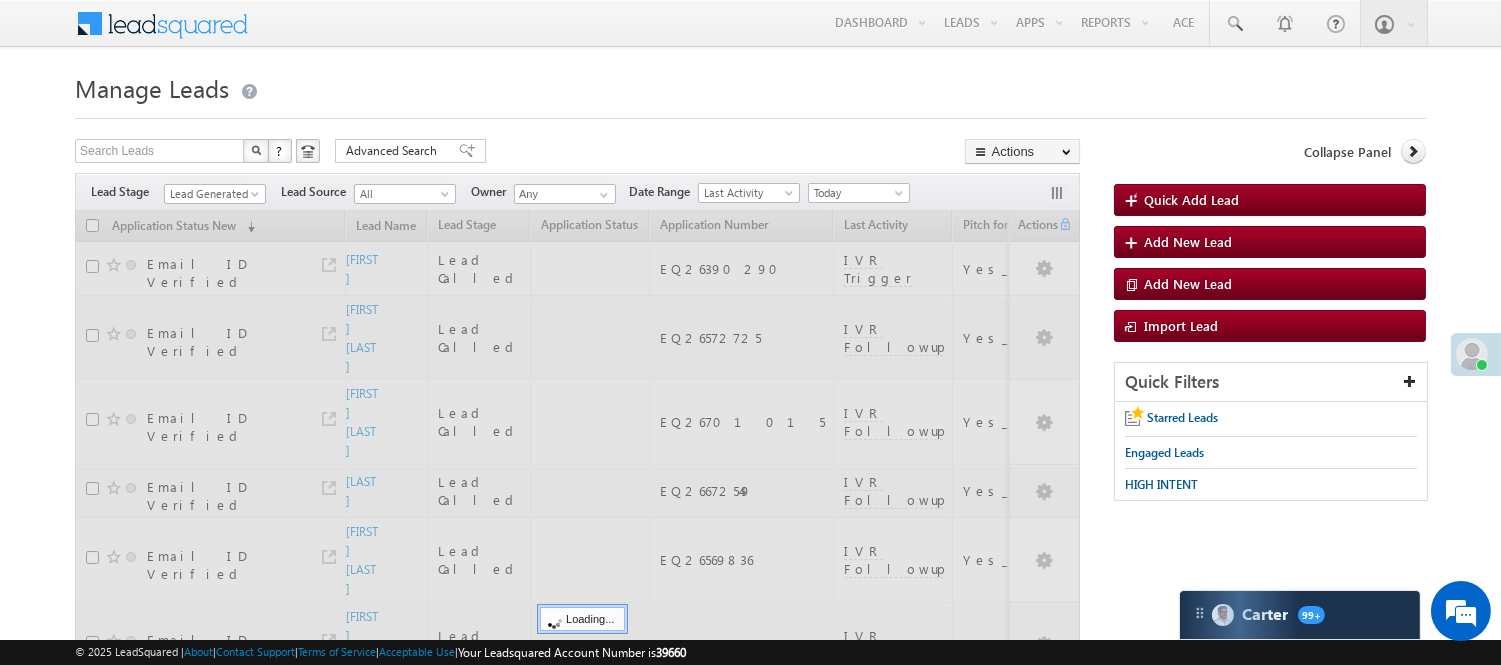 click at bounding box center (750, 112) 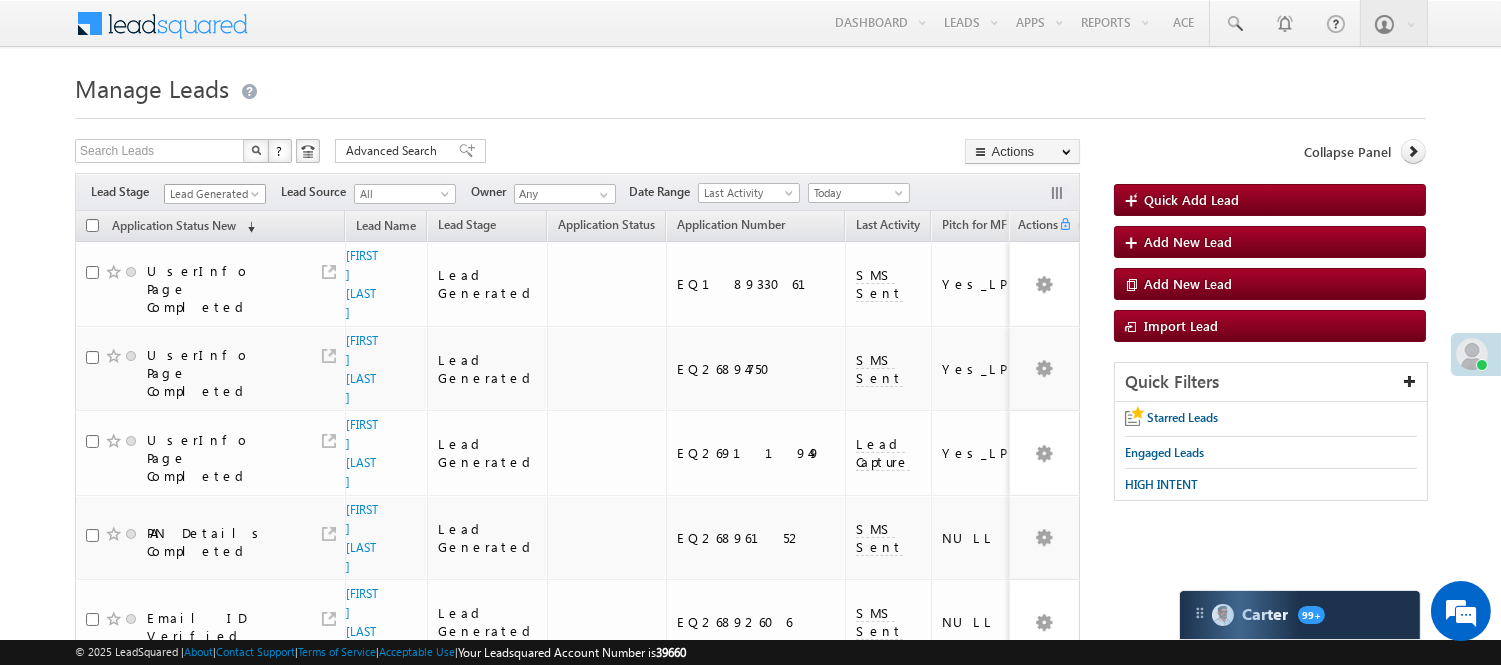 click on "Lead Generated" at bounding box center (212, 194) 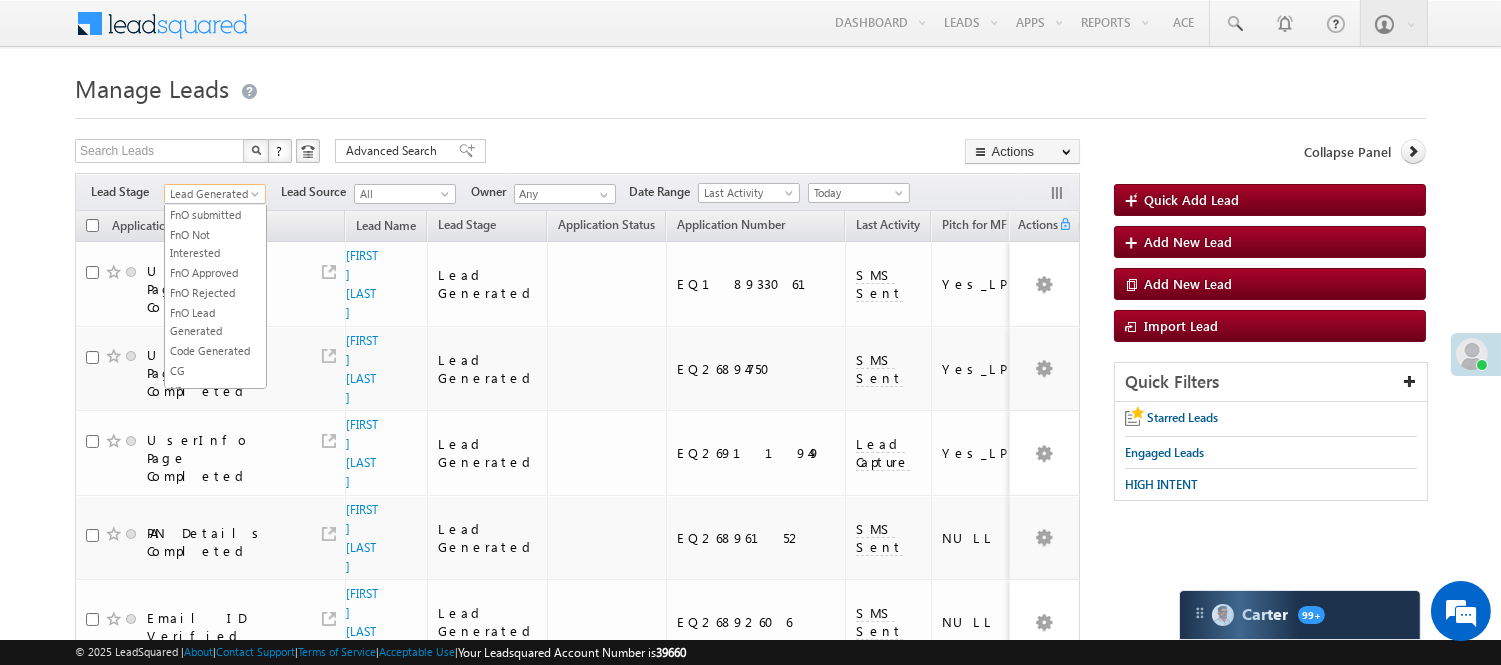 scroll, scrollTop: 333, scrollLeft: 0, axis: vertical 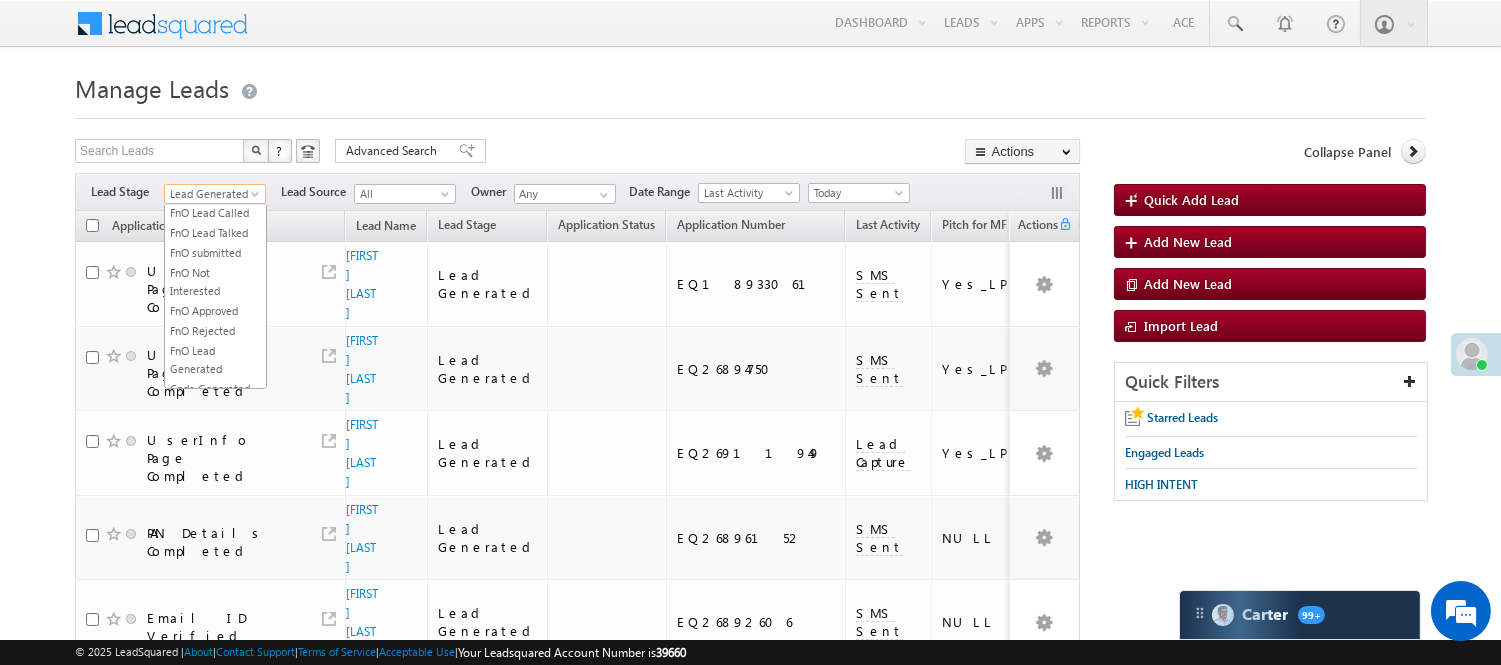 click on "Lead Talked" at bounding box center (215, 173) 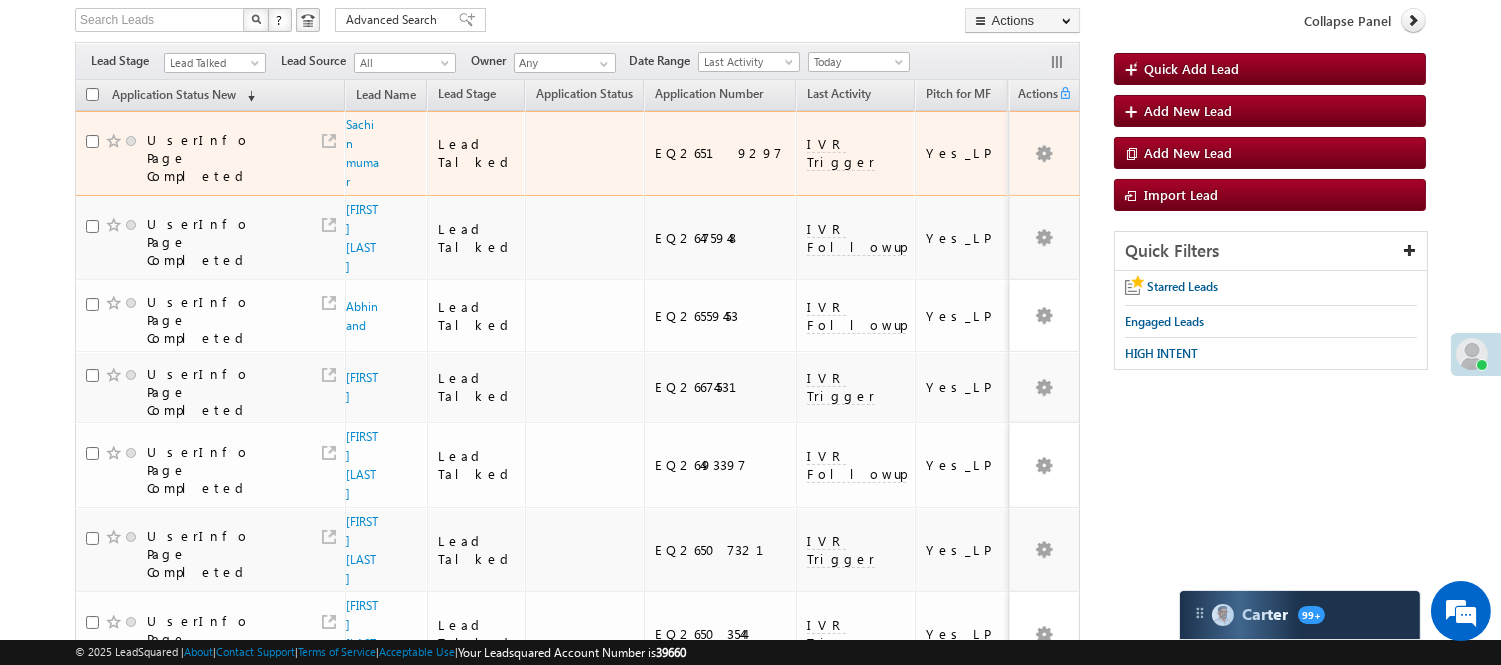 scroll, scrollTop: 0, scrollLeft: 0, axis: both 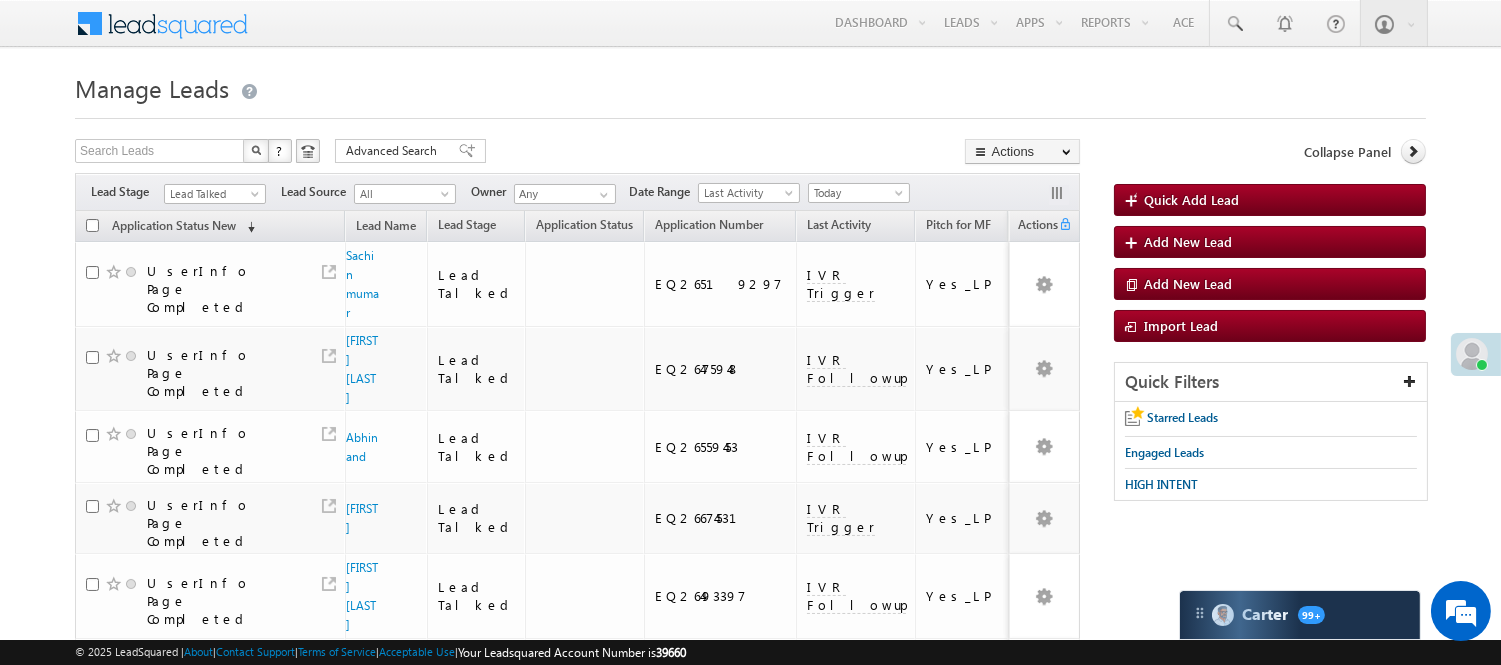 click on "Lead Talked" at bounding box center (212, 194) 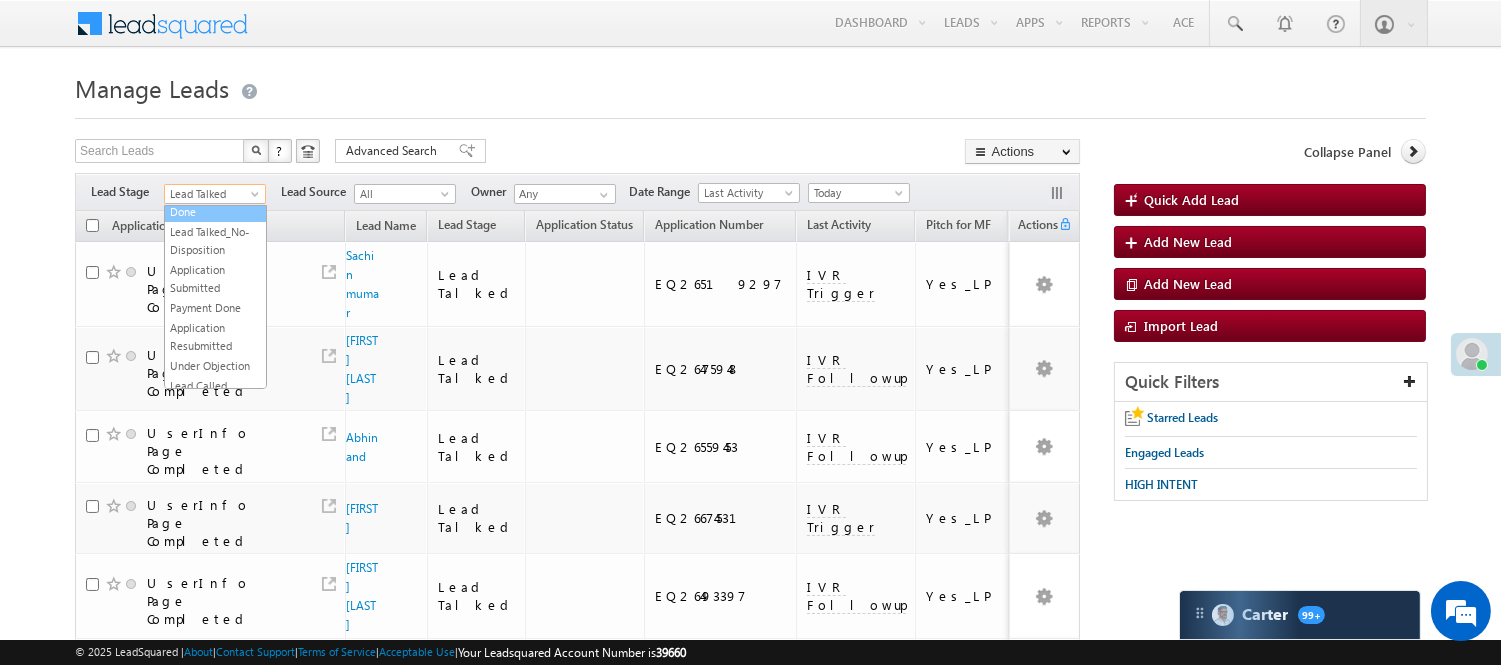 scroll, scrollTop: 0, scrollLeft: 0, axis: both 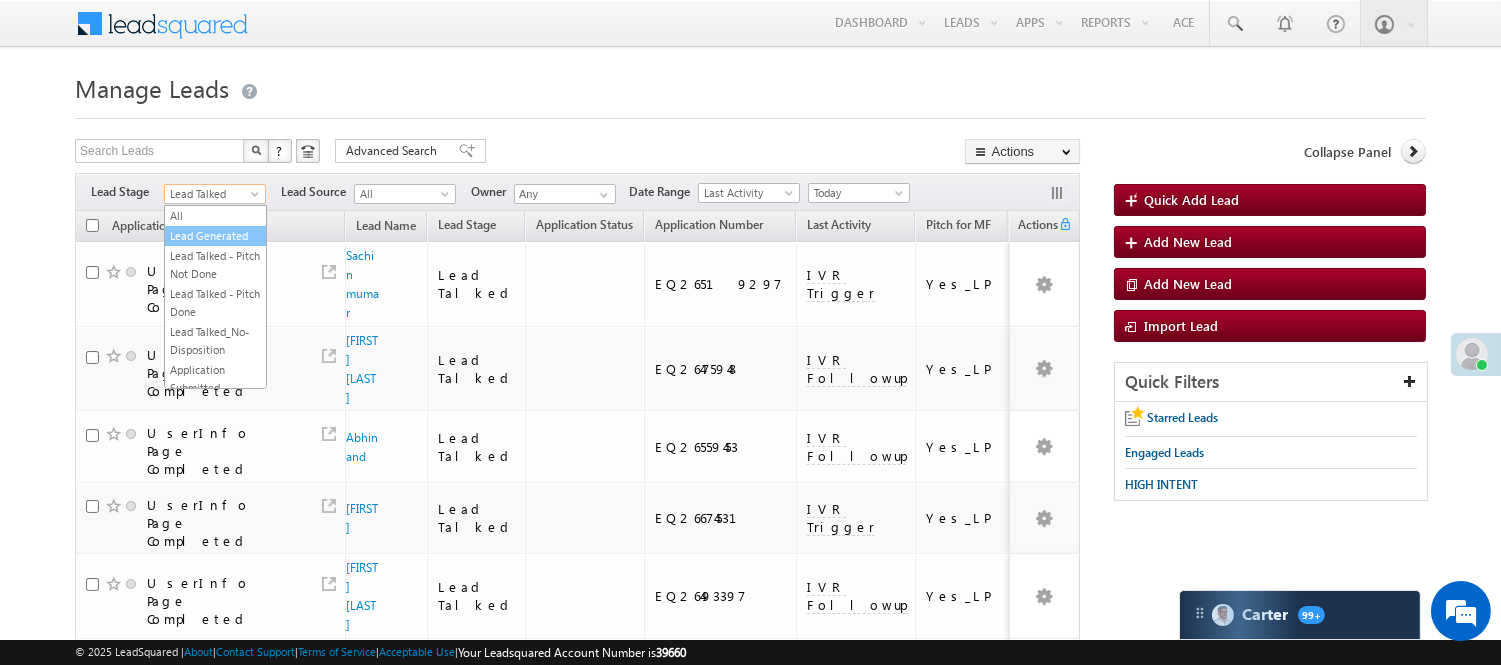 click on "Lead Generated" at bounding box center (215, 236) 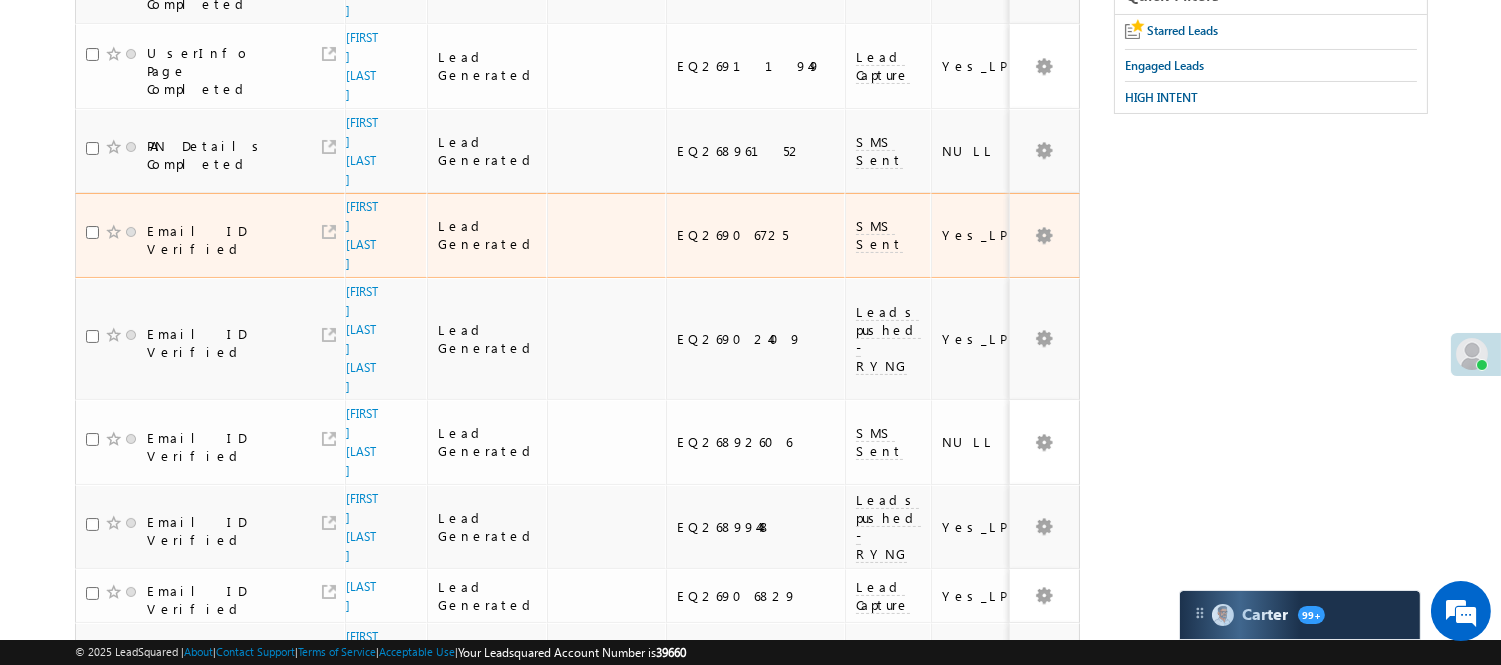 scroll, scrollTop: 0, scrollLeft: 0, axis: both 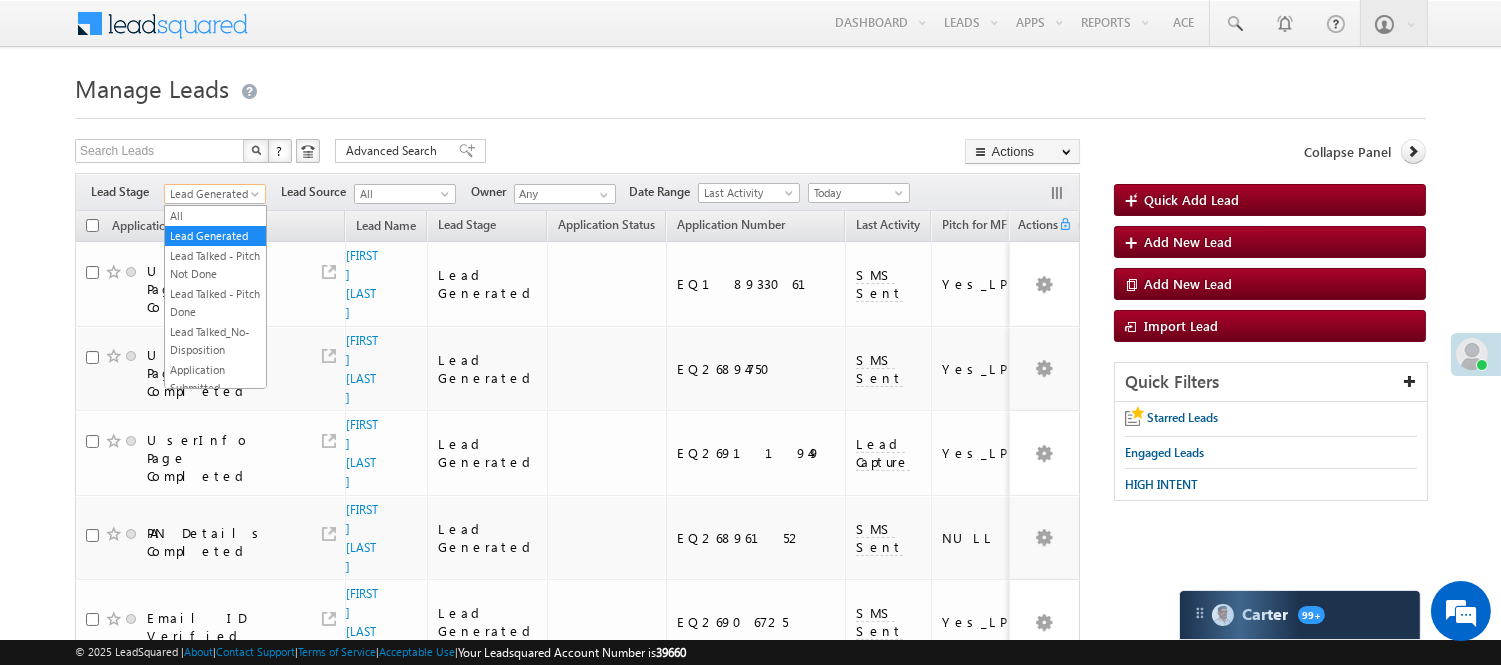 click on "Lead Generated" at bounding box center [212, 194] 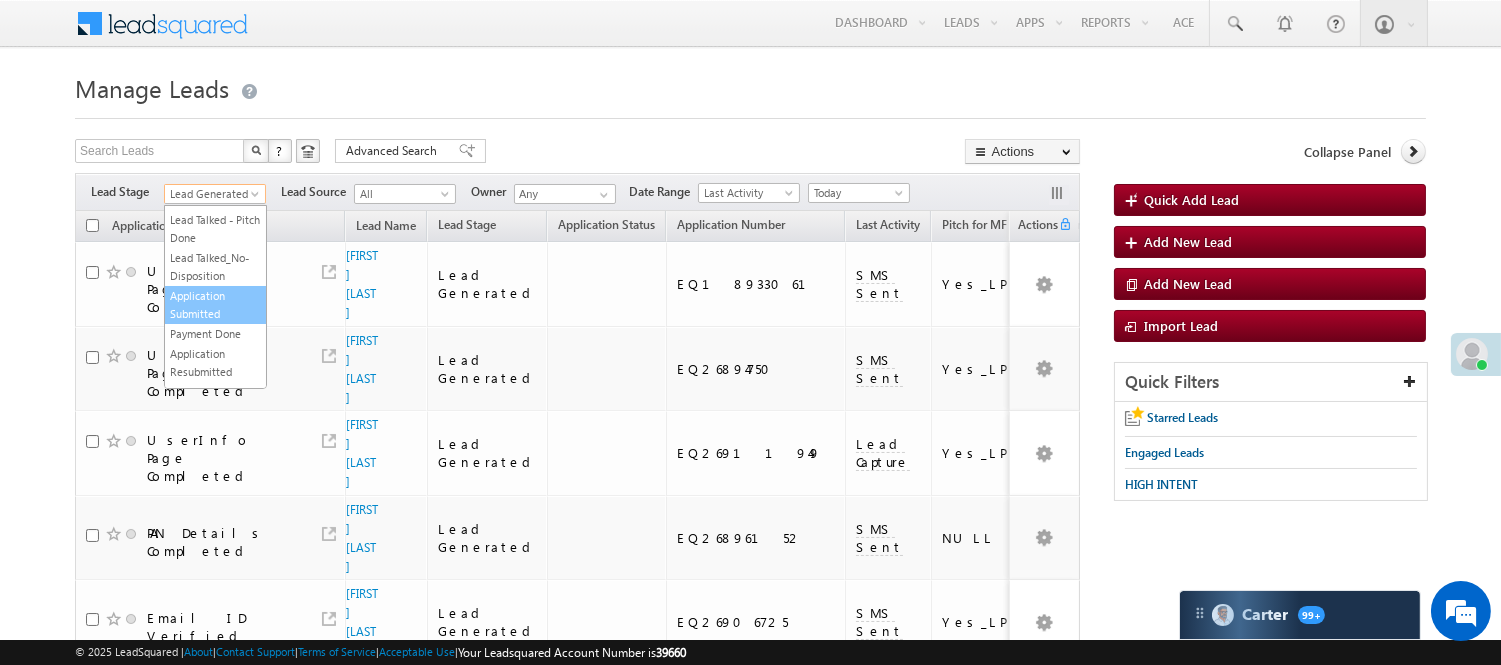 scroll, scrollTop: 222, scrollLeft: 0, axis: vertical 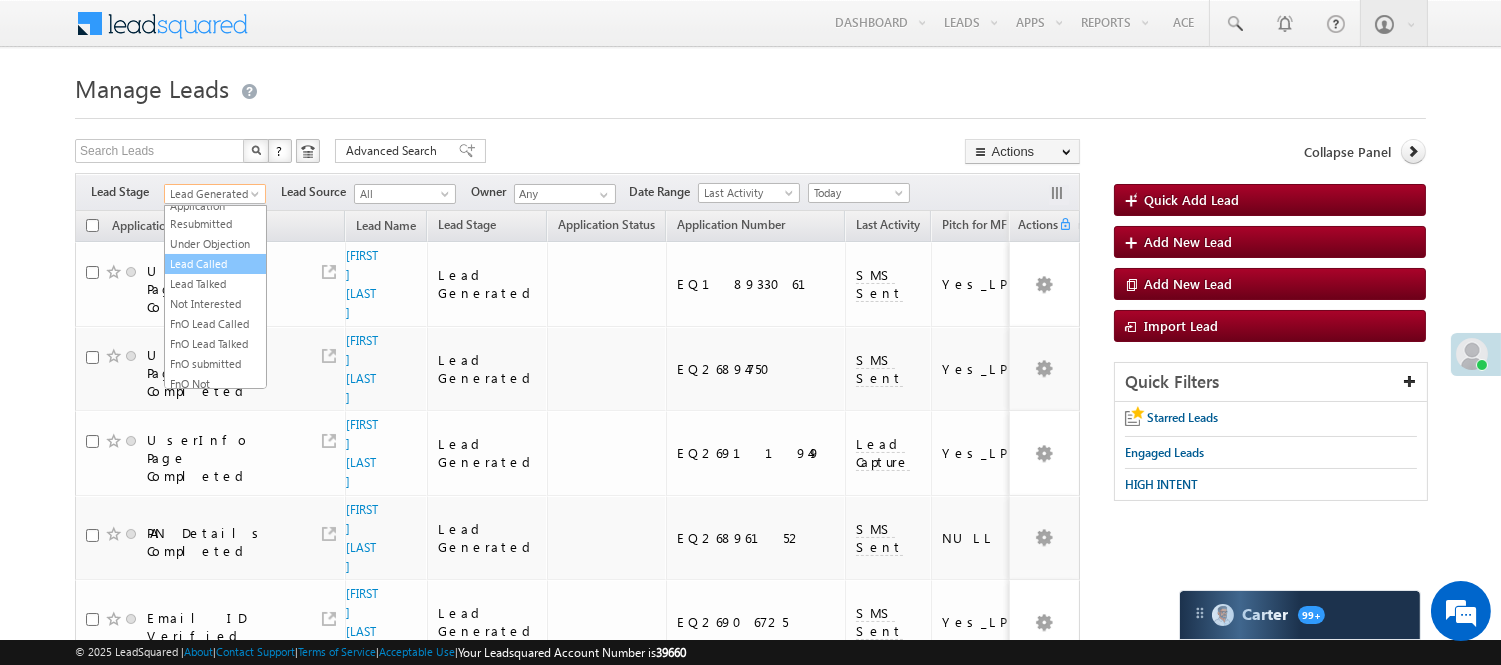 click on "Lead Called" at bounding box center (215, 264) 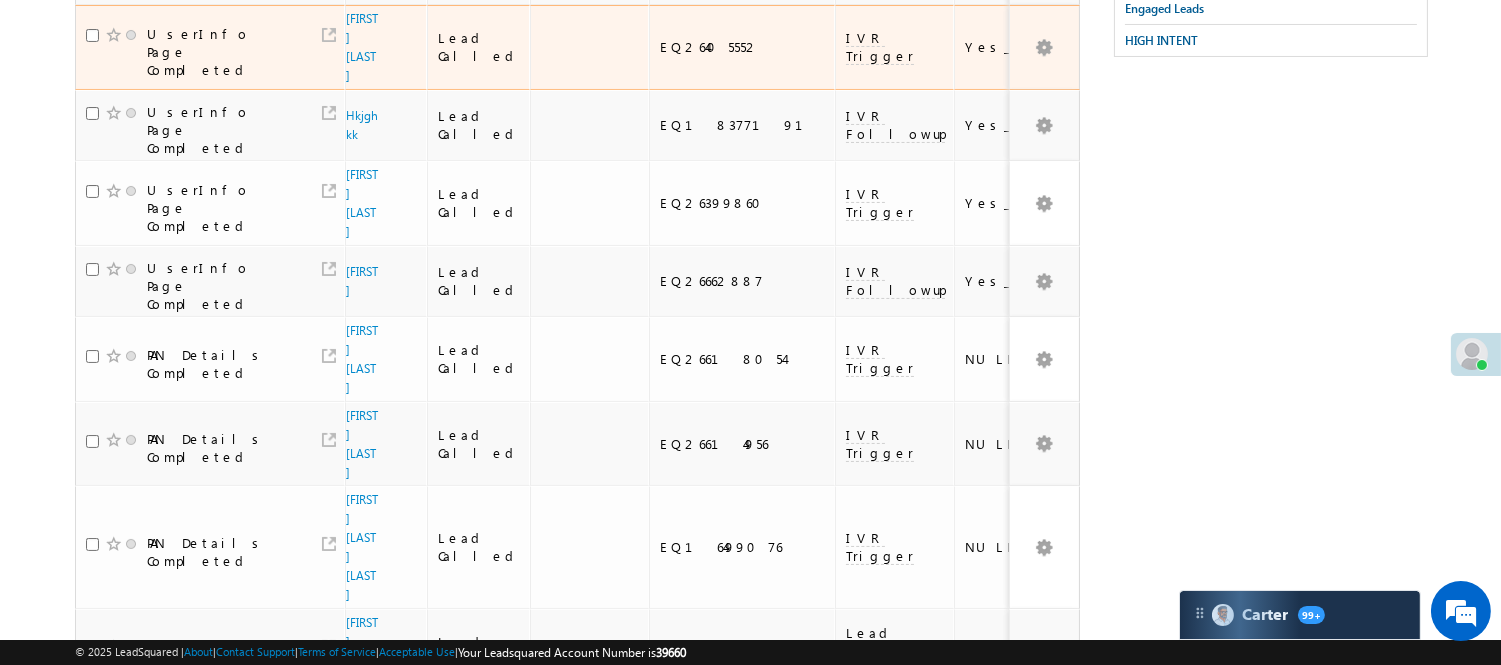 scroll, scrollTop: 0, scrollLeft: 0, axis: both 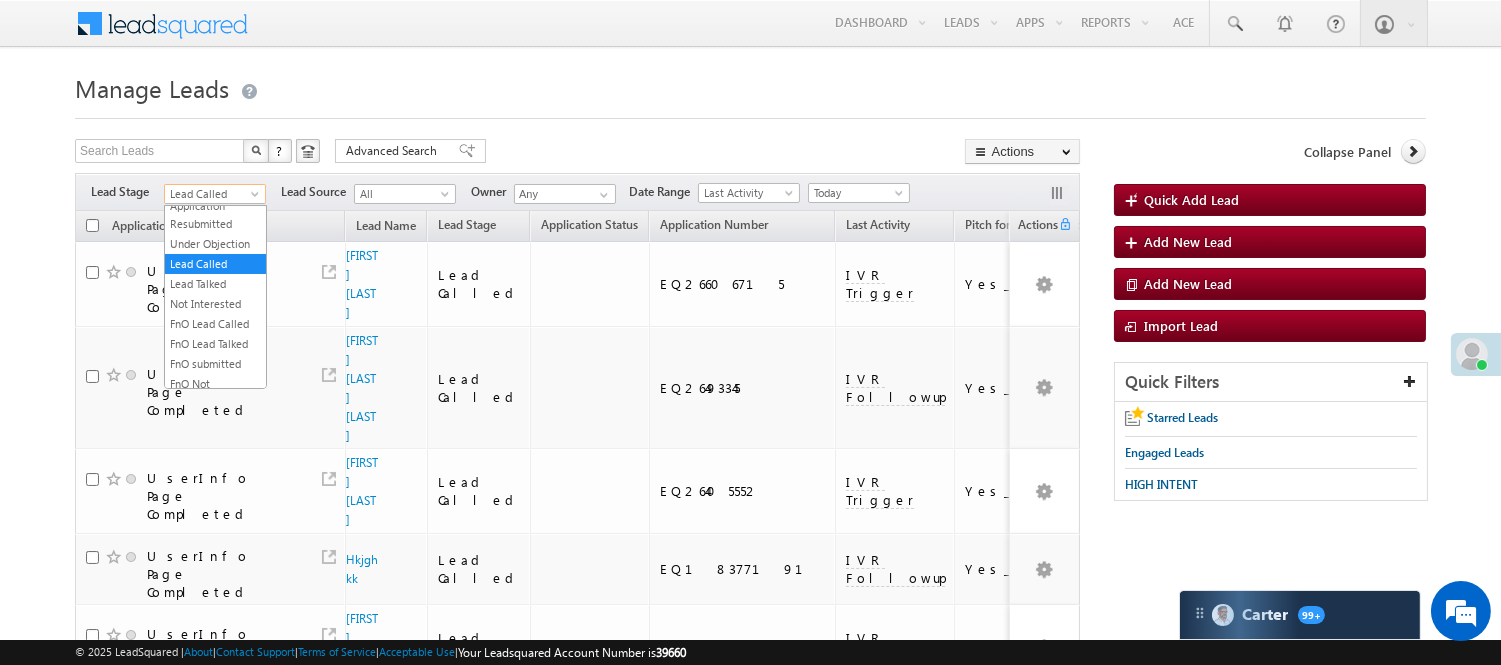 click on "Lead Called" at bounding box center (212, 194) 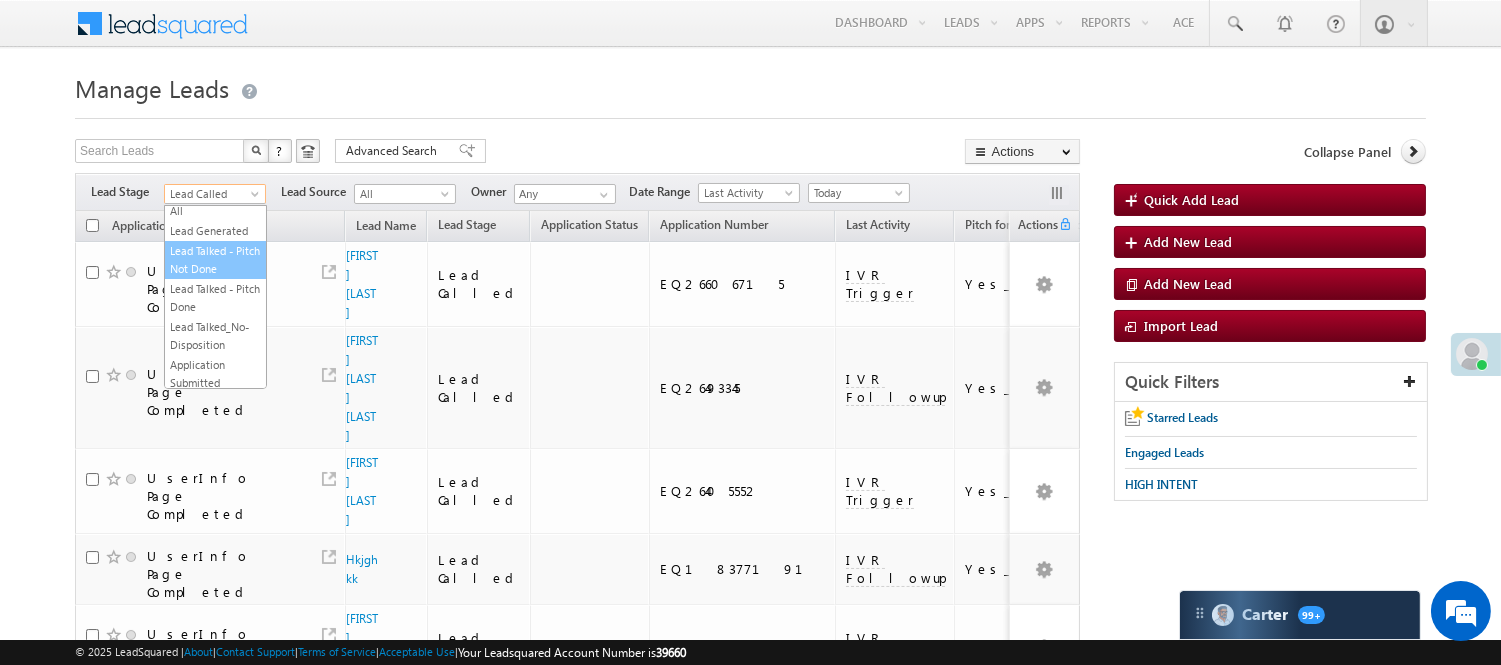 scroll, scrollTop: 0, scrollLeft: 0, axis: both 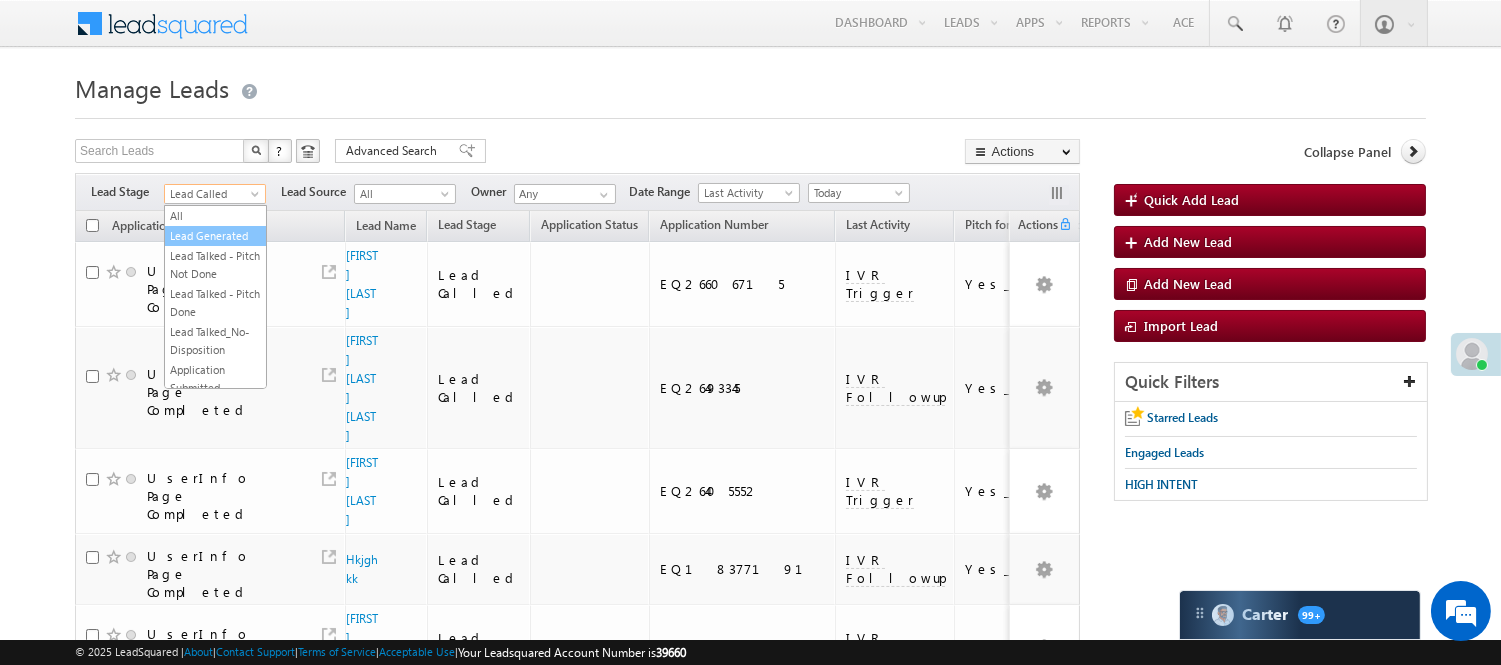 click on "Lead Generated" at bounding box center (215, 236) 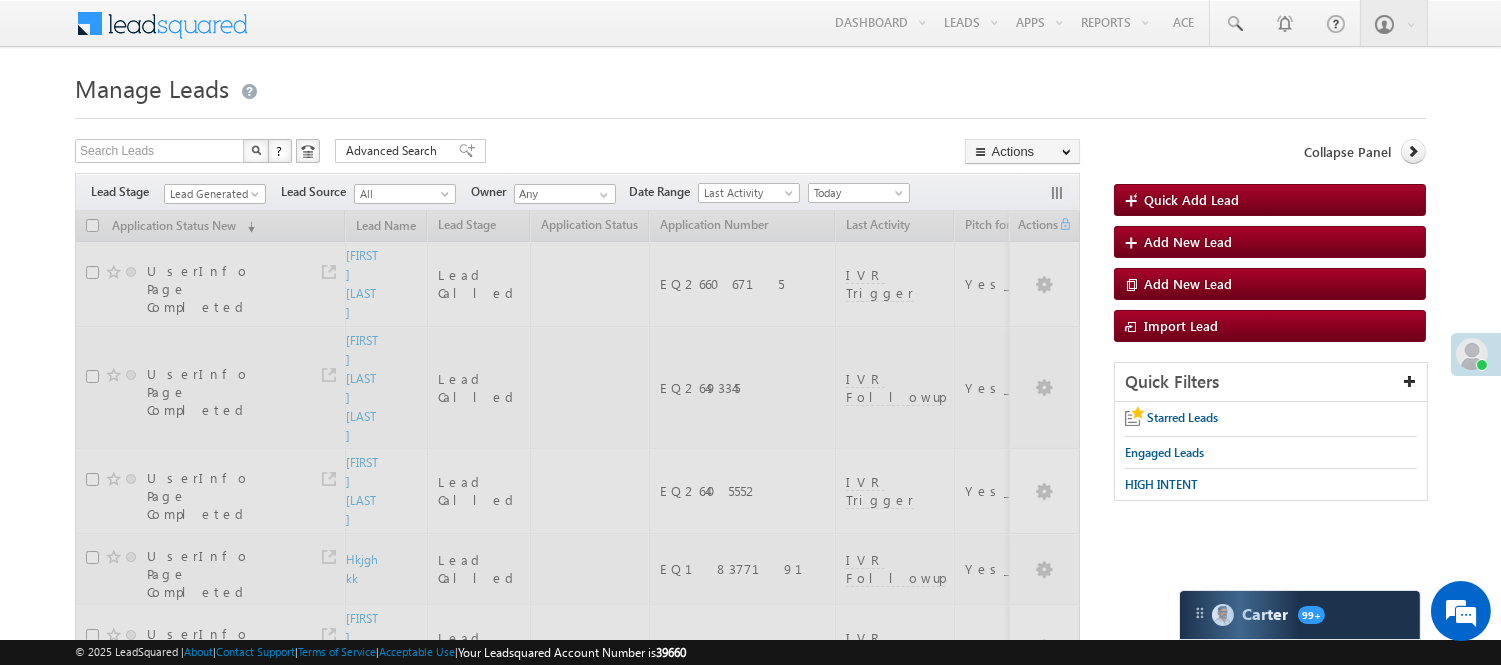 click on "Search Leads X ?   36 results found
Advanced Search
Advanced Search
Advanced search results
Actions Export Leads Reset all Filters
Actions Export Leads Bulk Update Send Email Add to List Add Activity Change Owner Change Stage Delete Merge Leads" at bounding box center (577, 153) 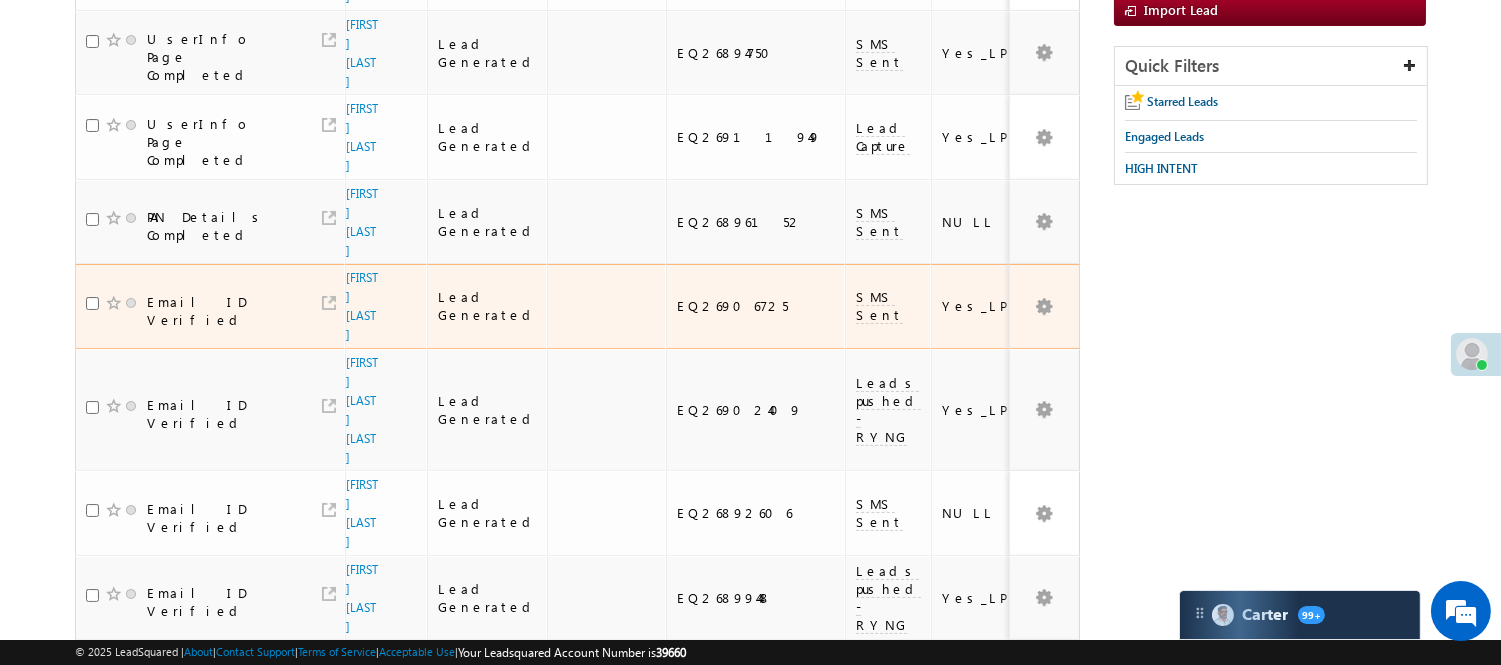 scroll, scrollTop: 0, scrollLeft: 0, axis: both 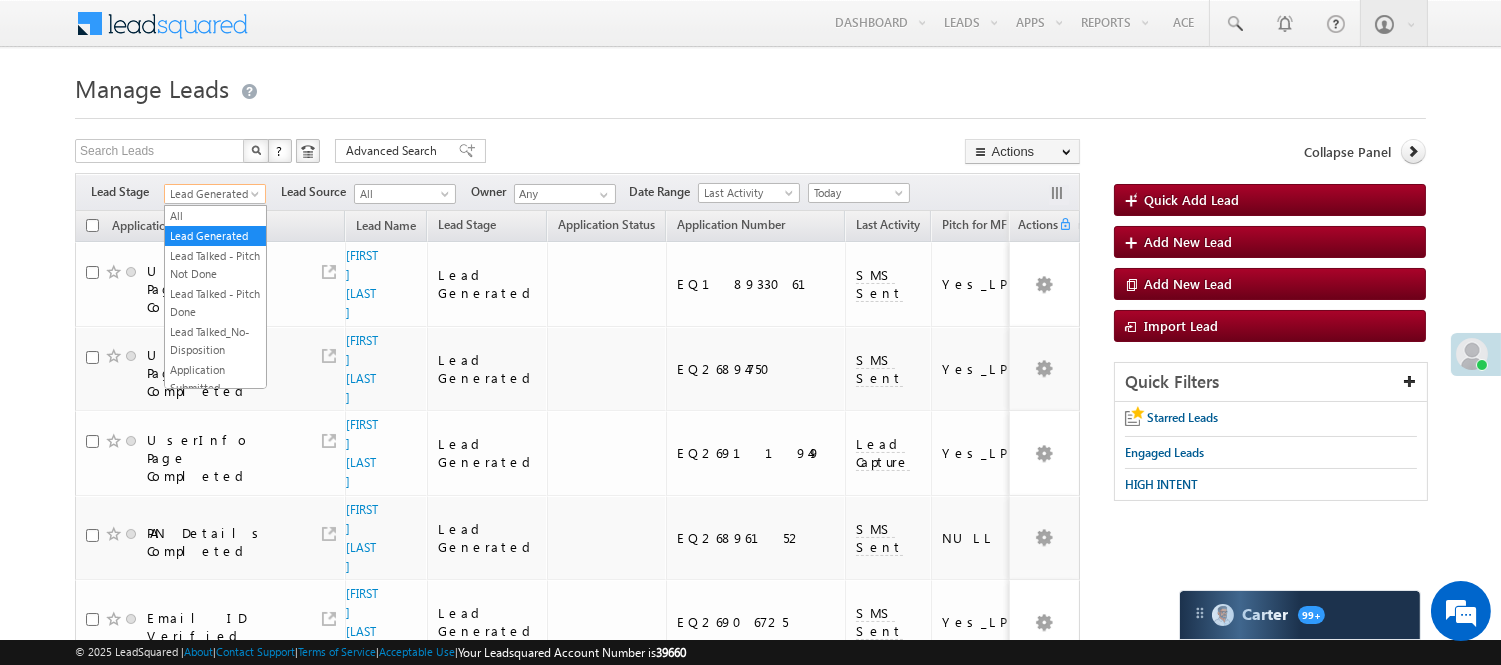 click at bounding box center (257, 198) 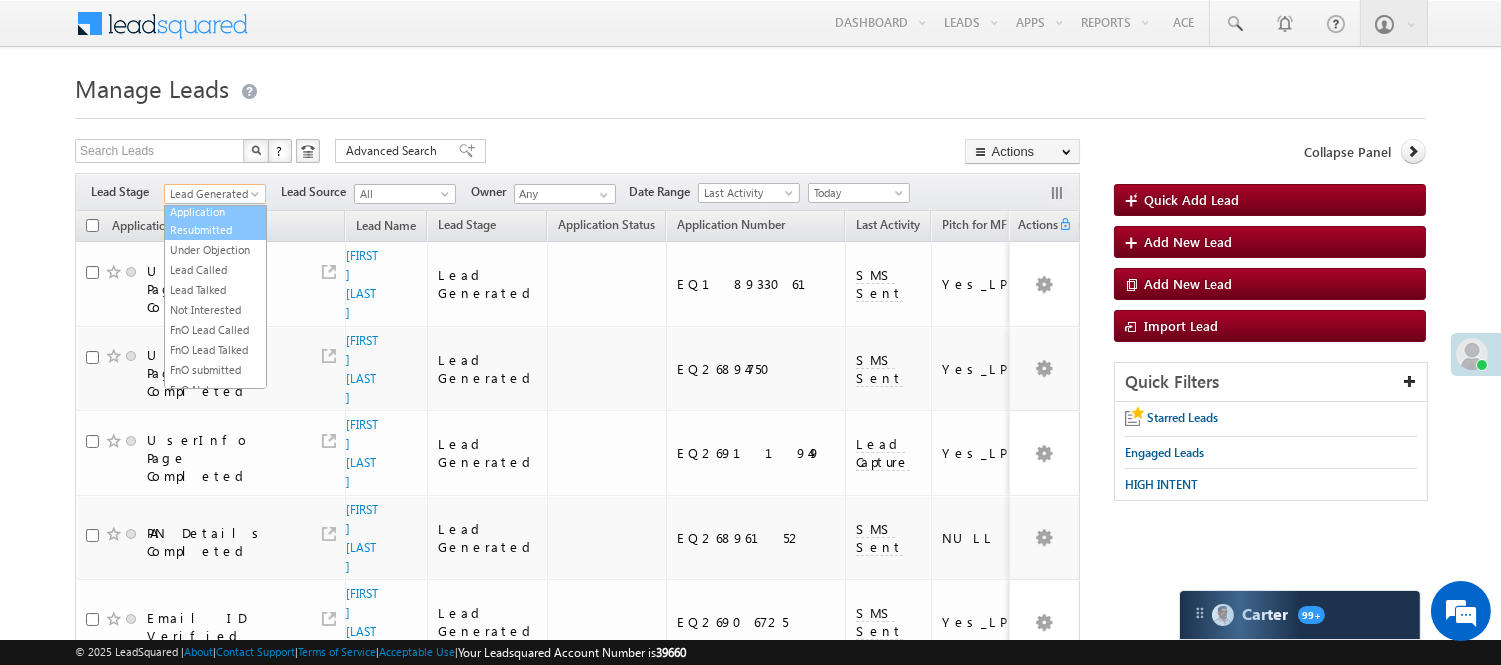 scroll, scrollTop: 222, scrollLeft: 0, axis: vertical 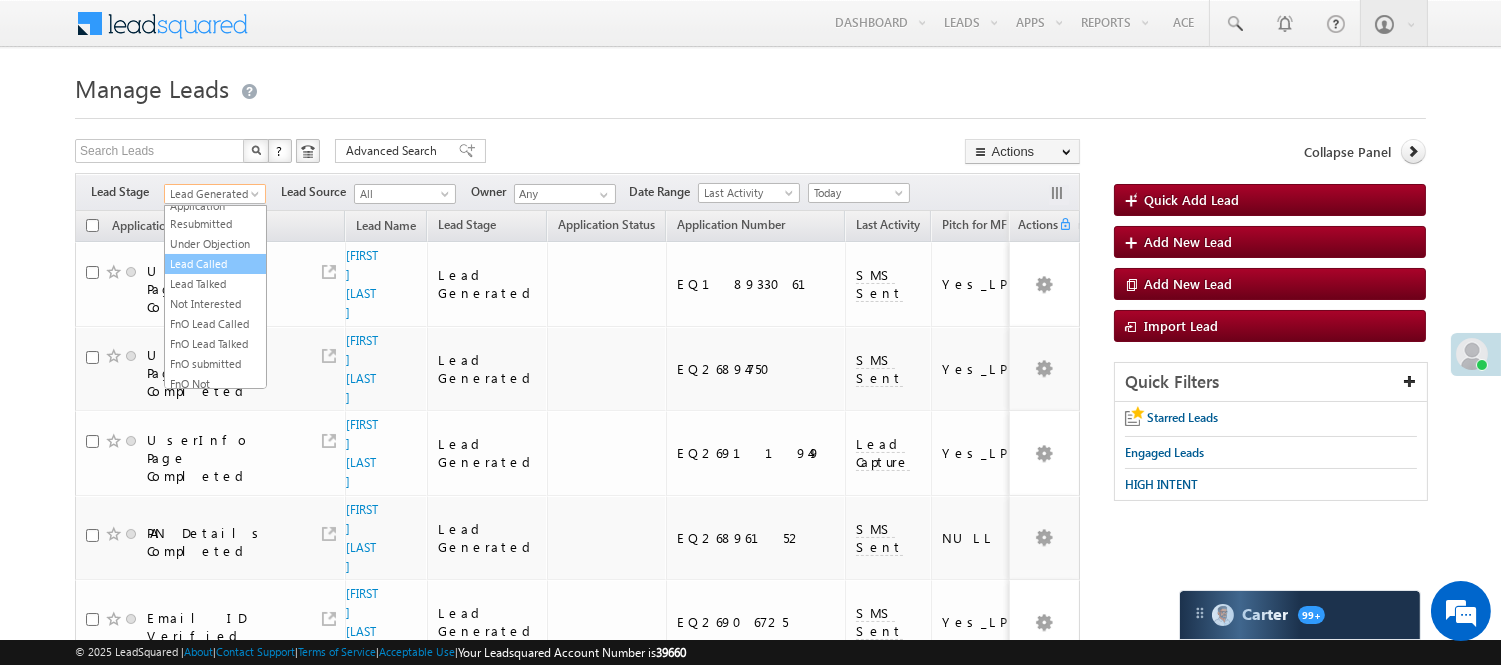 click on "Lead Called" at bounding box center [215, 264] 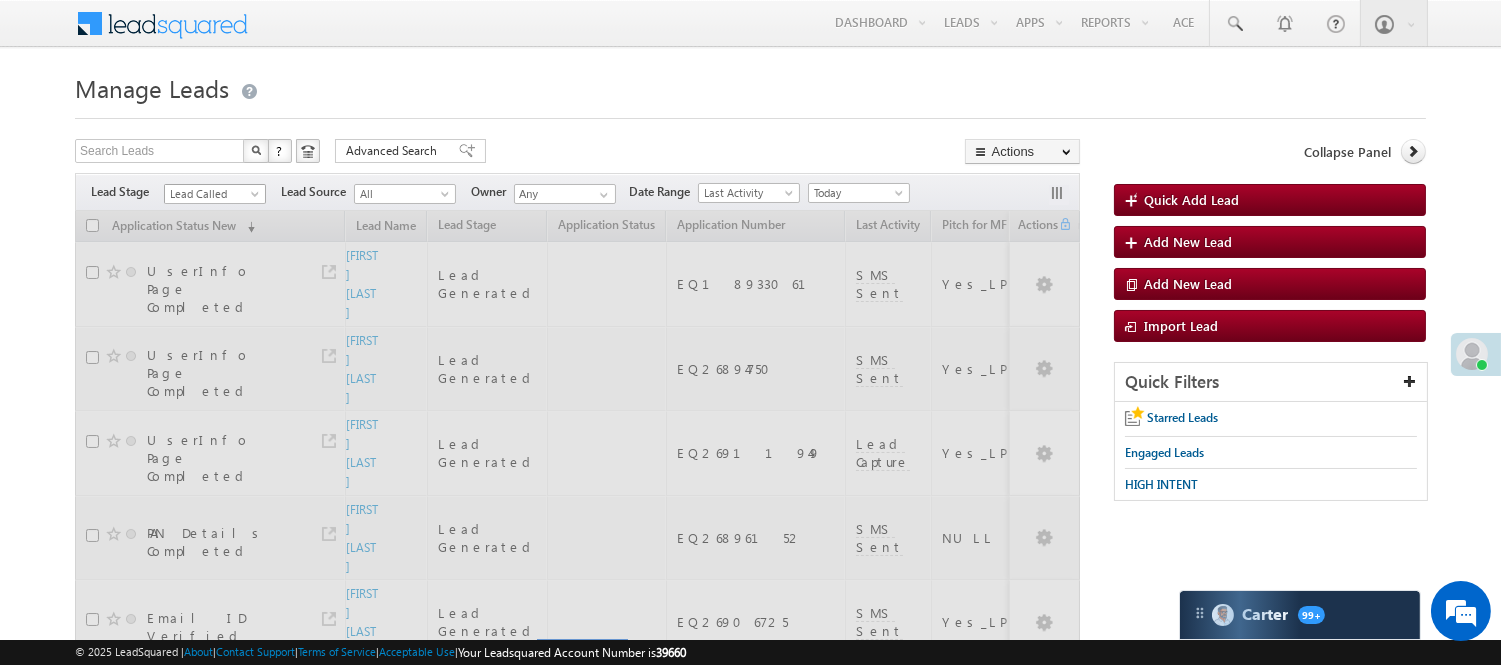 click on "Lead Called" at bounding box center (212, 194) 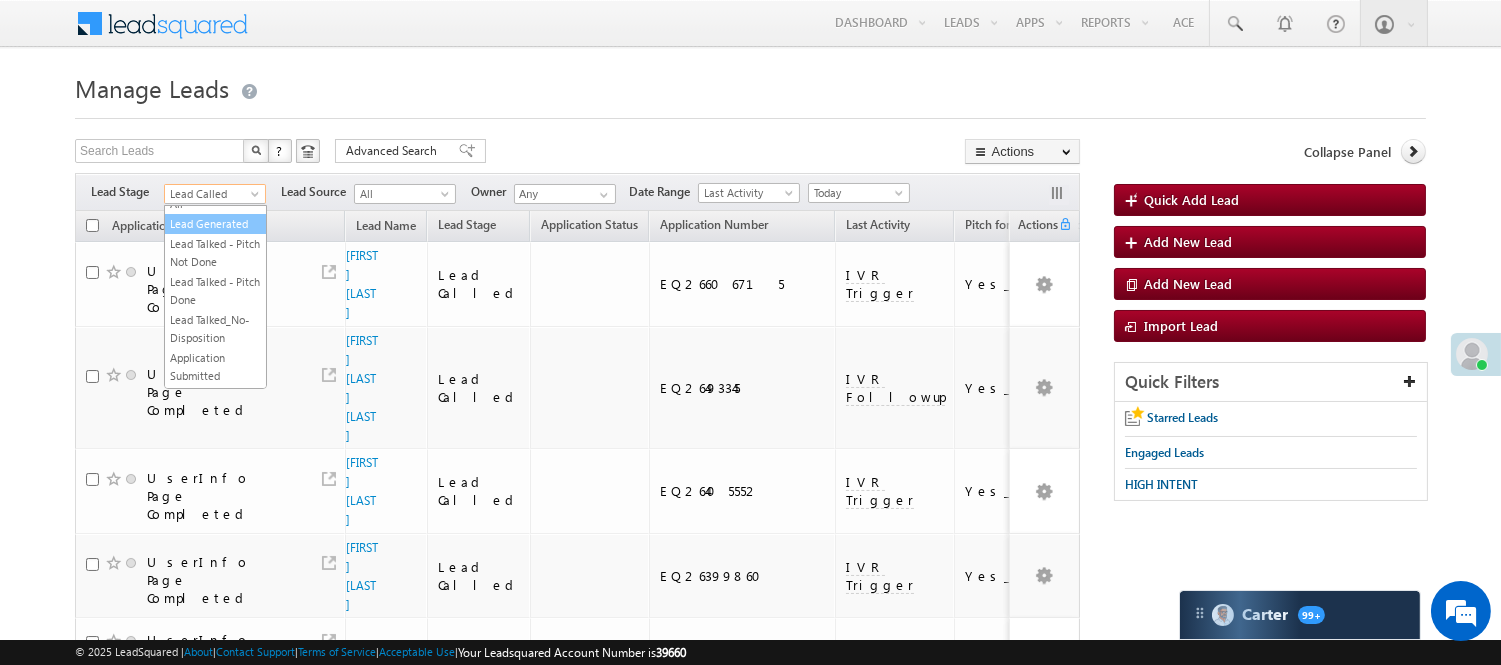 scroll, scrollTop: 0, scrollLeft: 0, axis: both 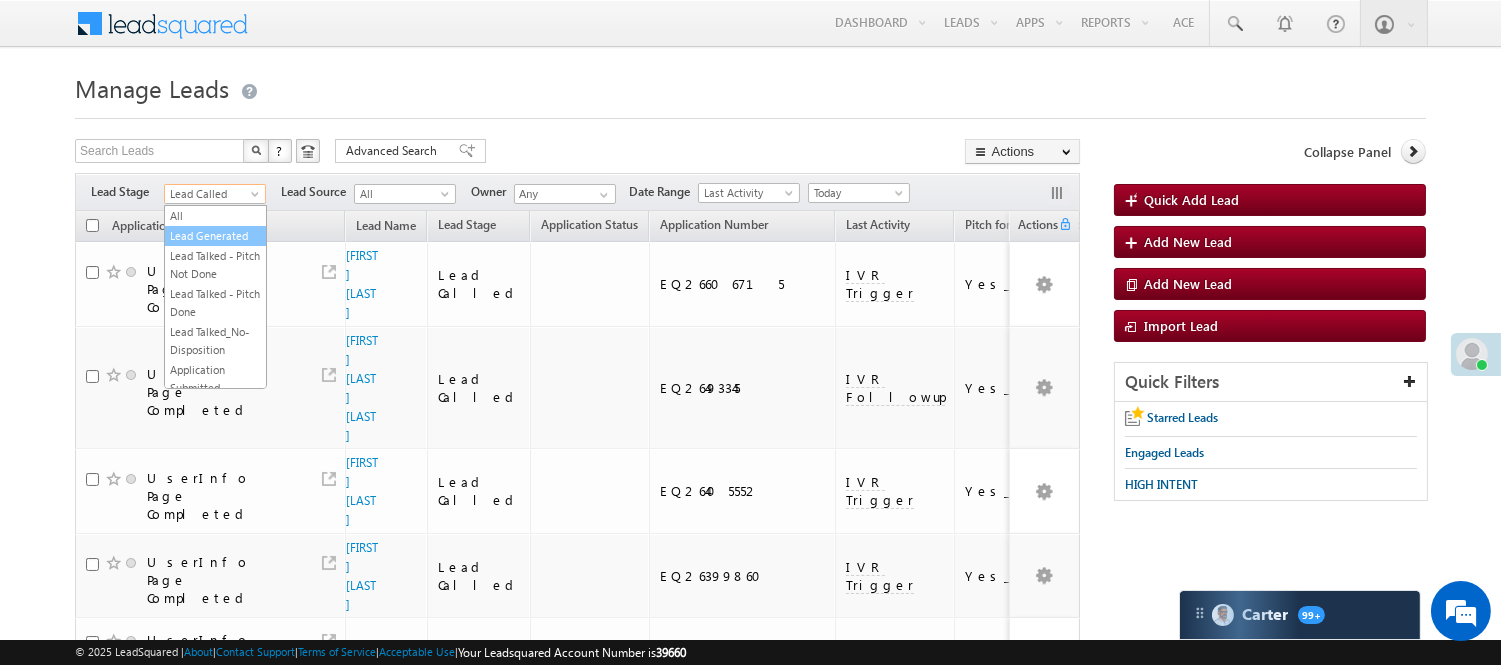 click on "Lead Generated" at bounding box center [215, 236] 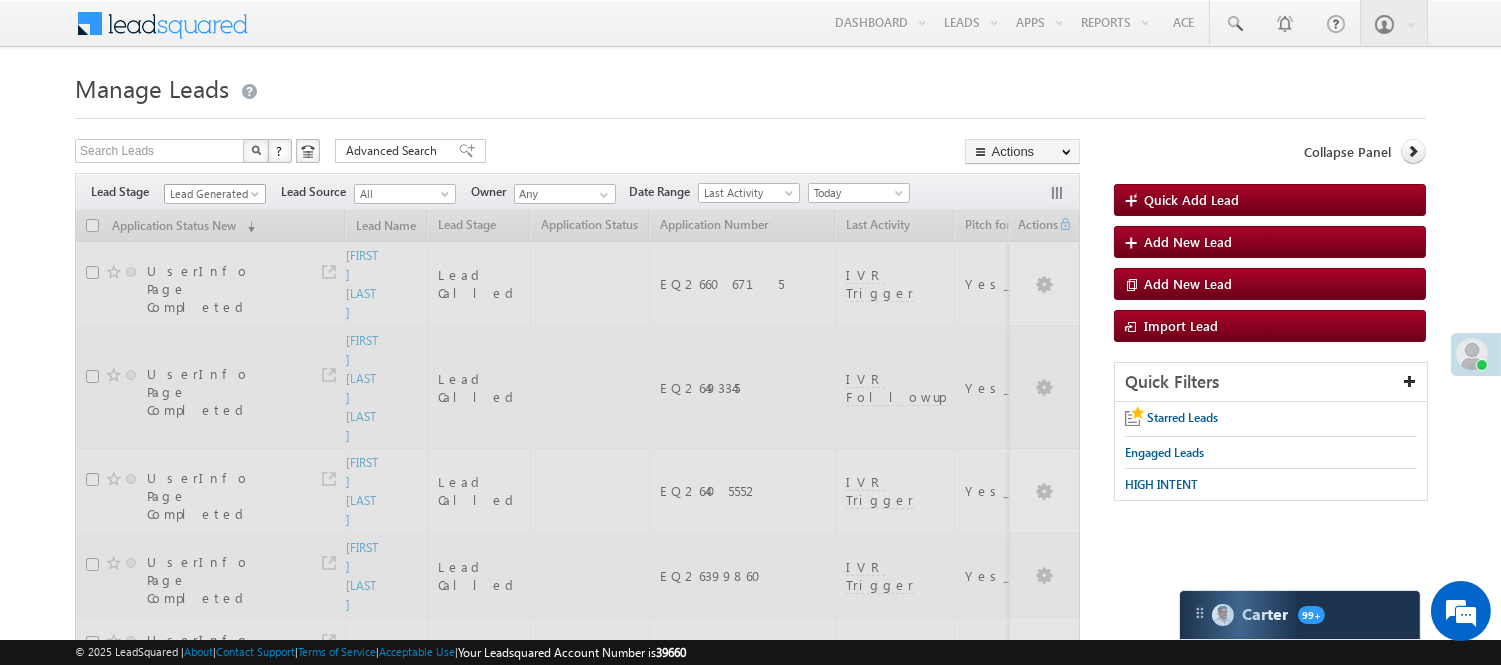 click on "Lead Generated" at bounding box center (212, 194) 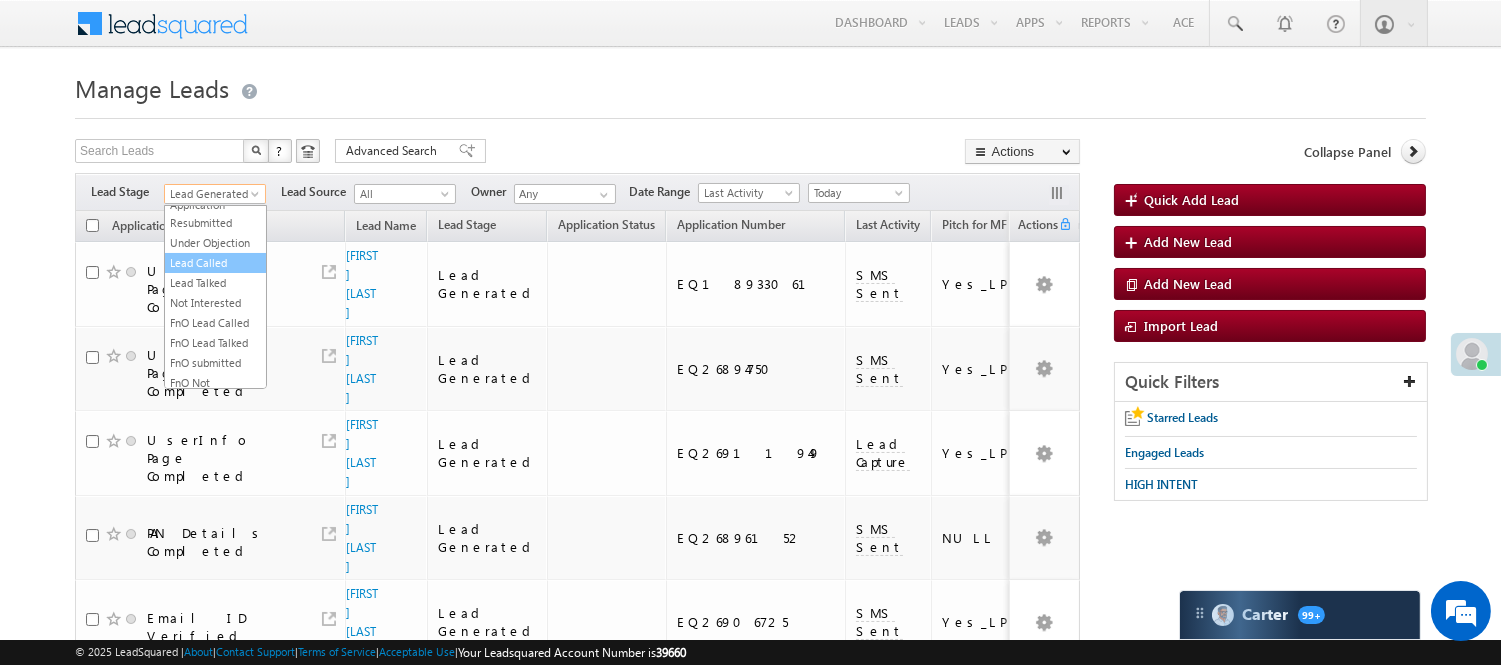 scroll, scrollTop: 222, scrollLeft: 0, axis: vertical 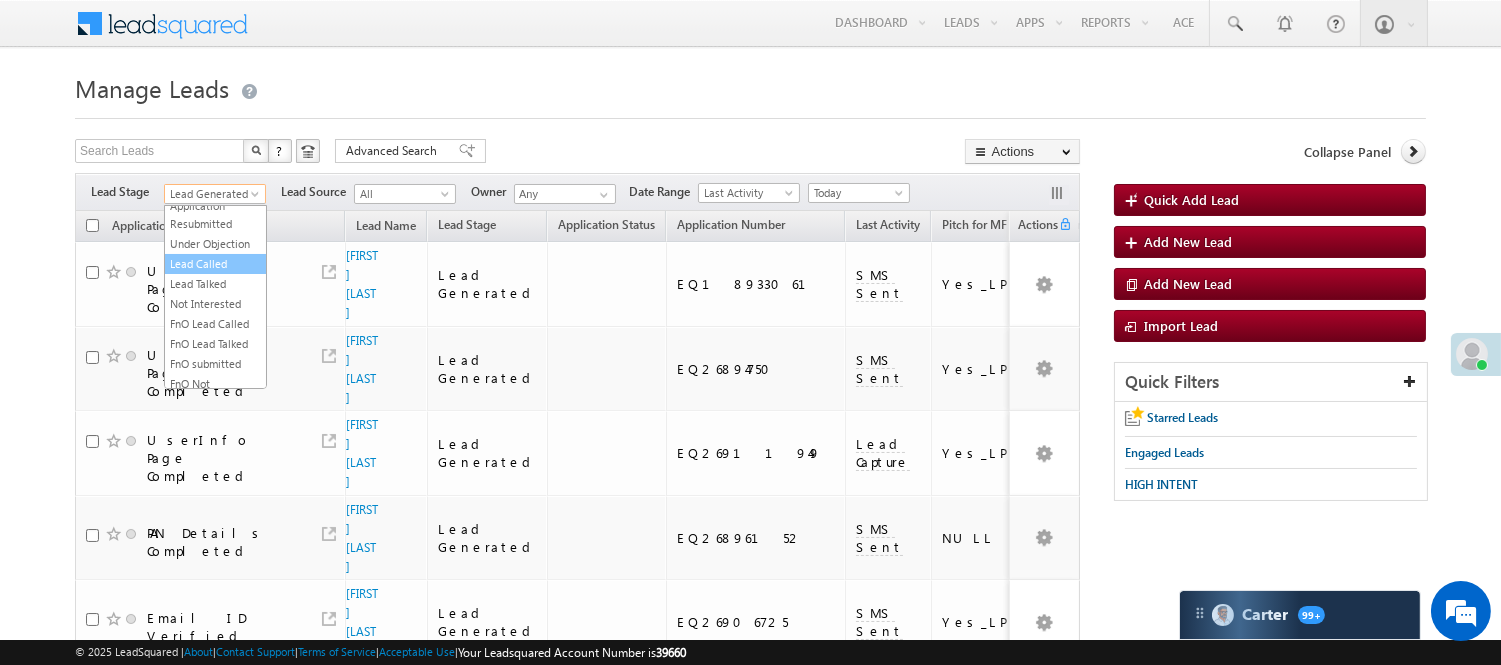 click on "Lead Called" at bounding box center (215, 264) 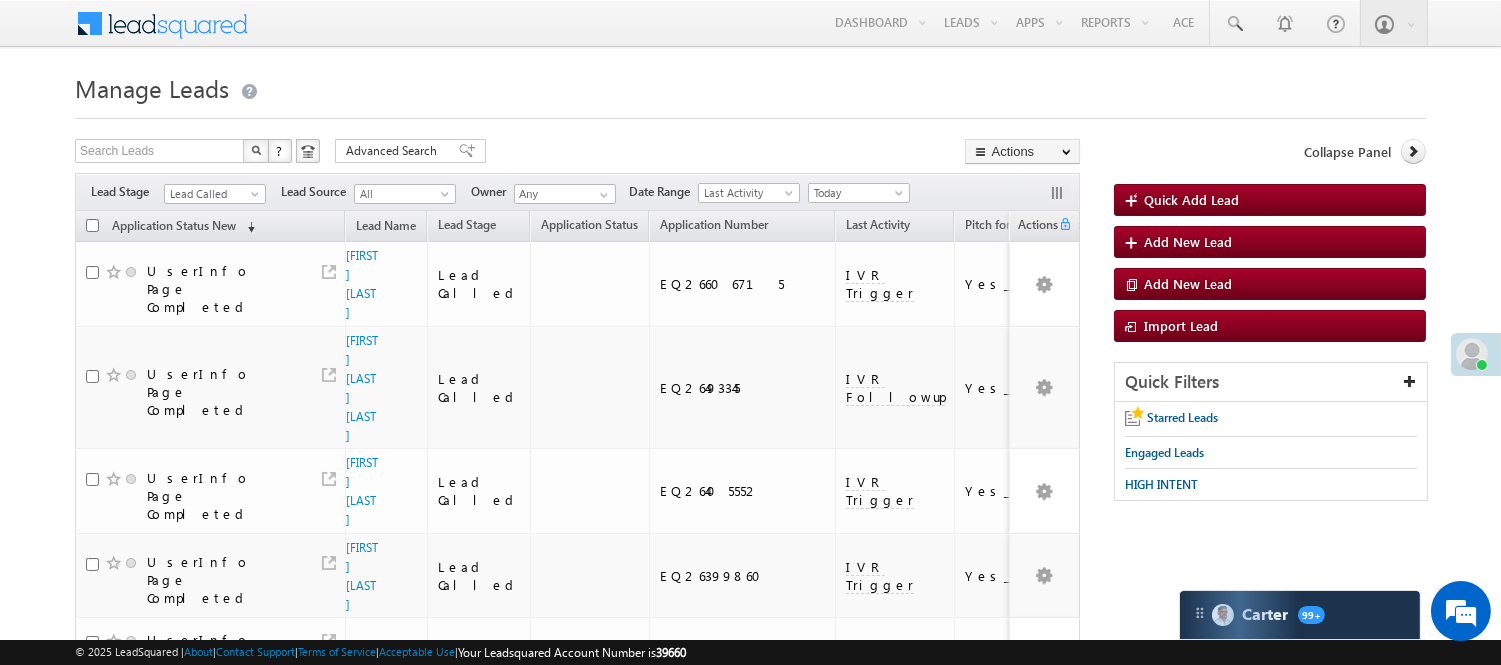 click on "Lead Called" at bounding box center [212, 194] 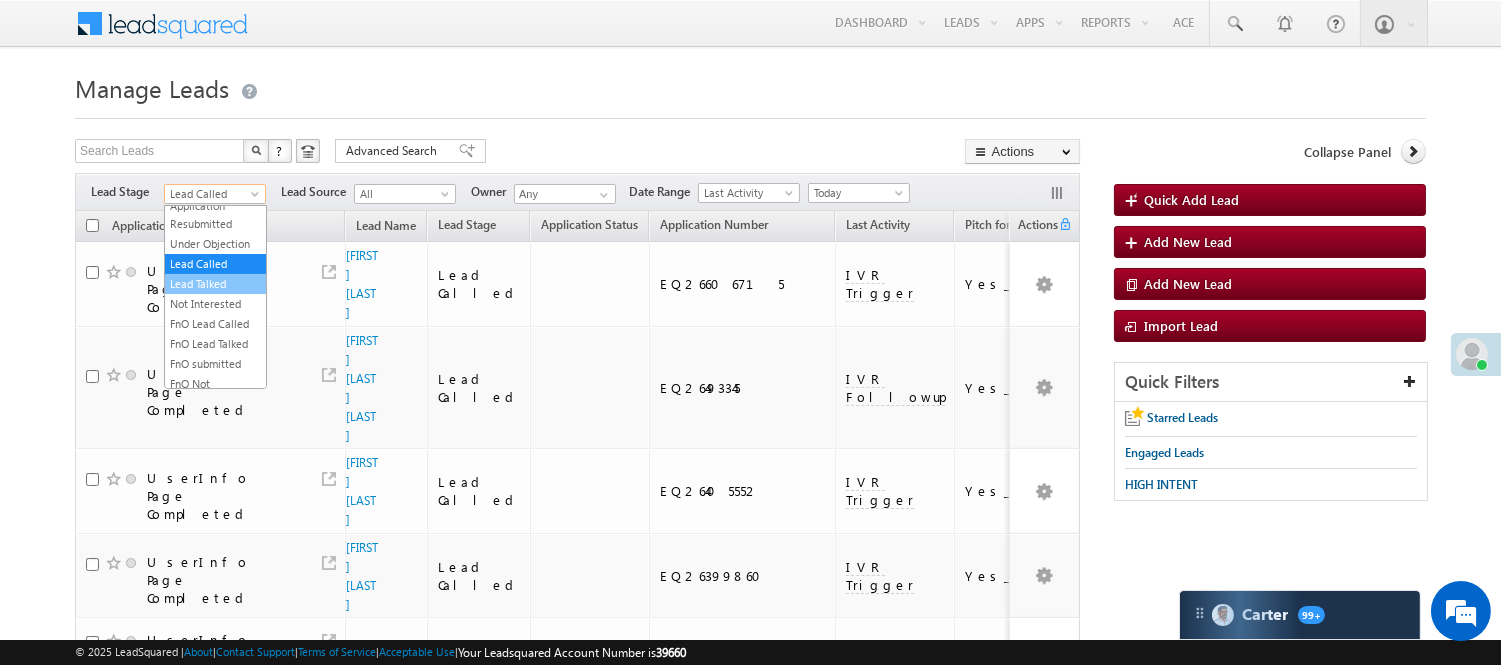 click on "Lead Talked" at bounding box center (215, 284) 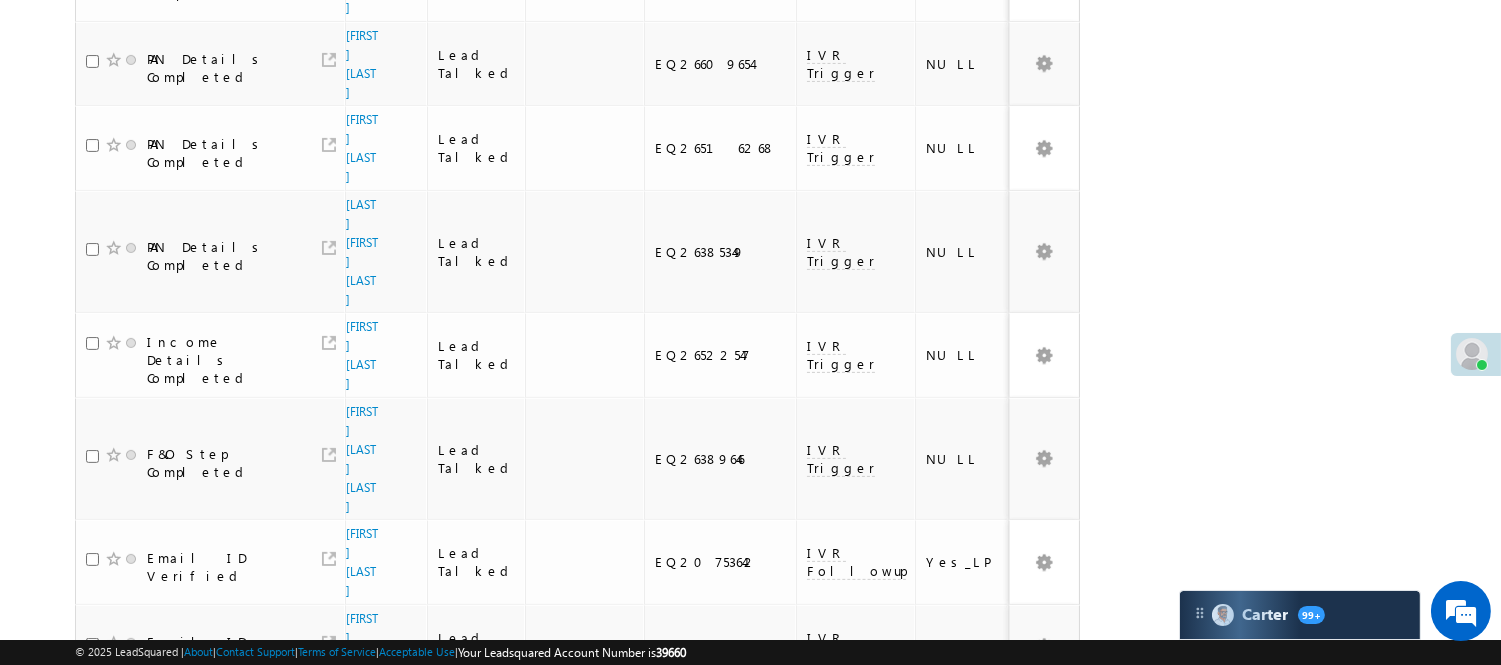 scroll, scrollTop: 1330, scrollLeft: 0, axis: vertical 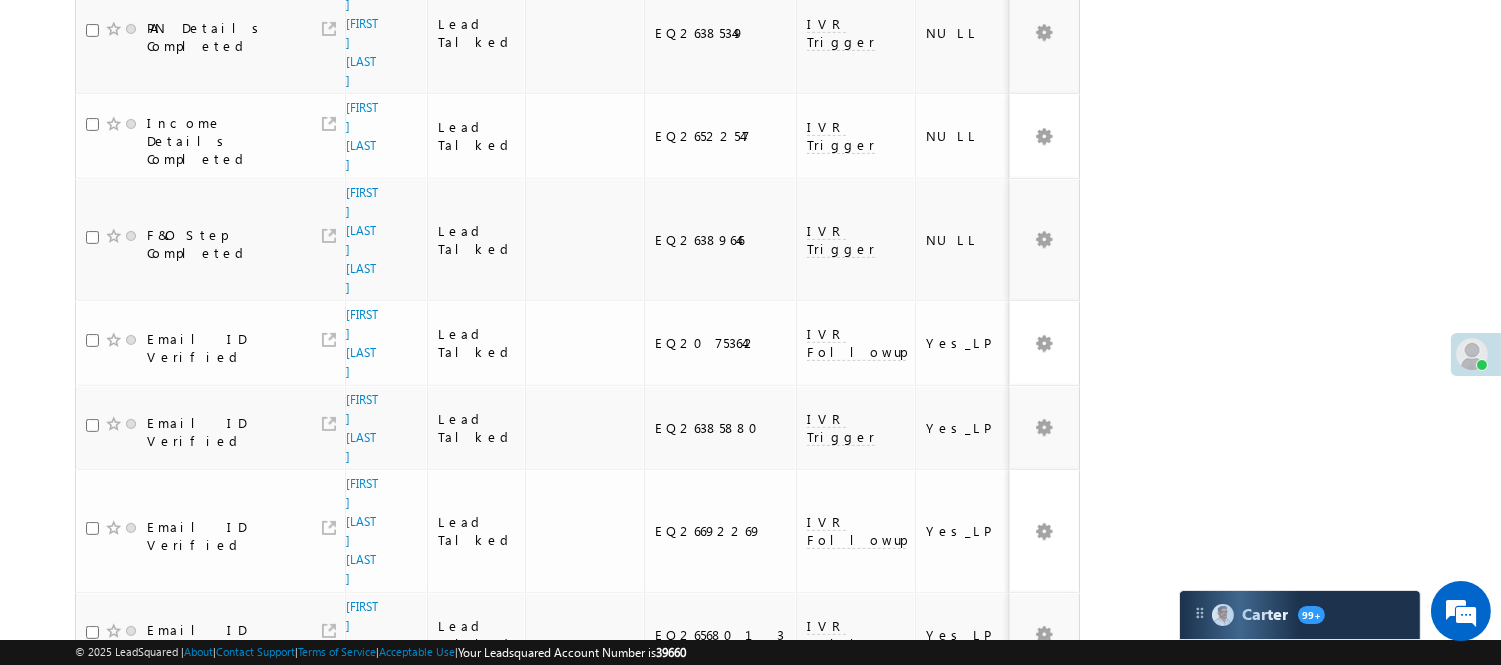click on "2" at bounding box center [1018, 1138] 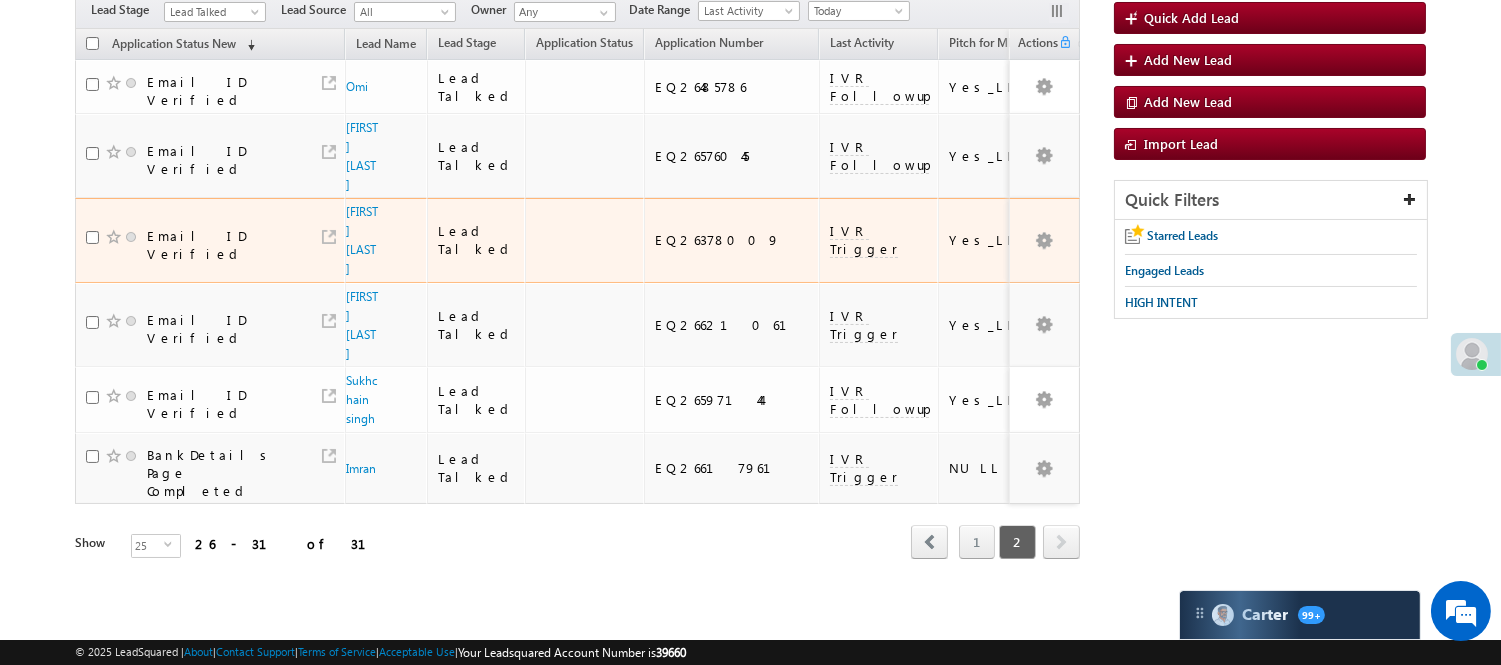 scroll, scrollTop: 156, scrollLeft: 0, axis: vertical 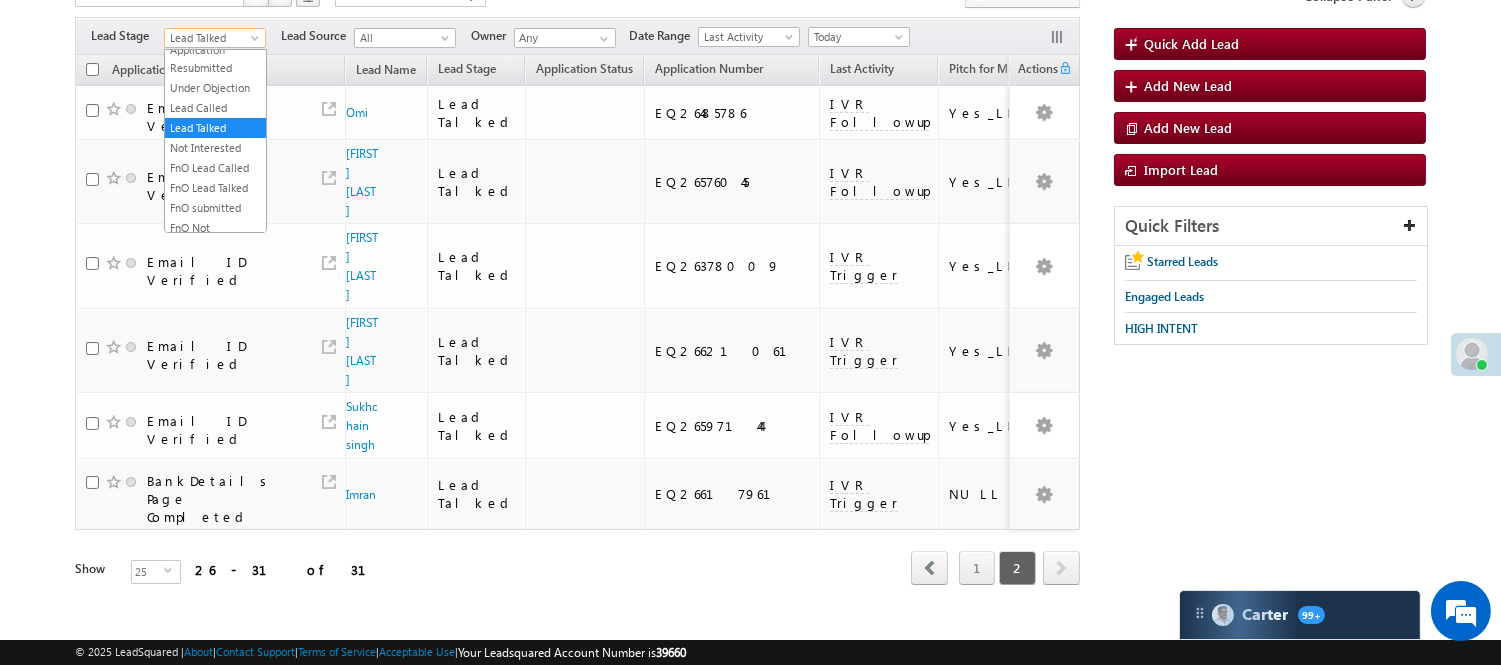 click on "Lead Talked" at bounding box center (212, 38) 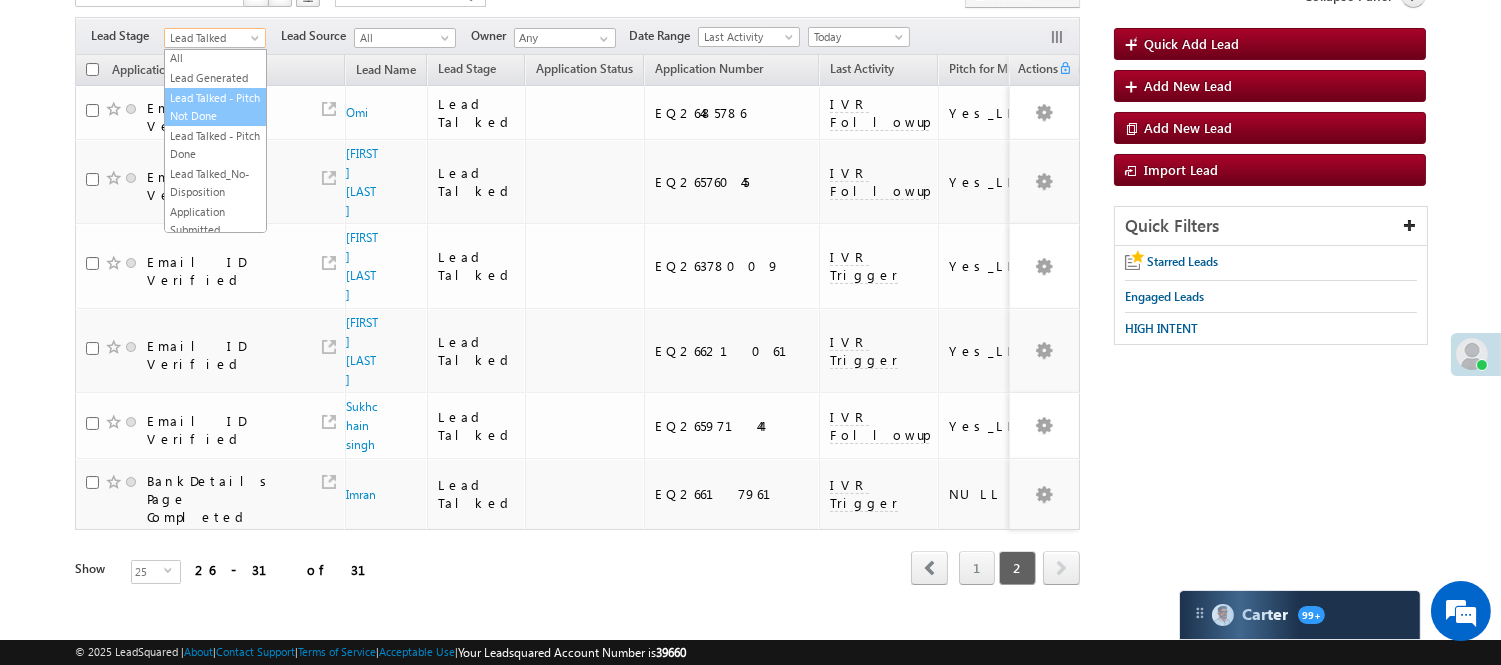 scroll, scrollTop: 0, scrollLeft: 0, axis: both 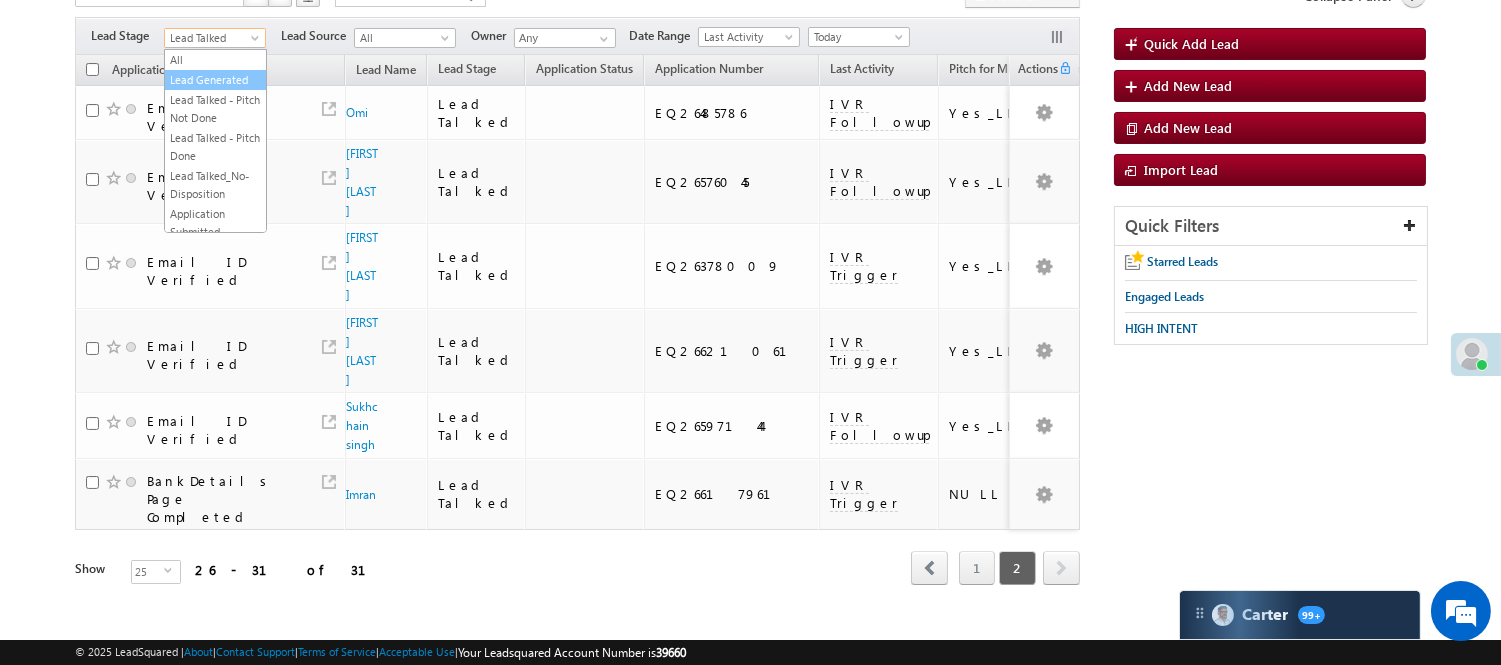 click on "Lead Generated" at bounding box center [215, 80] 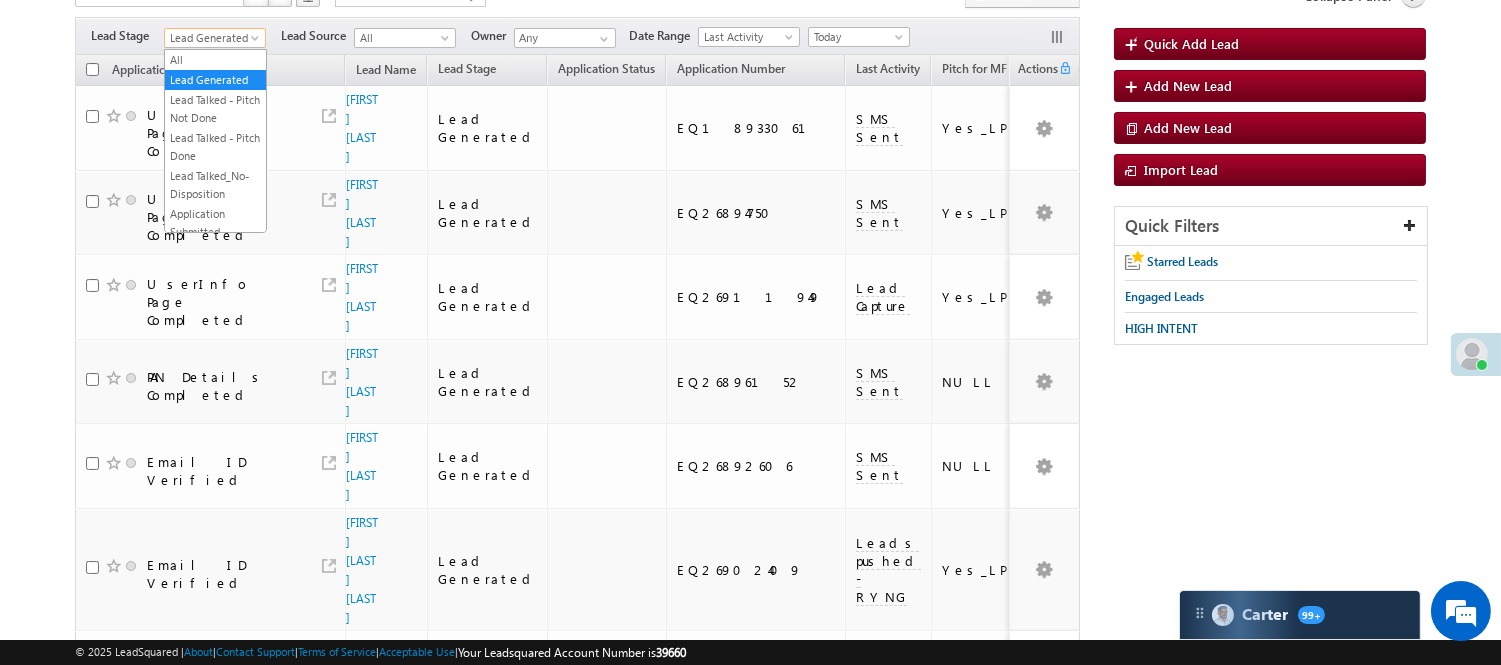 click on "Lead Generated" at bounding box center (212, 38) 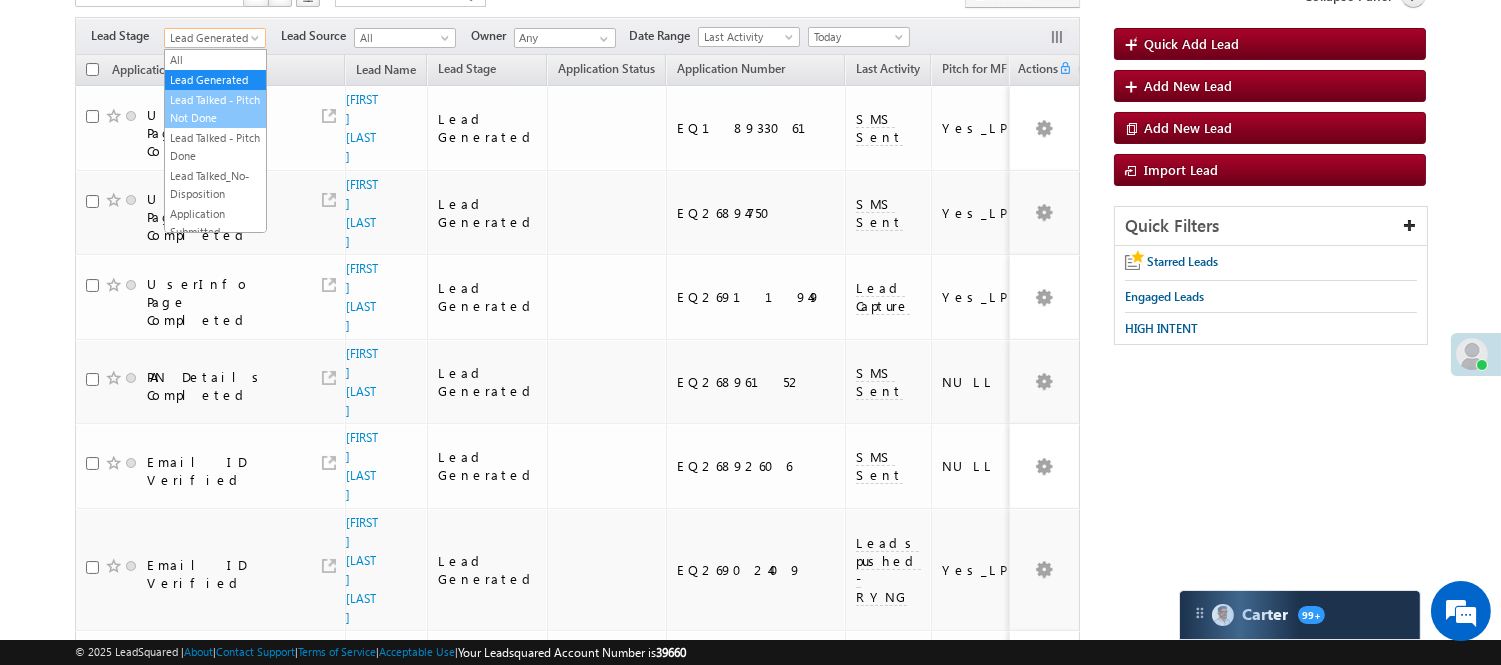 click on "Lead Talked - Pitch Not Done" at bounding box center (215, 109) 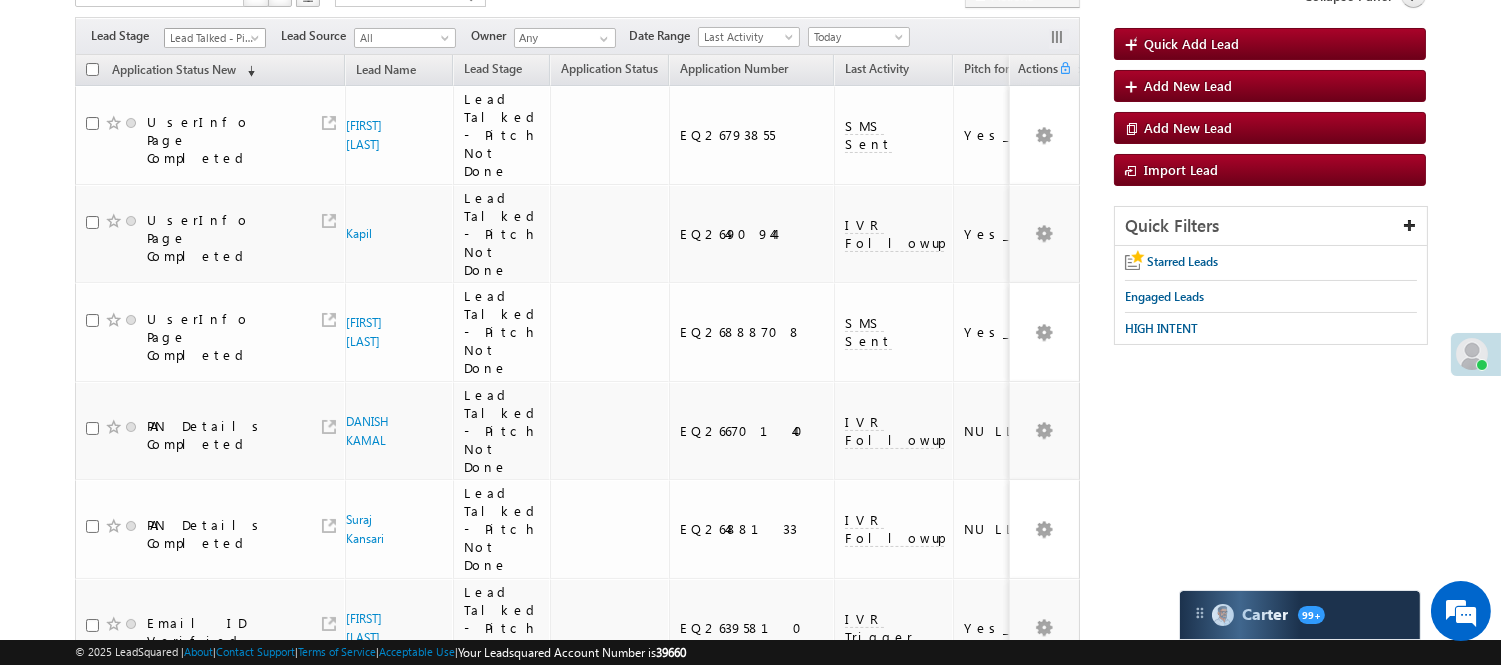 click on "Lead Talked - Pitch Not Done" at bounding box center (212, 38) 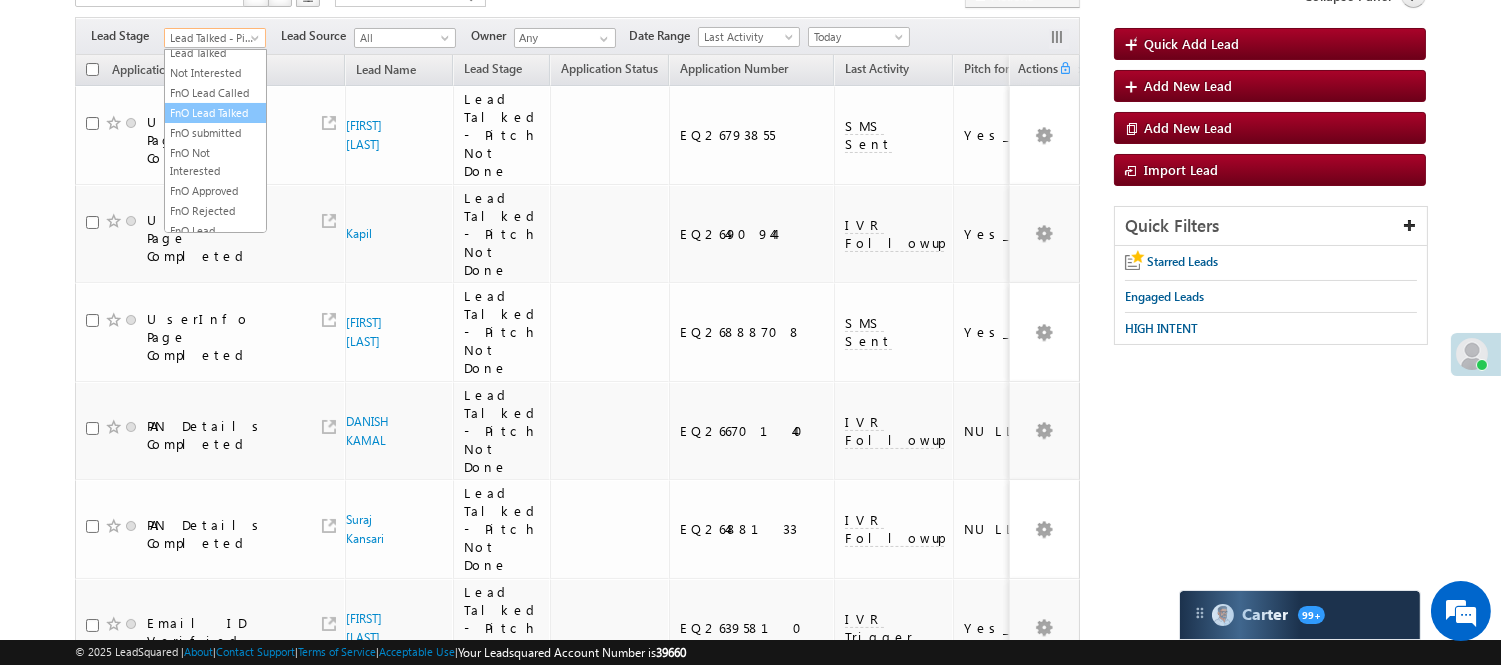scroll, scrollTop: 333, scrollLeft: 0, axis: vertical 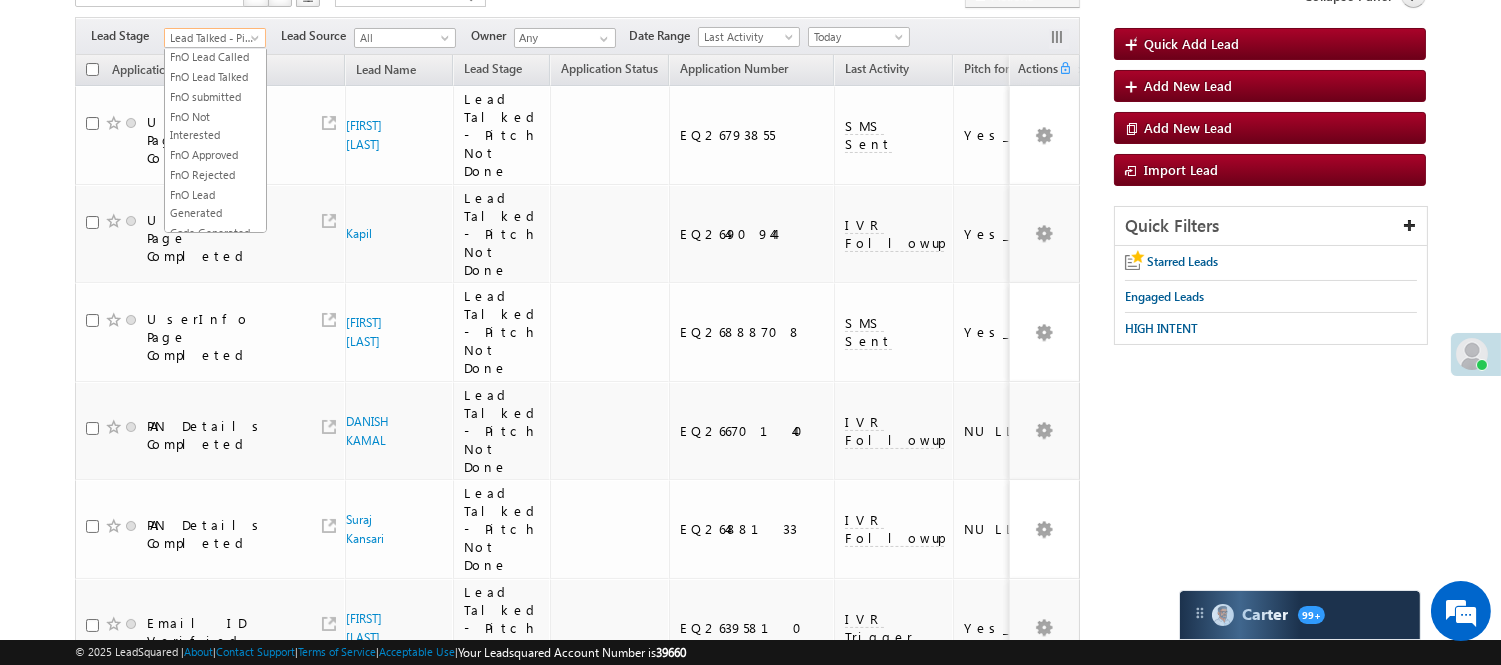 click on "Lead Called" at bounding box center (215, -3) 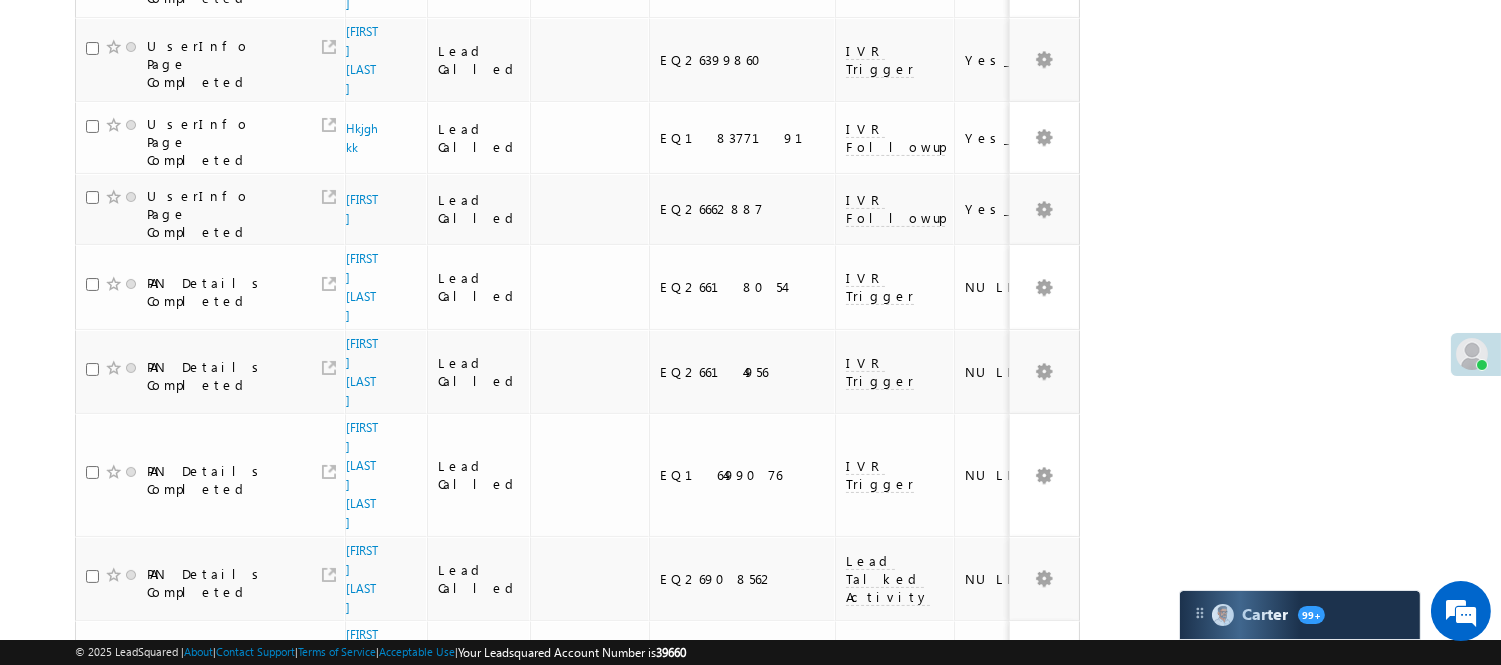 scroll, scrollTop: 490, scrollLeft: 0, axis: vertical 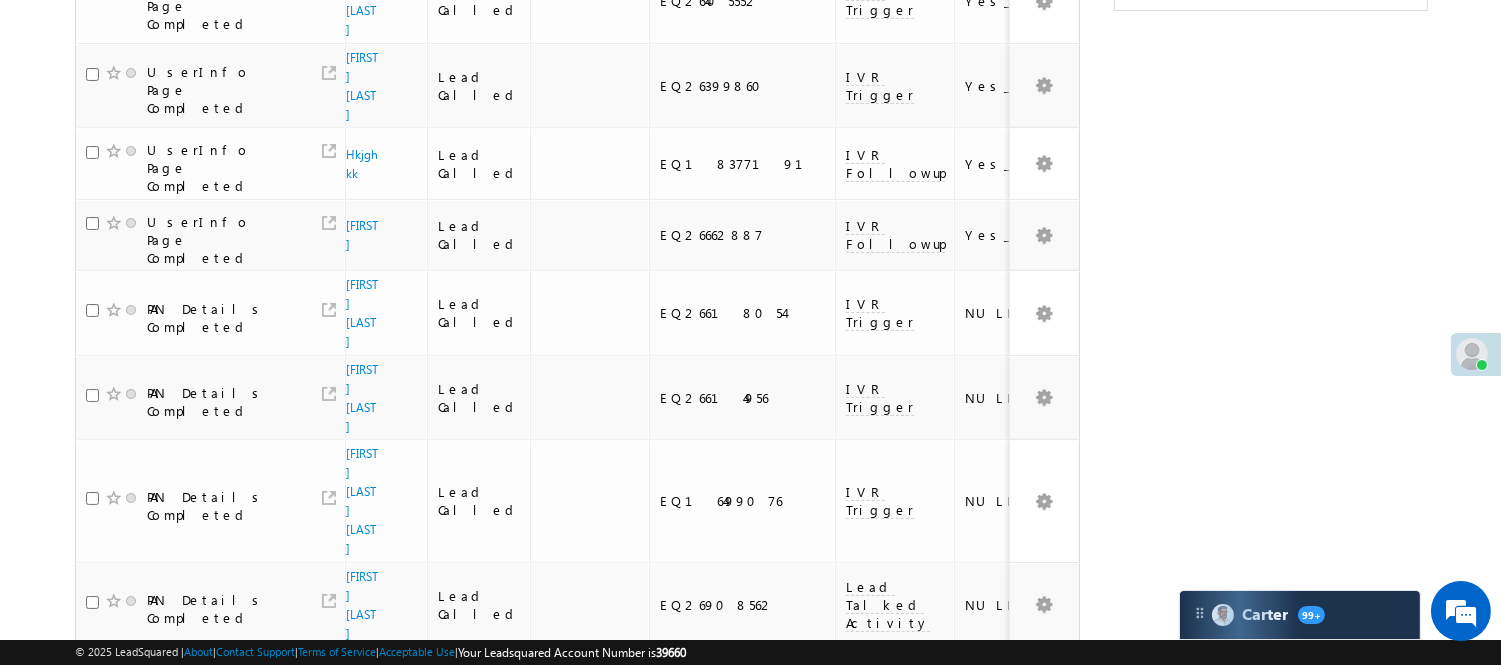 click on "[FIRST] [LAST]" at bounding box center [362, 689] 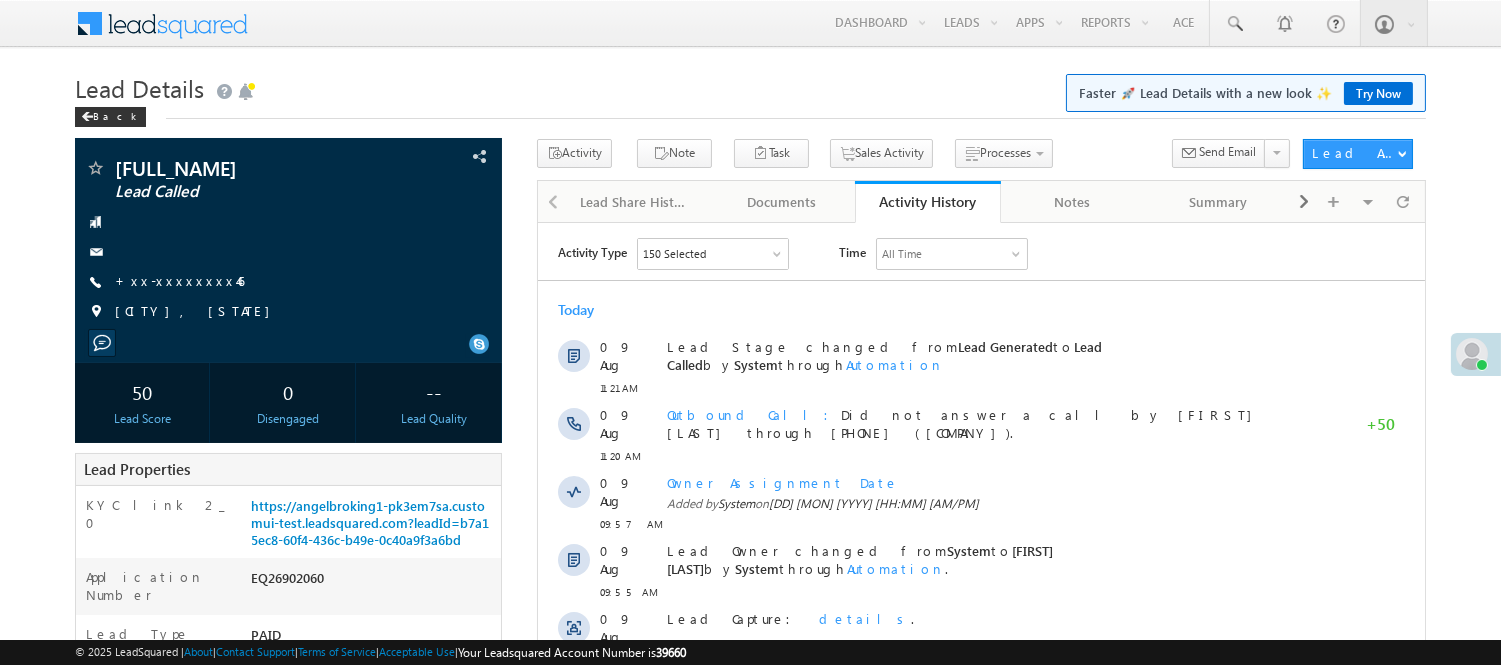 scroll, scrollTop: 0, scrollLeft: 0, axis: both 